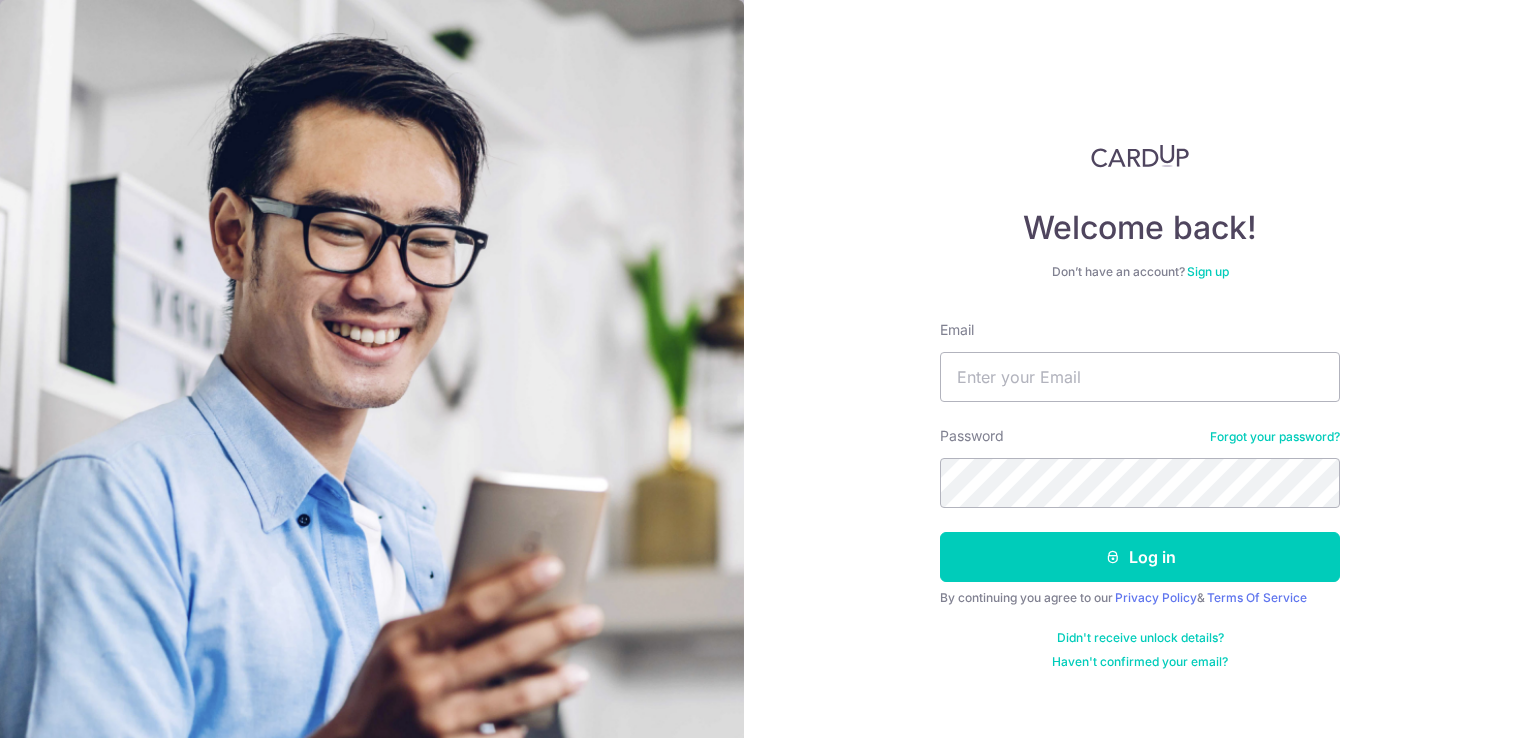 scroll, scrollTop: 0, scrollLeft: 0, axis: both 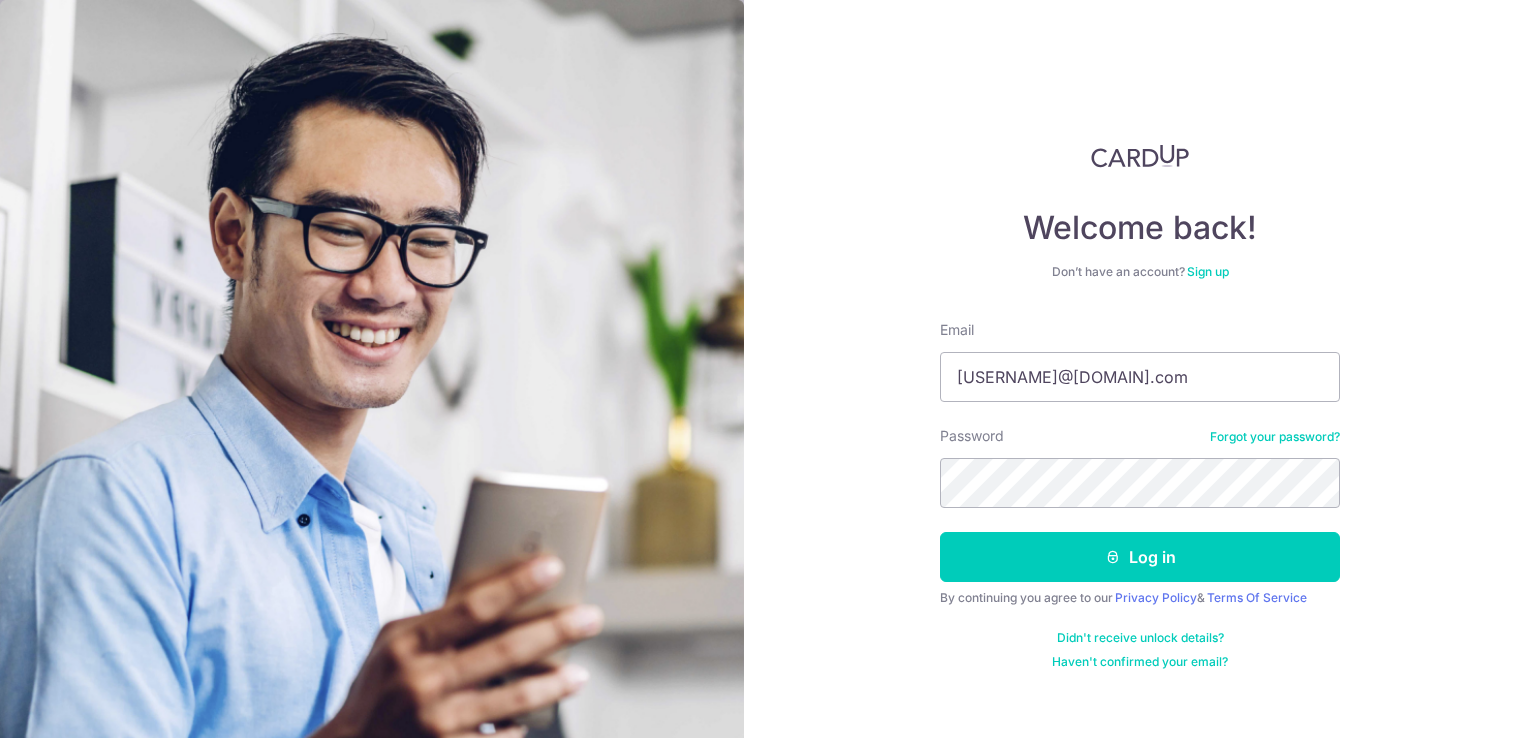 type on "[EMAIL]" 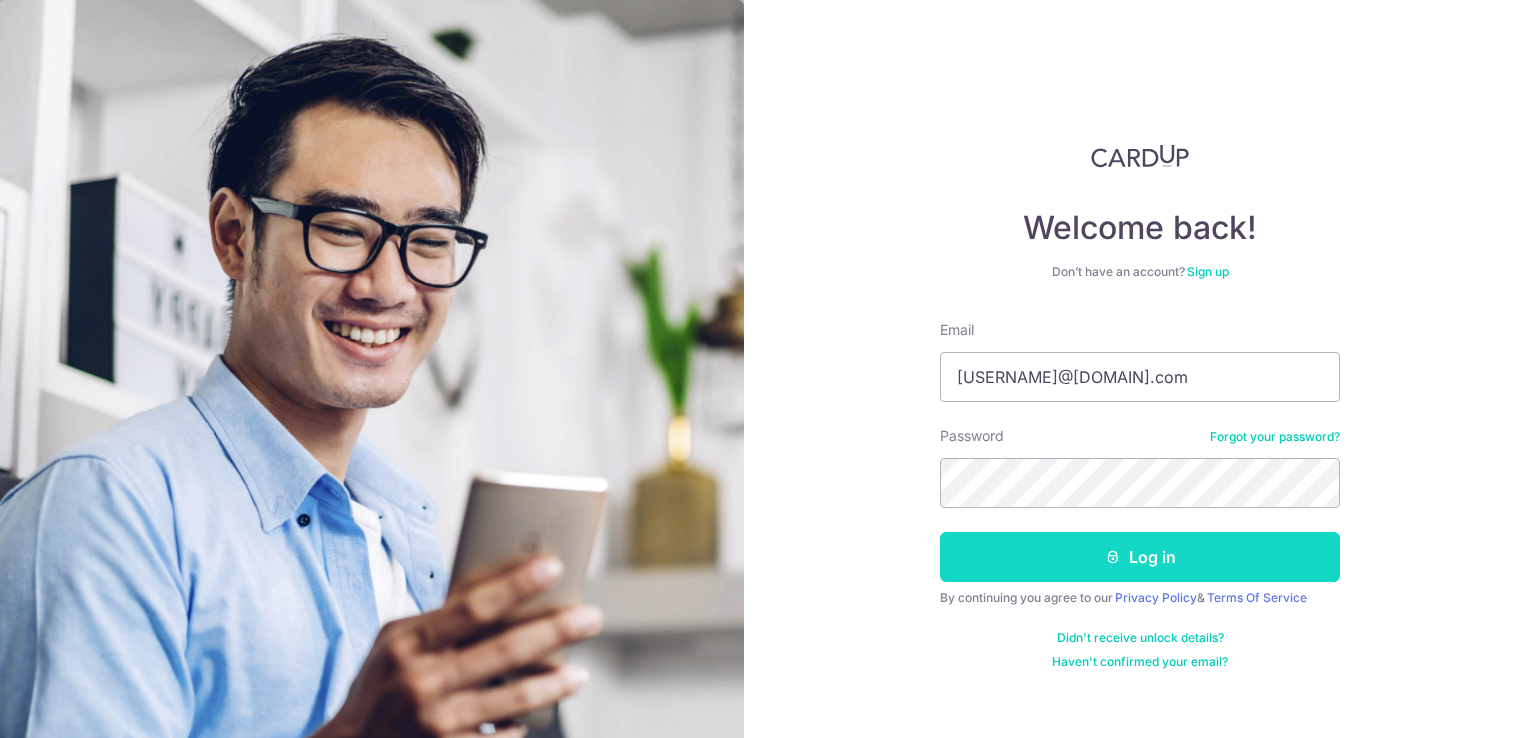 click on "Log in" at bounding box center (1140, 557) 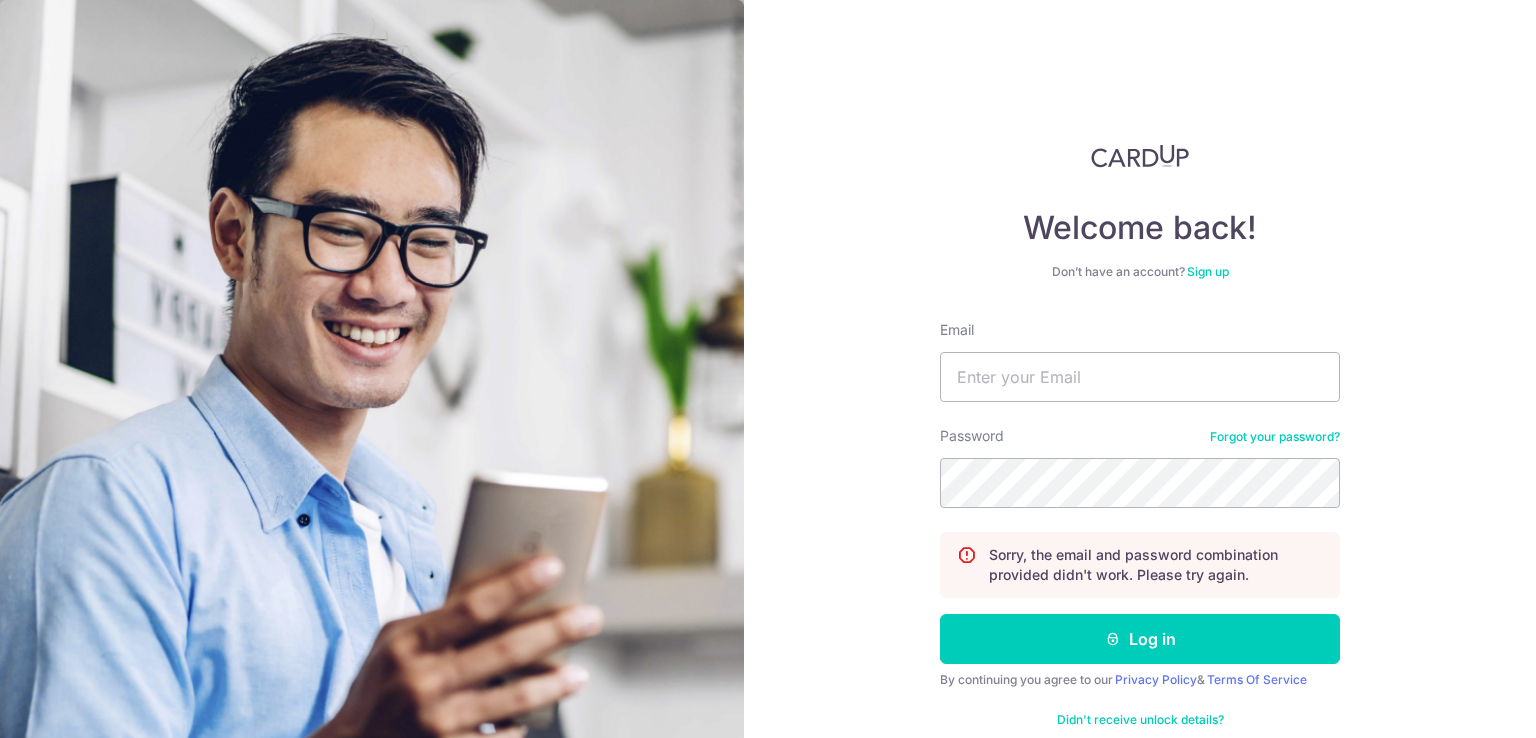 scroll, scrollTop: 0, scrollLeft: 0, axis: both 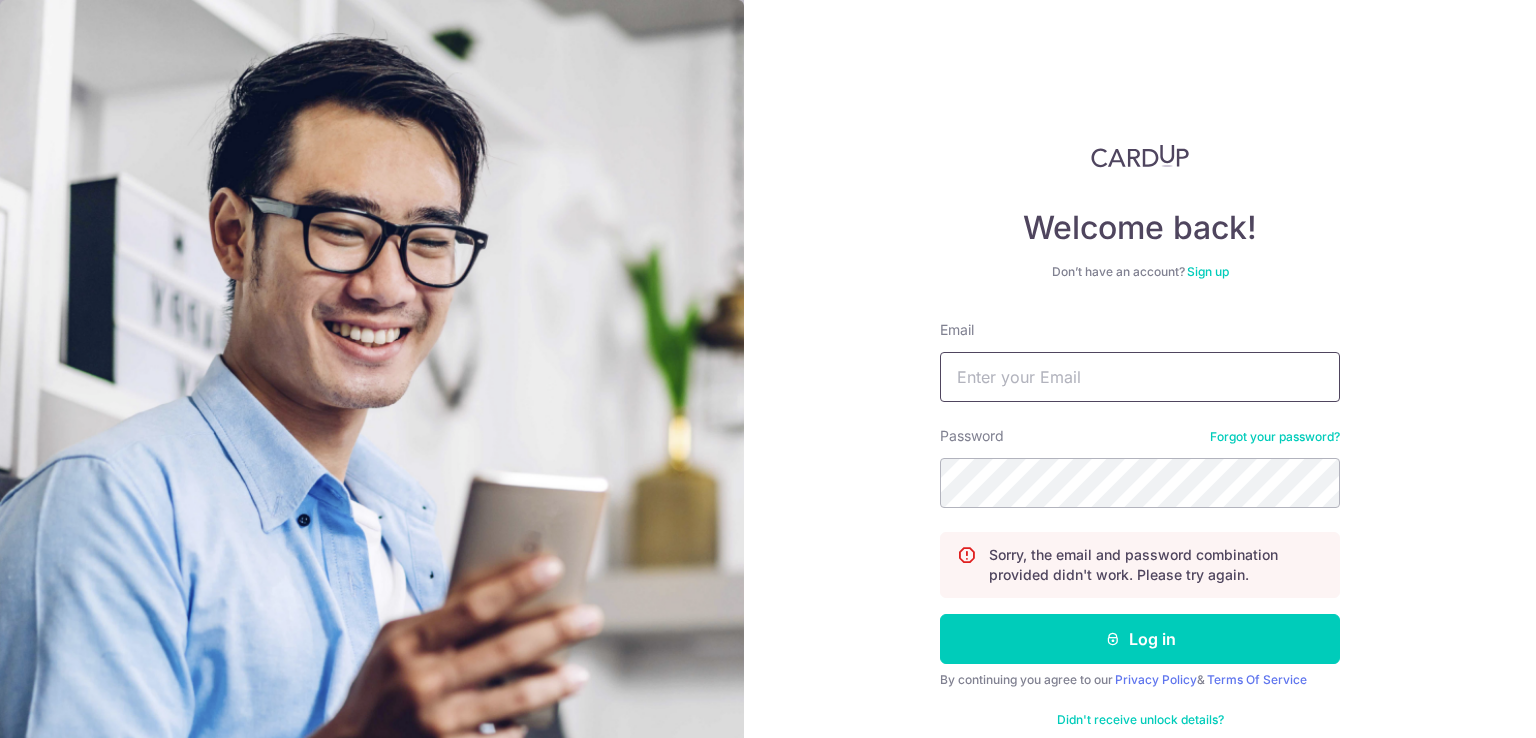 click on "Email" at bounding box center (1140, 377) 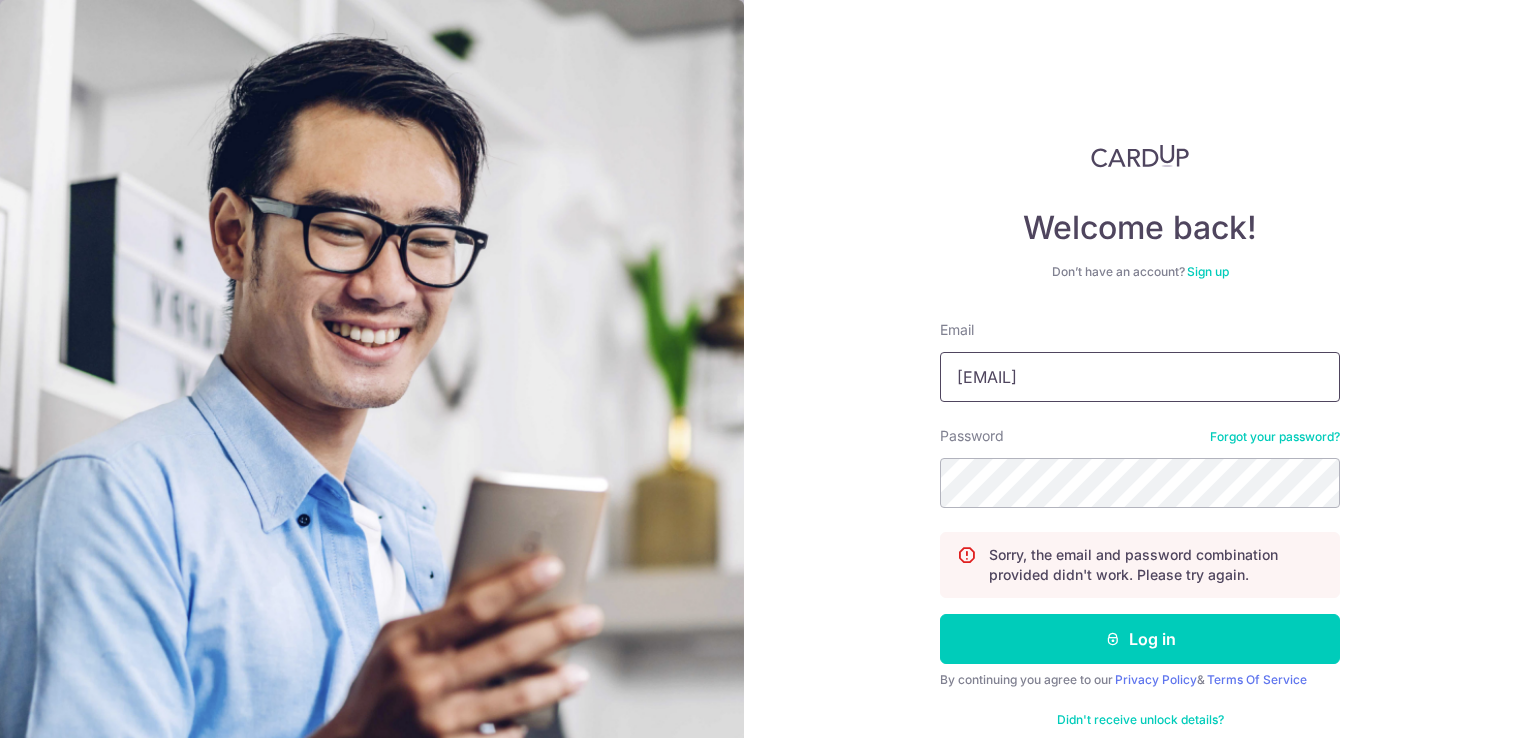type on "[EMAIL]" 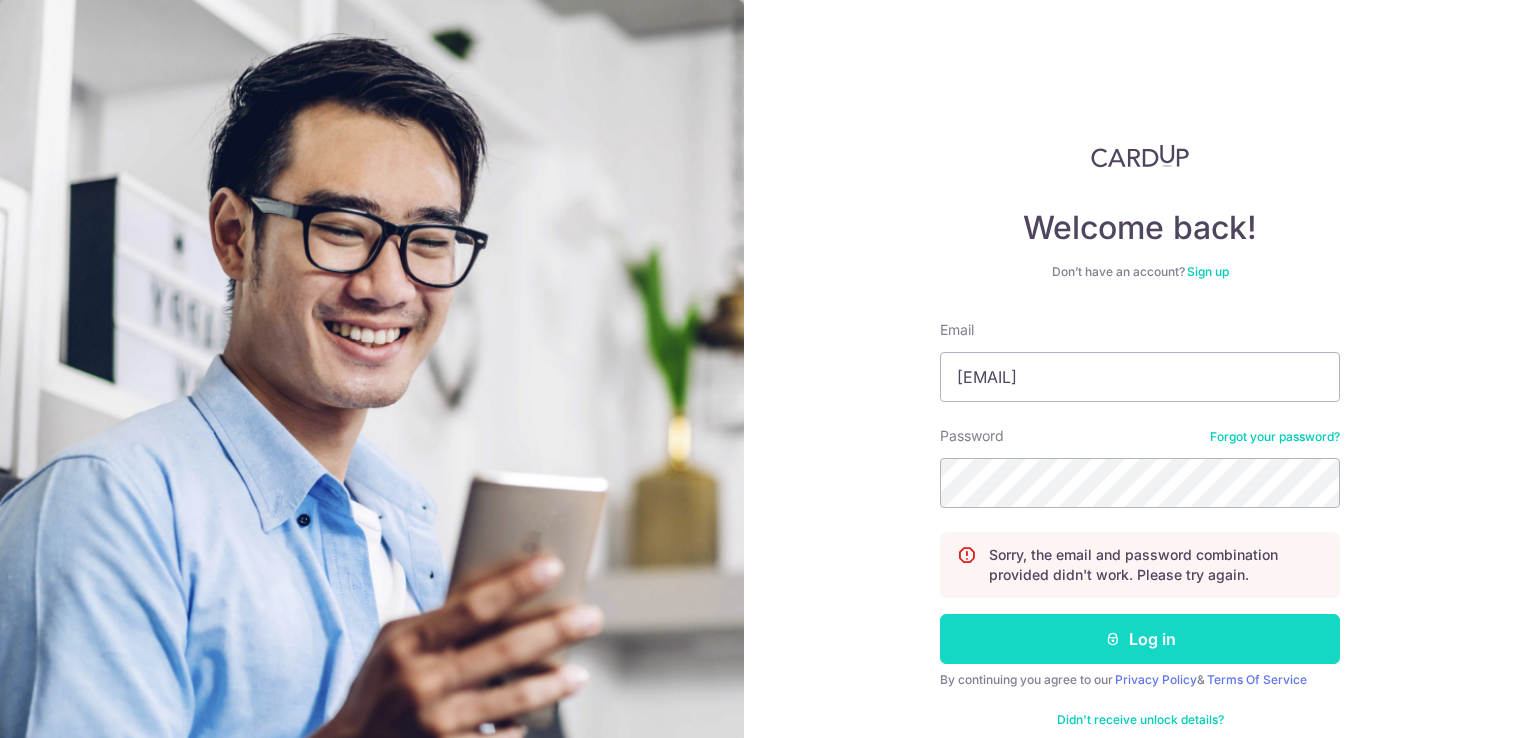 click on "Log in" at bounding box center (1140, 639) 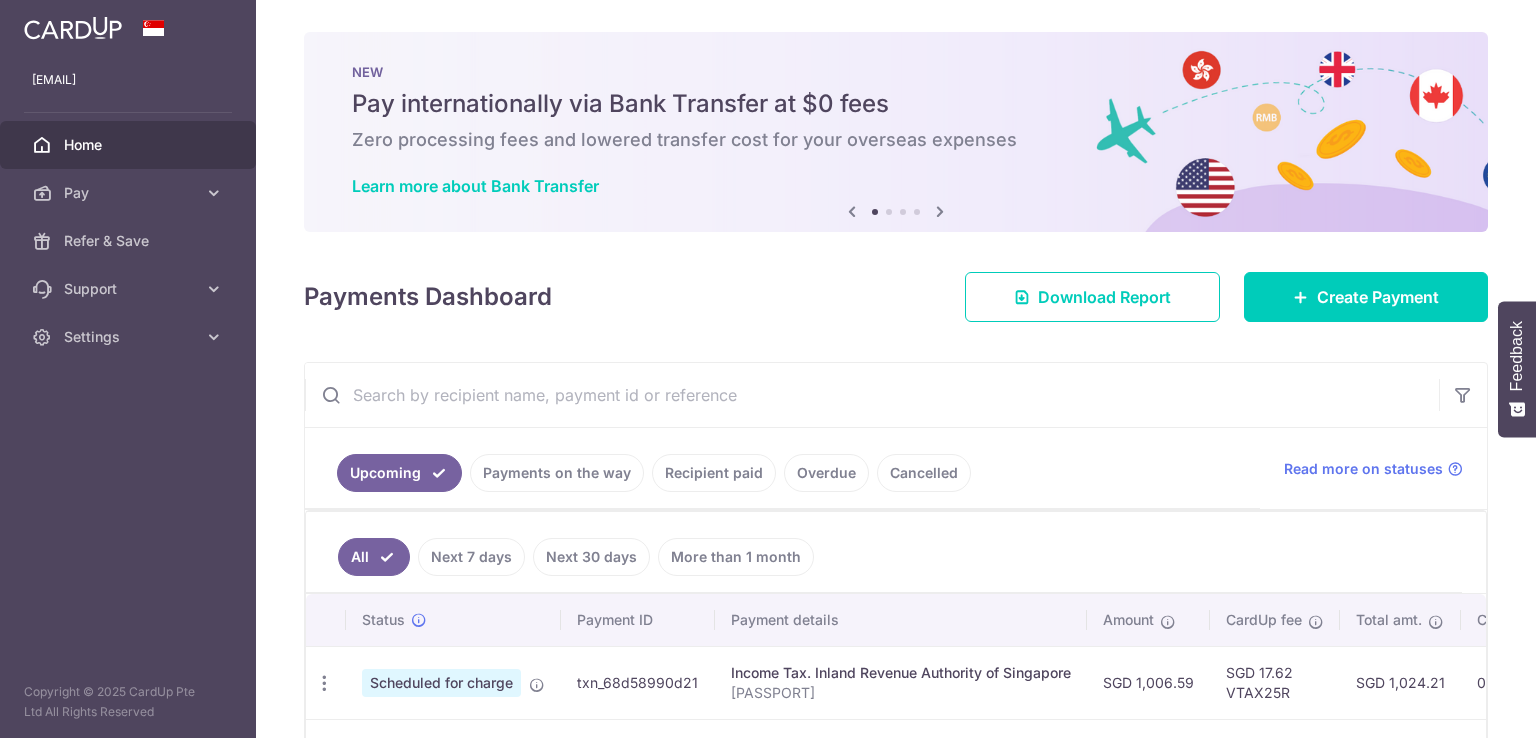 scroll, scrollTop: 0, scrollLeft: 0, axis: both 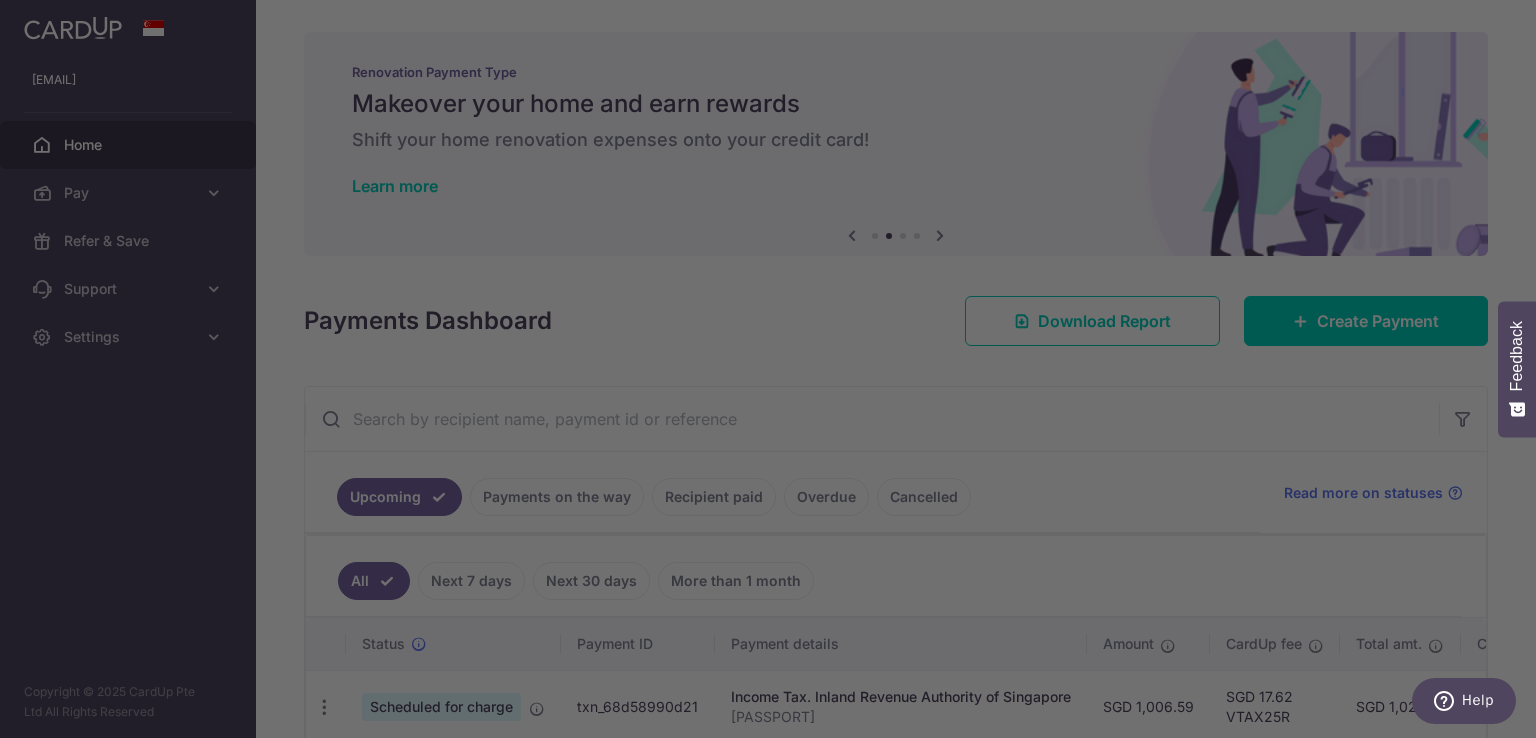 click at bounding box center (775, 372) 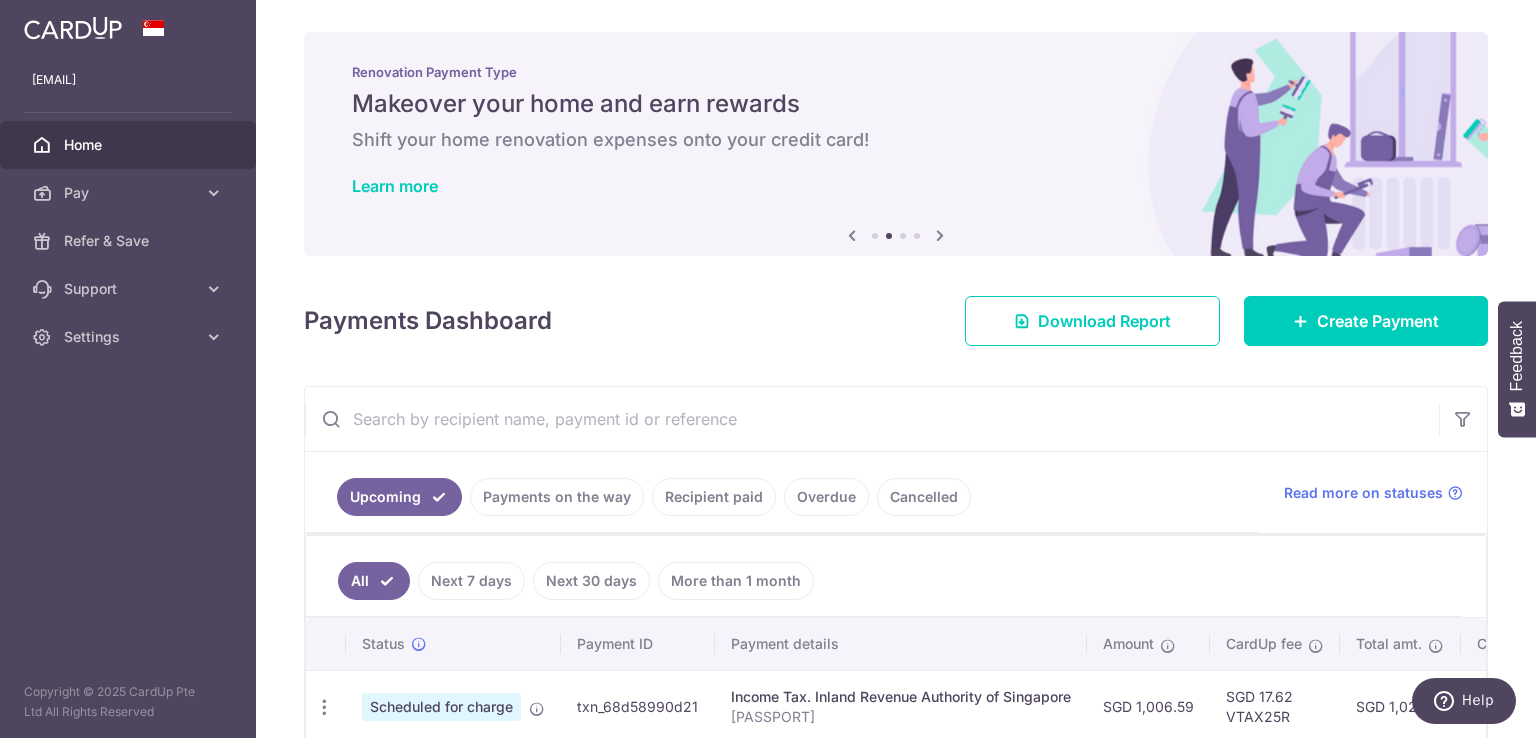 click at bounding box center (872, 419) 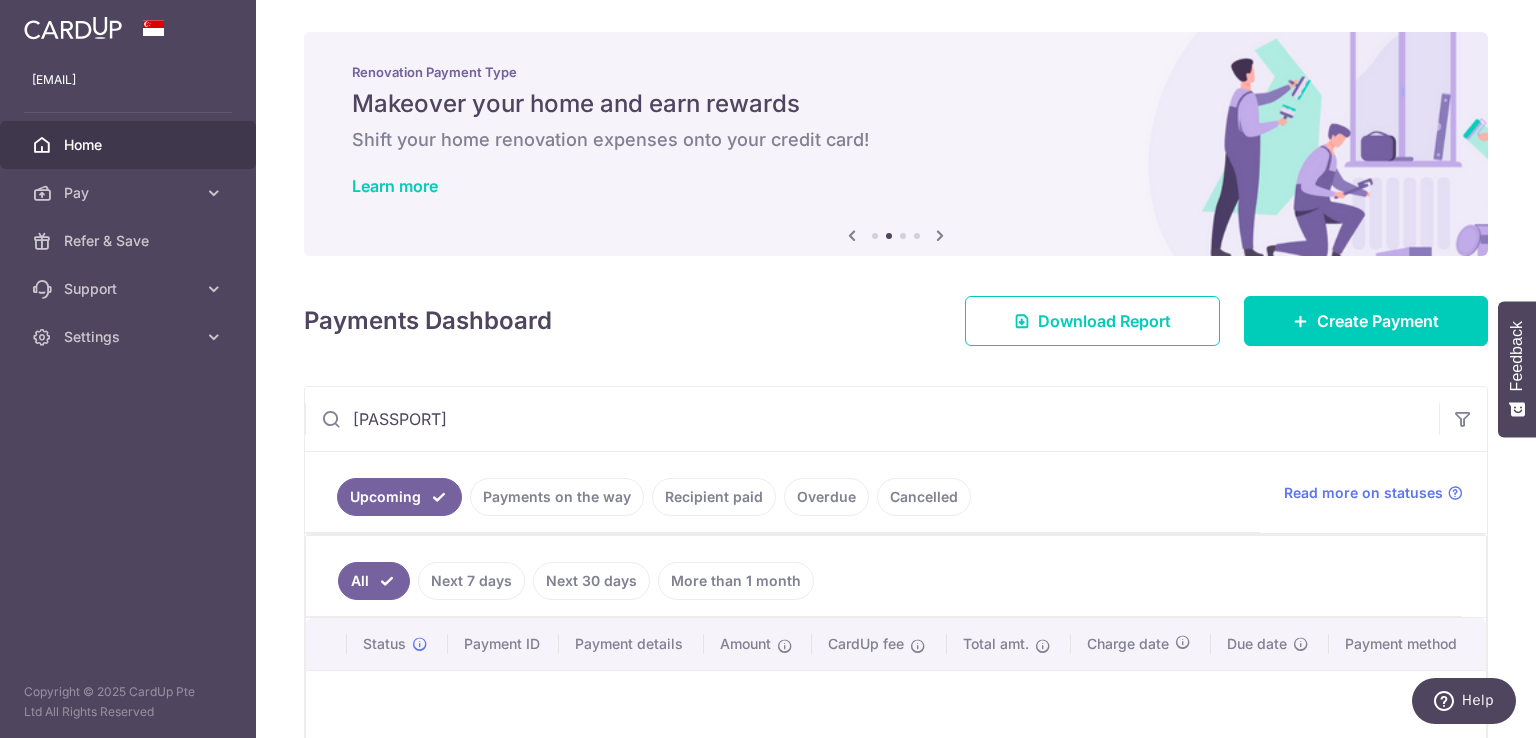 type on "L549317568" 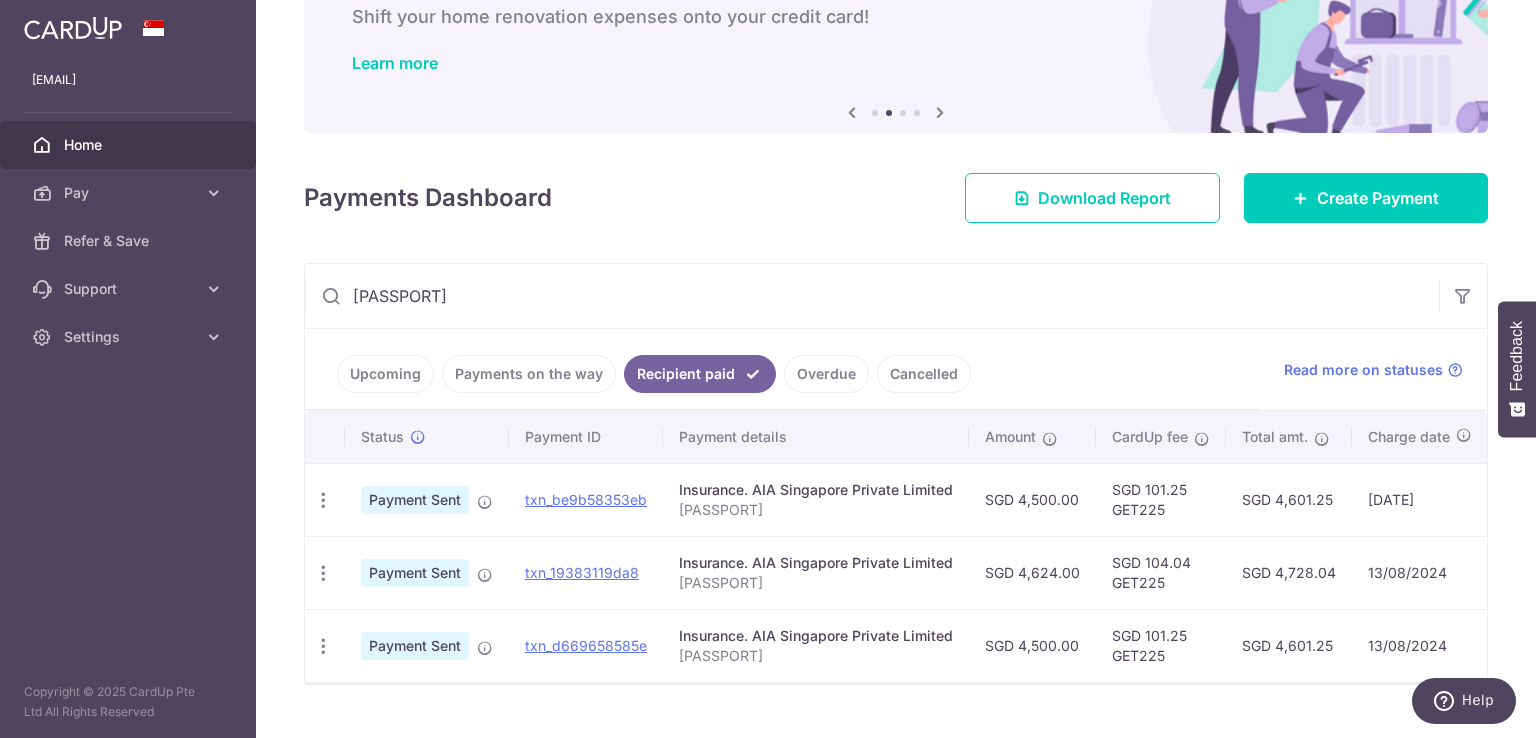 scroll, scrollTop: 172, scrollLeft: 0, axis: vertical 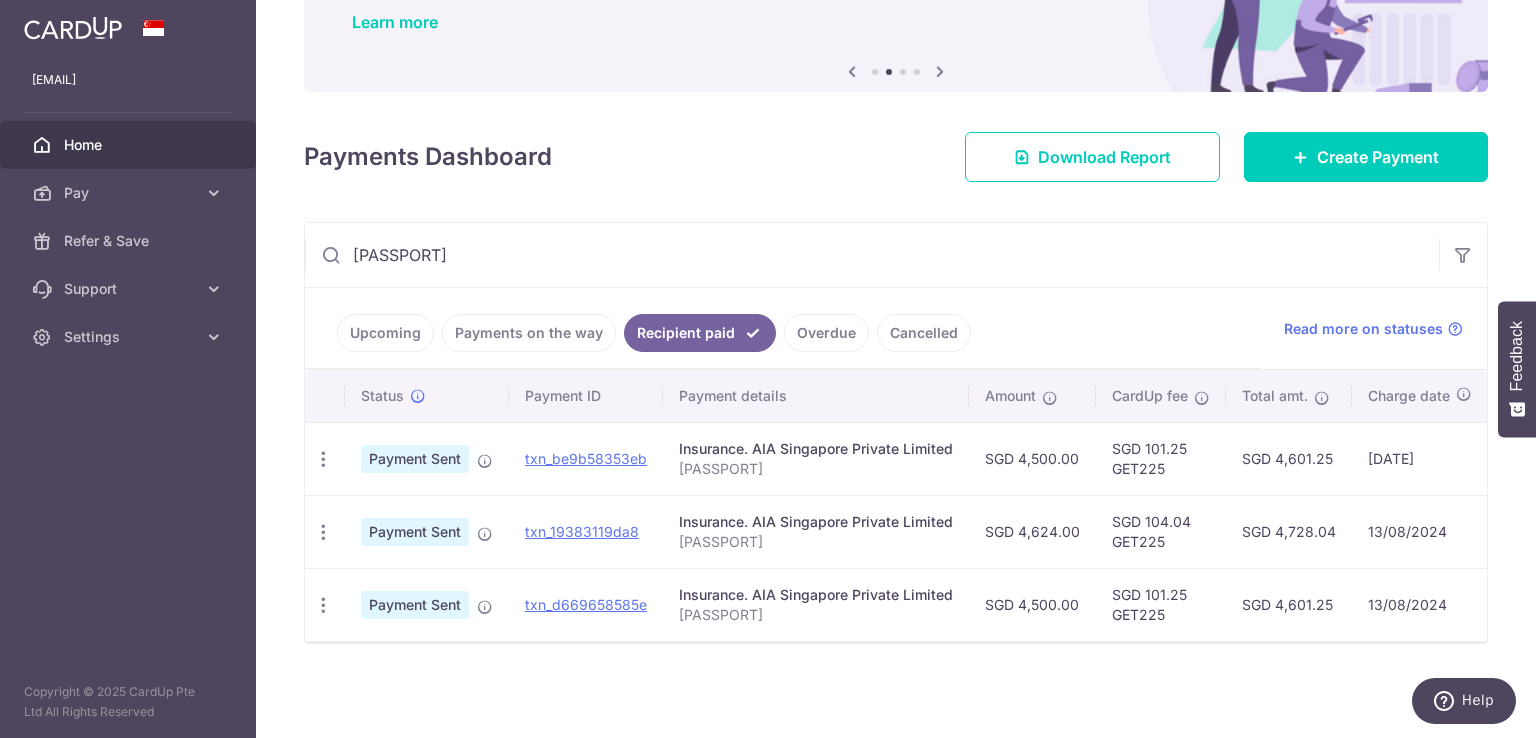click on "L549317568" at bounding box center (872, 255) 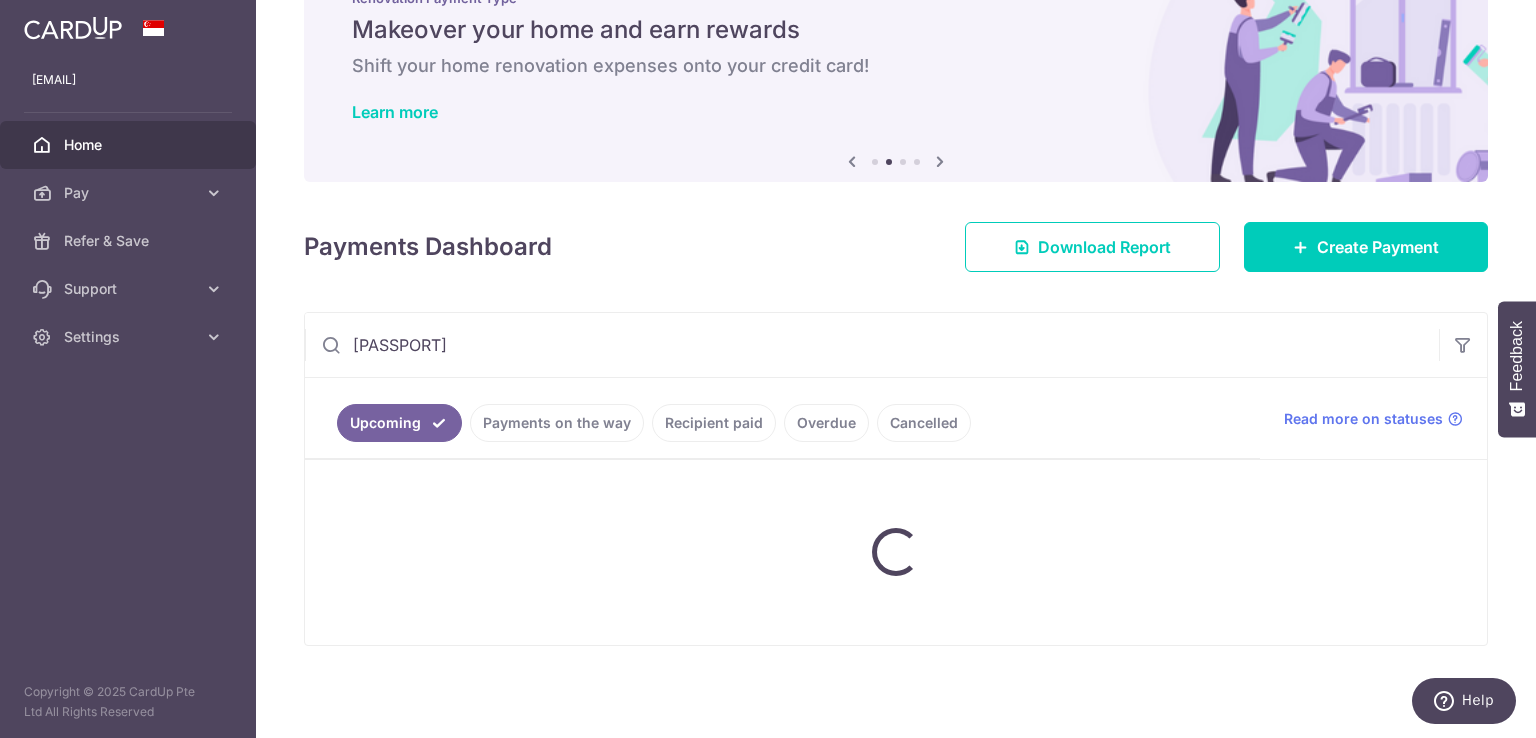 scroll, scrollTop: 172, scrollLeft: 0, axis: vertical 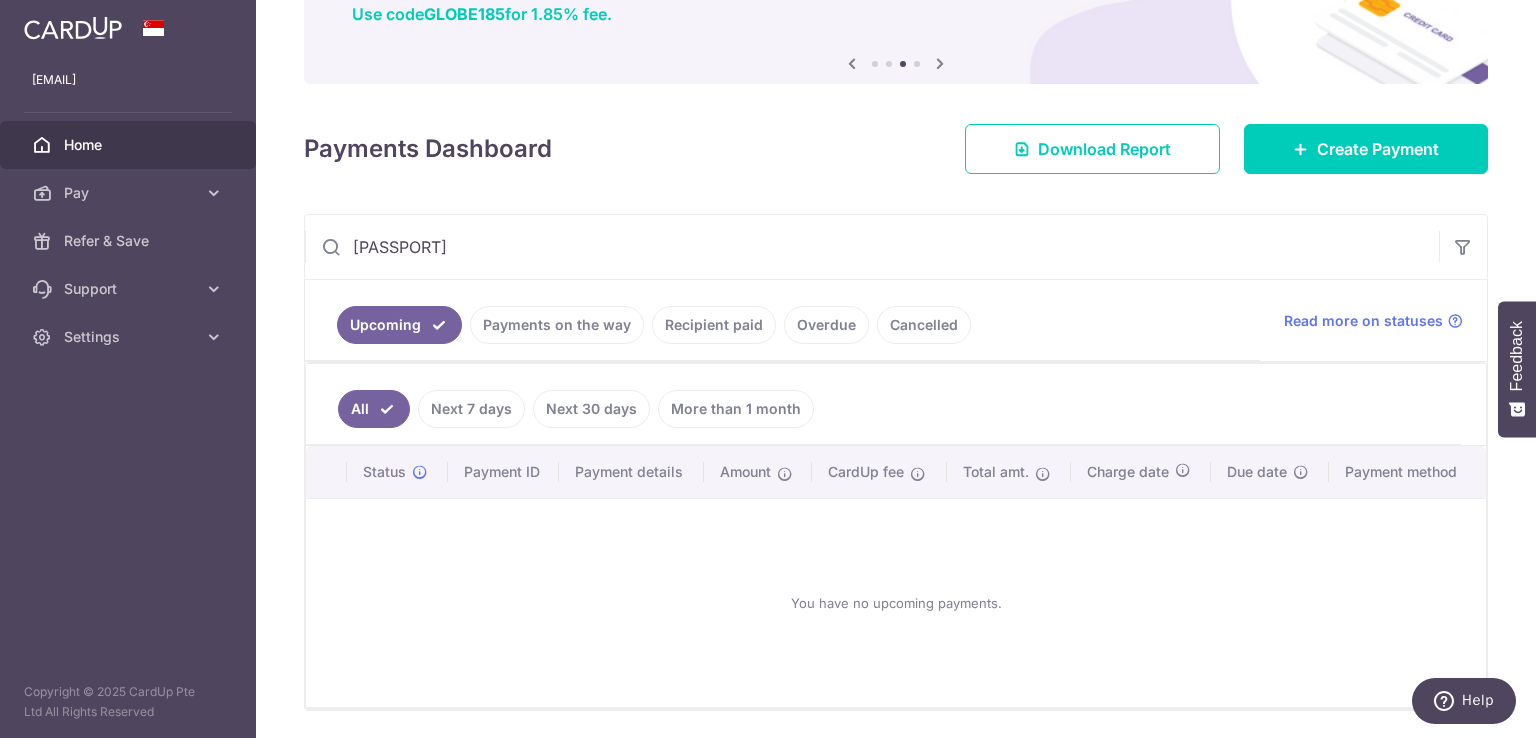 drag, startPoint x: 485, startPoint y: 265, endPoint x: 263, endPoint y: 259, distance: 222.08107 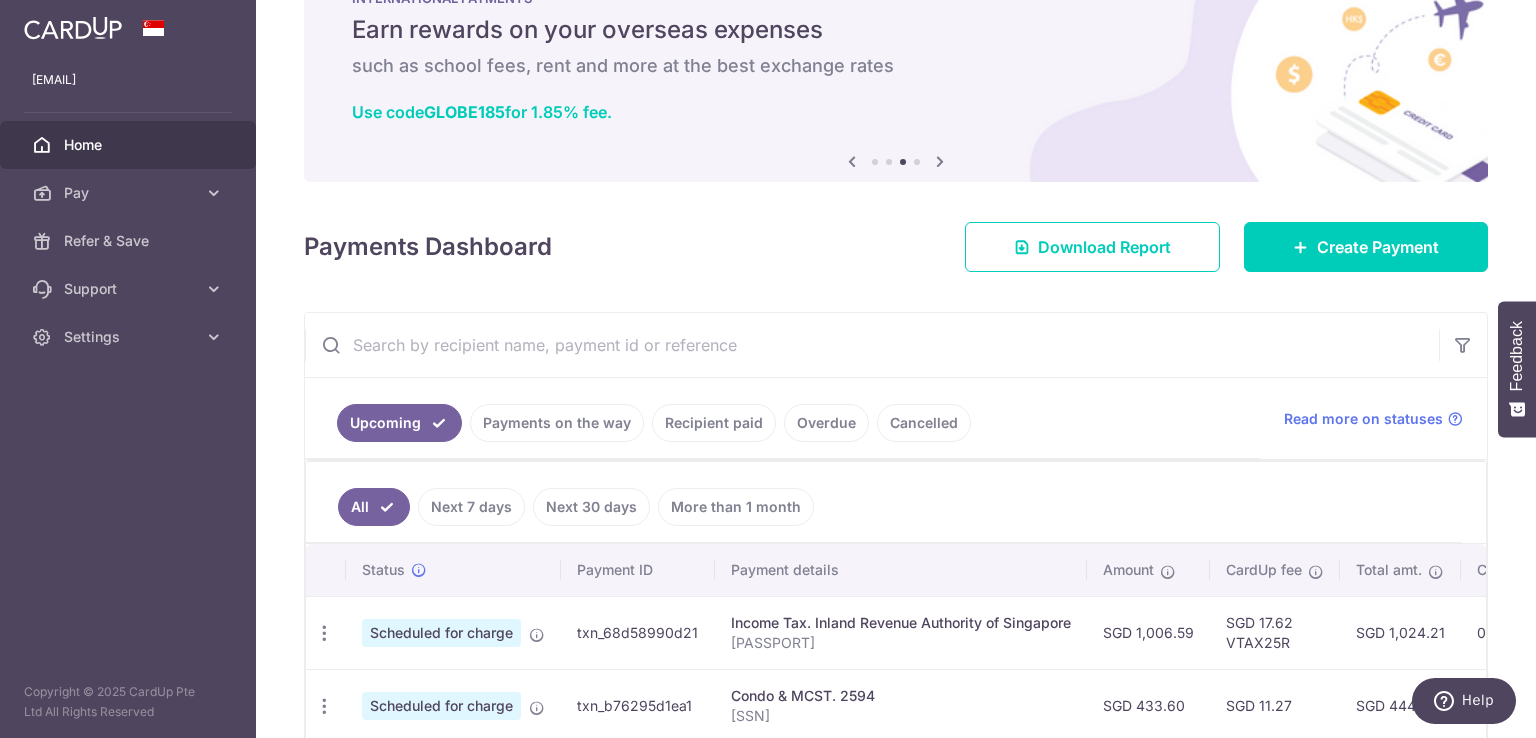 scroll, scrollTop: 172, scrollLeft: 0, axis: vertical 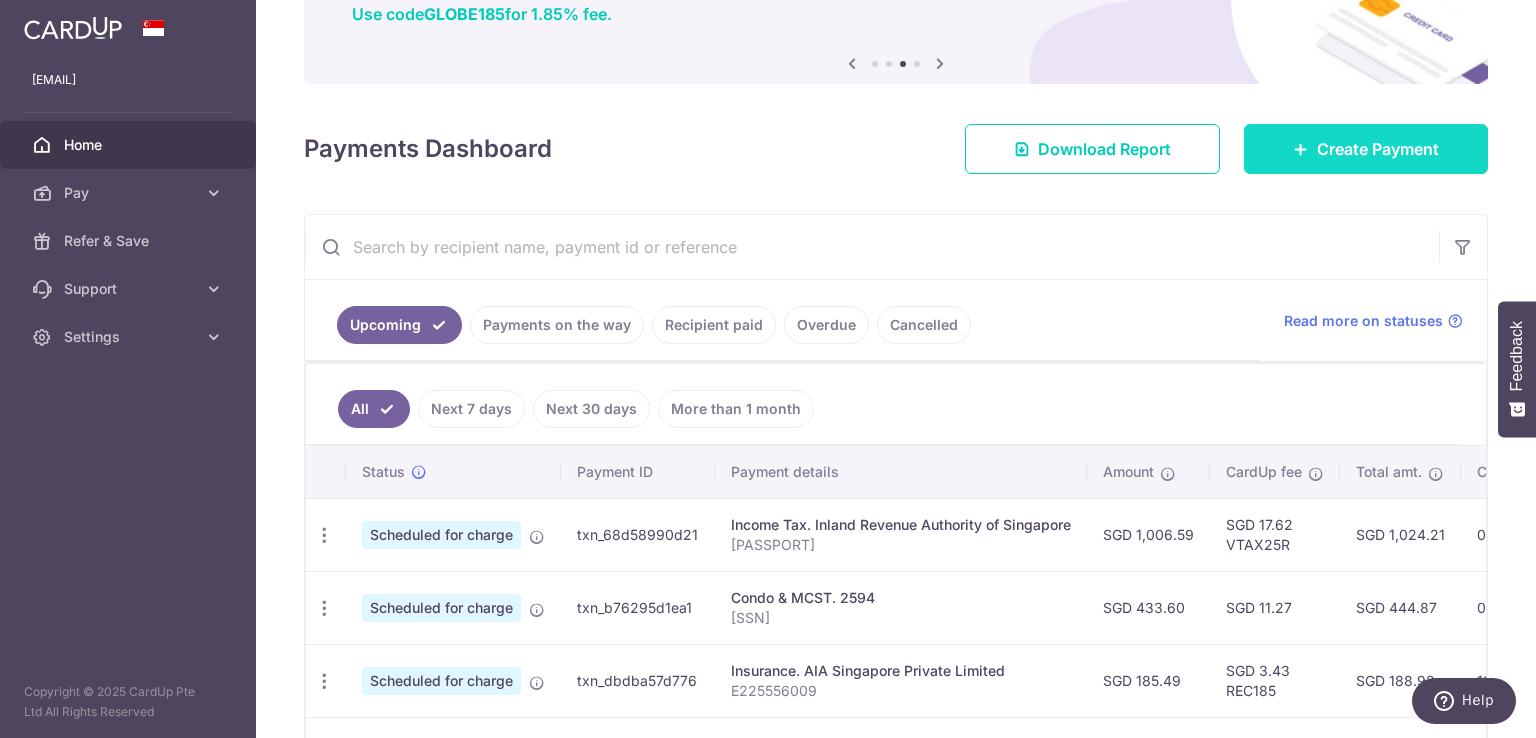 type 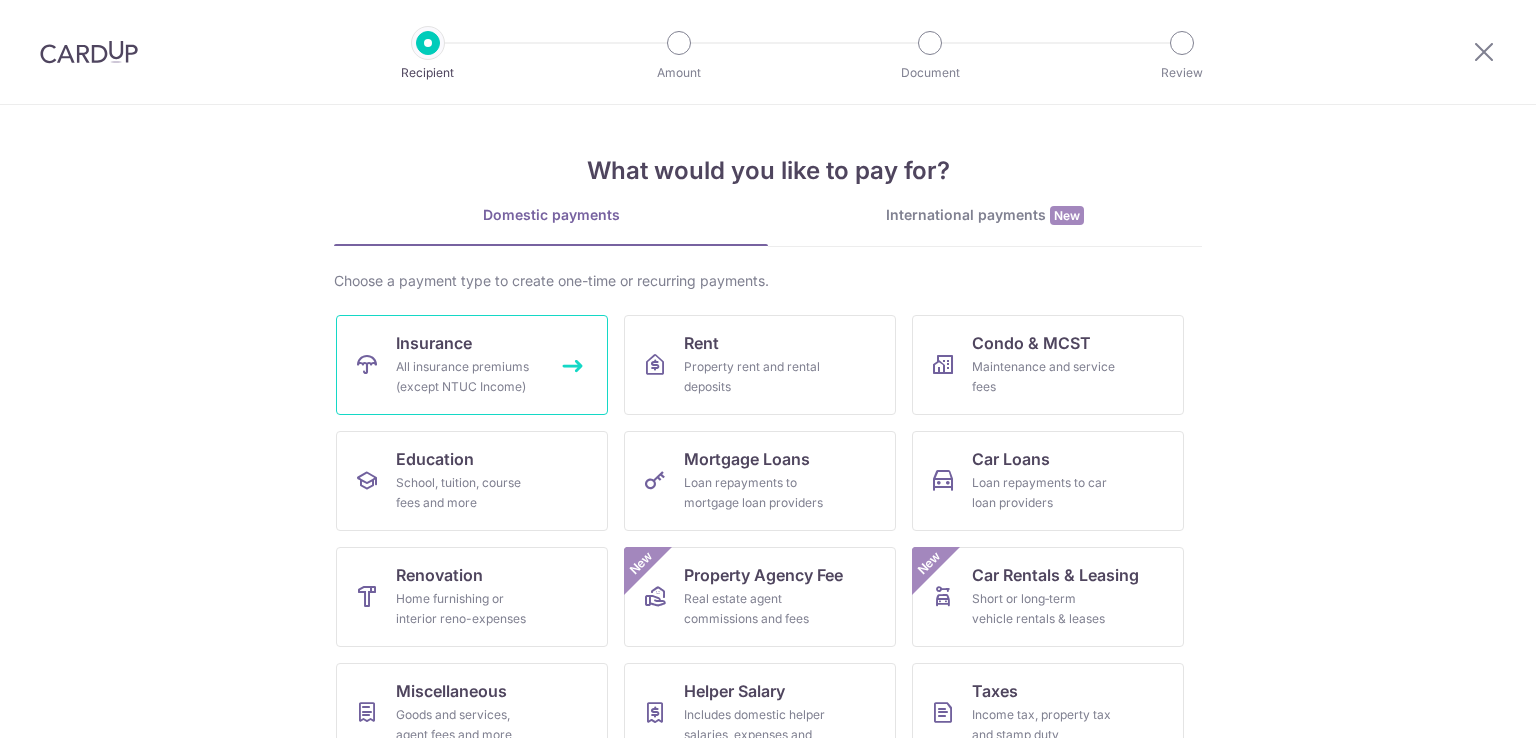 scroll, scrollTop: 0, scrollLeft: 0, axis: both 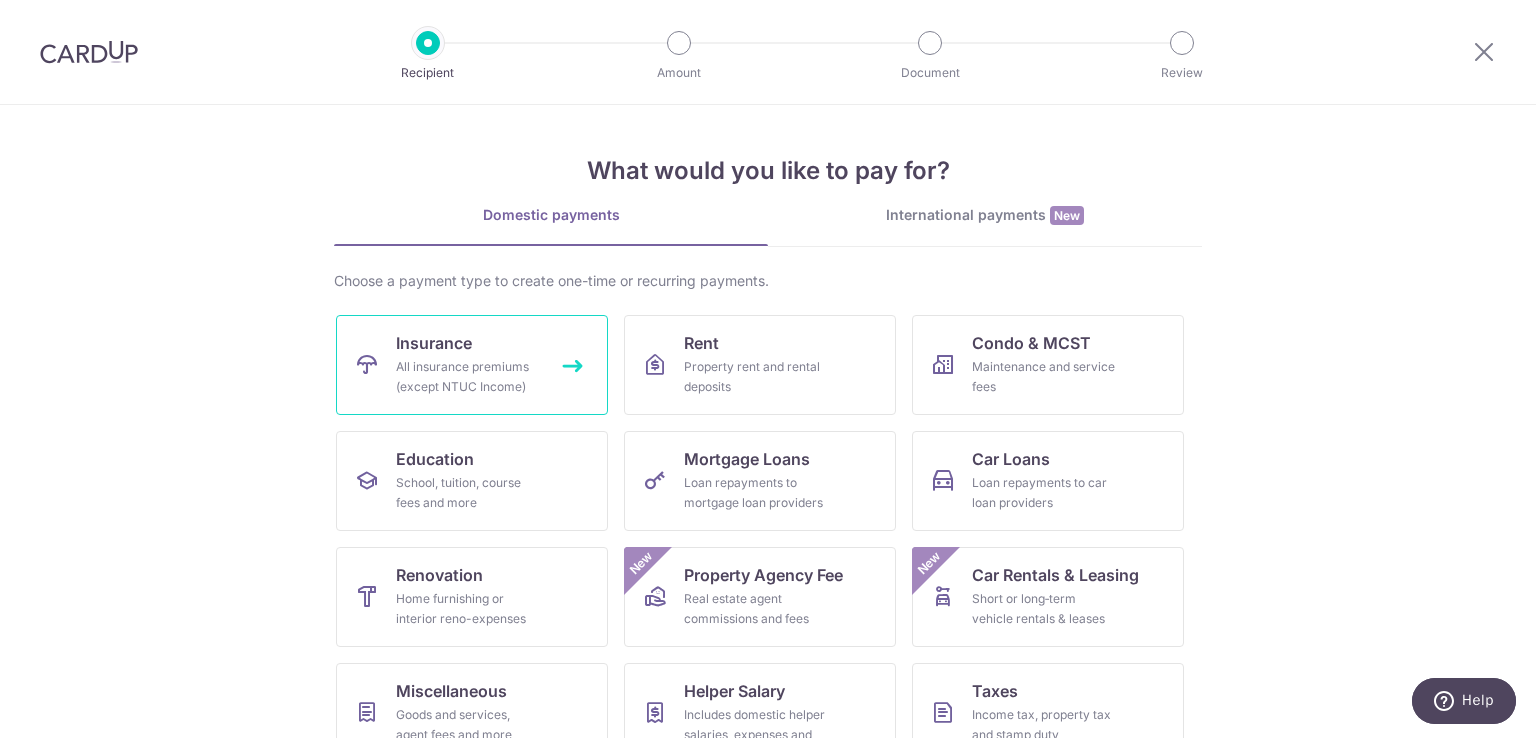 click on "All insurance premiums (except NTUC Income)" at bounding box center (468, 377) 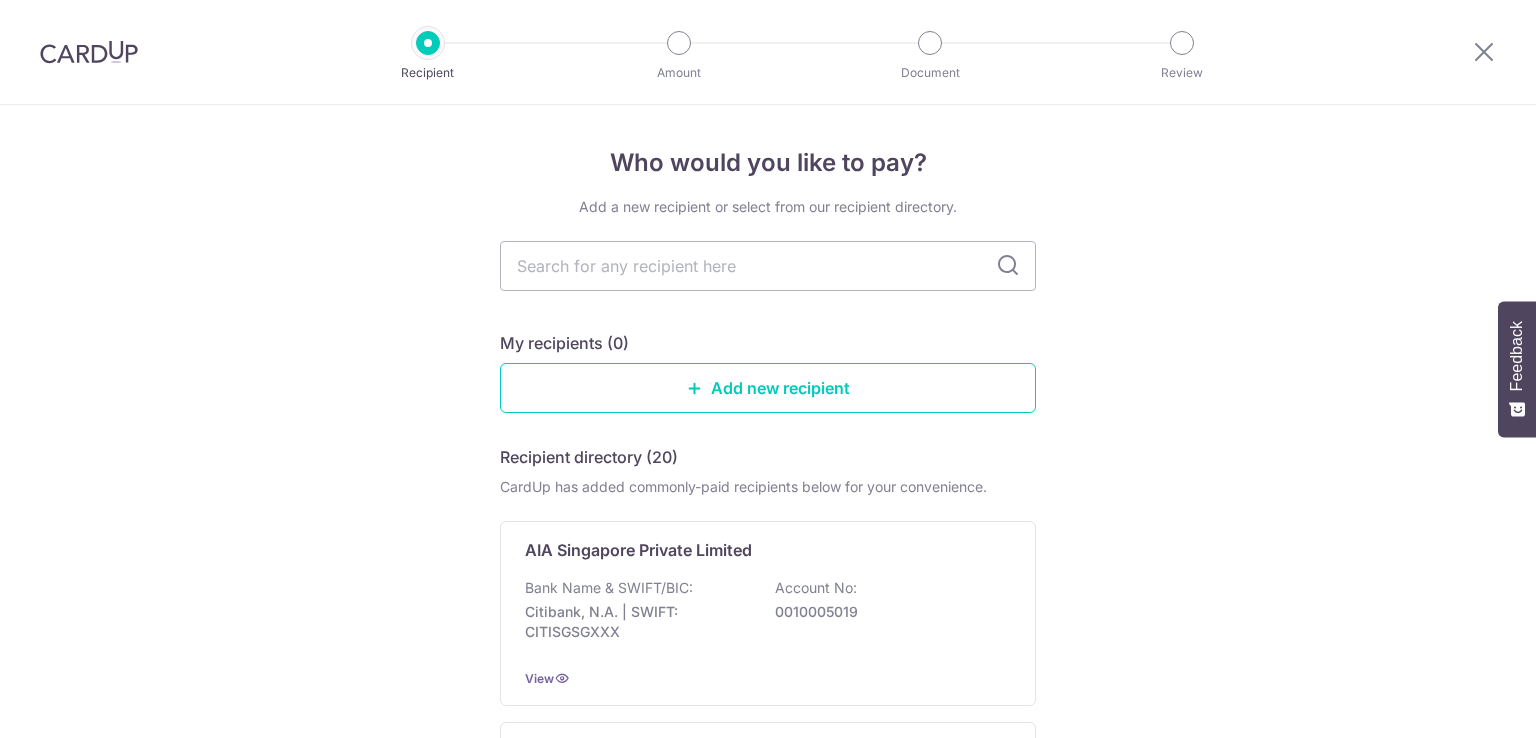 scroll, scrollTop: 0, scrollLeft: 0, axis: both 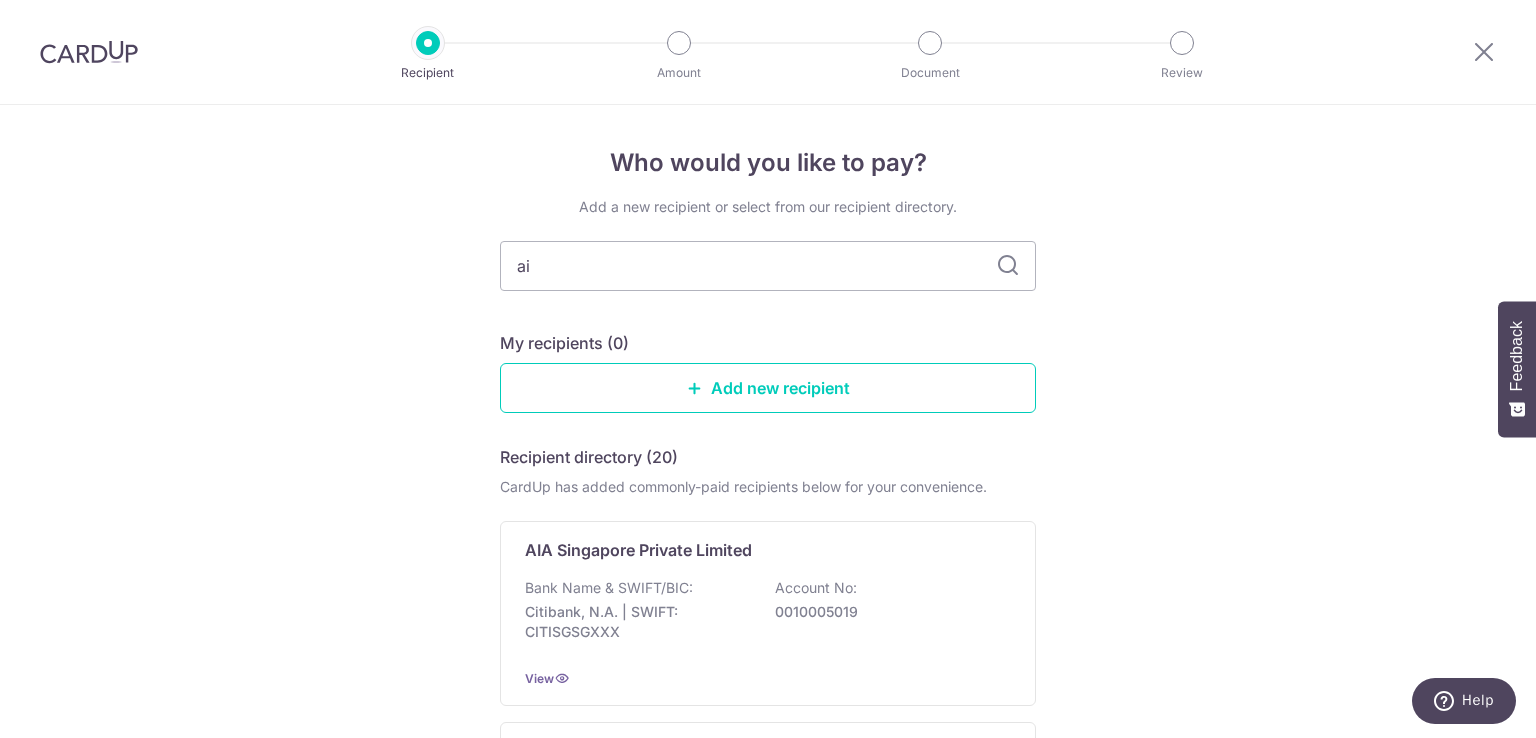 type on "aia" 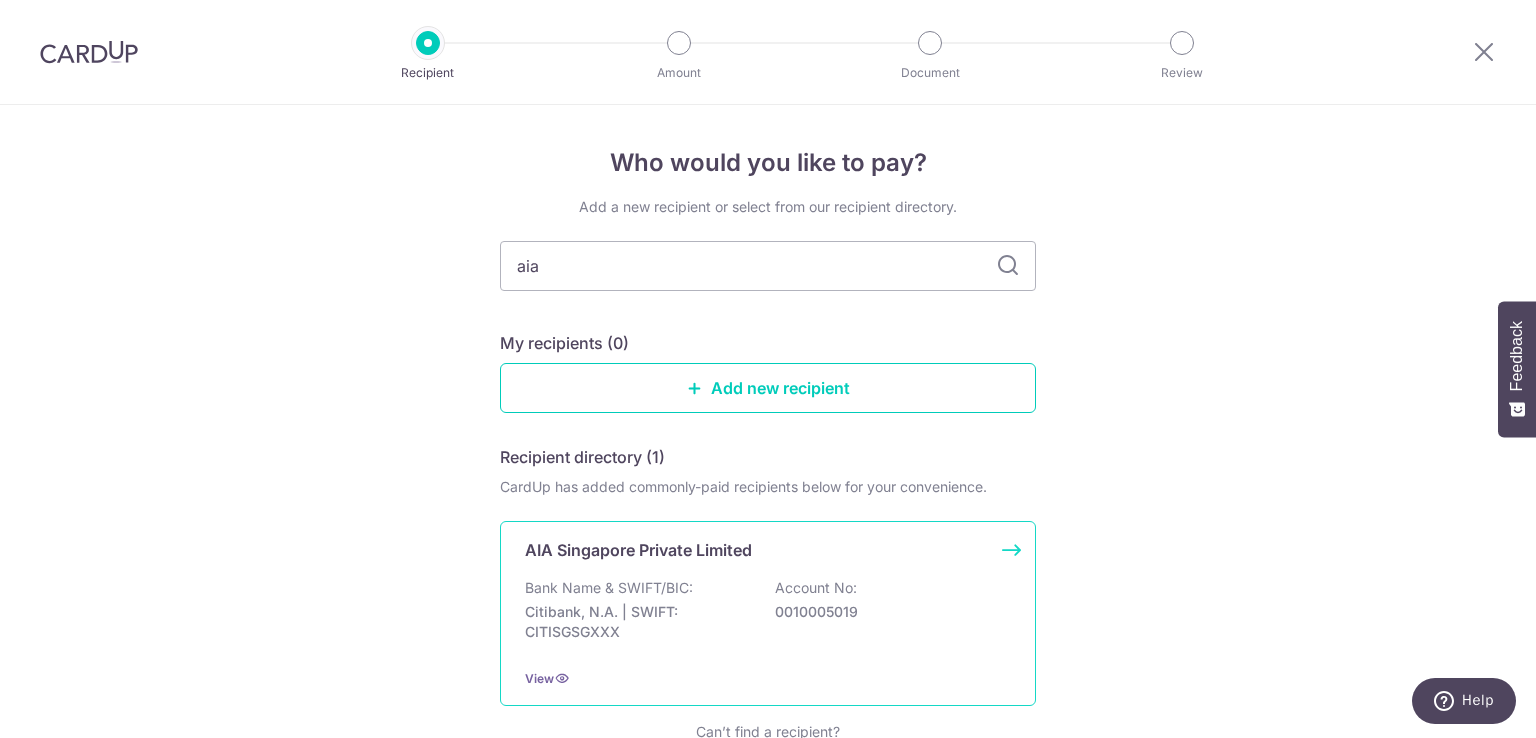 drag, startPoint x: 570, startPoint y: 610, endPoint x: 592, endPoint y: 601, distance: 23.769728 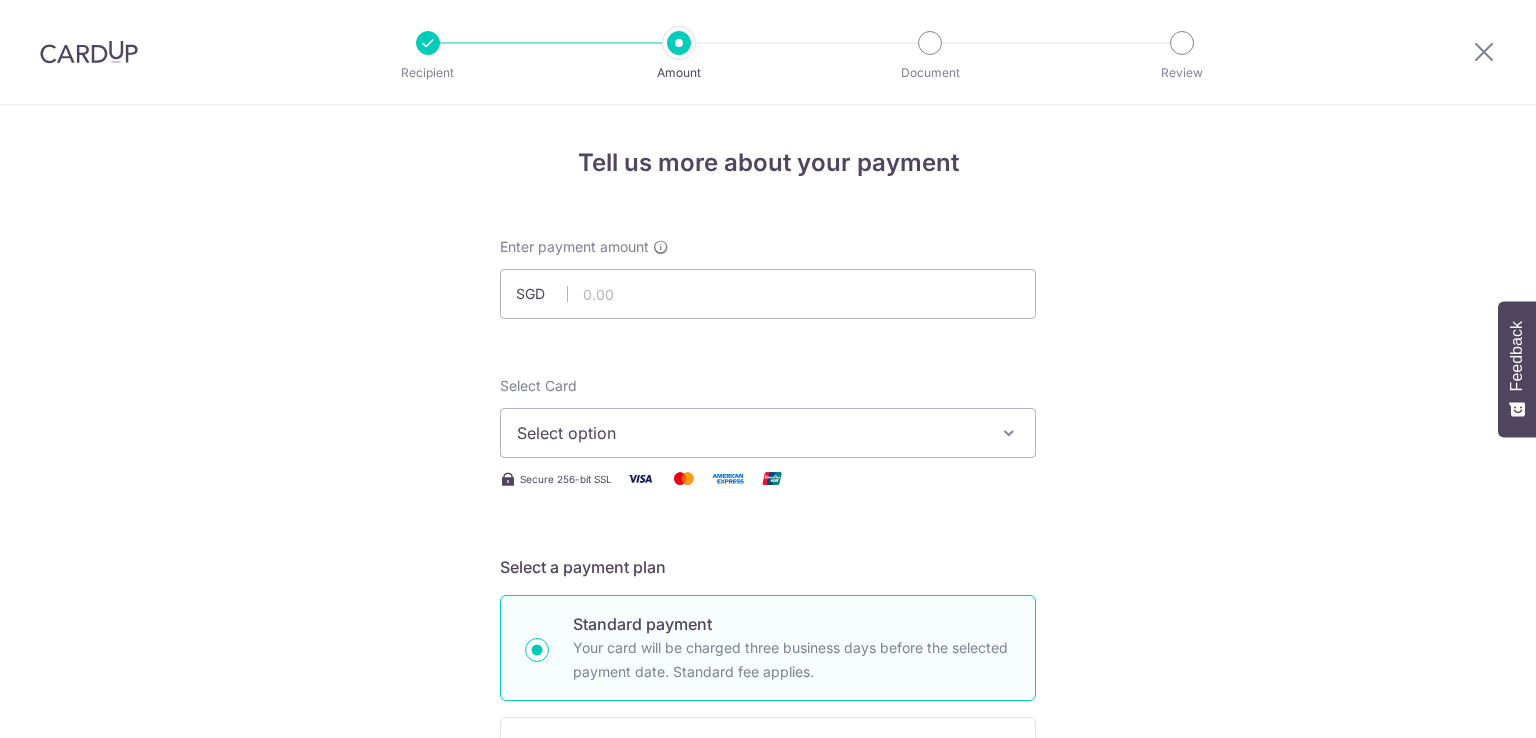 click at bounding box center [768, 294] 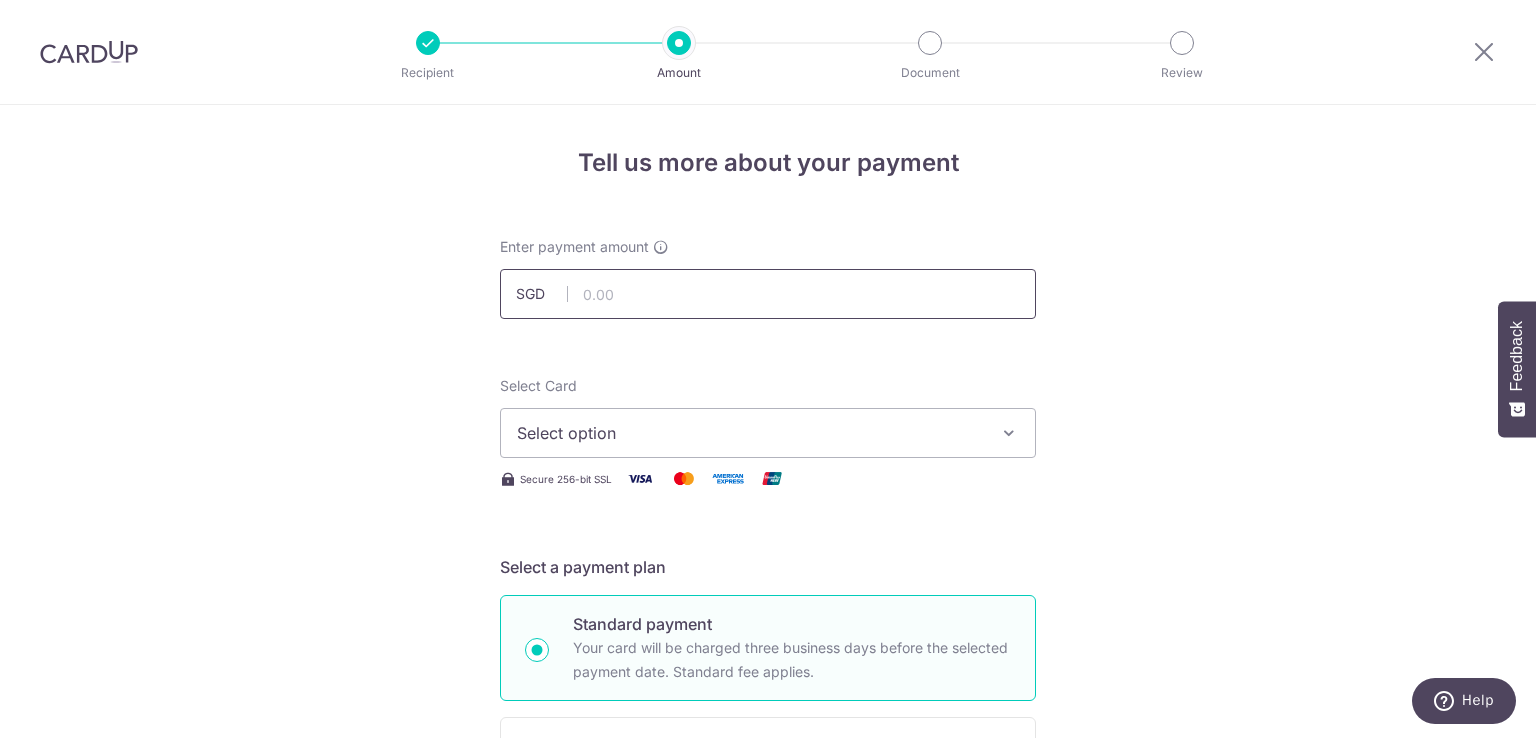 type on "L546748172" 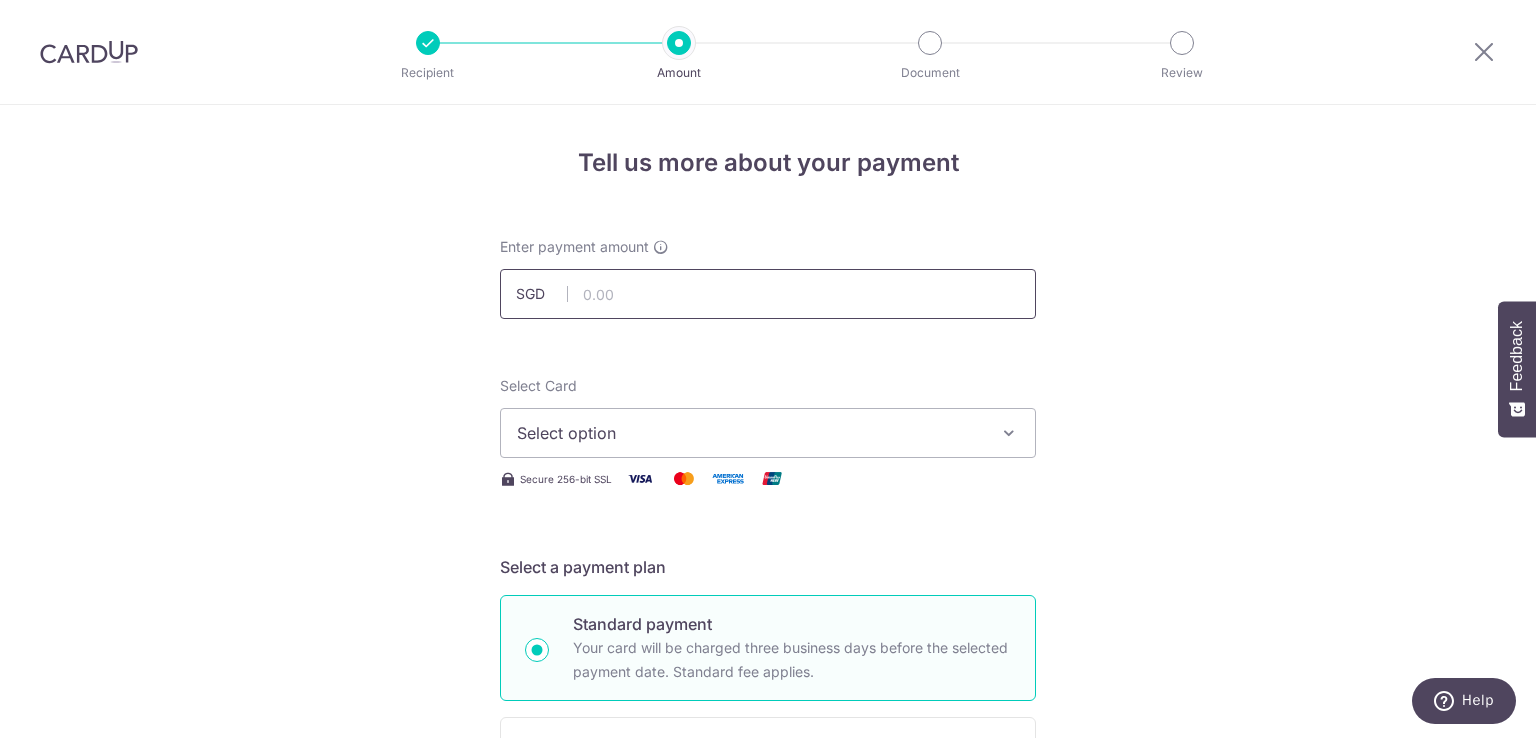 click at bounding box center (768, 294) 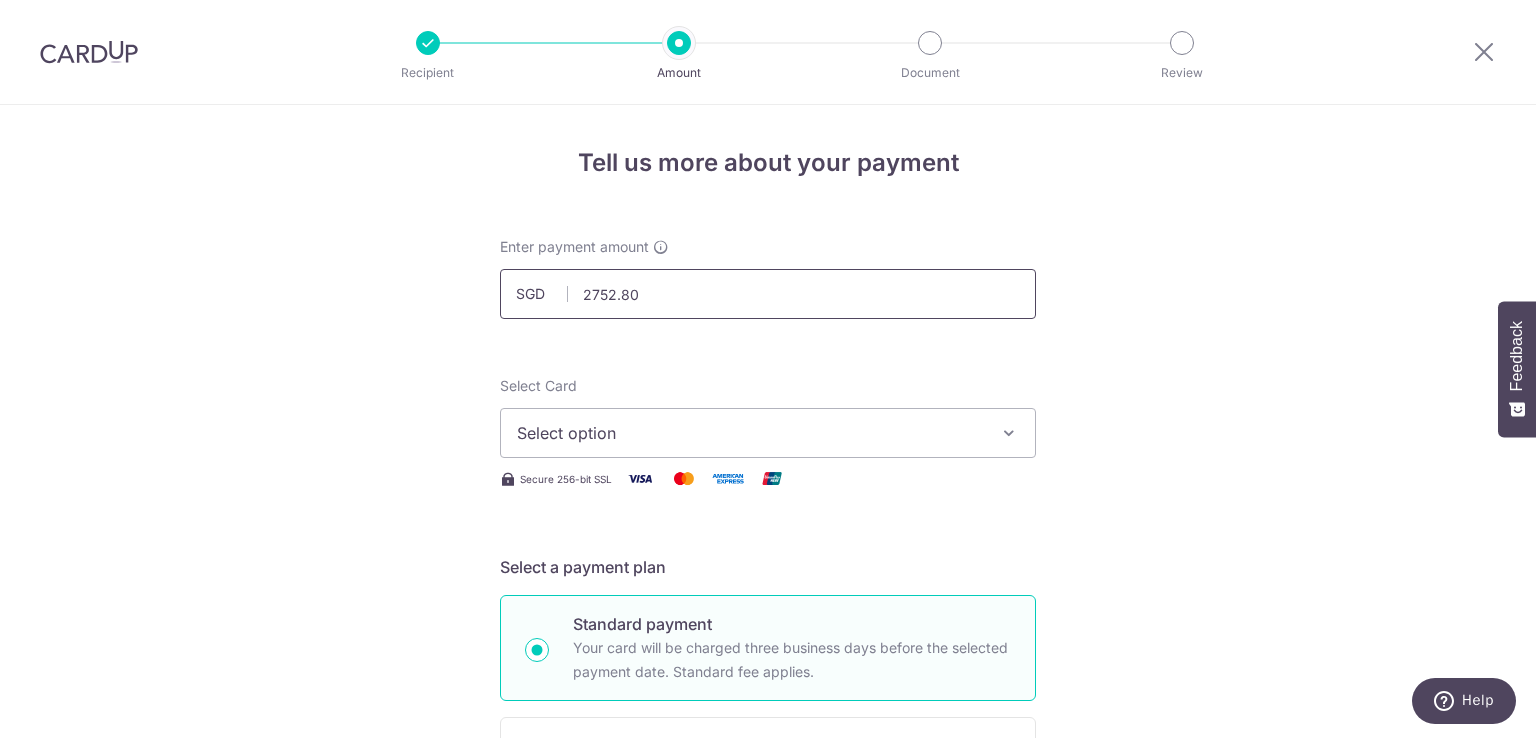 click on "2752.80" at bounding box center (768, 294) 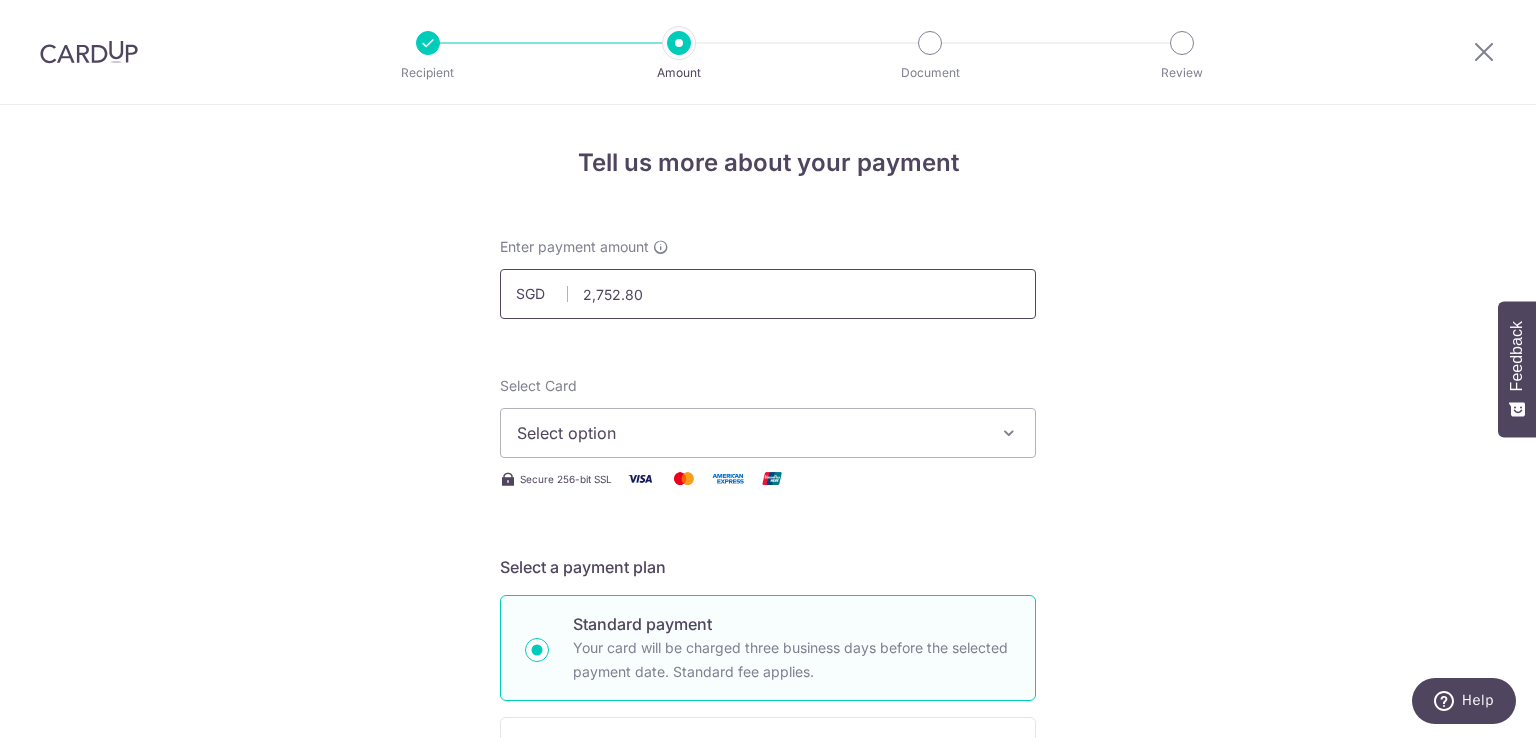 type 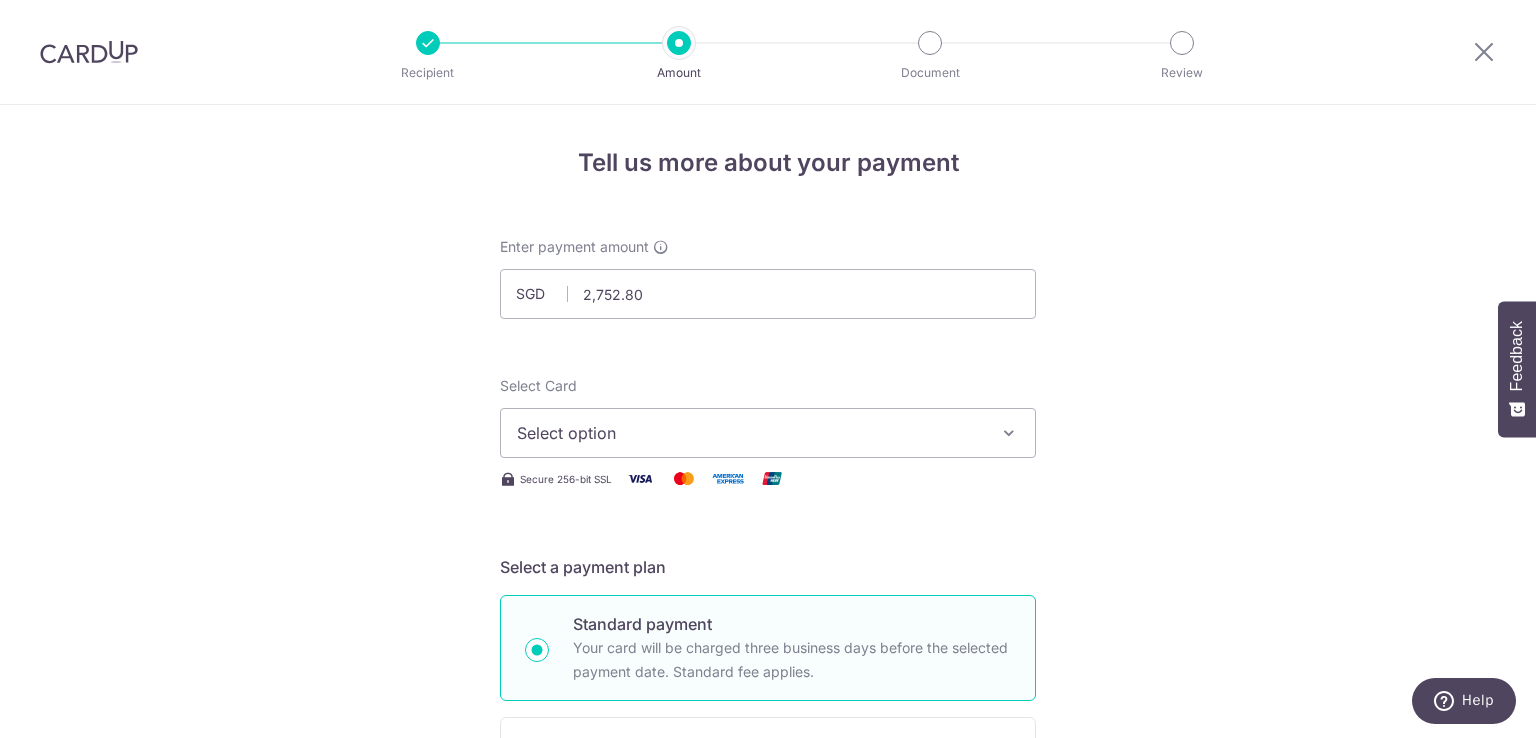 click on "Select option" at bounding box center [750, 433] 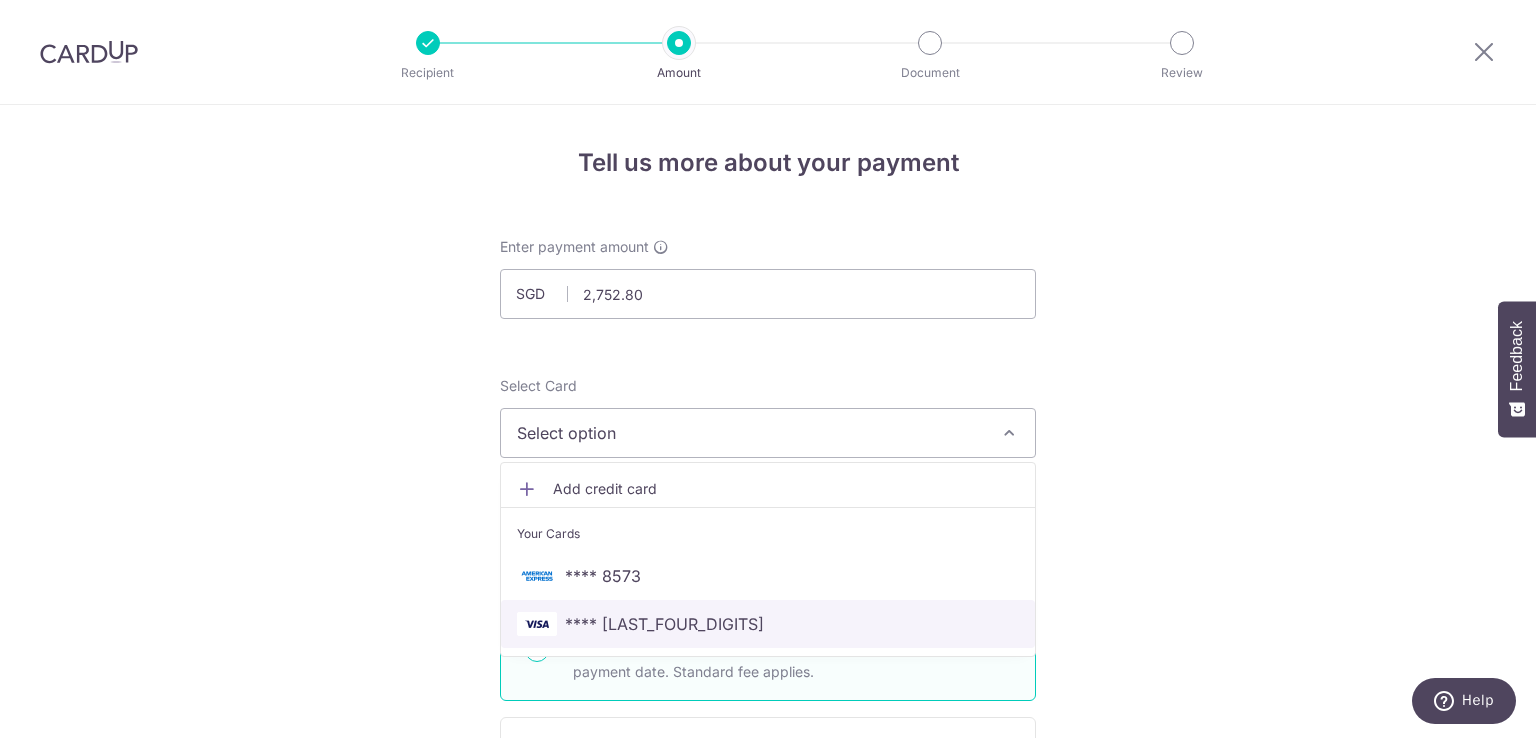 click on "**** 4755" at bounding box center [664, 624] 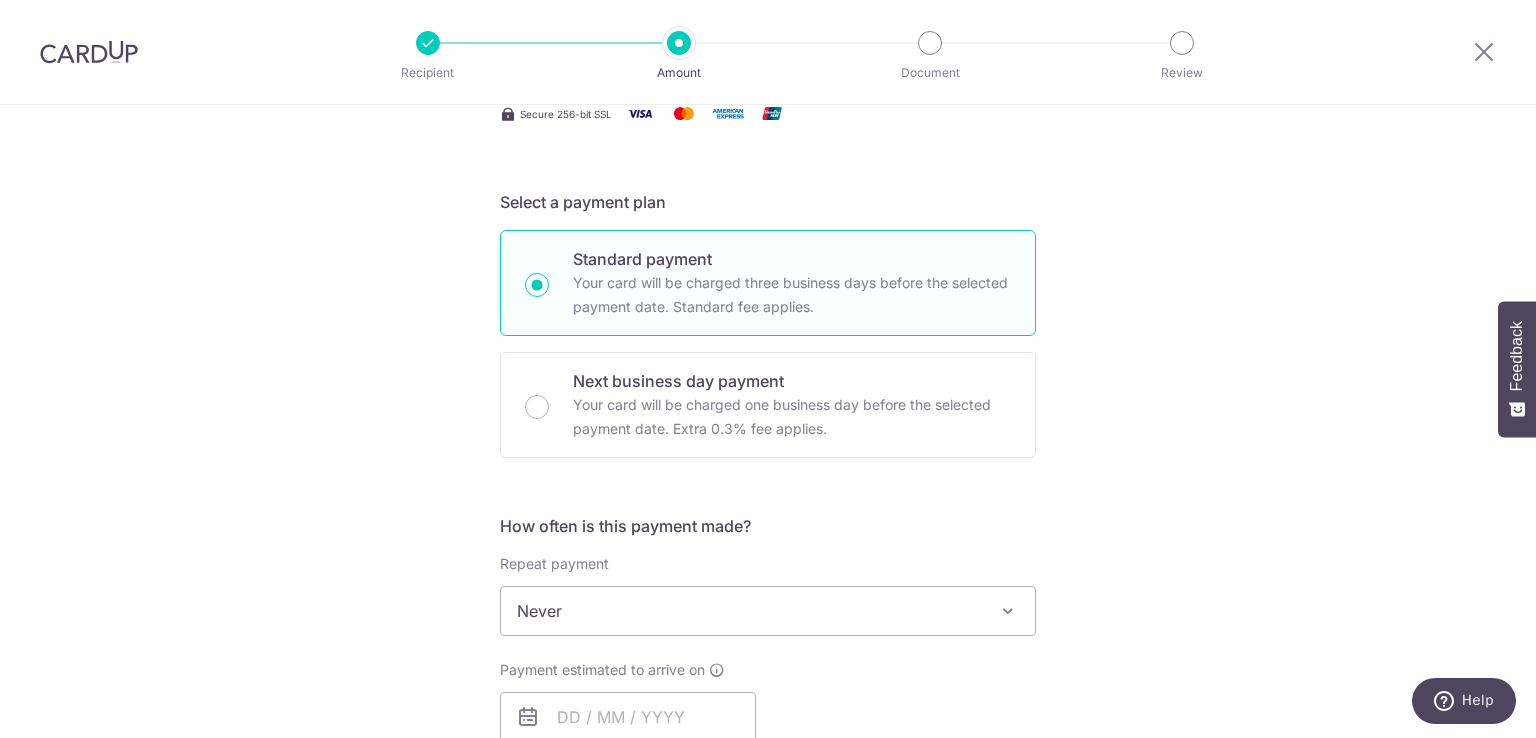scroll, scrollTop: 400, scrollLeft: 0, axis: vertical 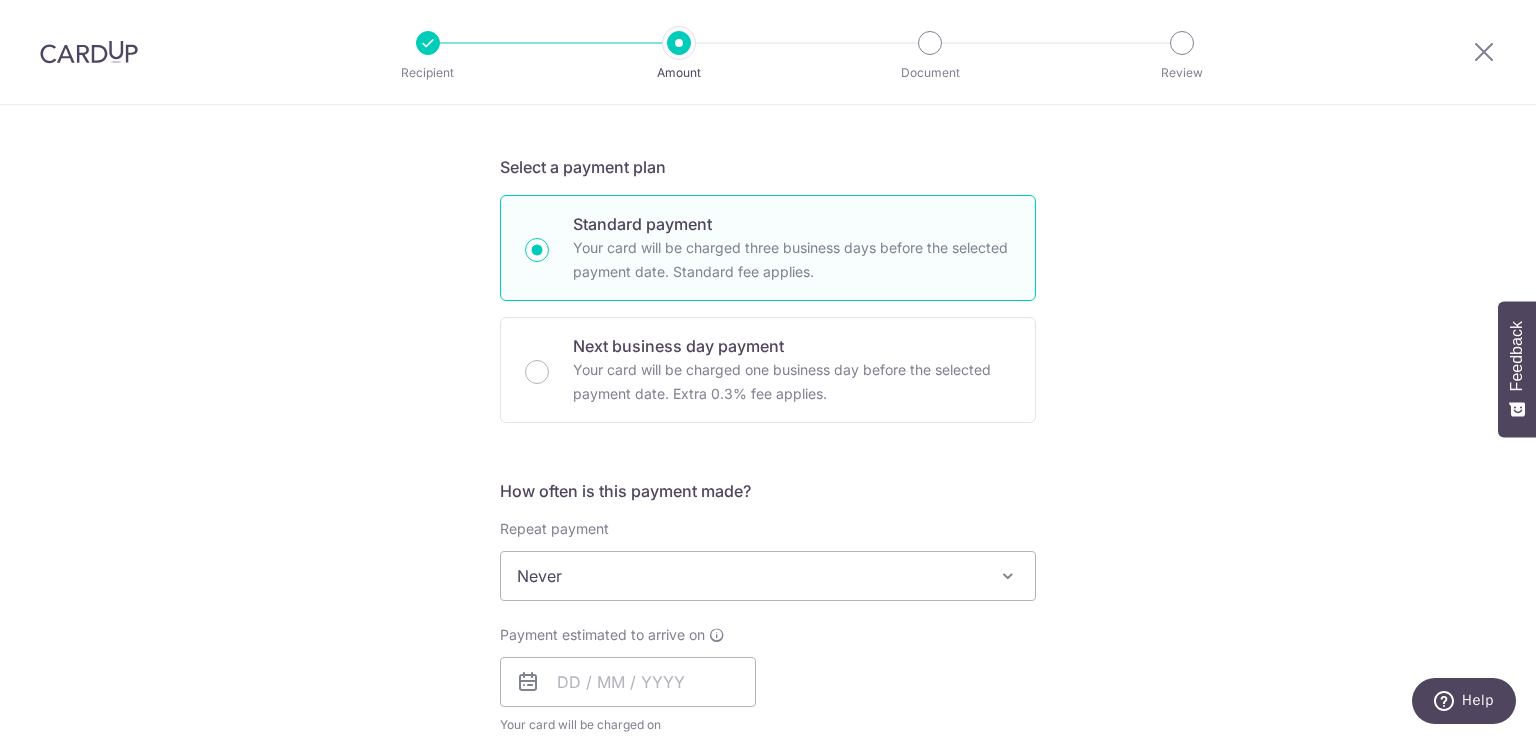 click on "Never" at bounding box center [768, 576] 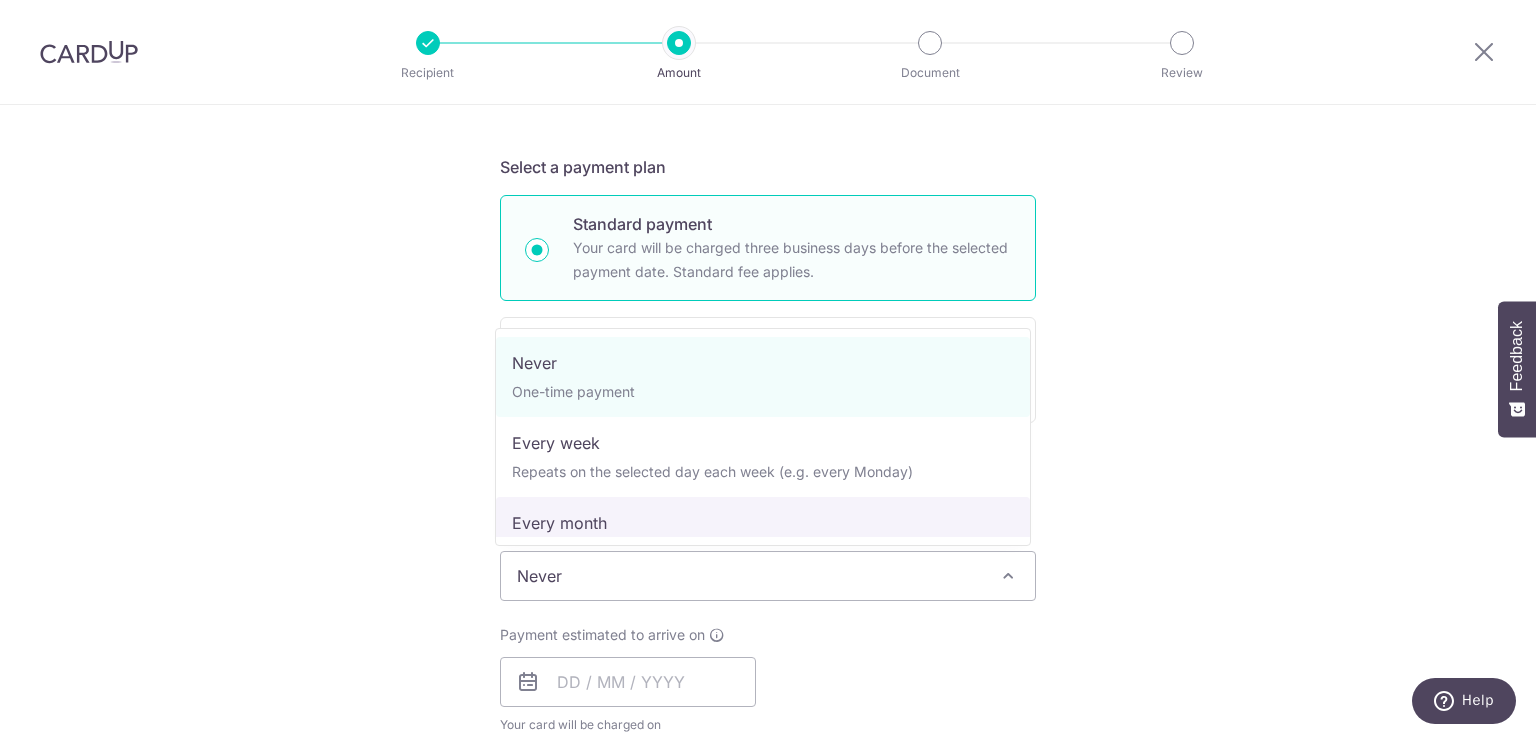 select on "3" 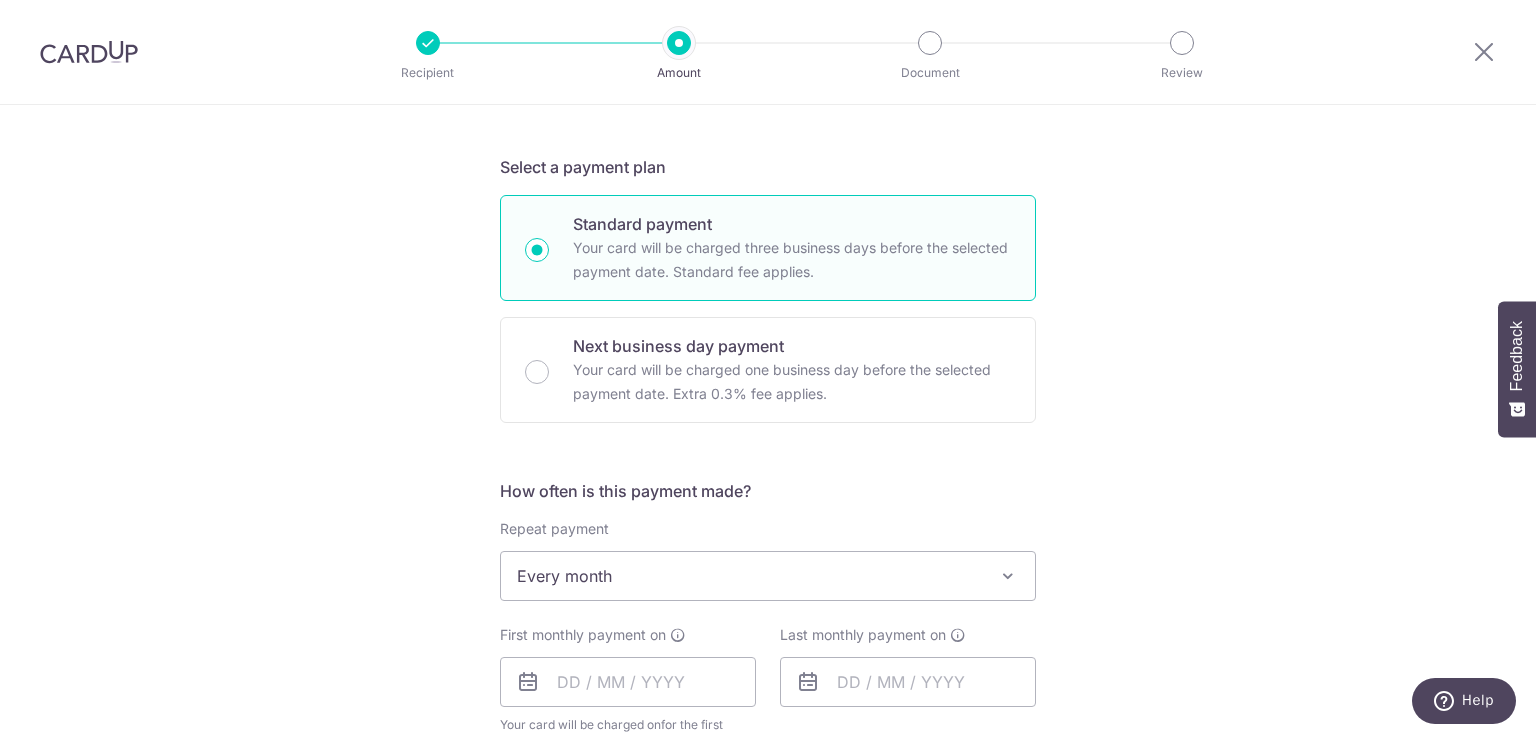 scroll, scrollTop: 600, scrollLeft: 0, axis: vertical 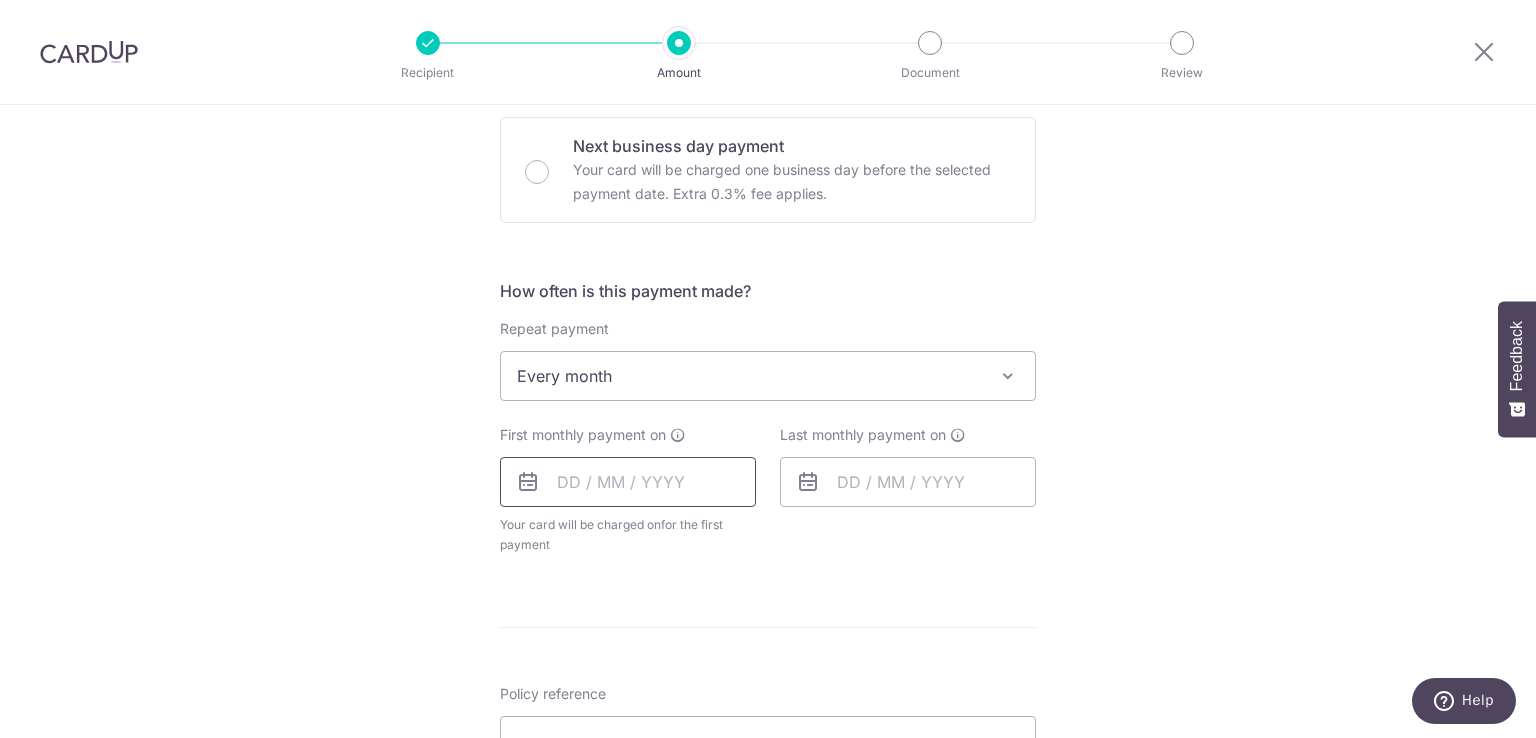 click at bounding box center (628, 482) 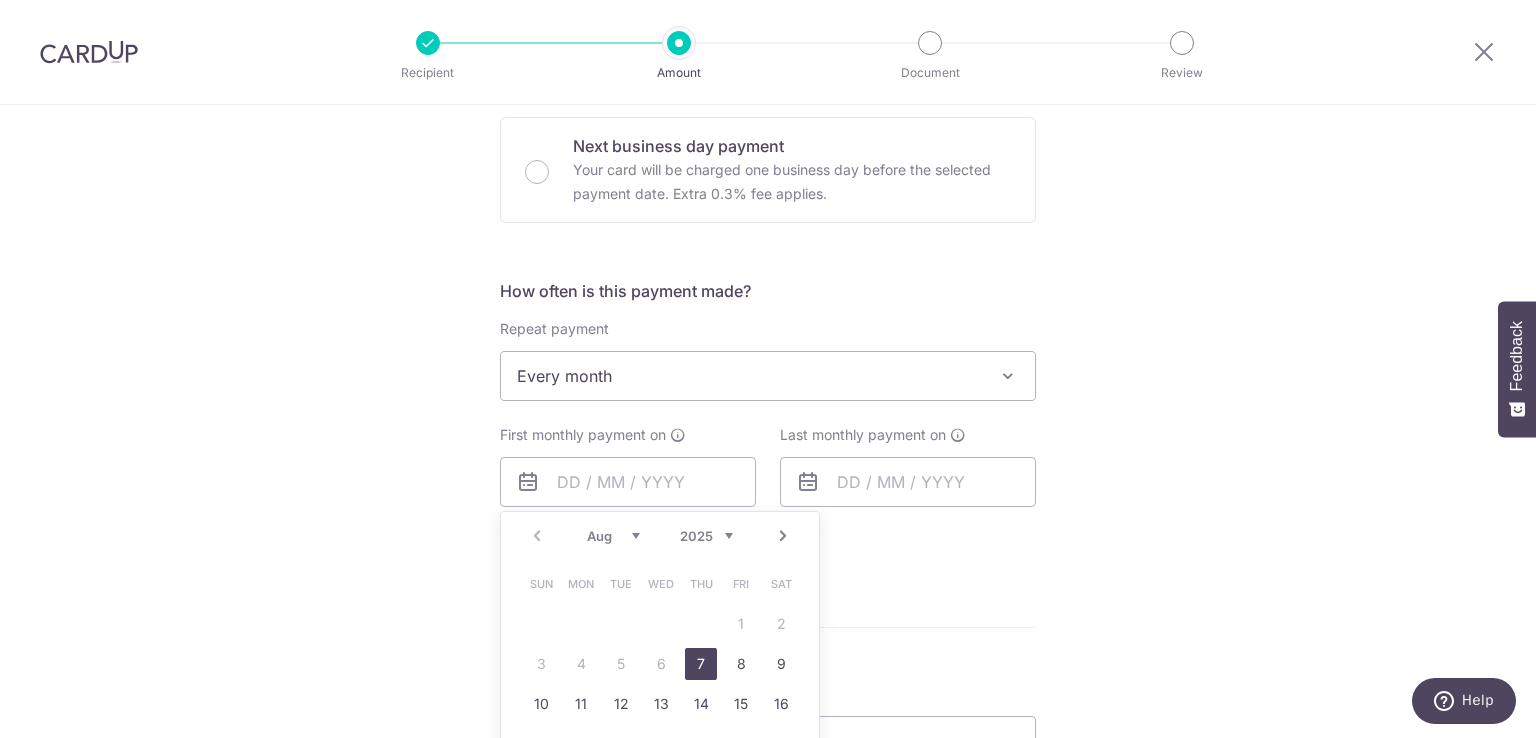 click on "7" at bounding box center (701, 664) 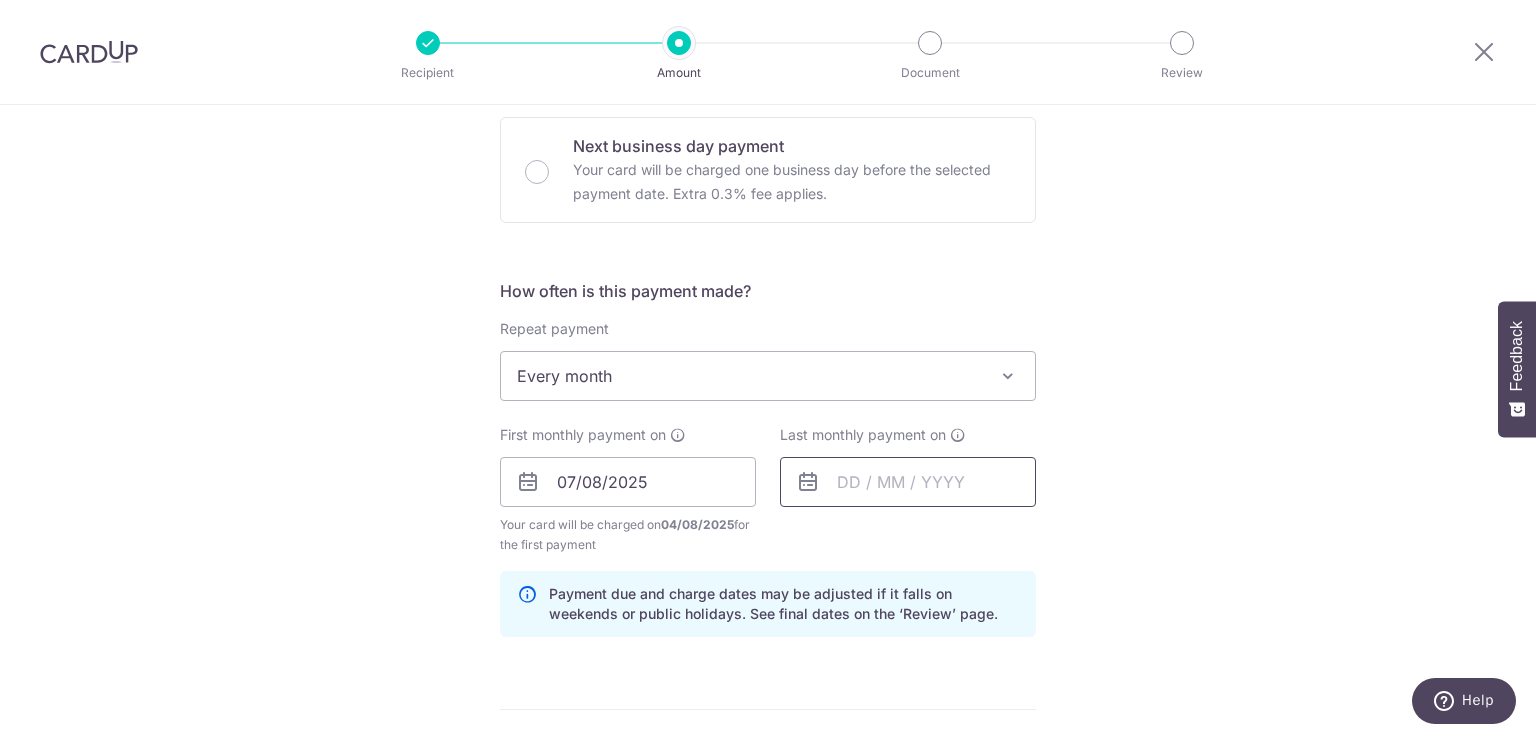 click at bounding box center [908, 482] 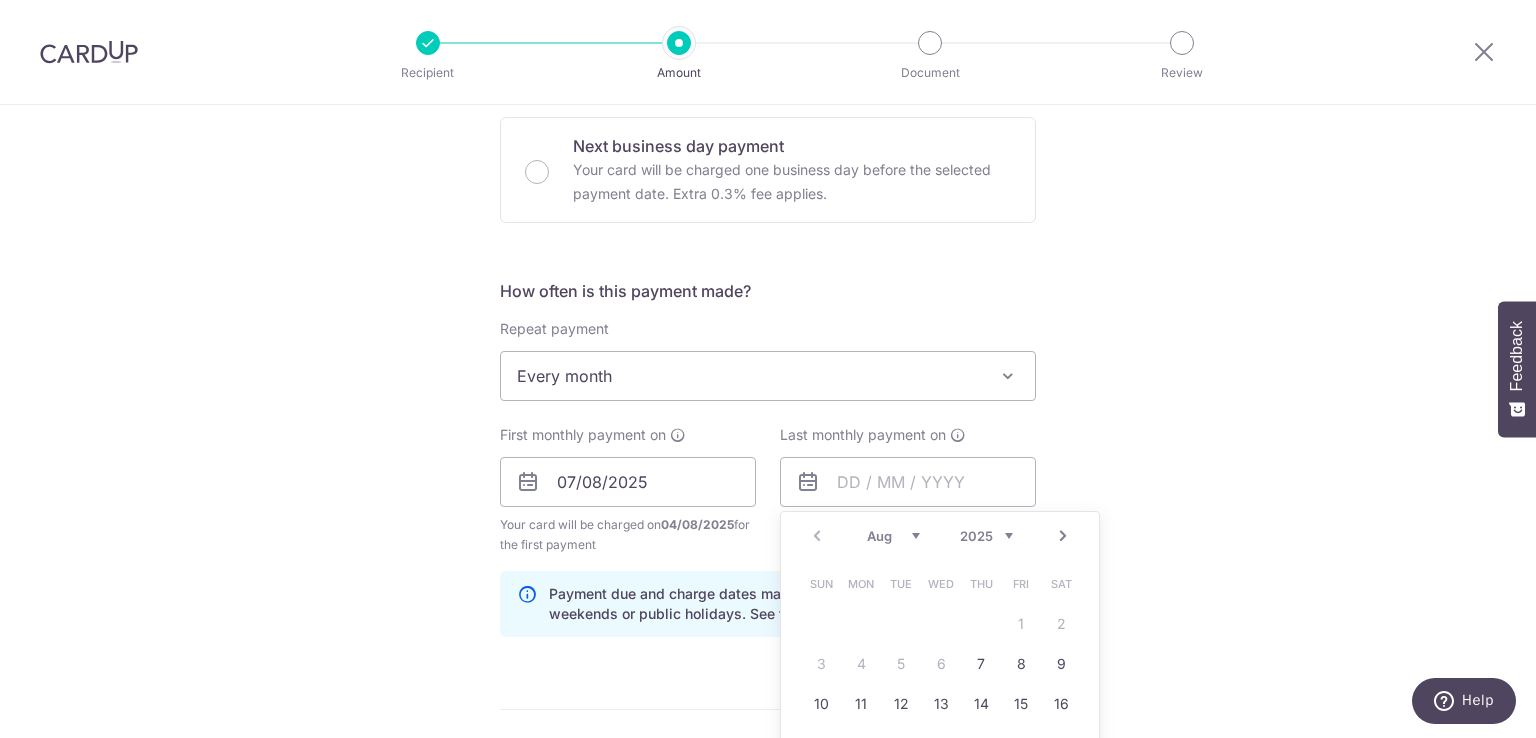 click on "Aug Sep Oct Nov Dec" at bounding box center (893, 536) 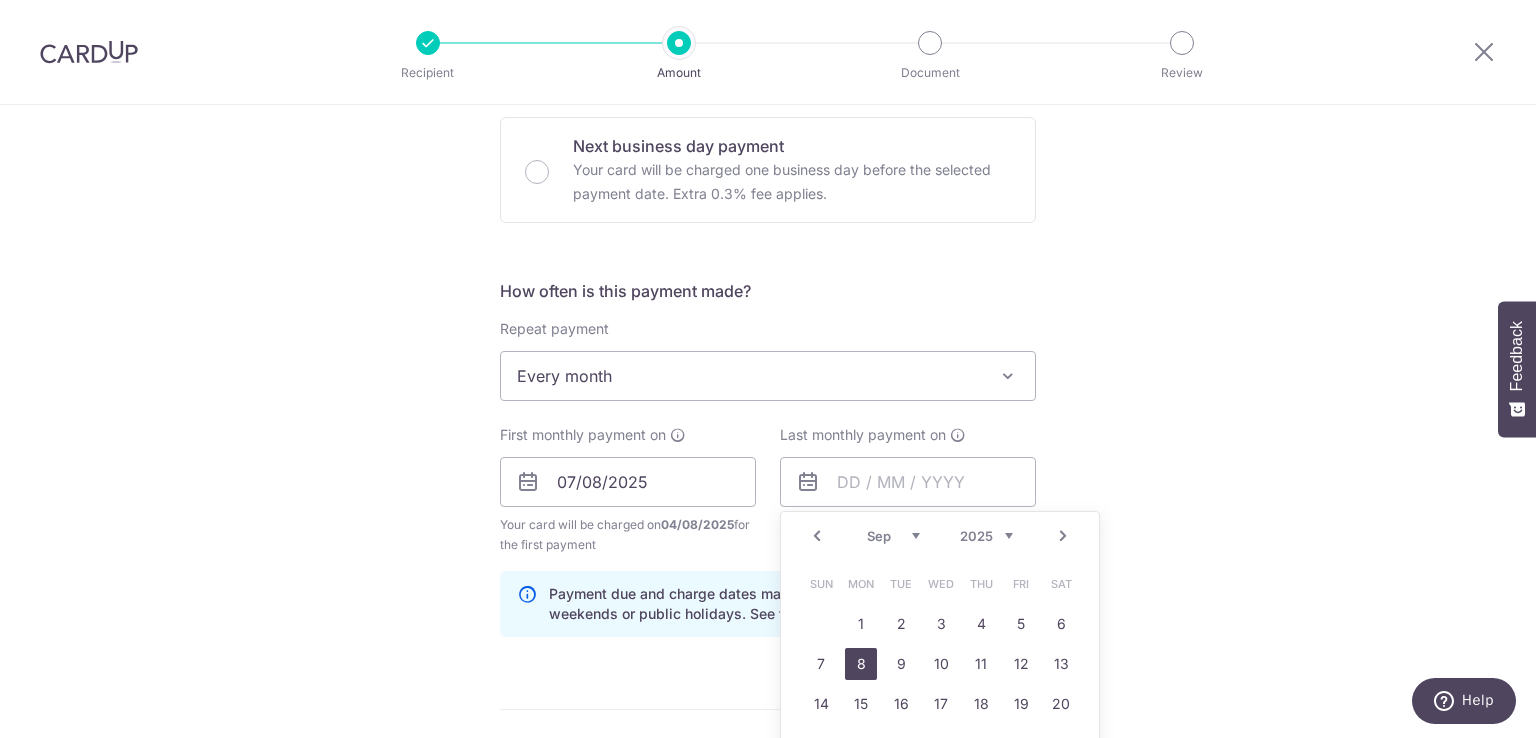 click on "8" at bounding box center (861, 664) 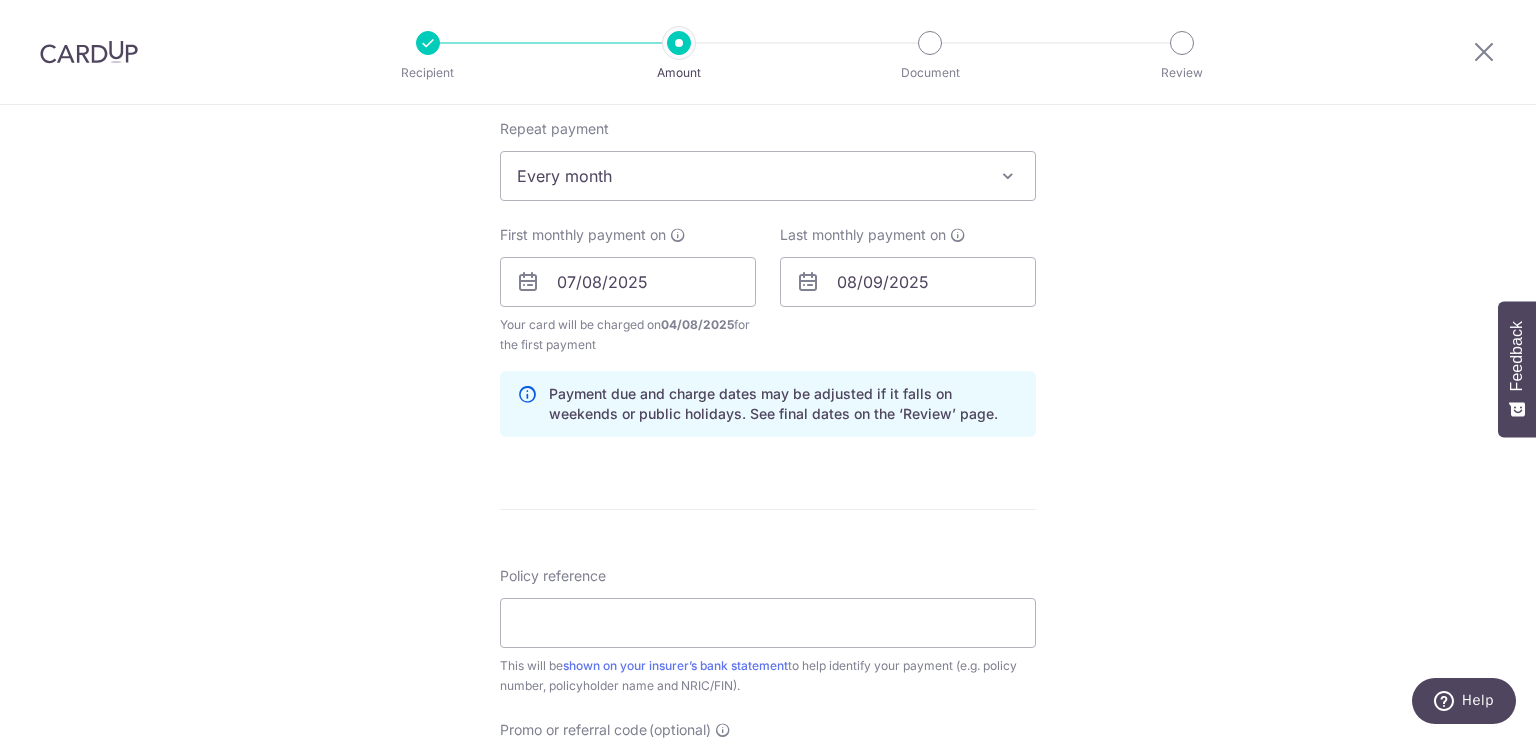 scroll, scrollTop: 900, scrollLeft: 0, axis: vertical 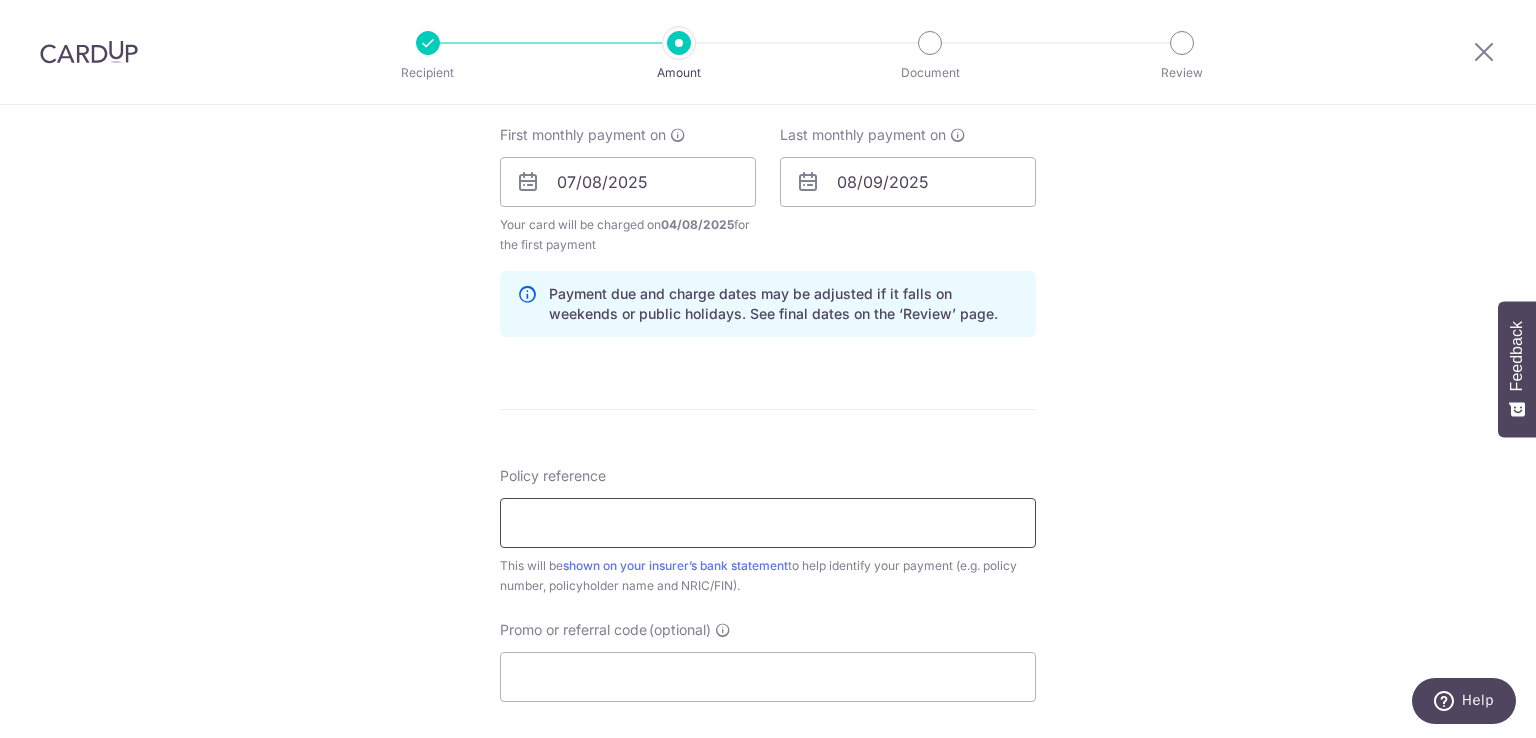 click on "Policy reference" at bounding box center (768, 523) 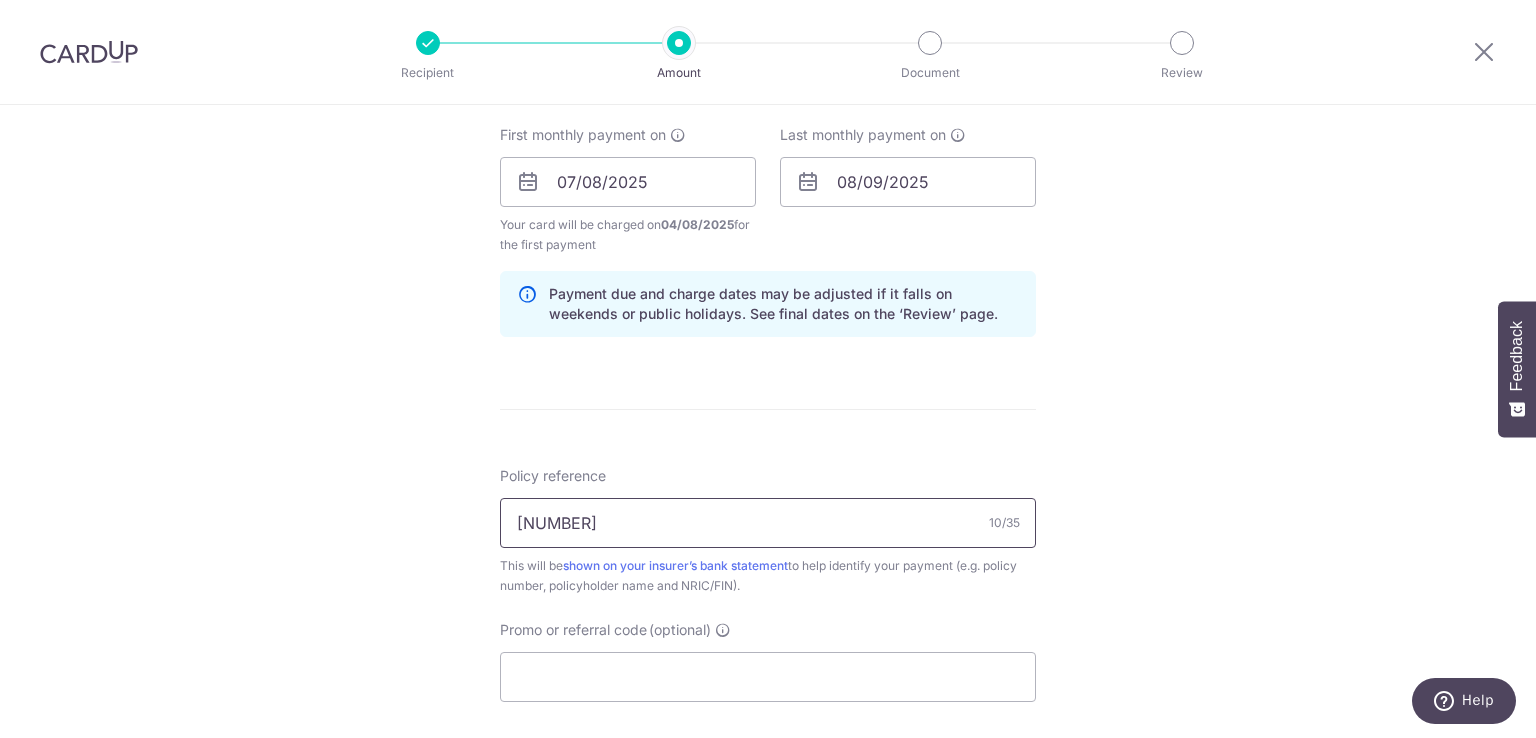 type on "L546748172" 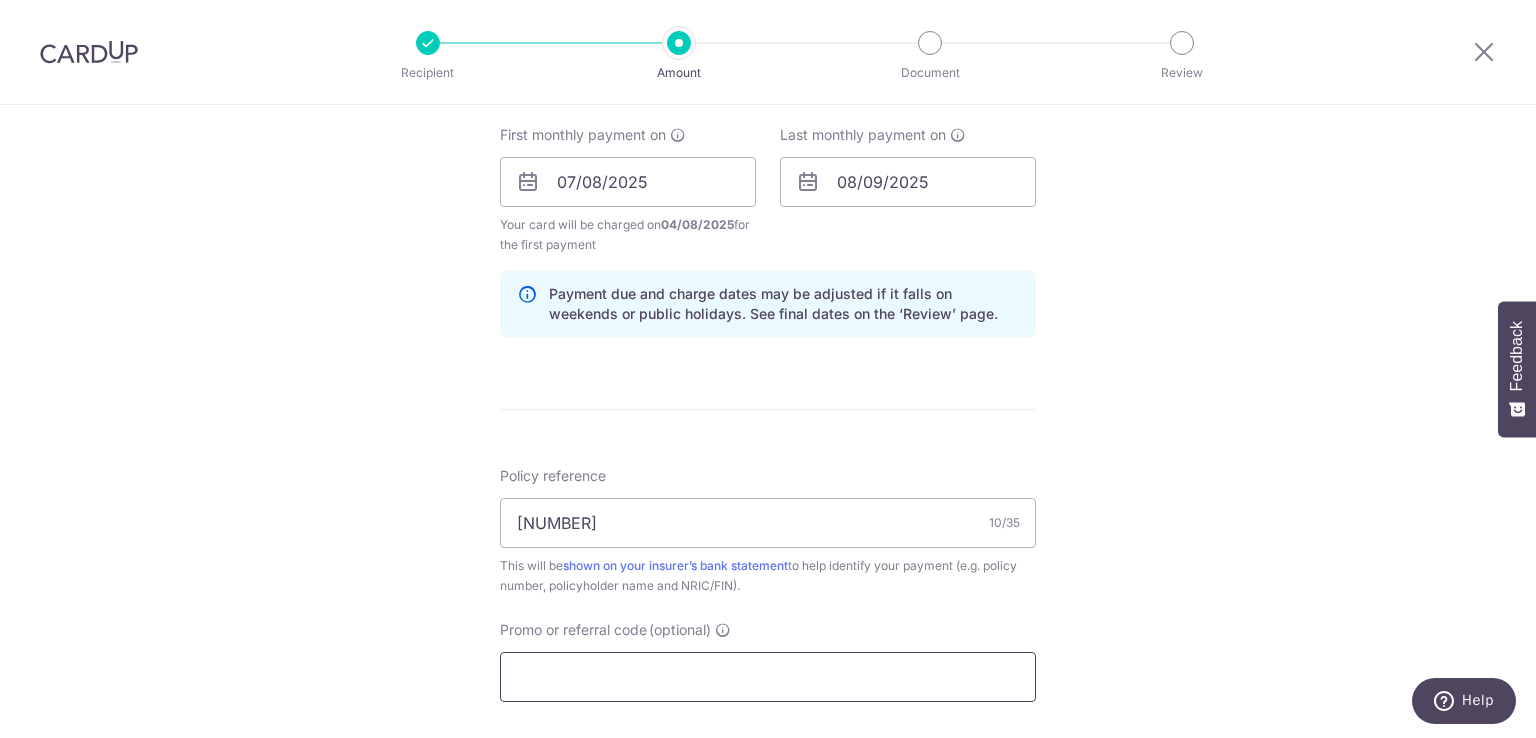click on "Promo or referral code
(optional)" at bounding box center [768, 677] 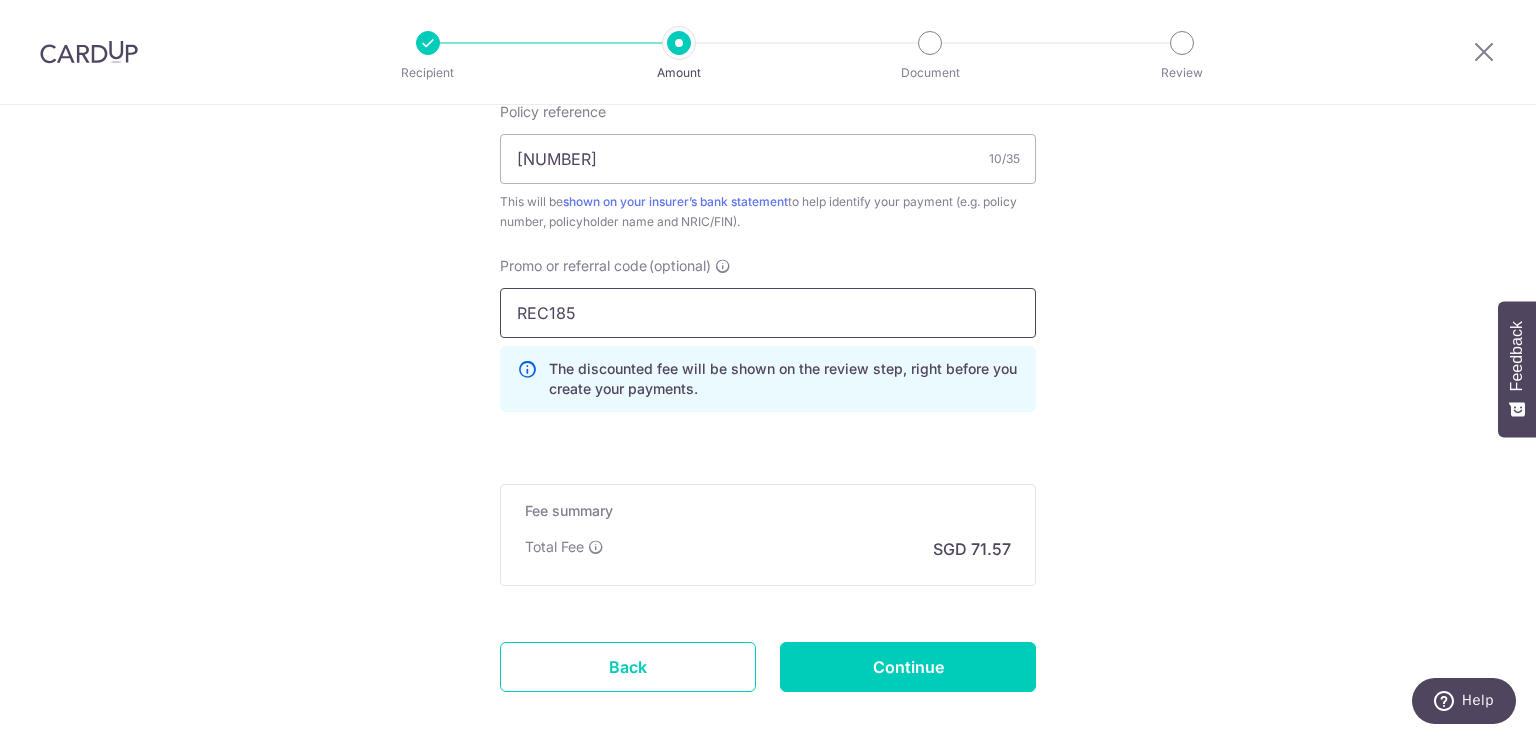 scroll, scrollTop: 1300, scrollLeft: 0, axis: vertical 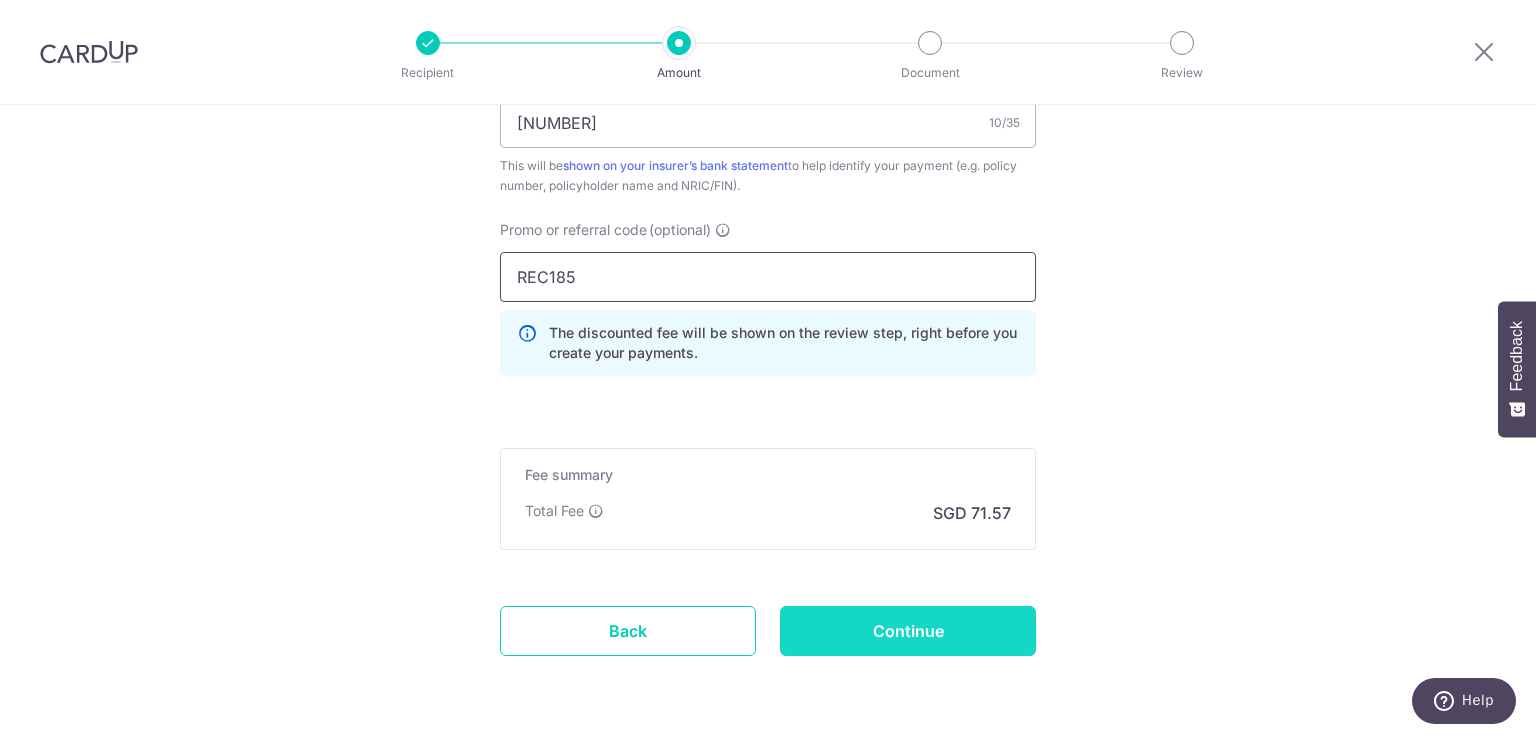 type on "REC185" 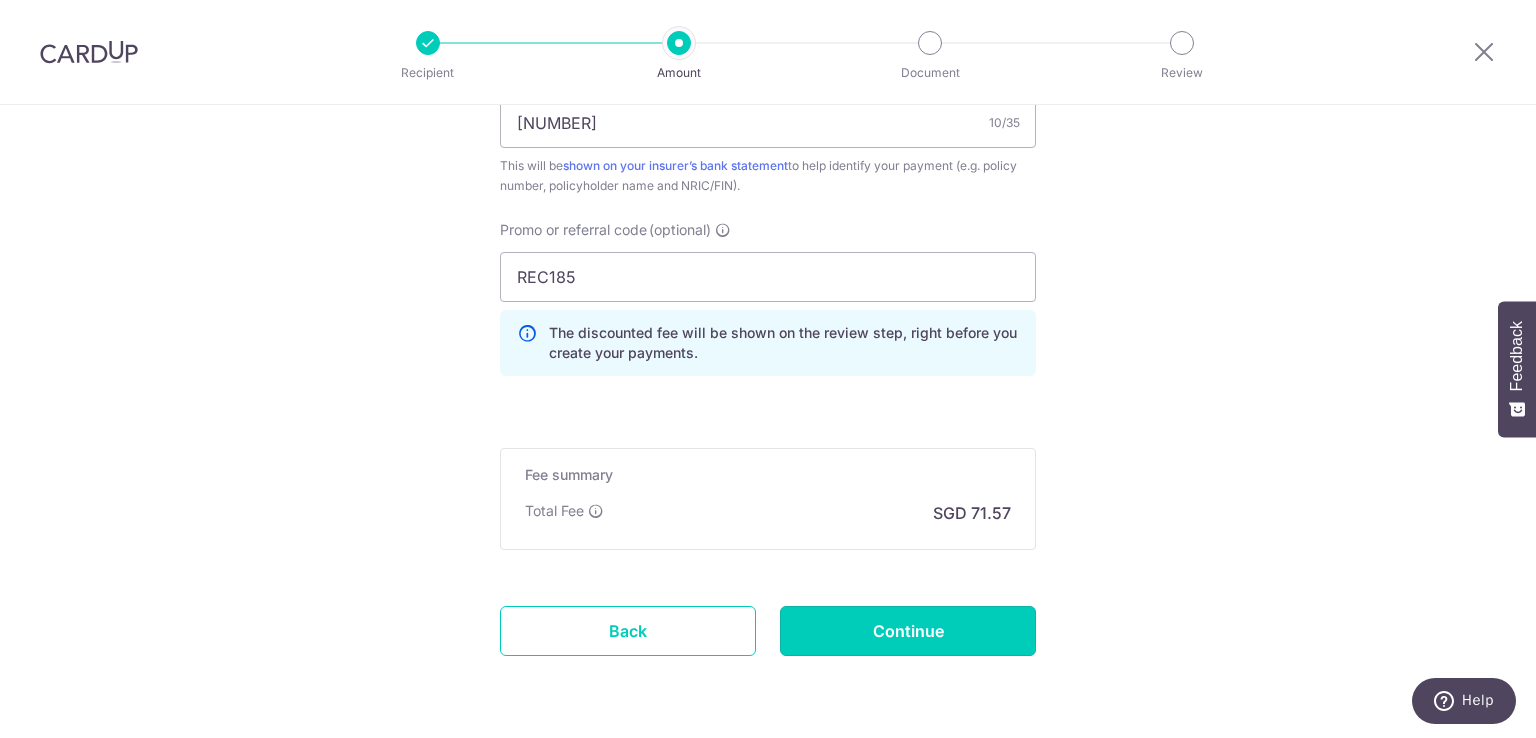 drag, startPoint x: 935, startPoint y: 630, endPoint x: 1010, endPoint y: 590, distance: 85 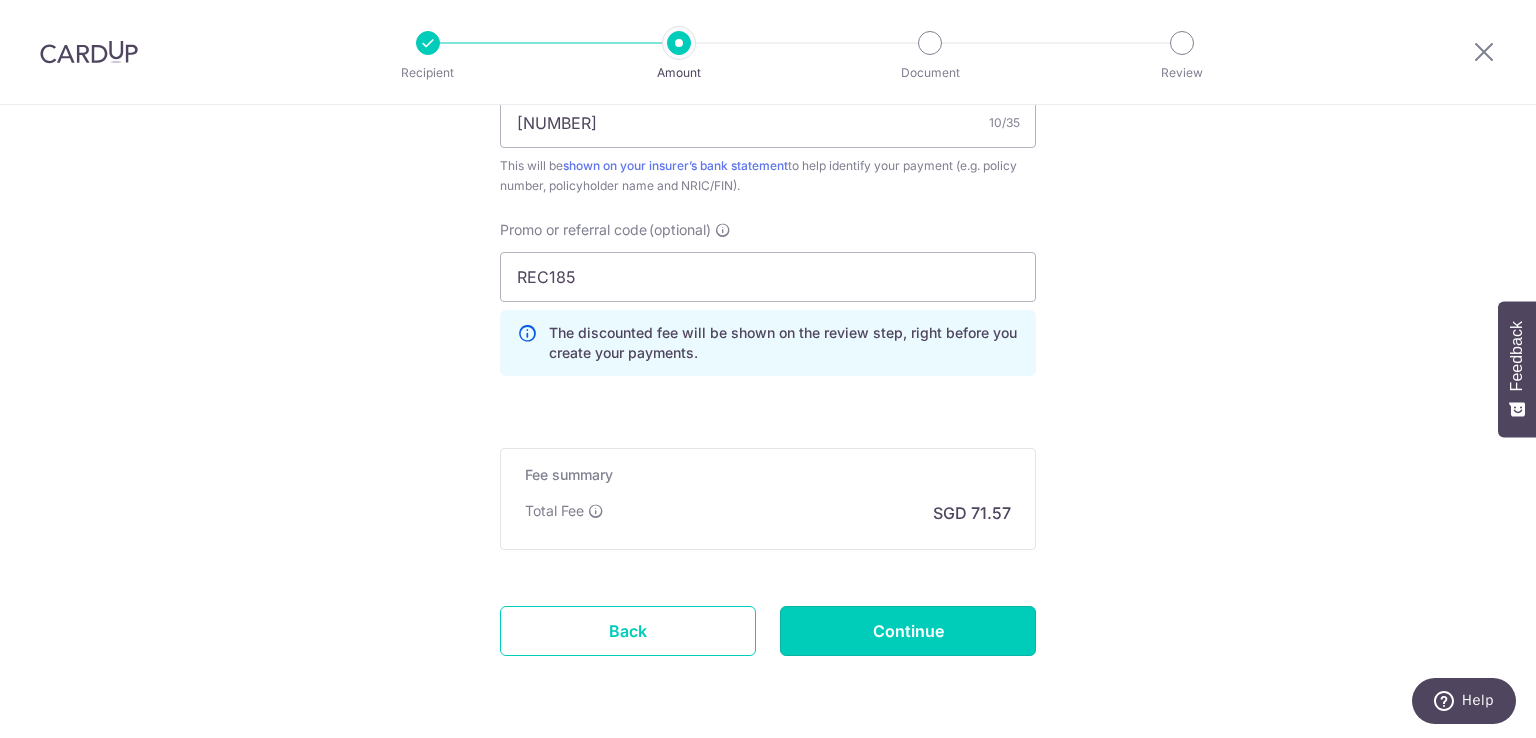 click on "Continue" at bounding box center [908, 631] 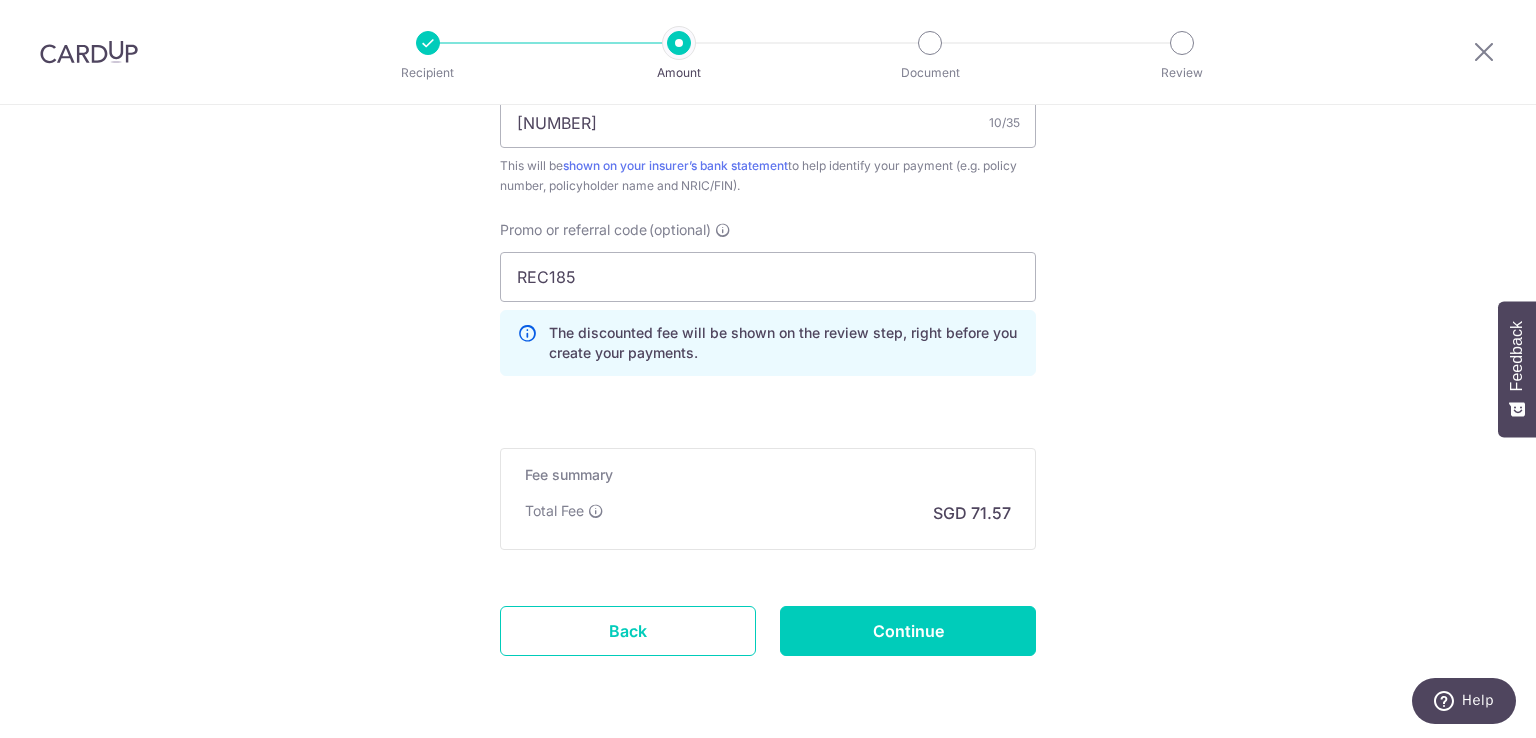type on "Create Schedule" 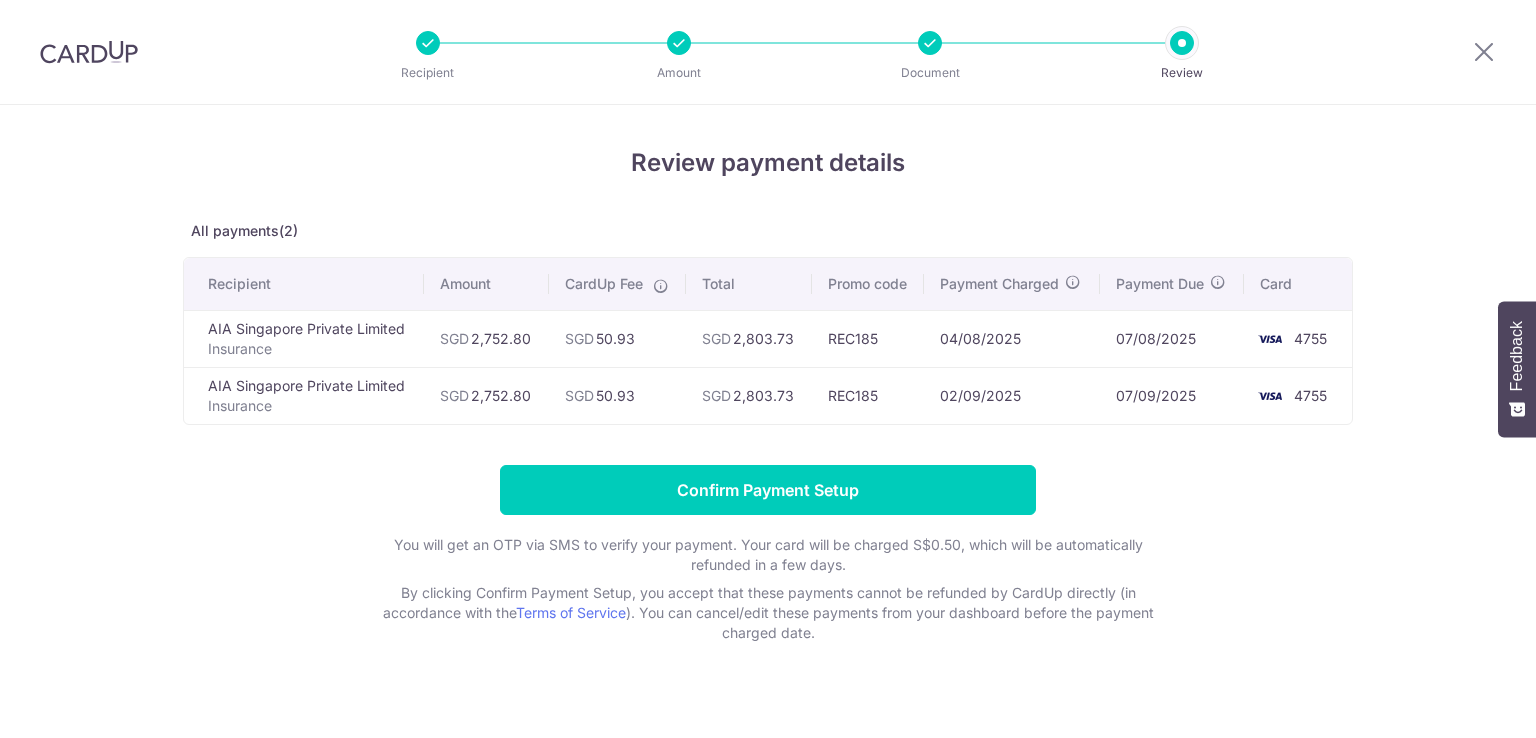 scroll, scrollTop: 0, scrollLeft: 0, axis: both 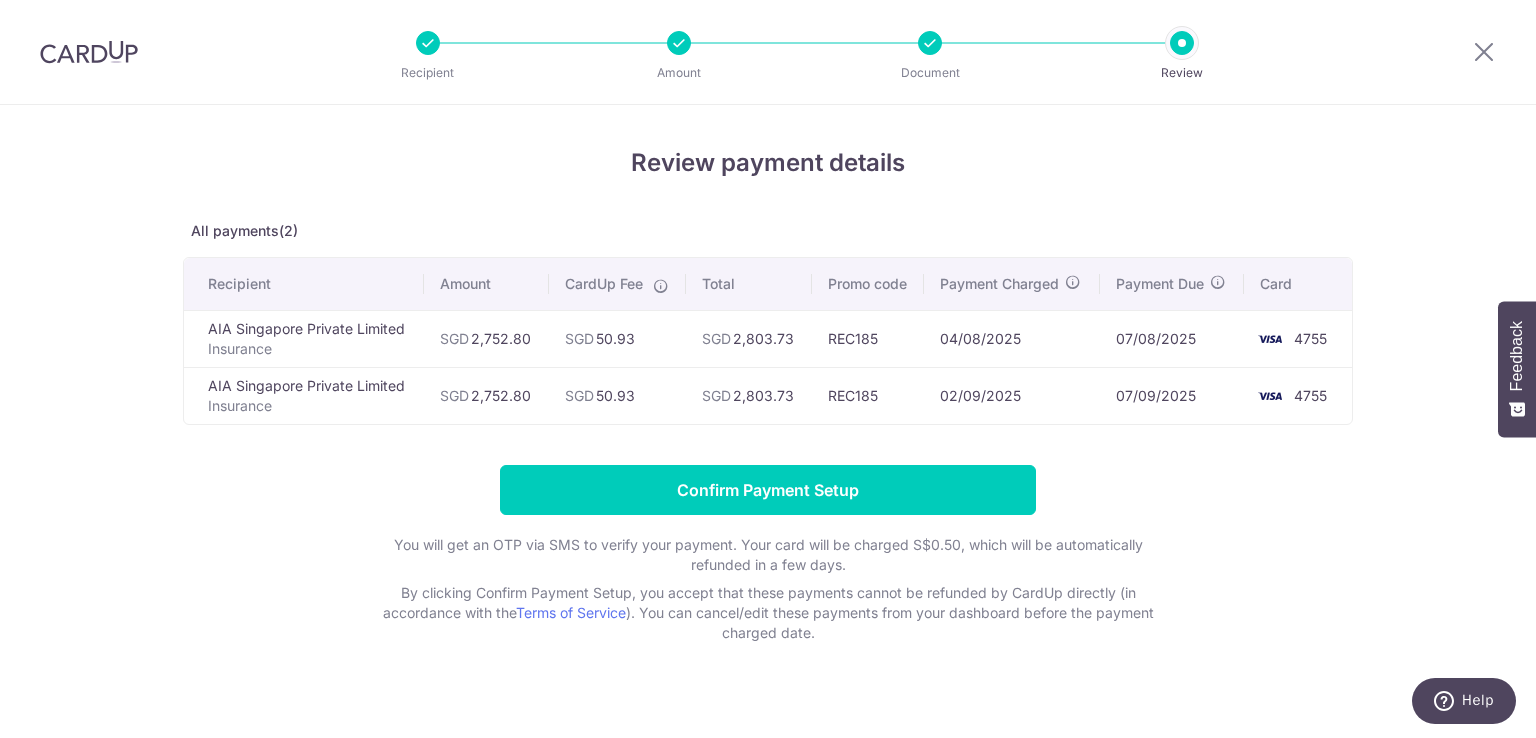 click on "Amount" at bounding box center (486, 284) 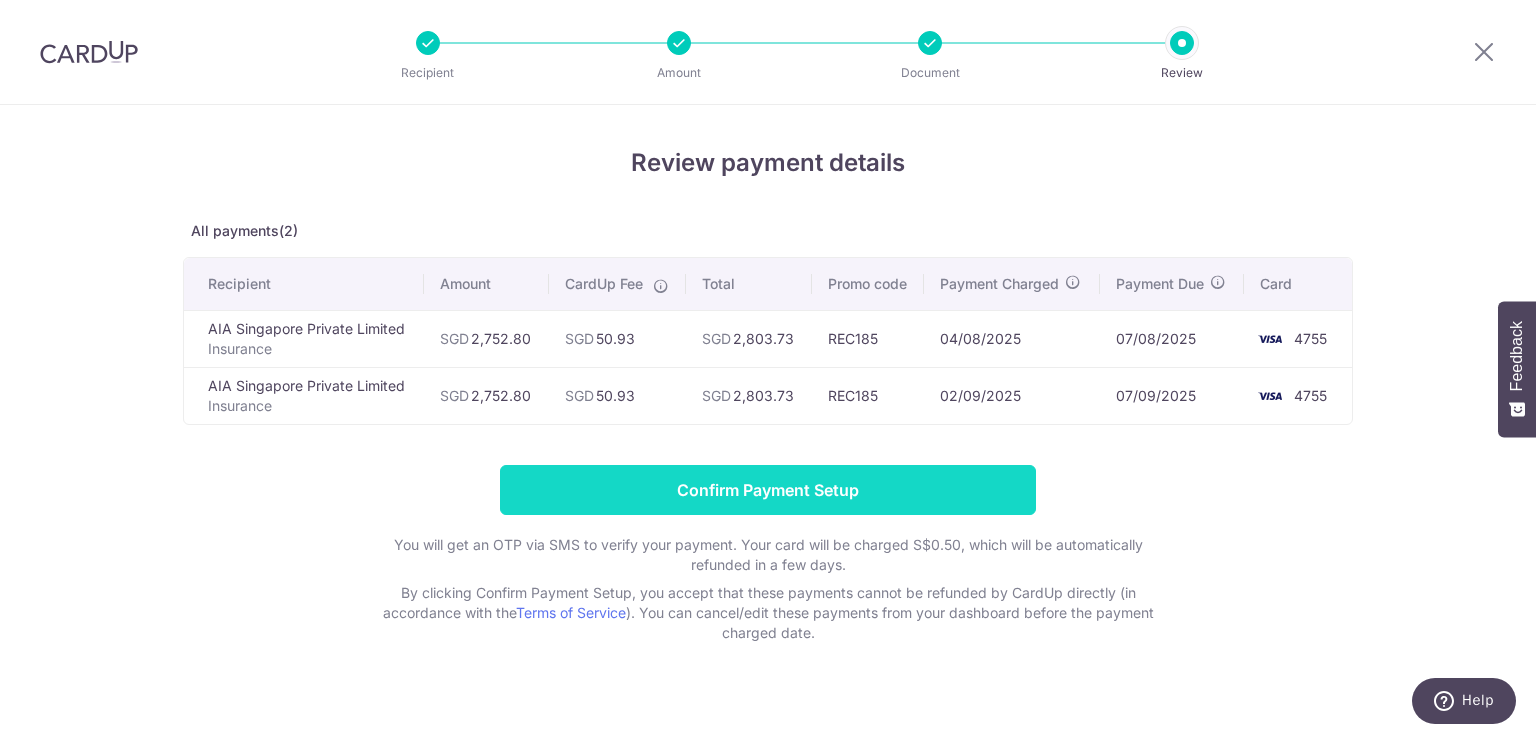 click on "Confirm Payment Setup" at bounding box center (768, 490) 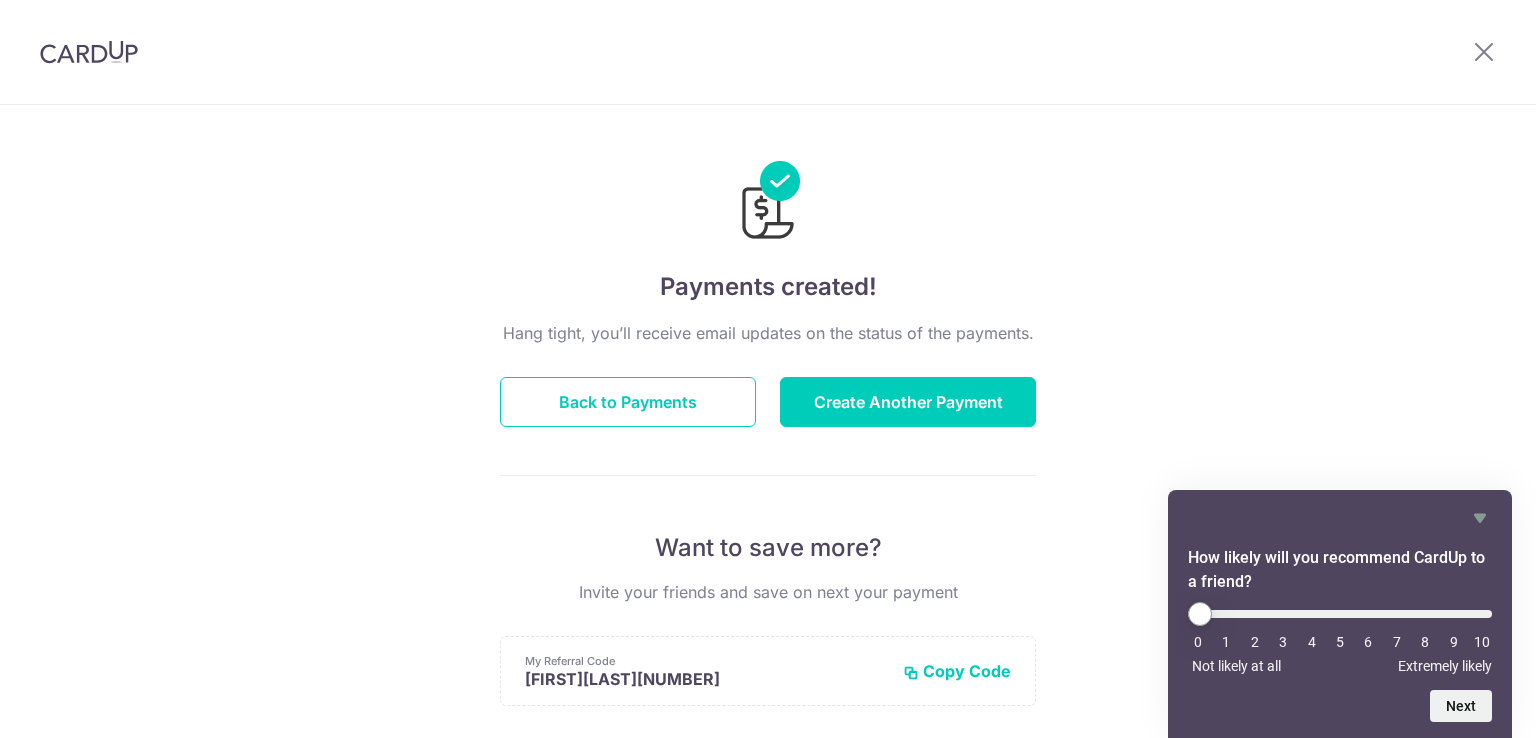 scroll, scrollTop: 0, scrollLeft: 0, axis: both 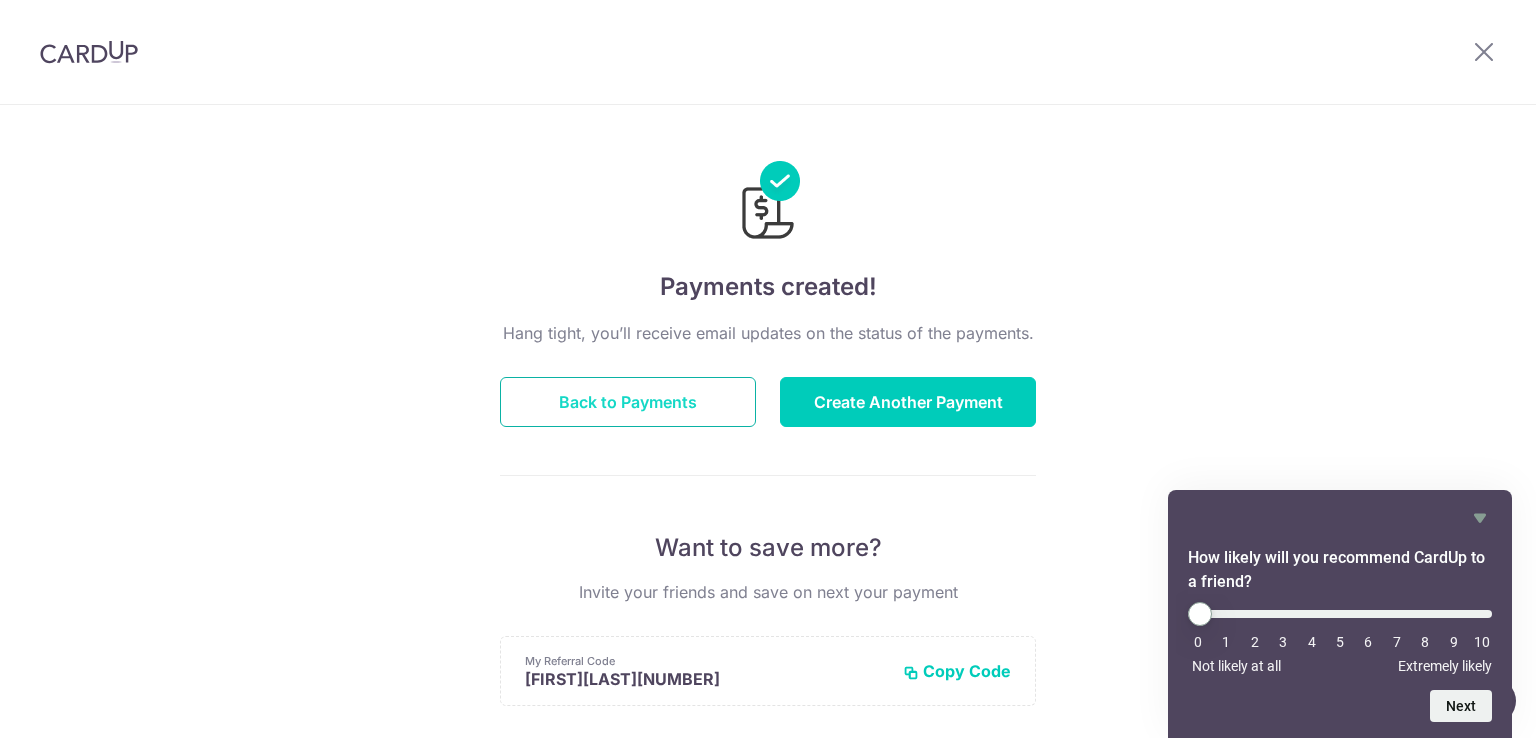 click on "Back to Payments" at bounding box center (628, 402) 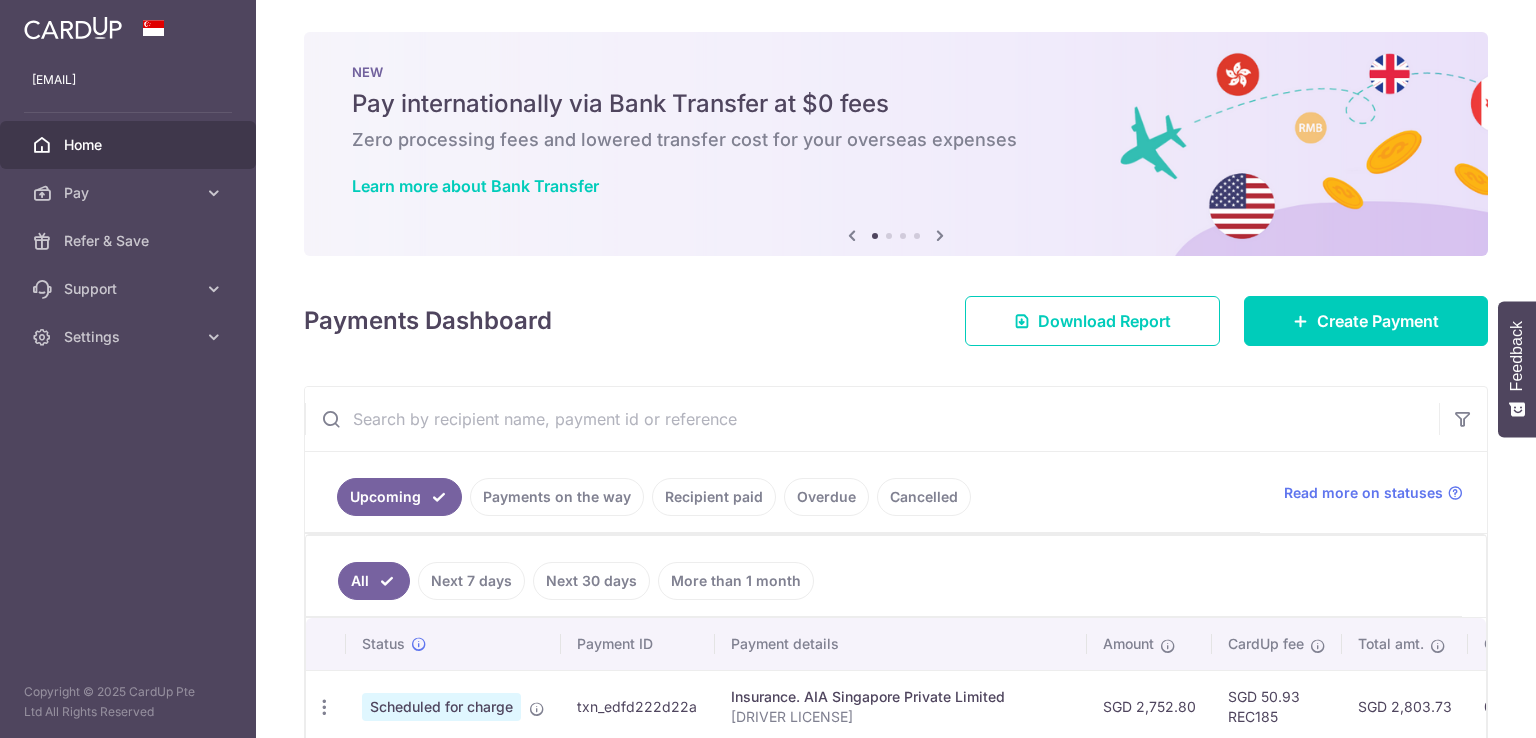 scroll, scrollTop: 0, scrollLeft: 0, axis: both 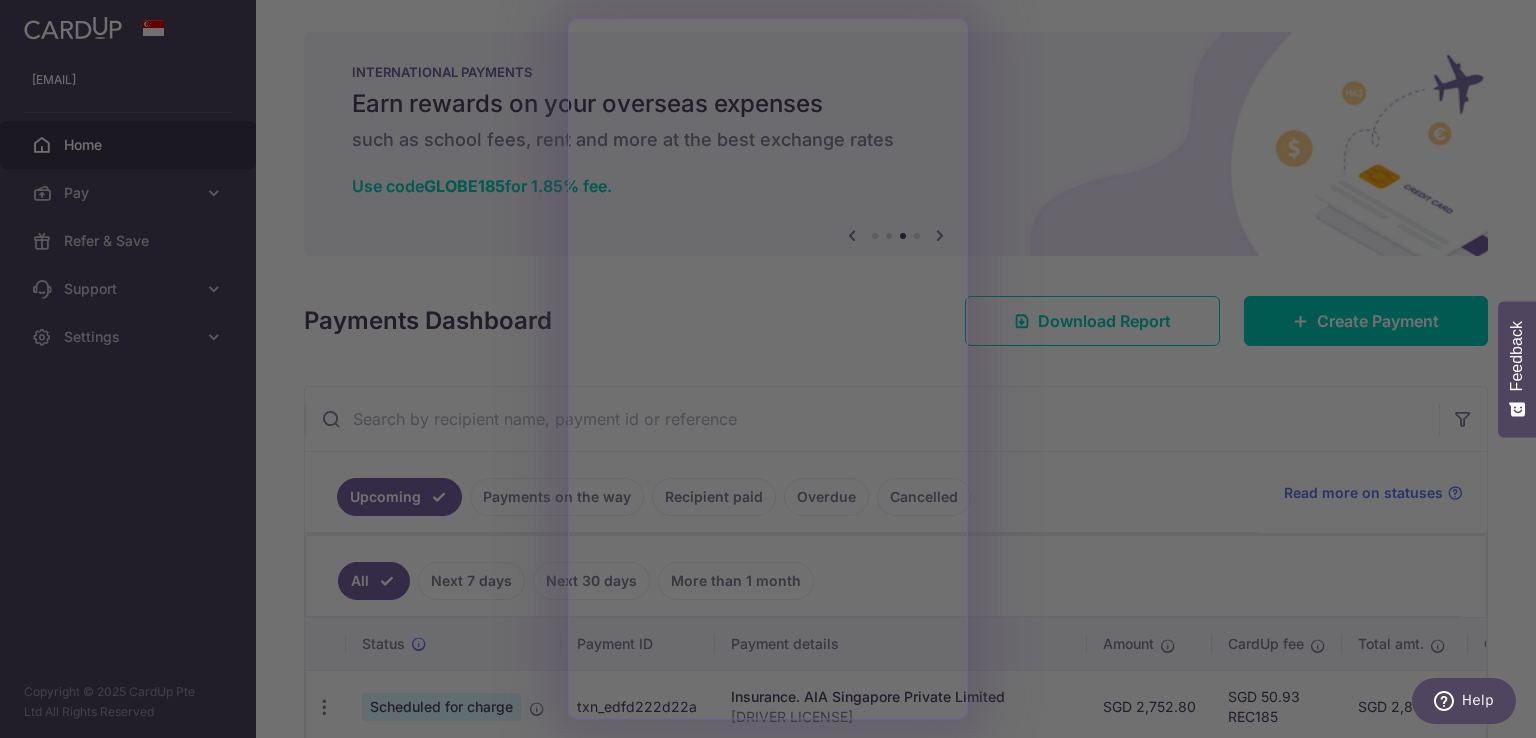 click at bounding box center [775, 372] 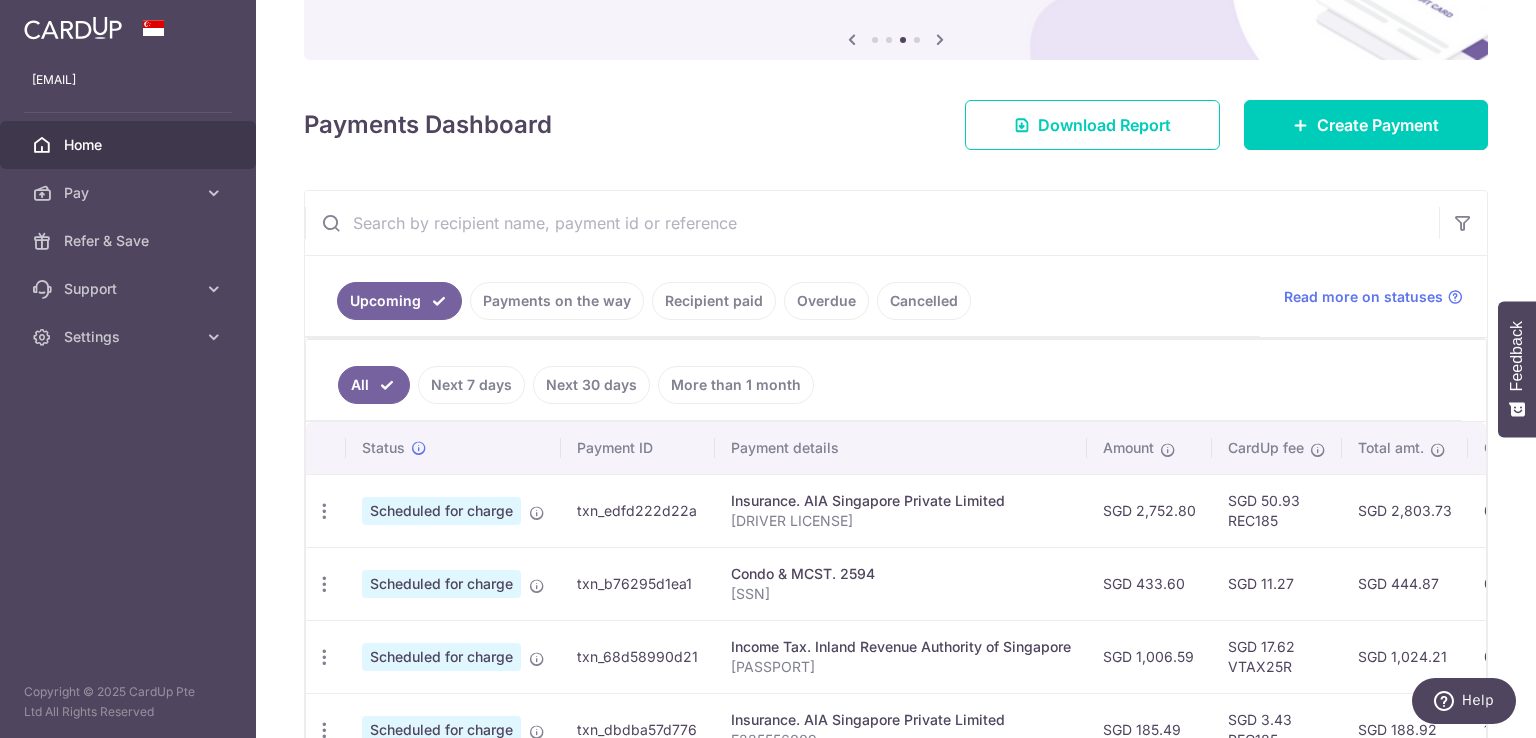 scroll, scrollTop: 200, scrollLeft: 0, axis: vertical 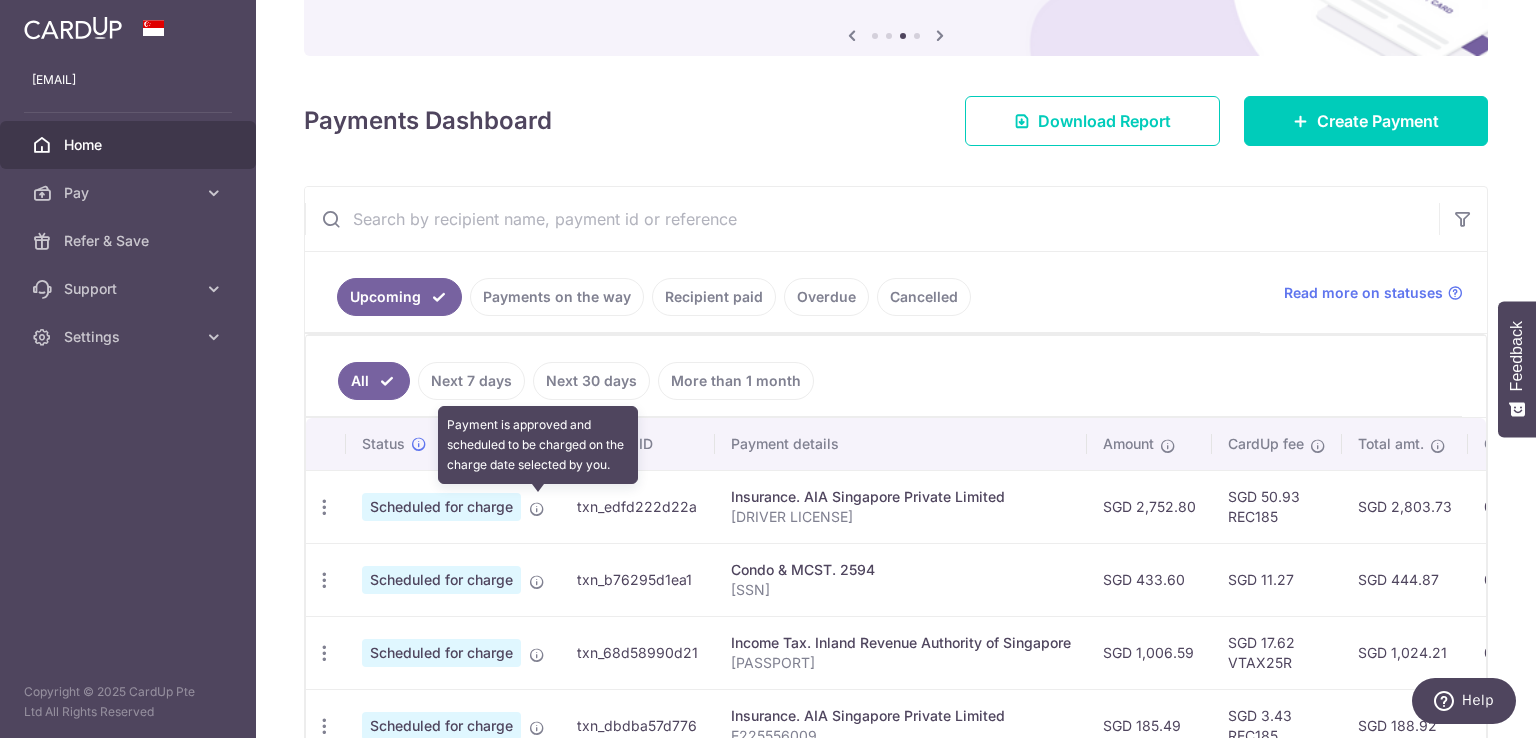 click at bounding box center (537, 509) 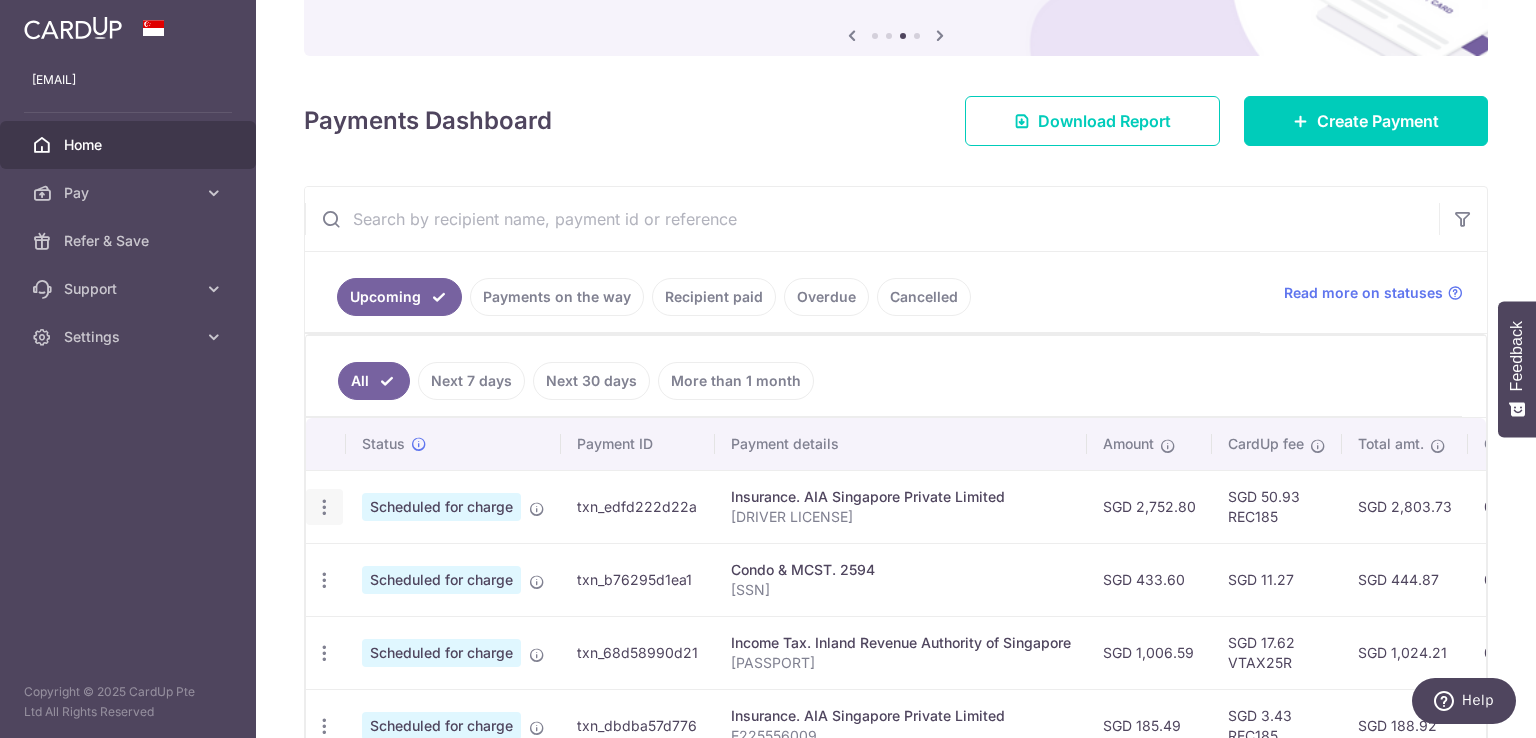 click at bounding box center (324, 507) 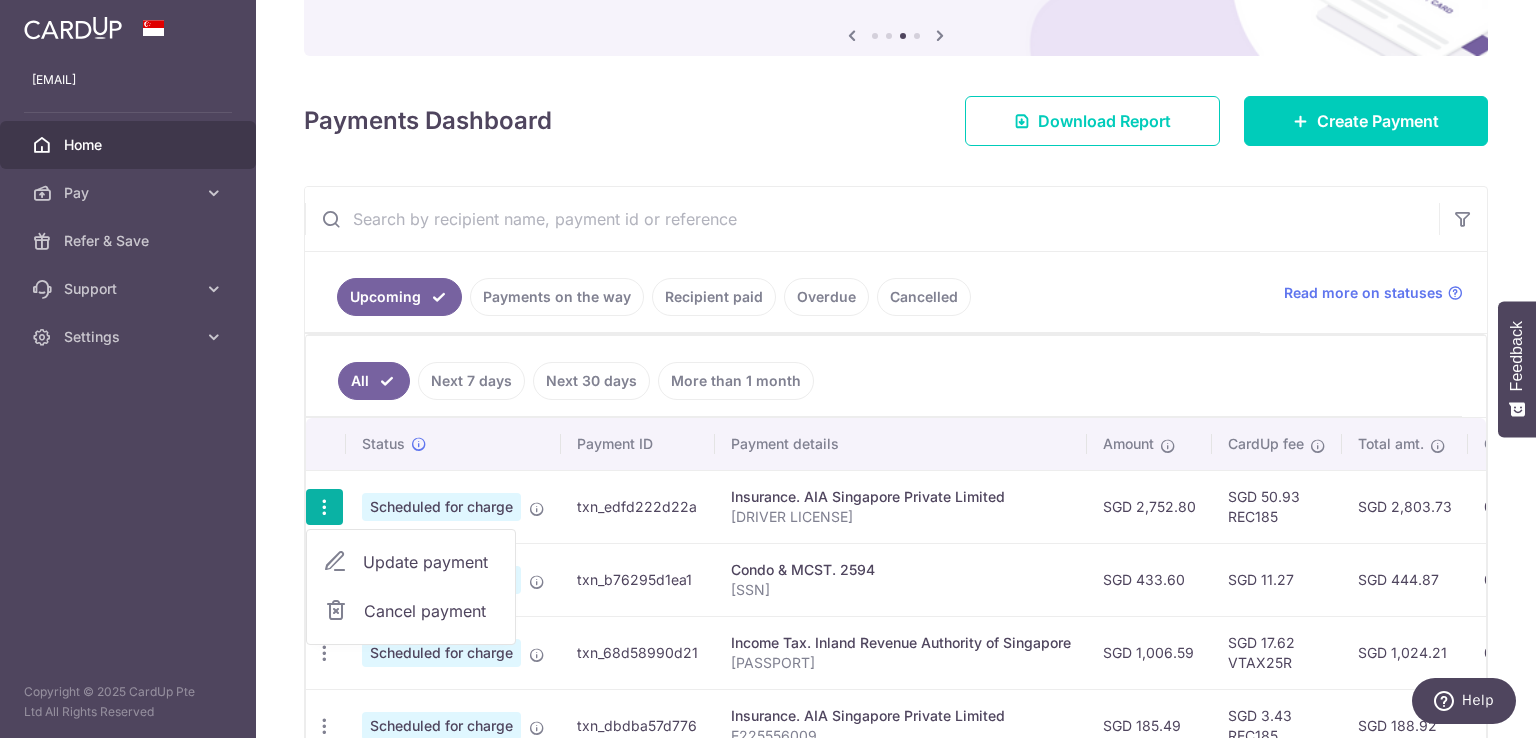 click on "Cancel payment" at bounding box center (431, 611) 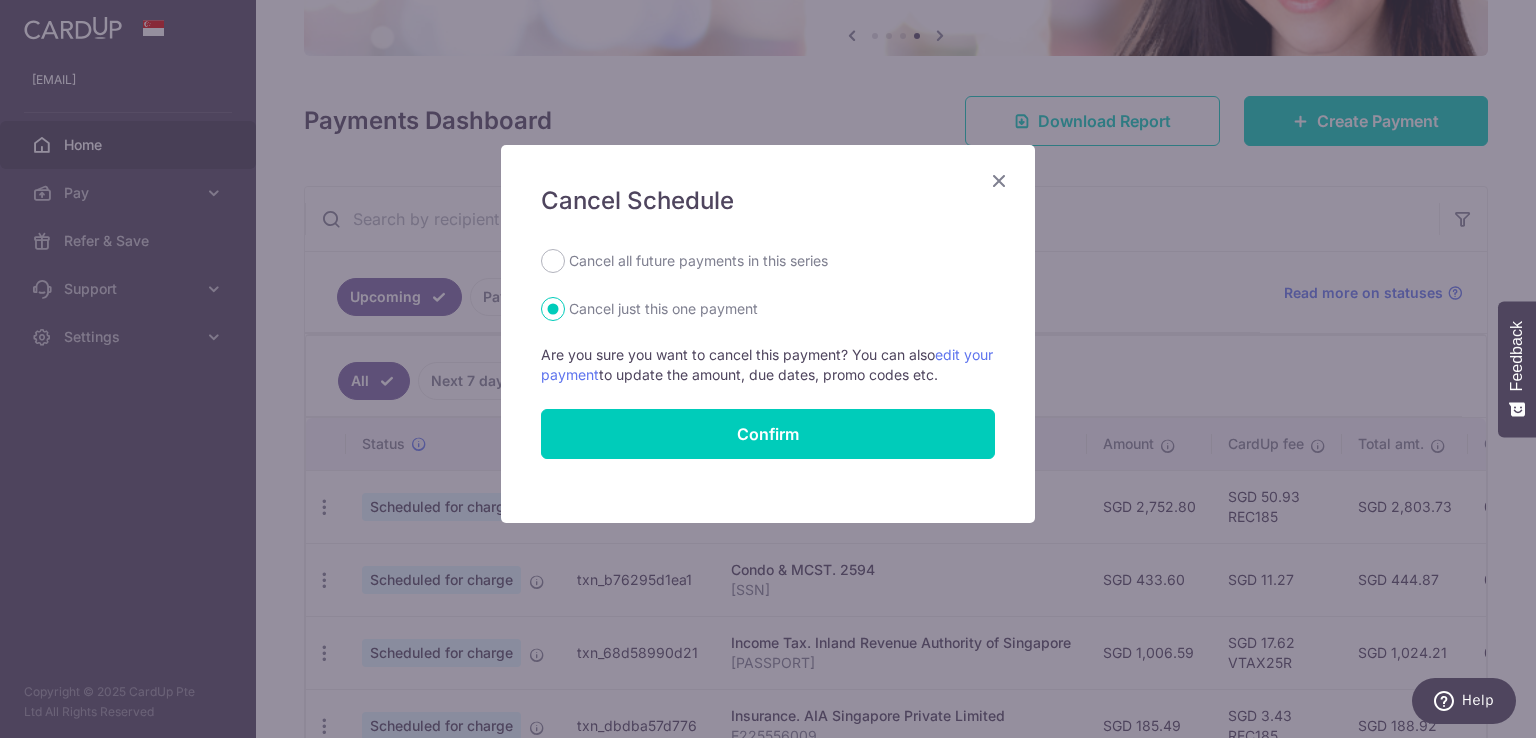 click at bounding box center (999, 180) 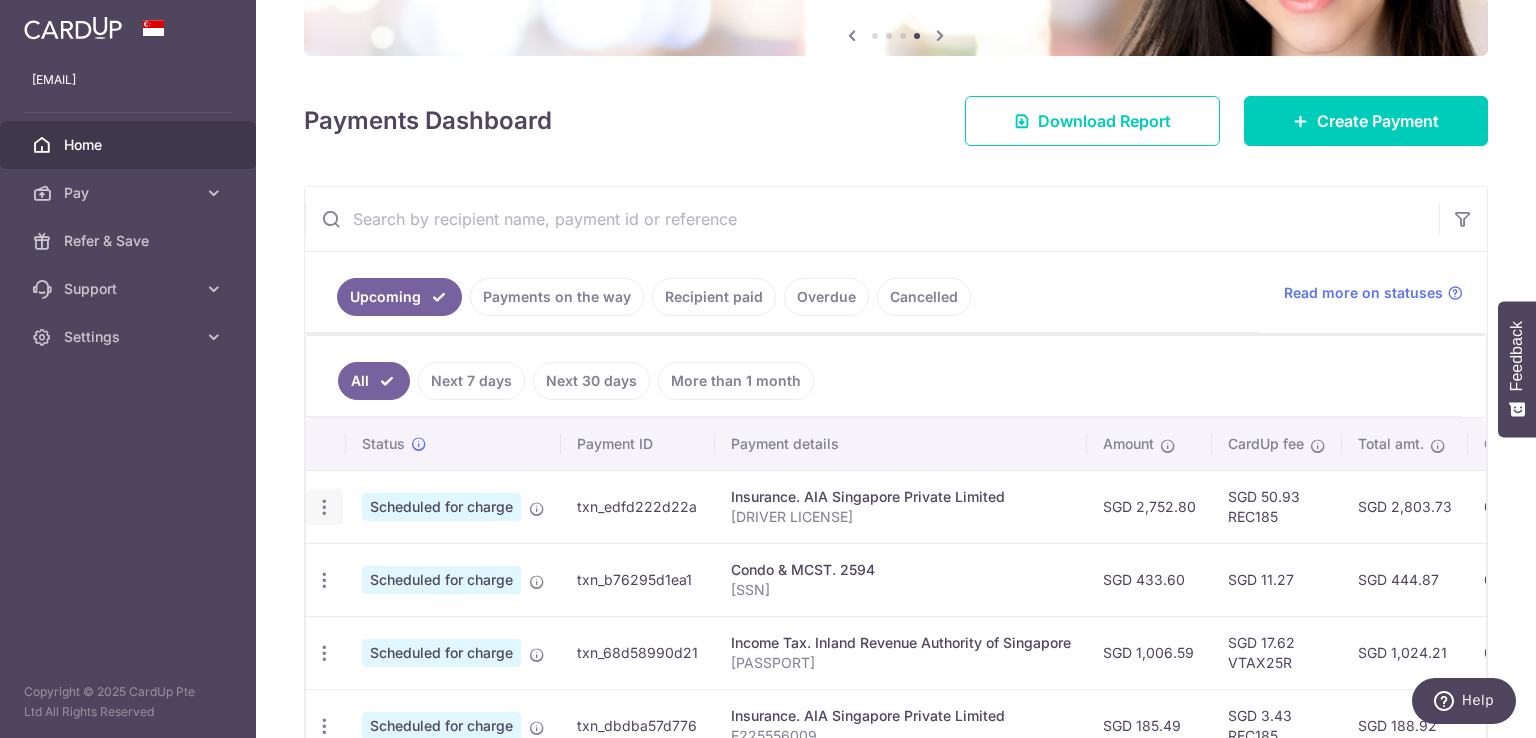 click at bounding box center (324, 507) 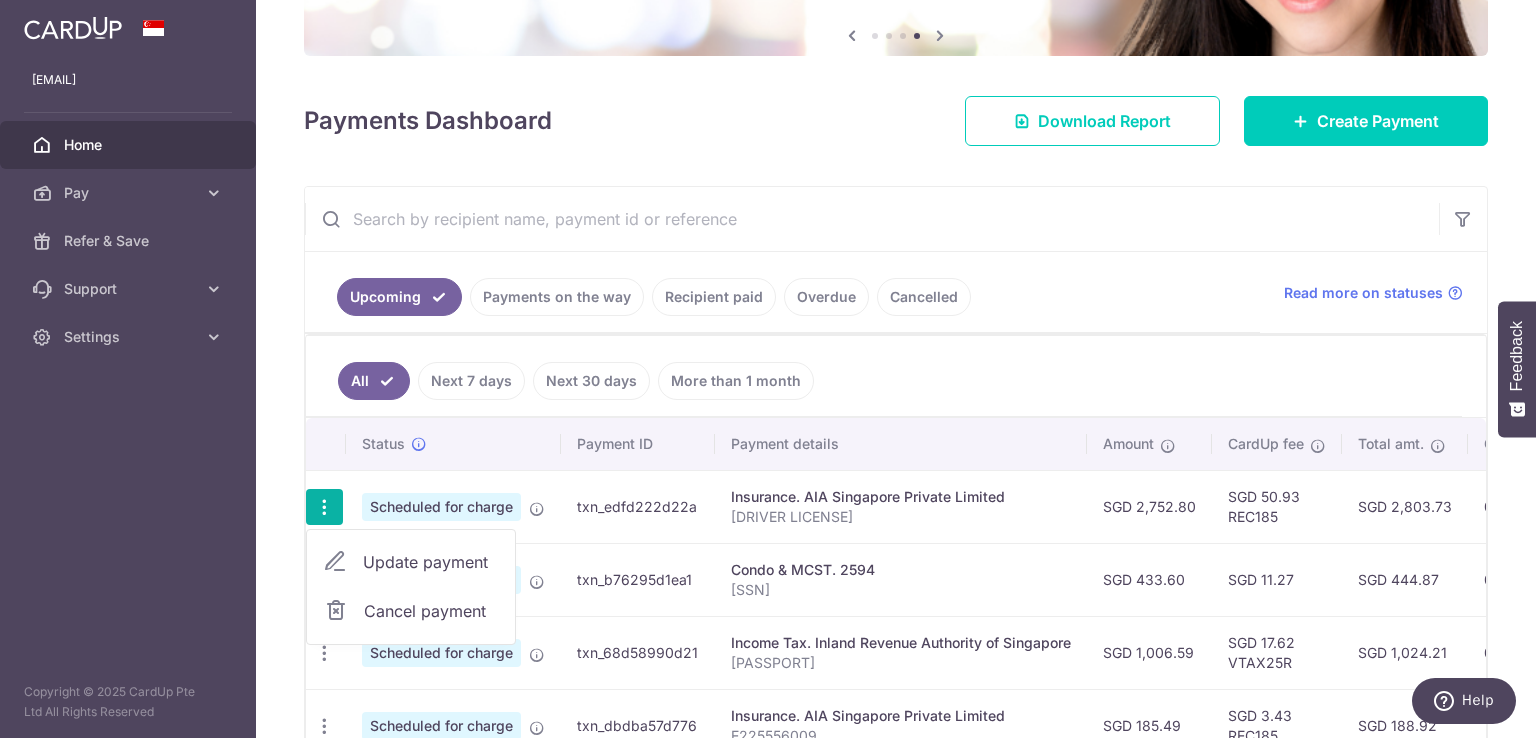 click on "Update payment" at bounding box center [431, 562] 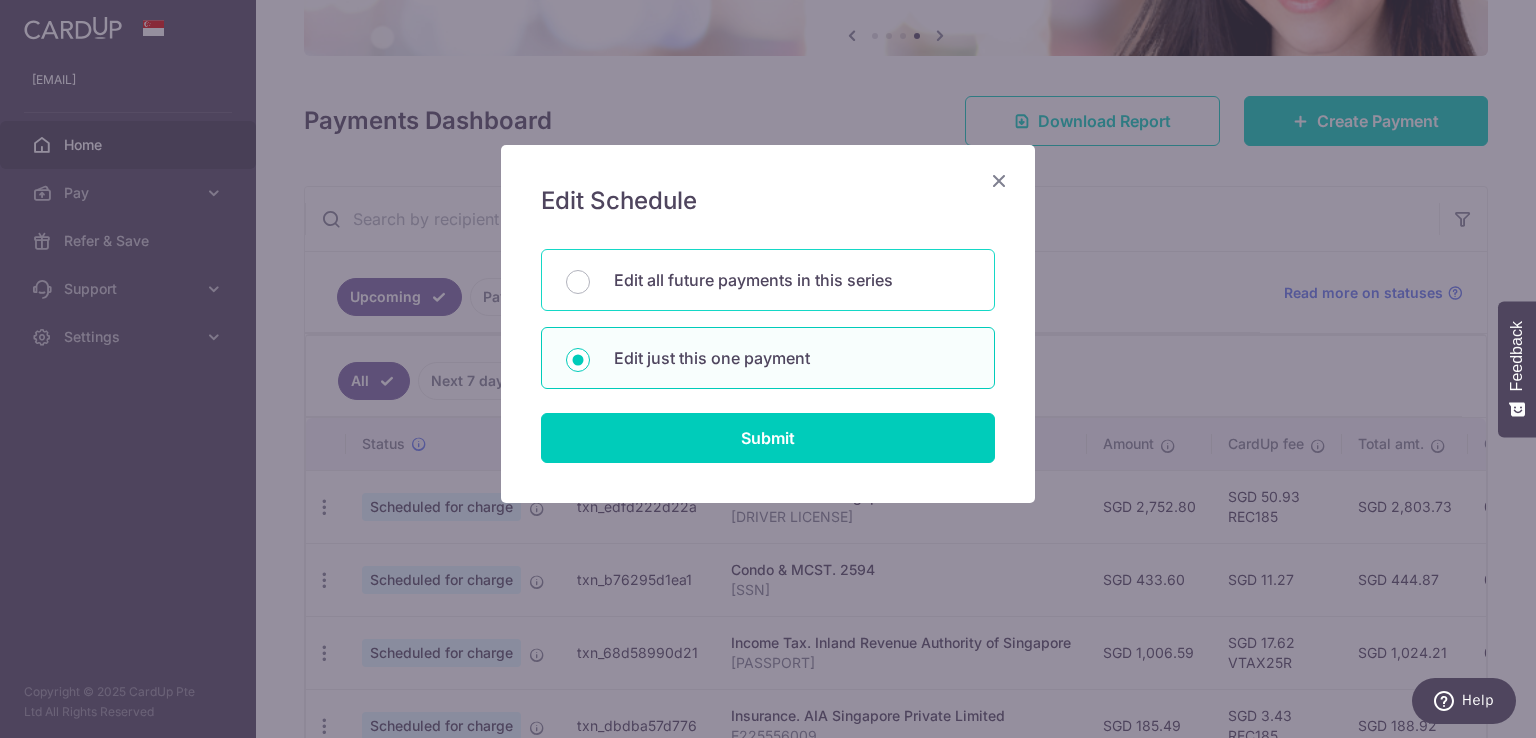 click on "Edit all future payments in this series" at bounding box center (792, 280) 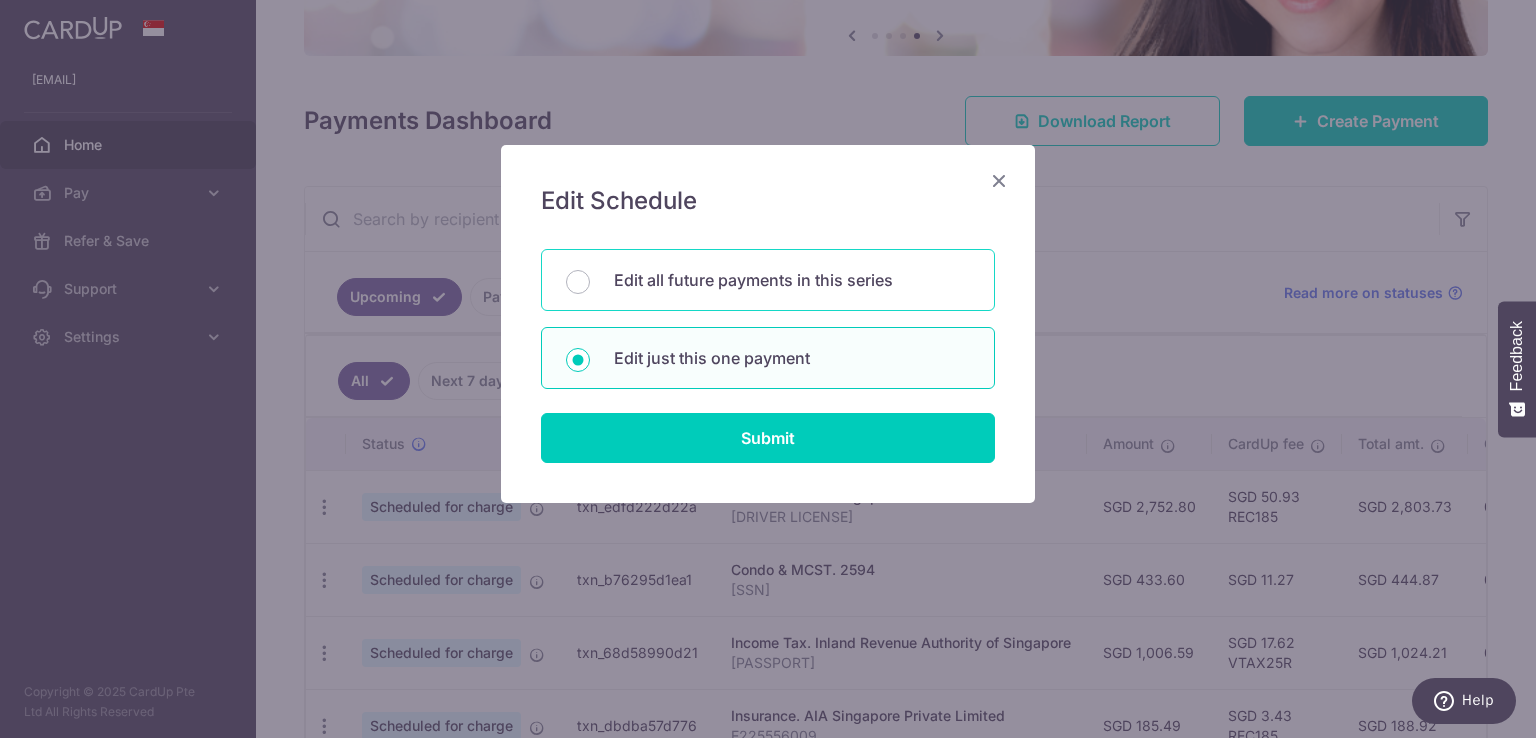radio on "true" 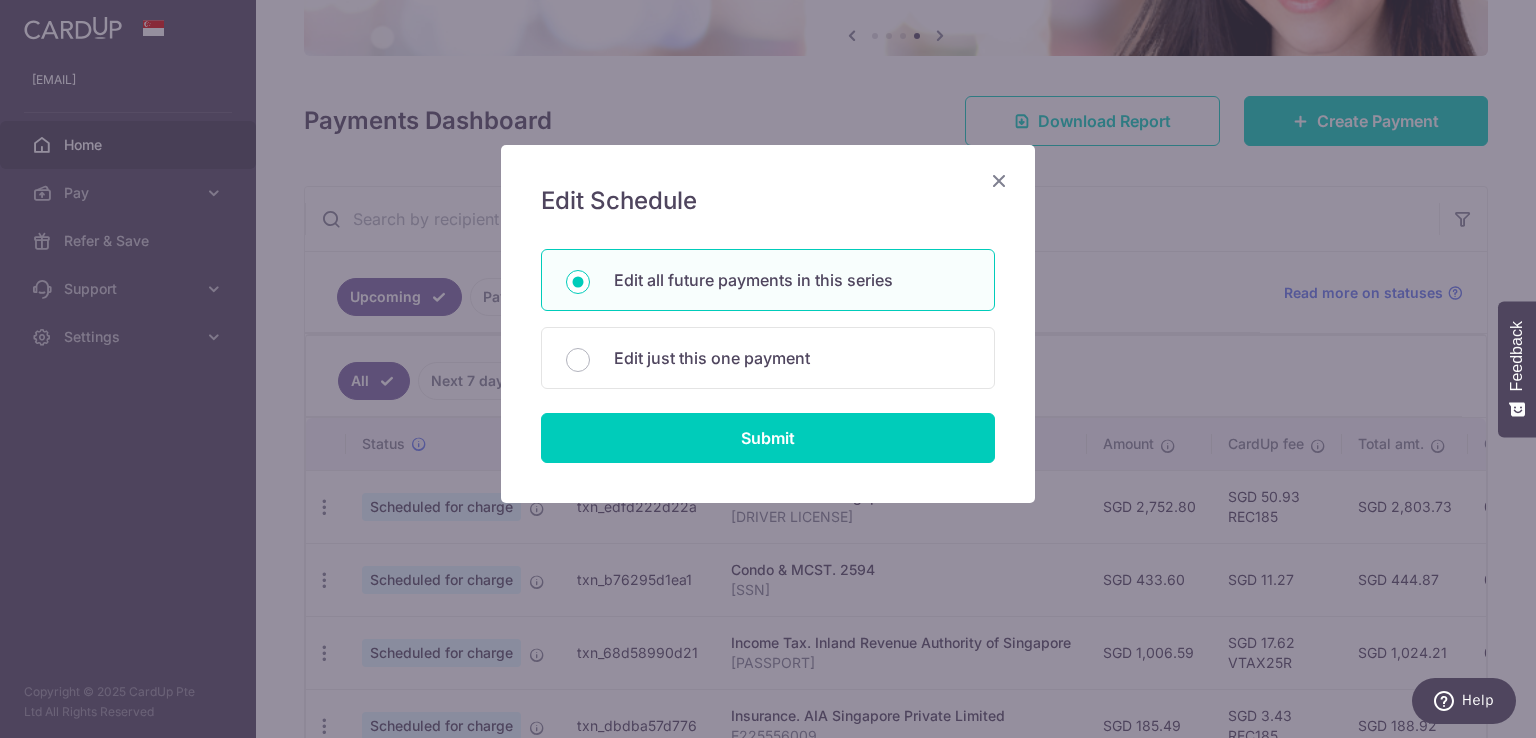 click at bounding box center [999, 180] 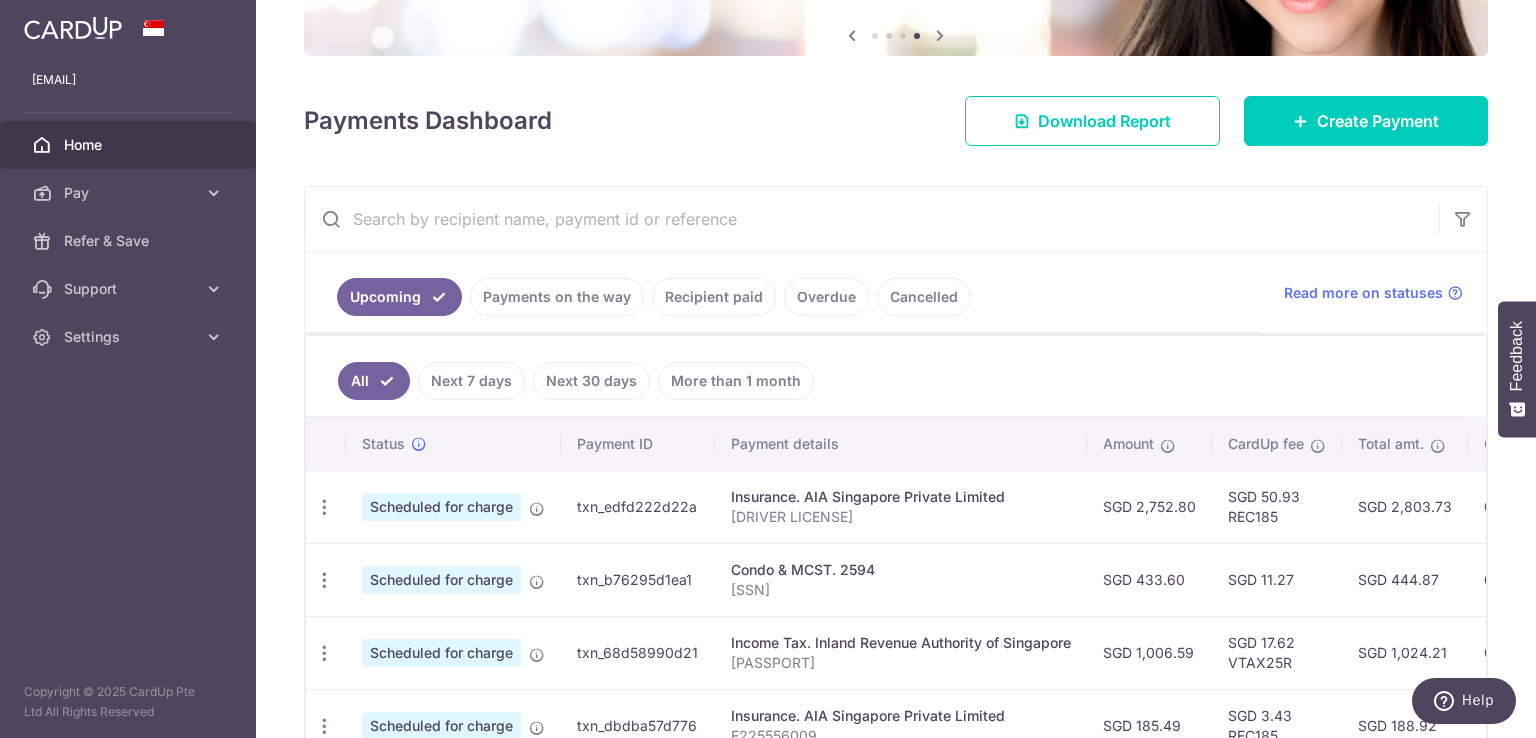 click on "L546748172" at bounding box center (901, 517) 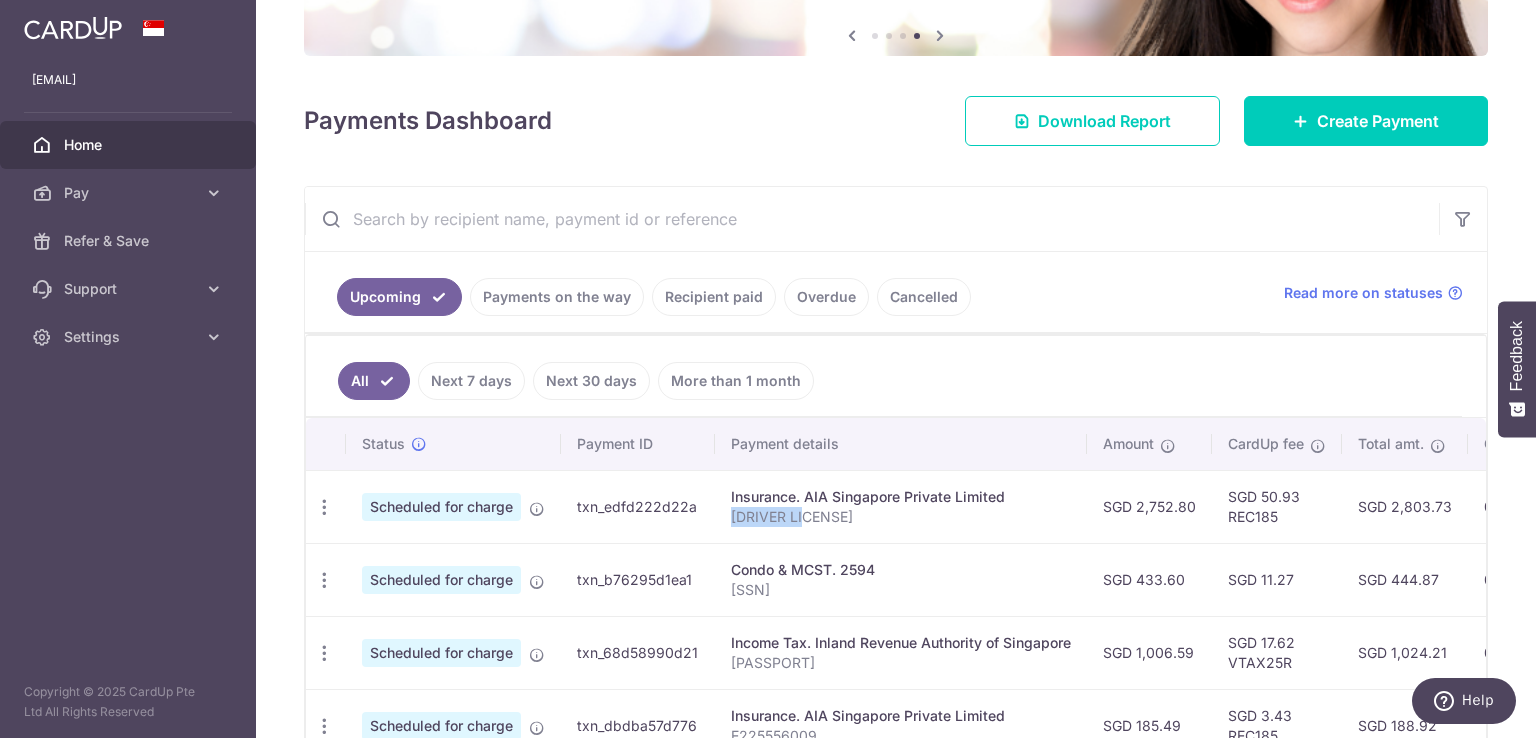 click on "L546748172" at bounding box center [901, 517] 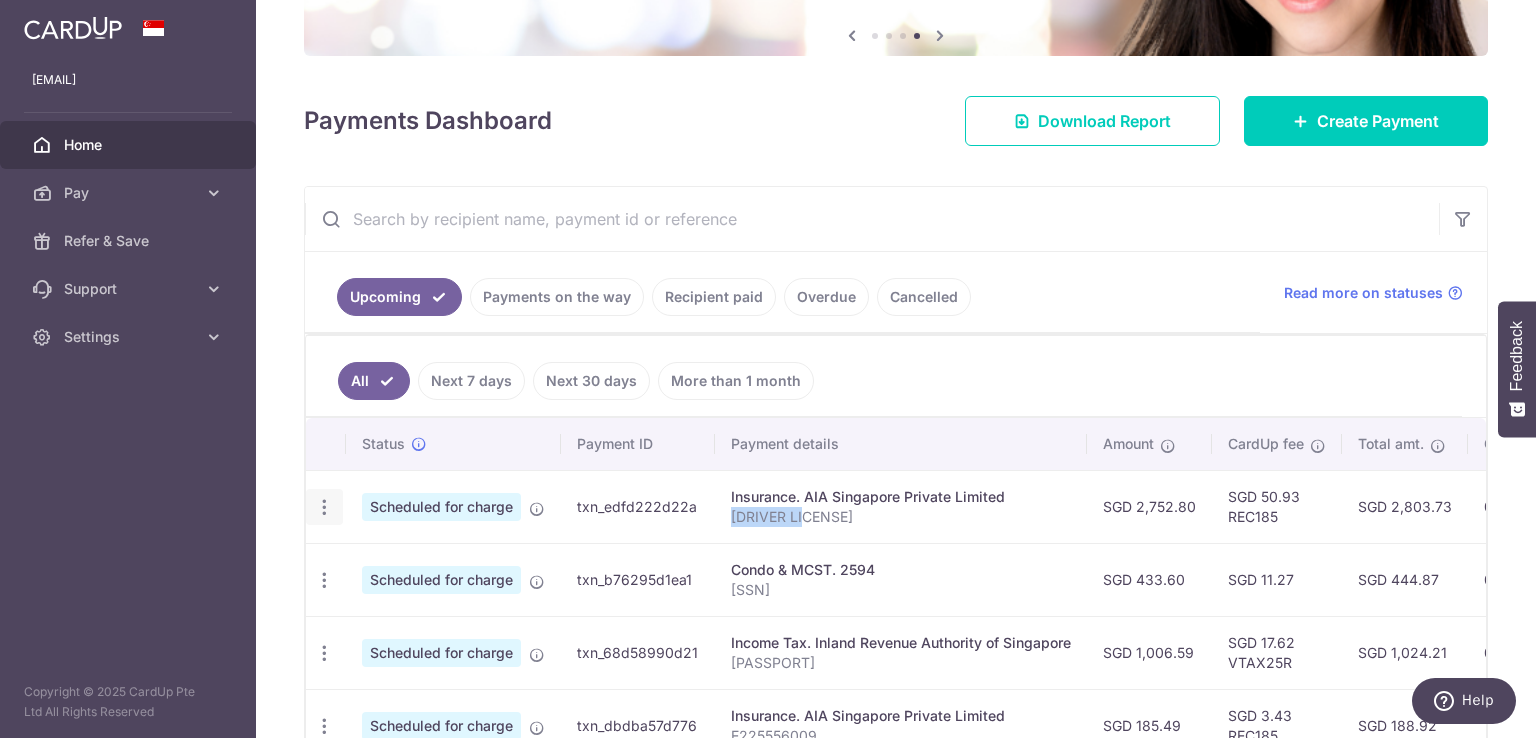 click at bounding box center (324, 507) 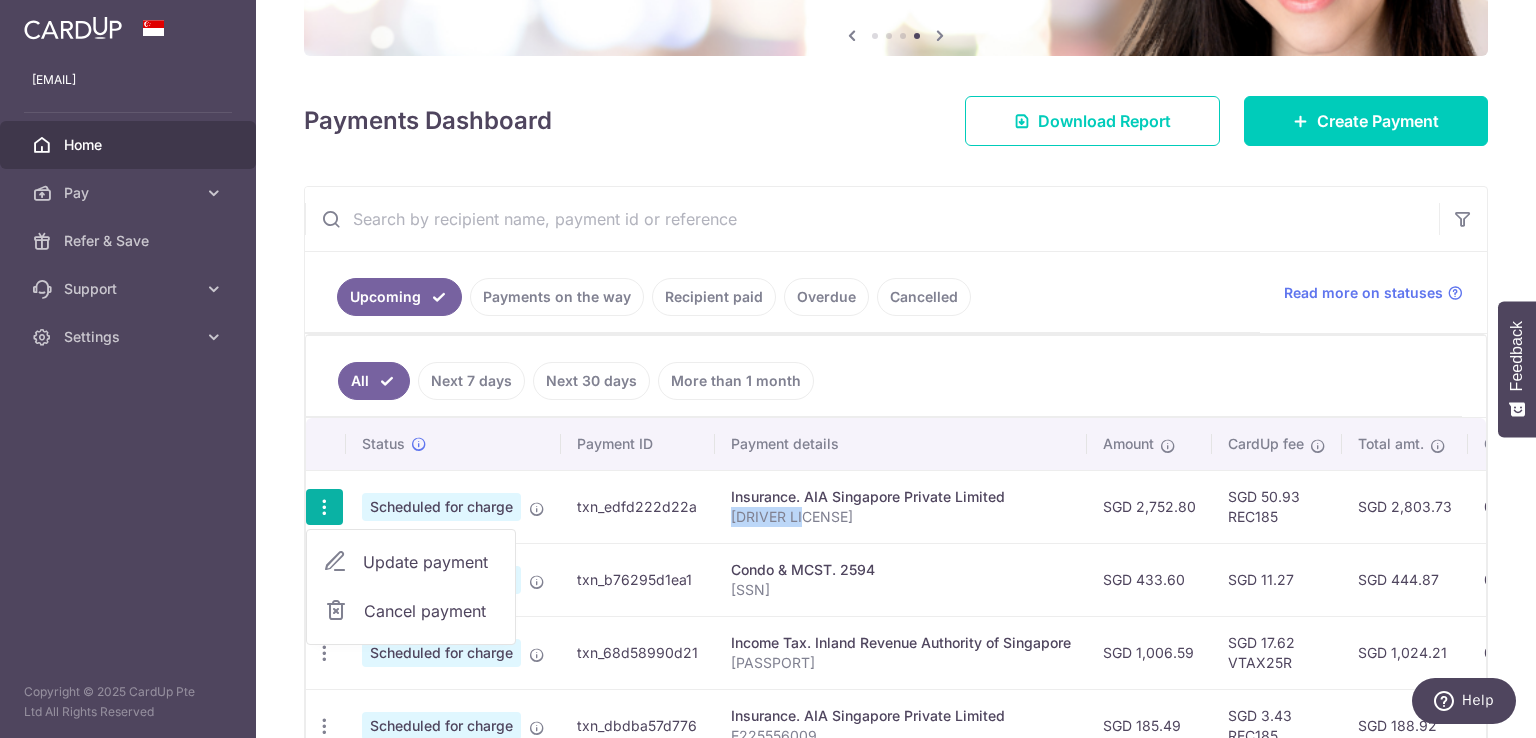 click on "Cancel payment" at bounding box center [431, 611] 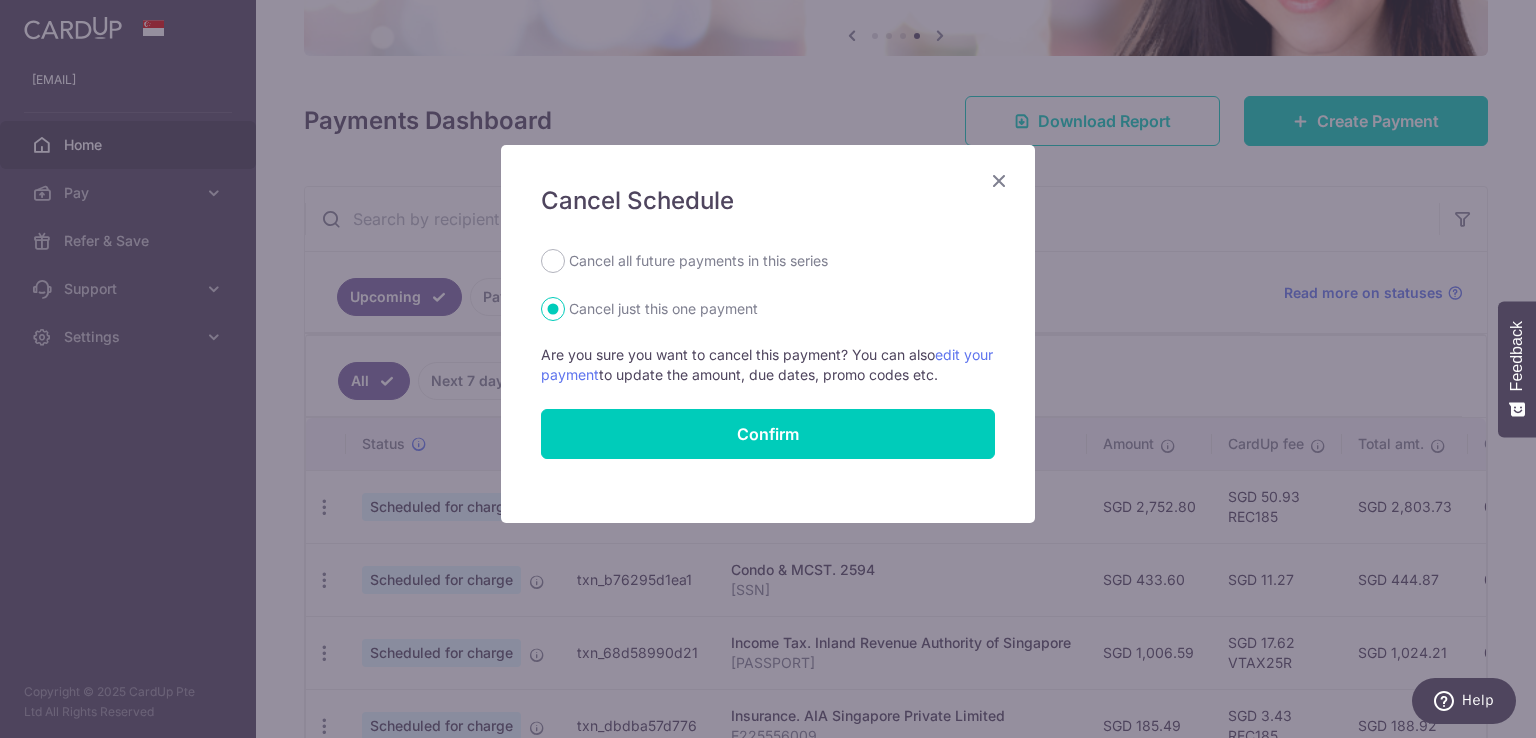 click on "Cancel all future payments in this series" at bounding box center [698, 261] 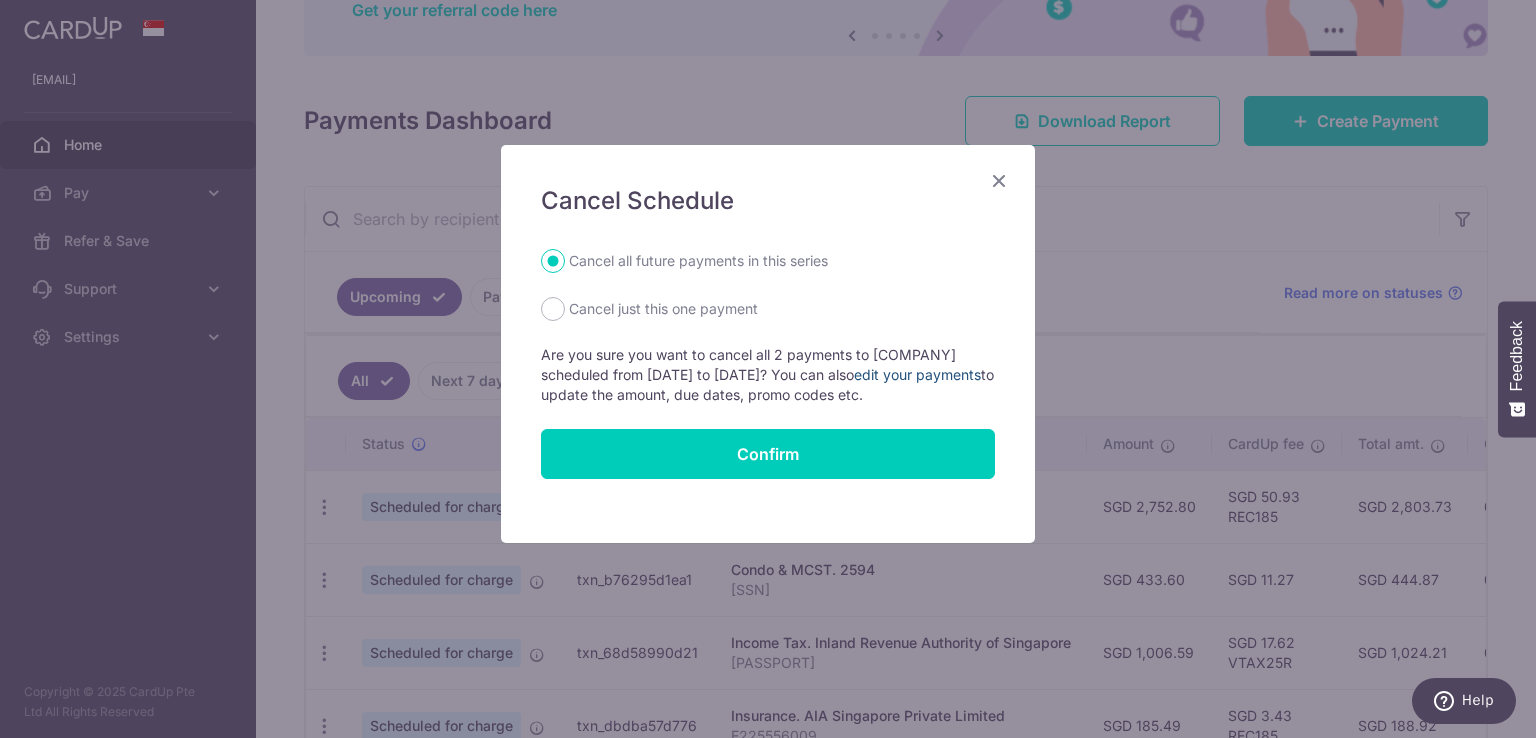 click on "edit your payments" at bounding box center [917, 374] 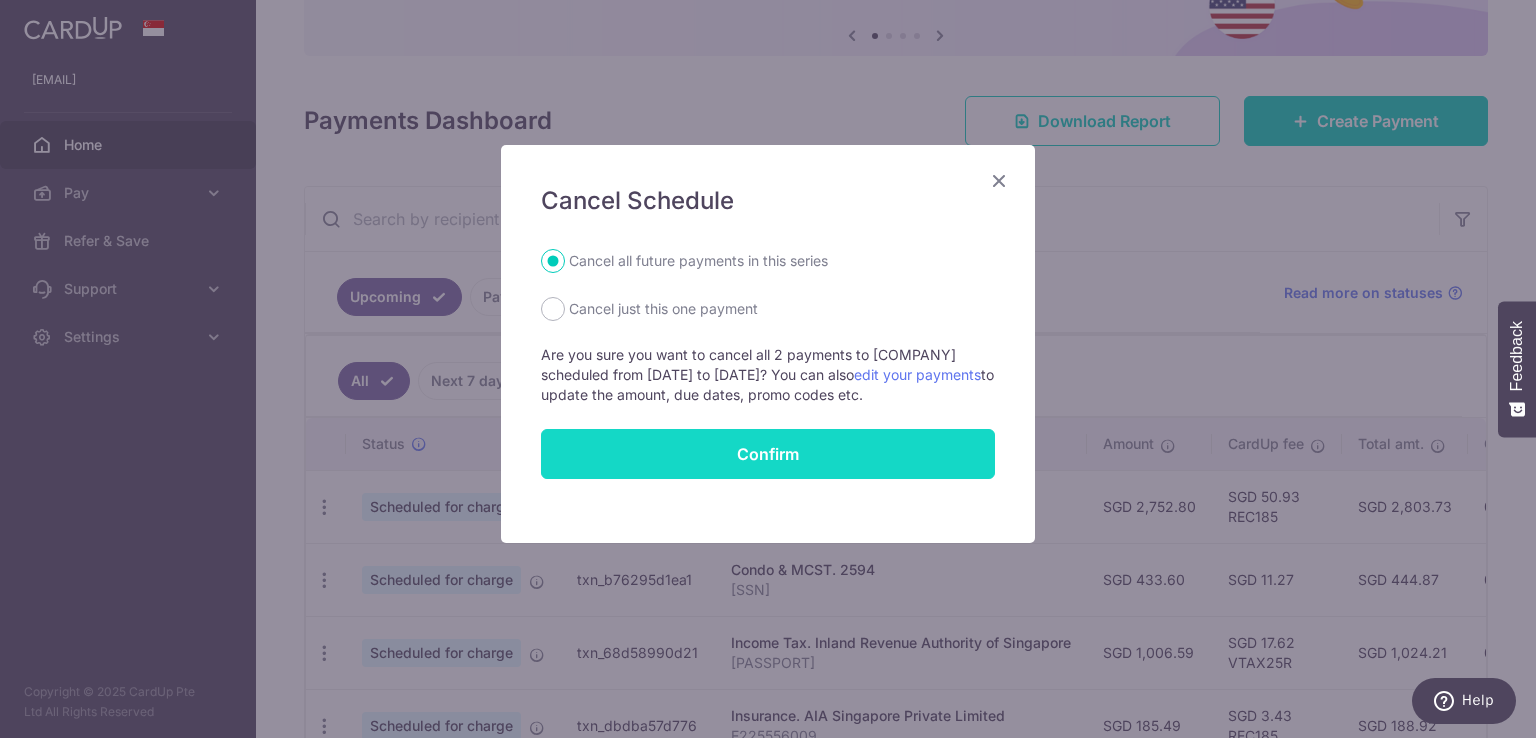 click on "Confirm" at bounding box center (768, 454) 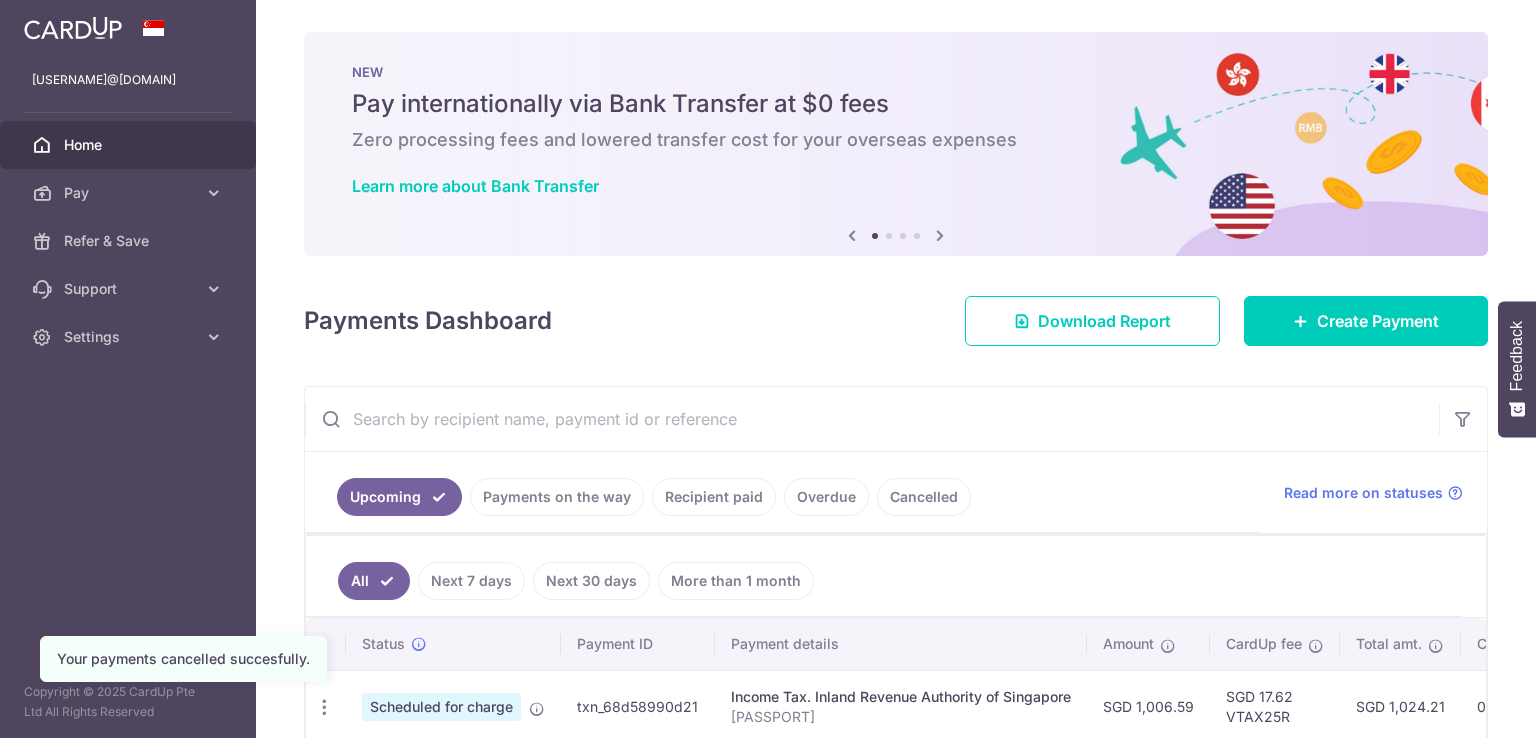 scroll, scrollTop: 0, scrollLeft: 0, axis: both 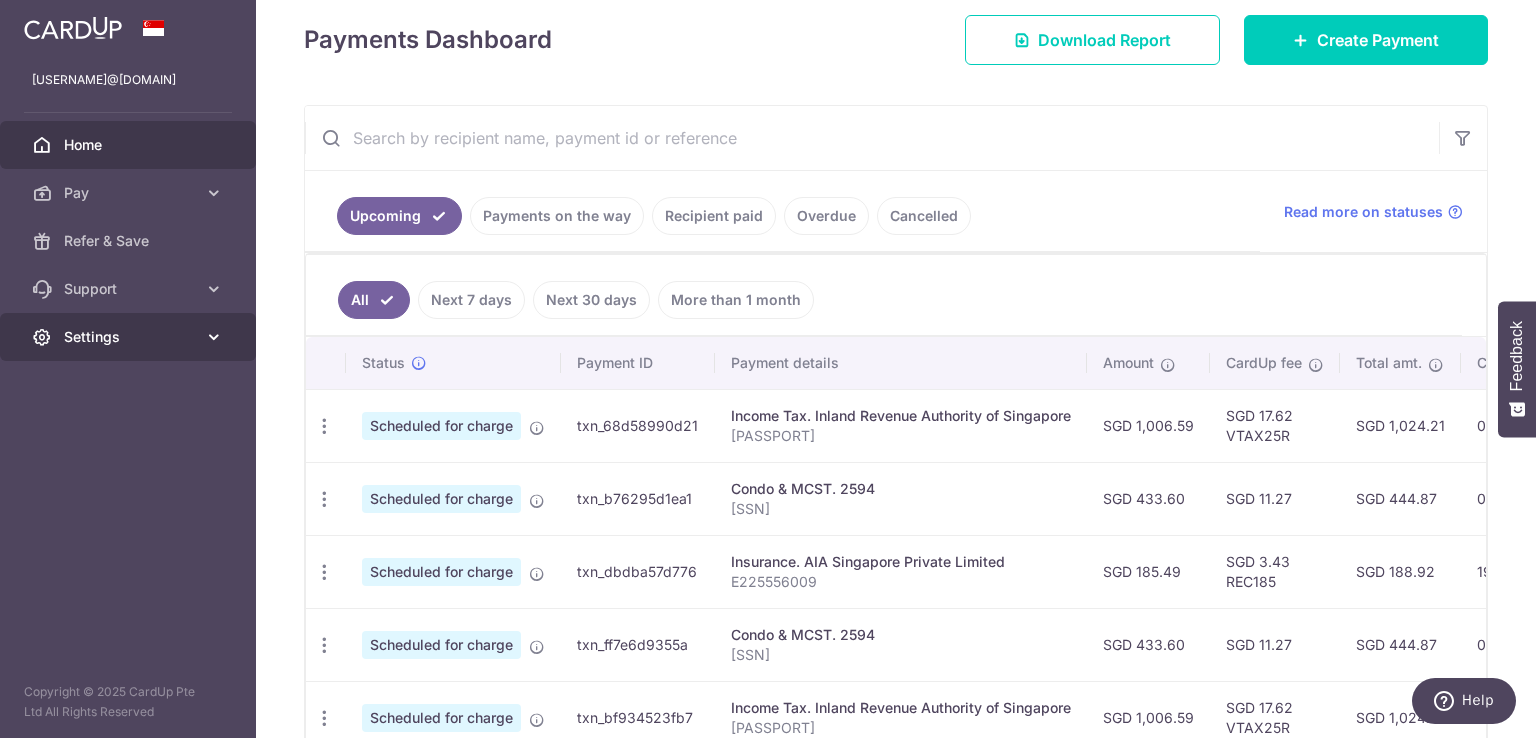 click on "Settings" at bounding box center (130, 337) 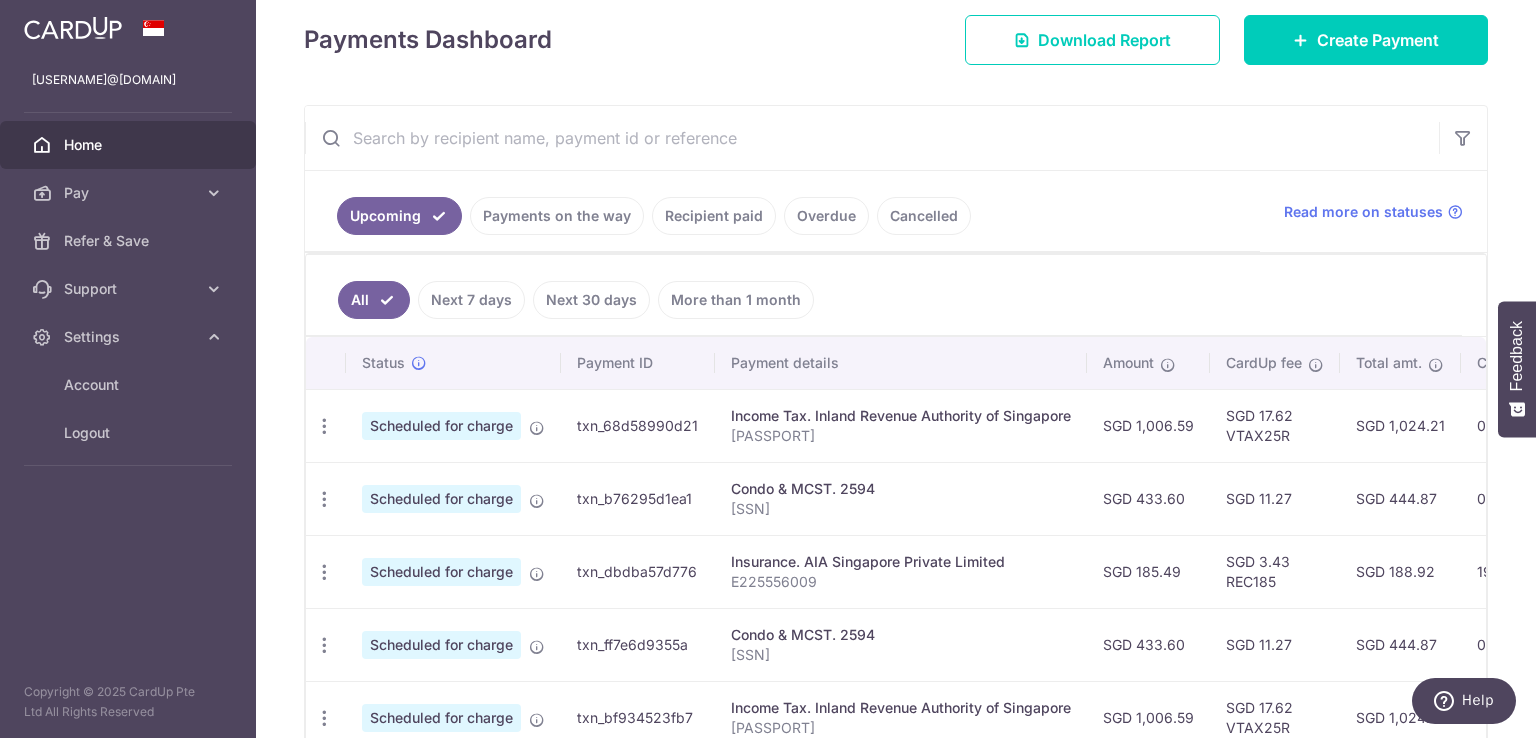 click on "Home" at bounding box center (130, 145) 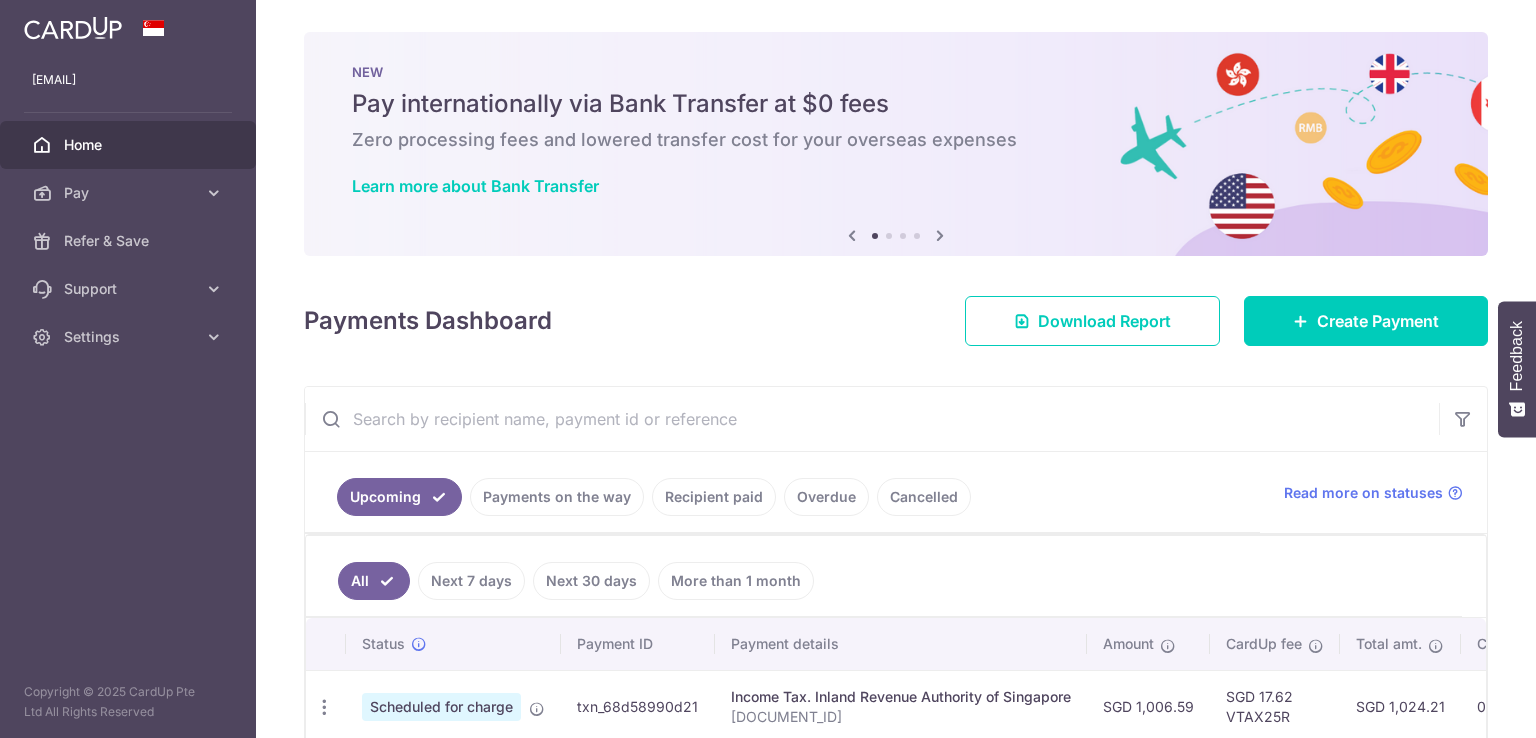 scroll, scrollTop: 0, scrollLeft: 0, axis: both 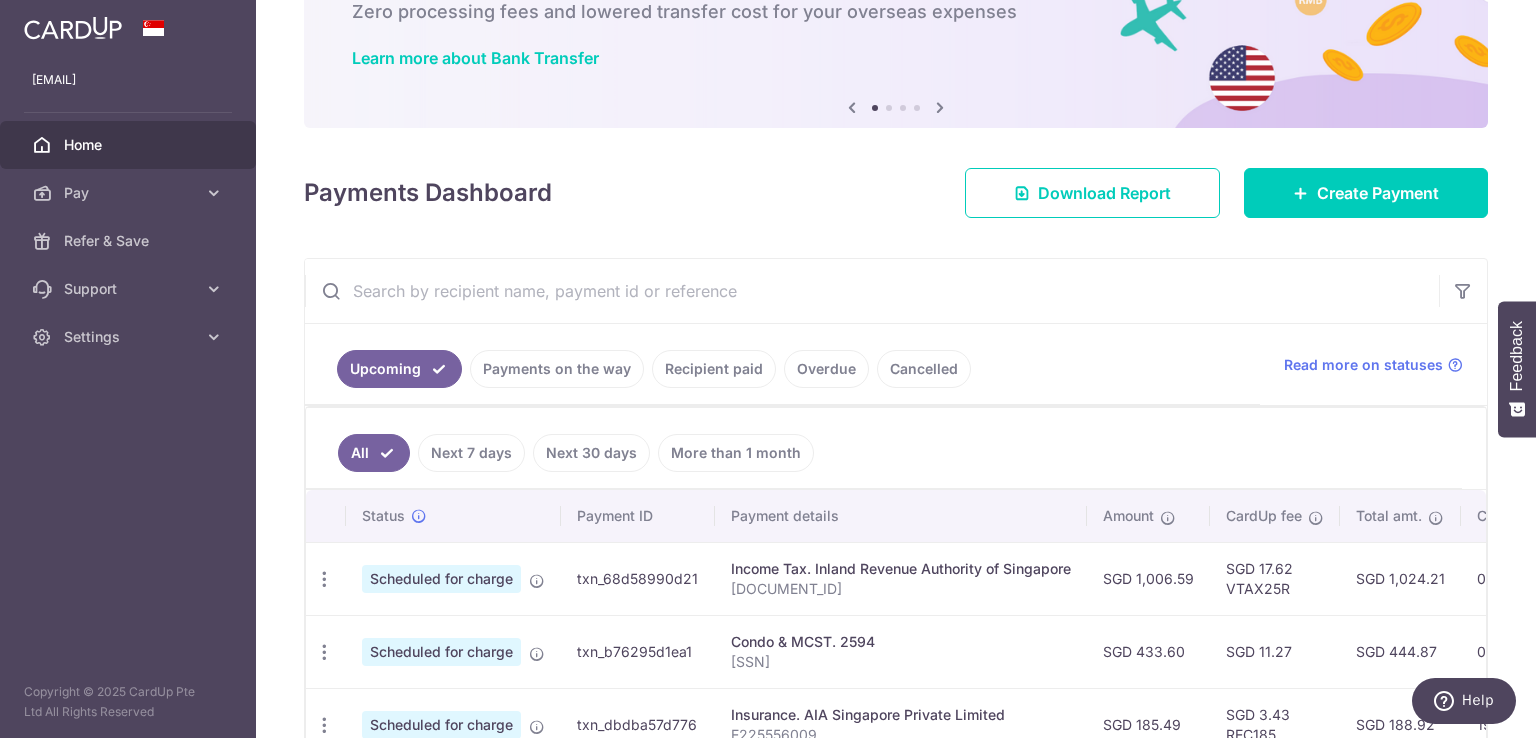 click on "Cancelled" at bounding box center (924, 369) 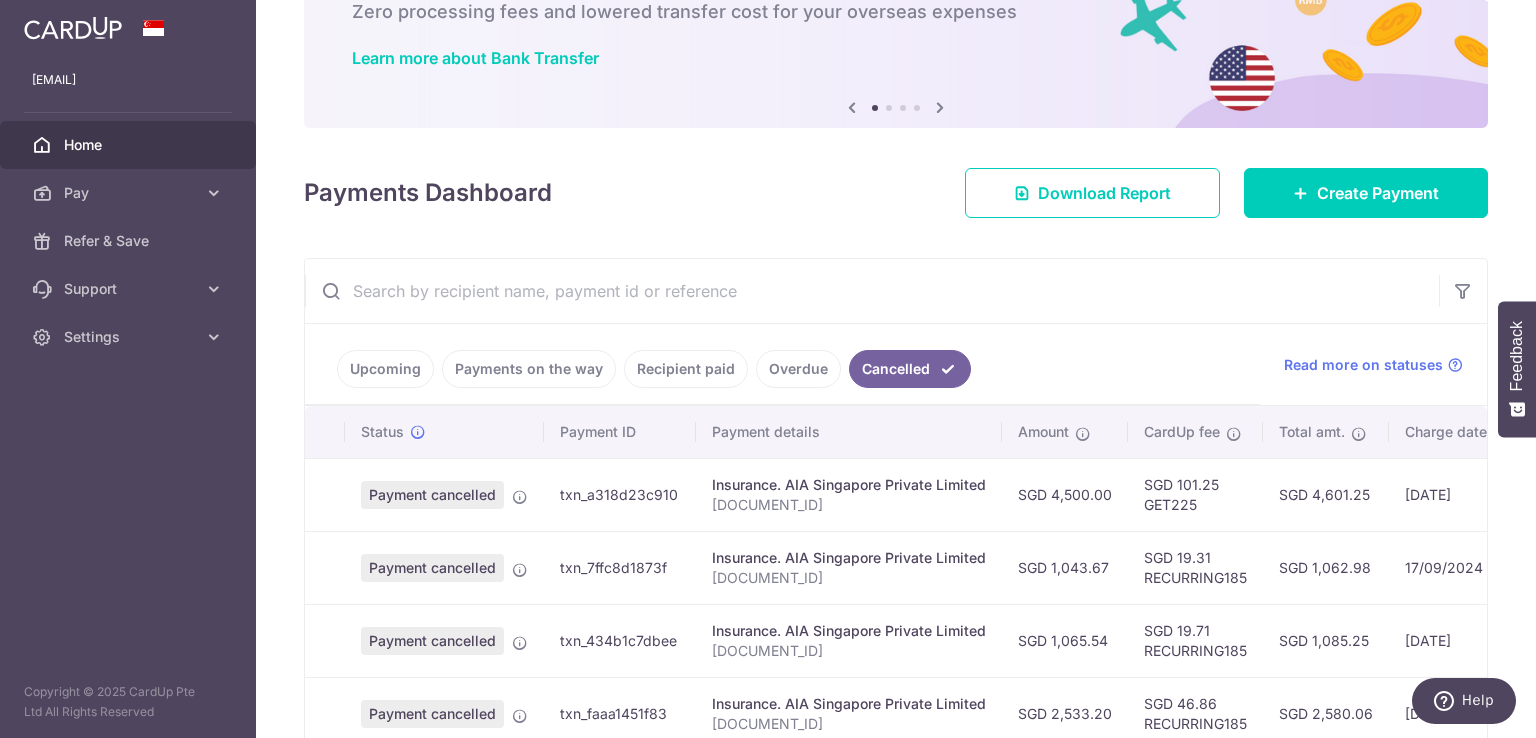 scroll, scrollTop: 536, scrollLeft: 0, axis: vertical 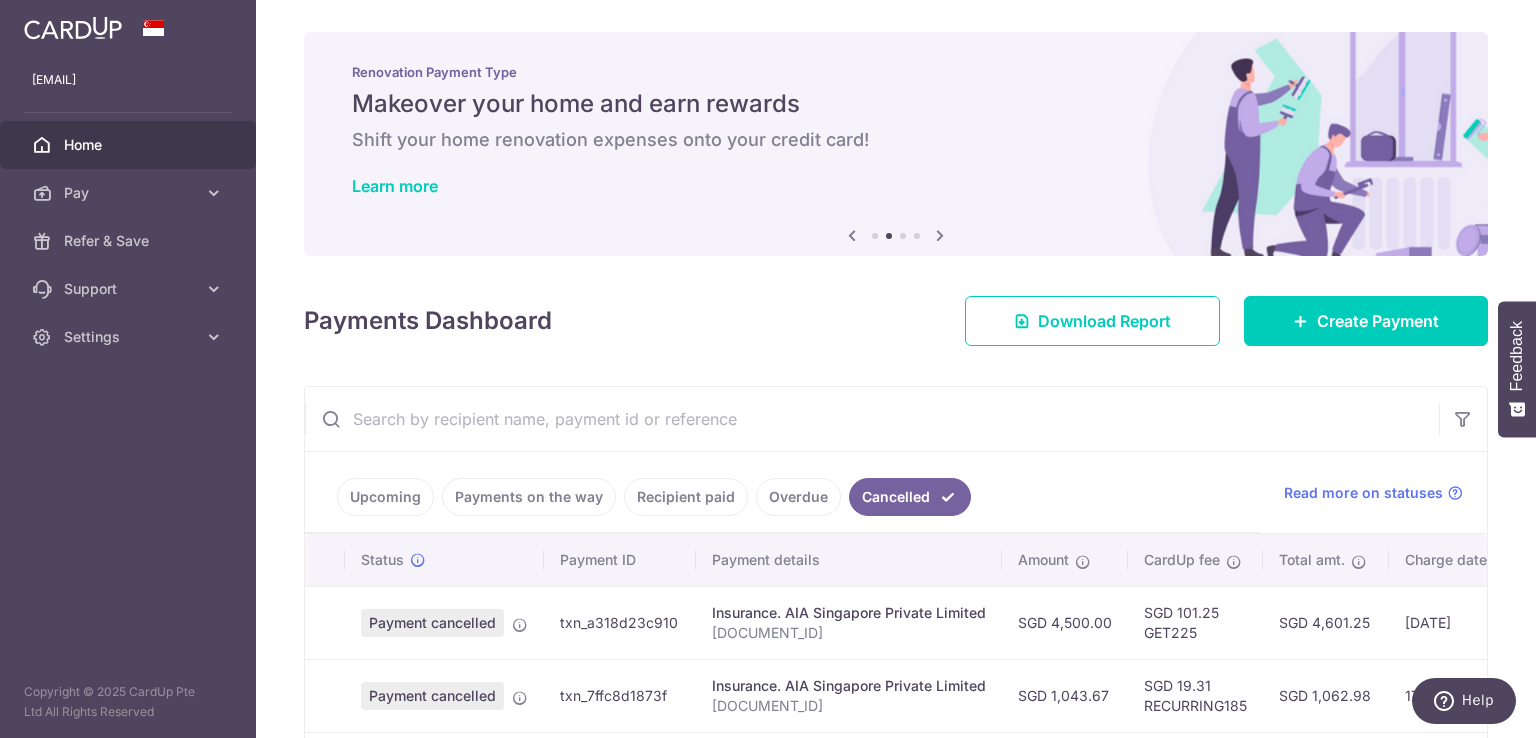 click on "Upcoming" at bounding box center [385, 497] 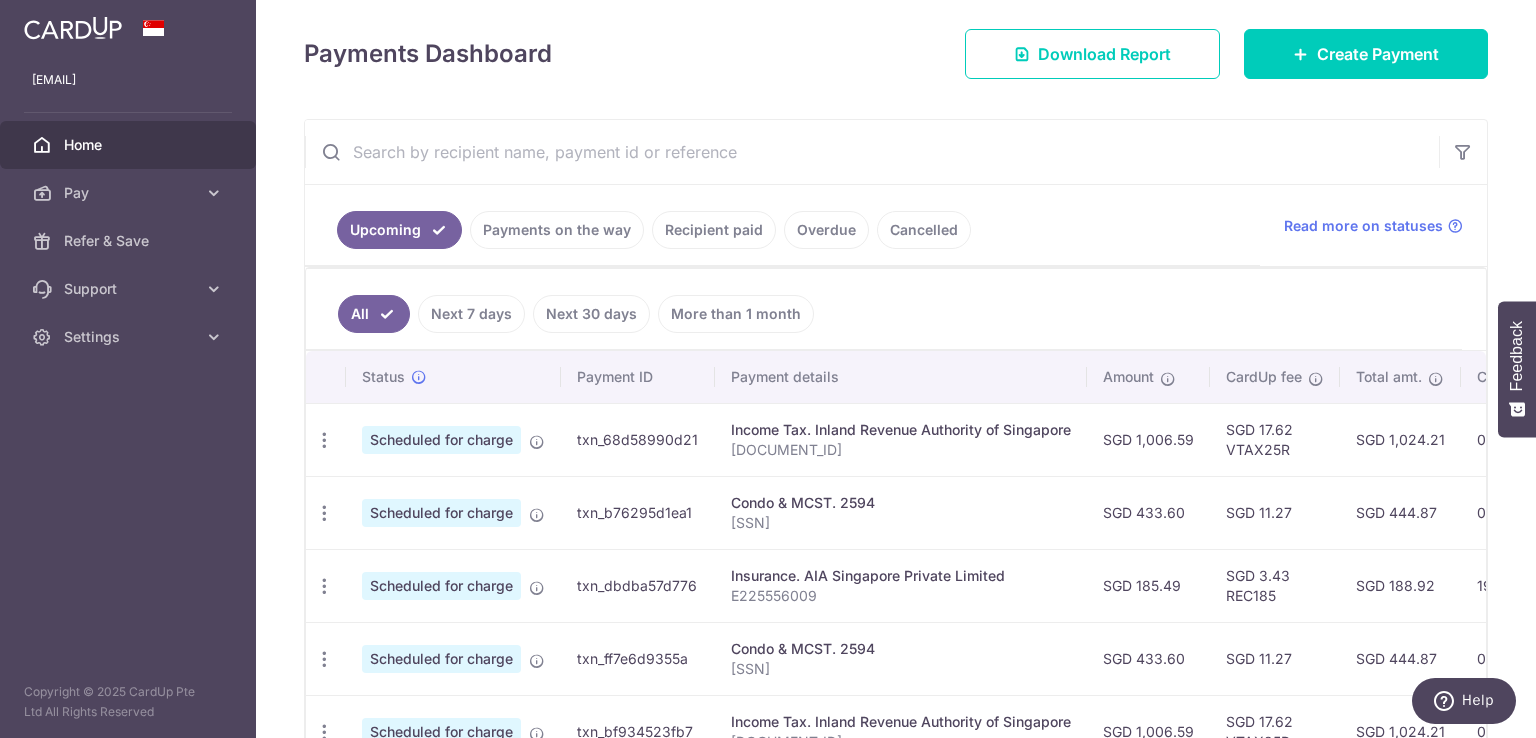 scroll, scrollTop: 300, scrollLeft: 0, axis: vertical 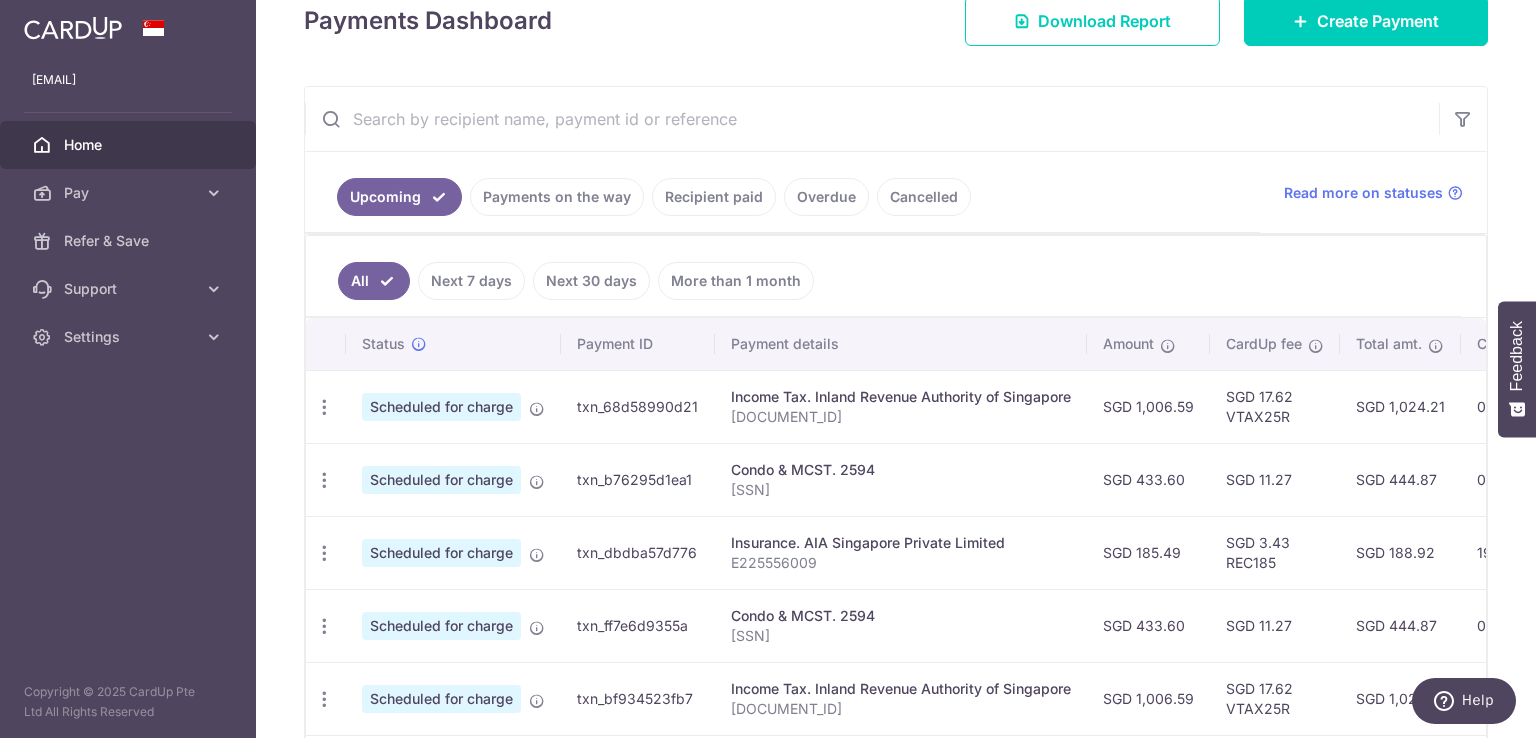 click at bounding box center (872, 119) 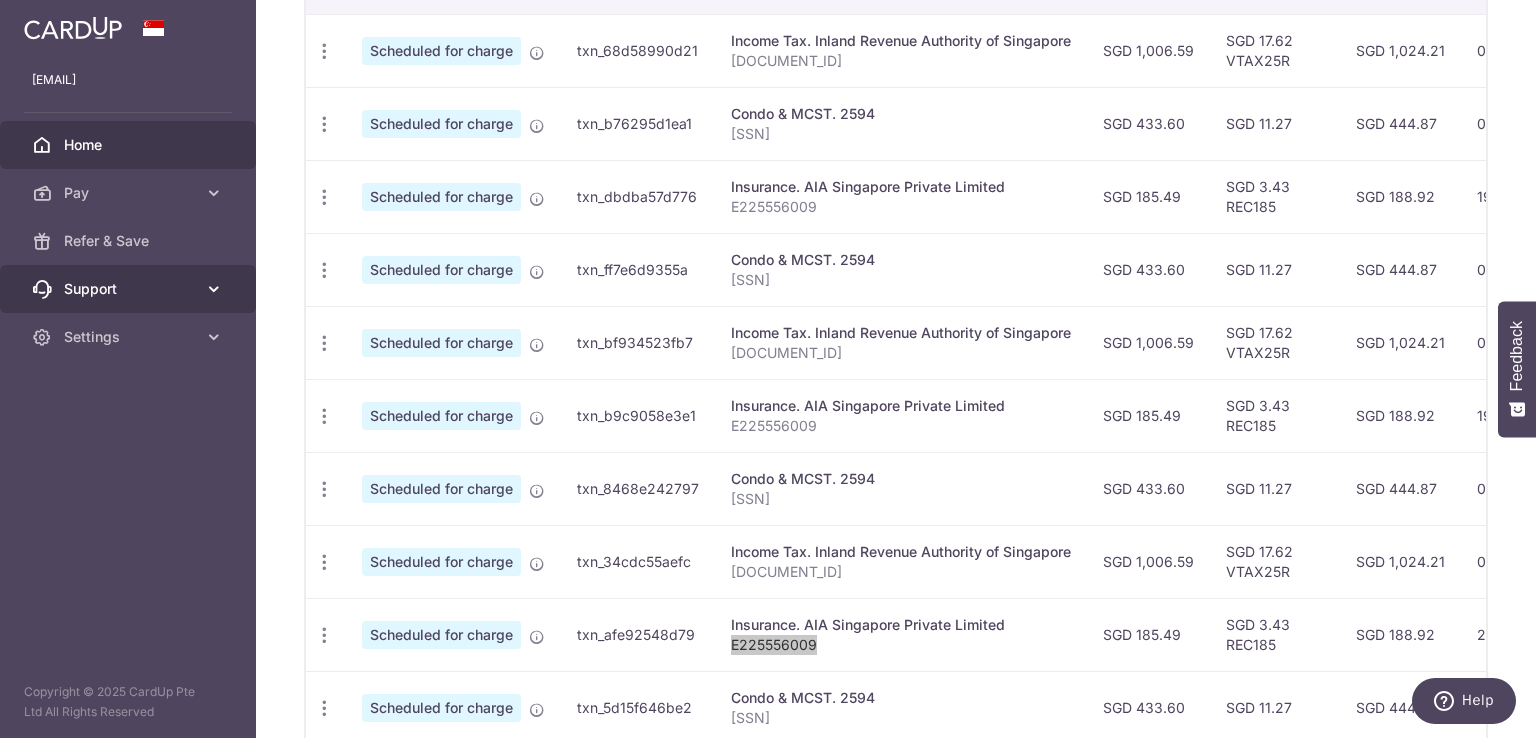 scroll, scrollTop: 609, scrollLeft: 0, axis: vertical 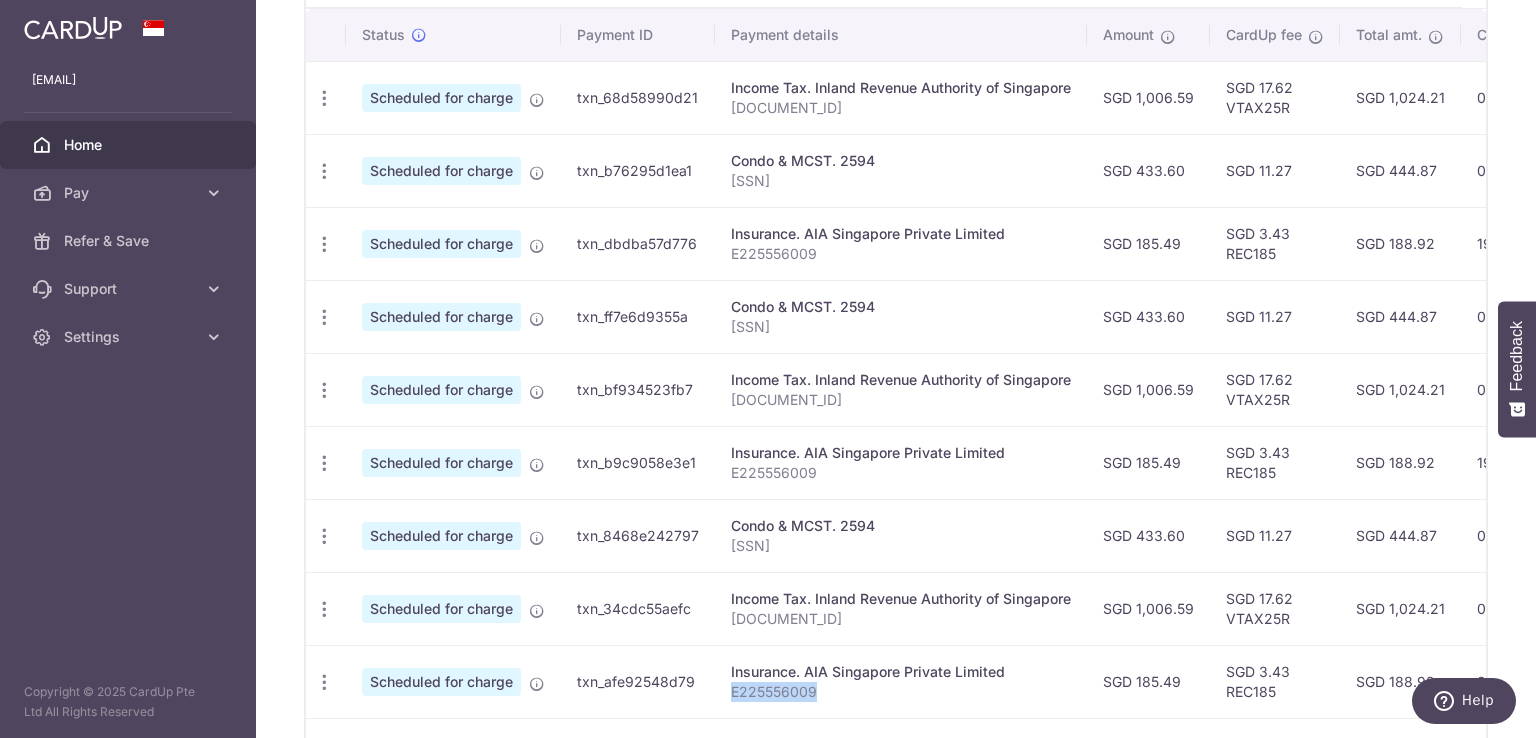 click on "Home" at bounding box center (130, 145) 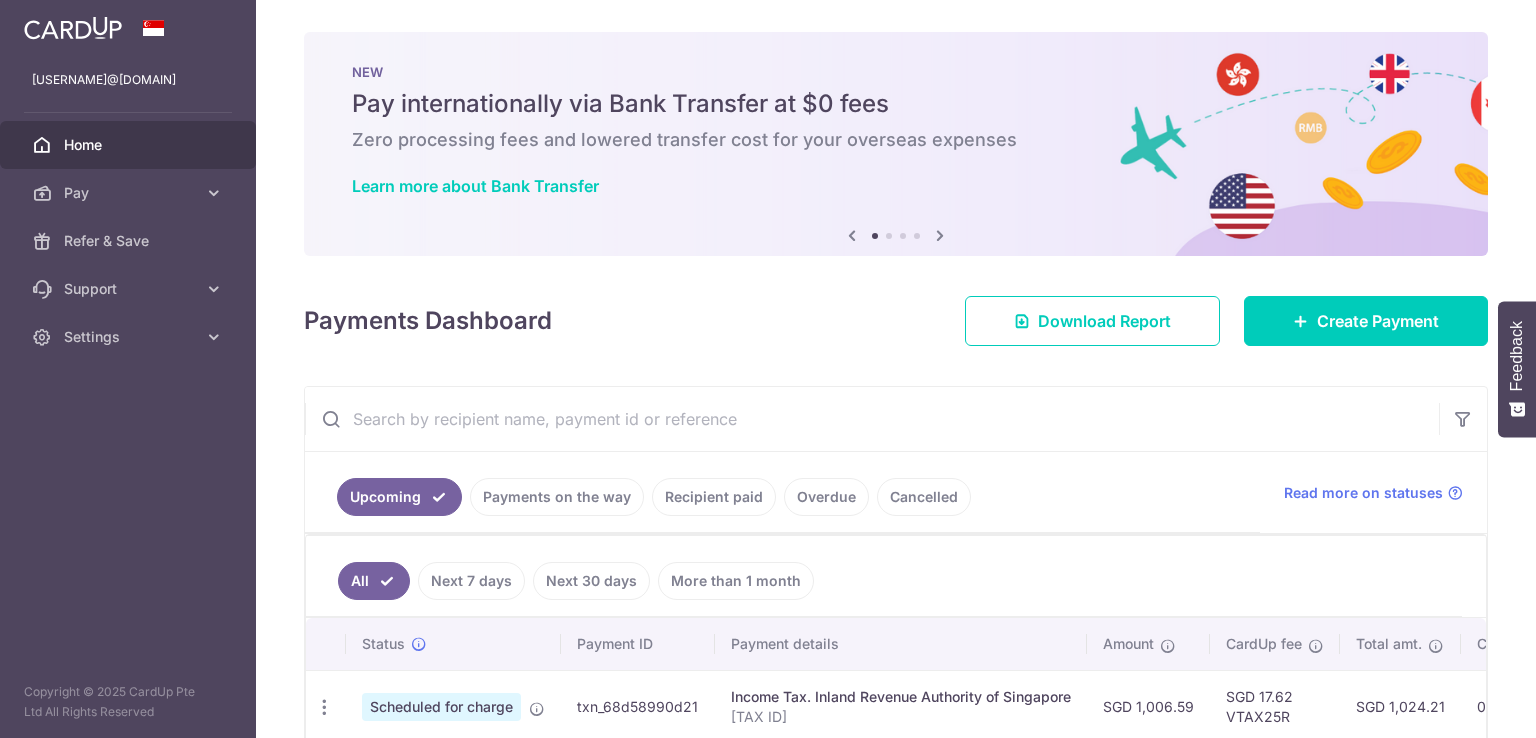 scroll, scrollTop: 0, scrollLeft: 0, axis: both 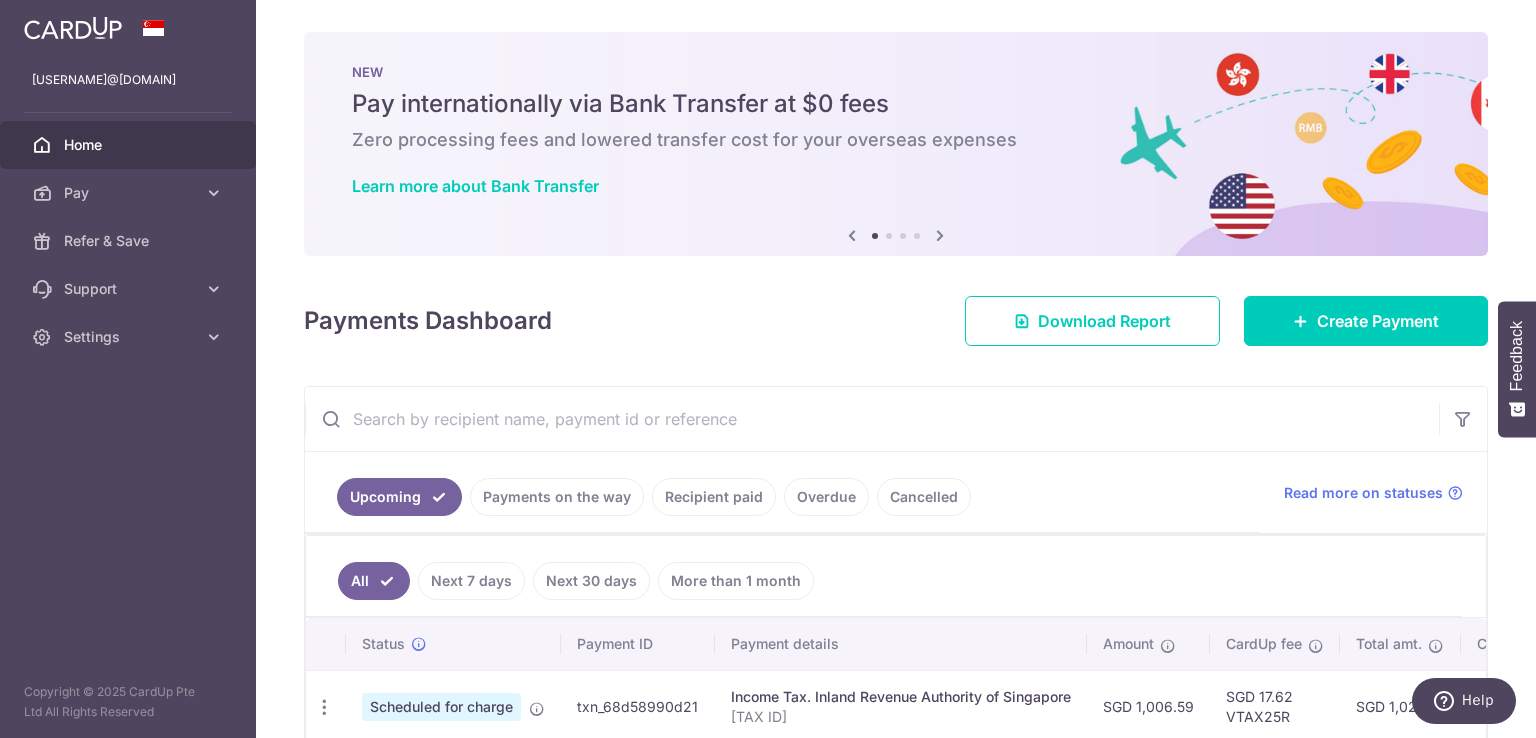 click on "Payments on the way" at bounding box center (557, 497) 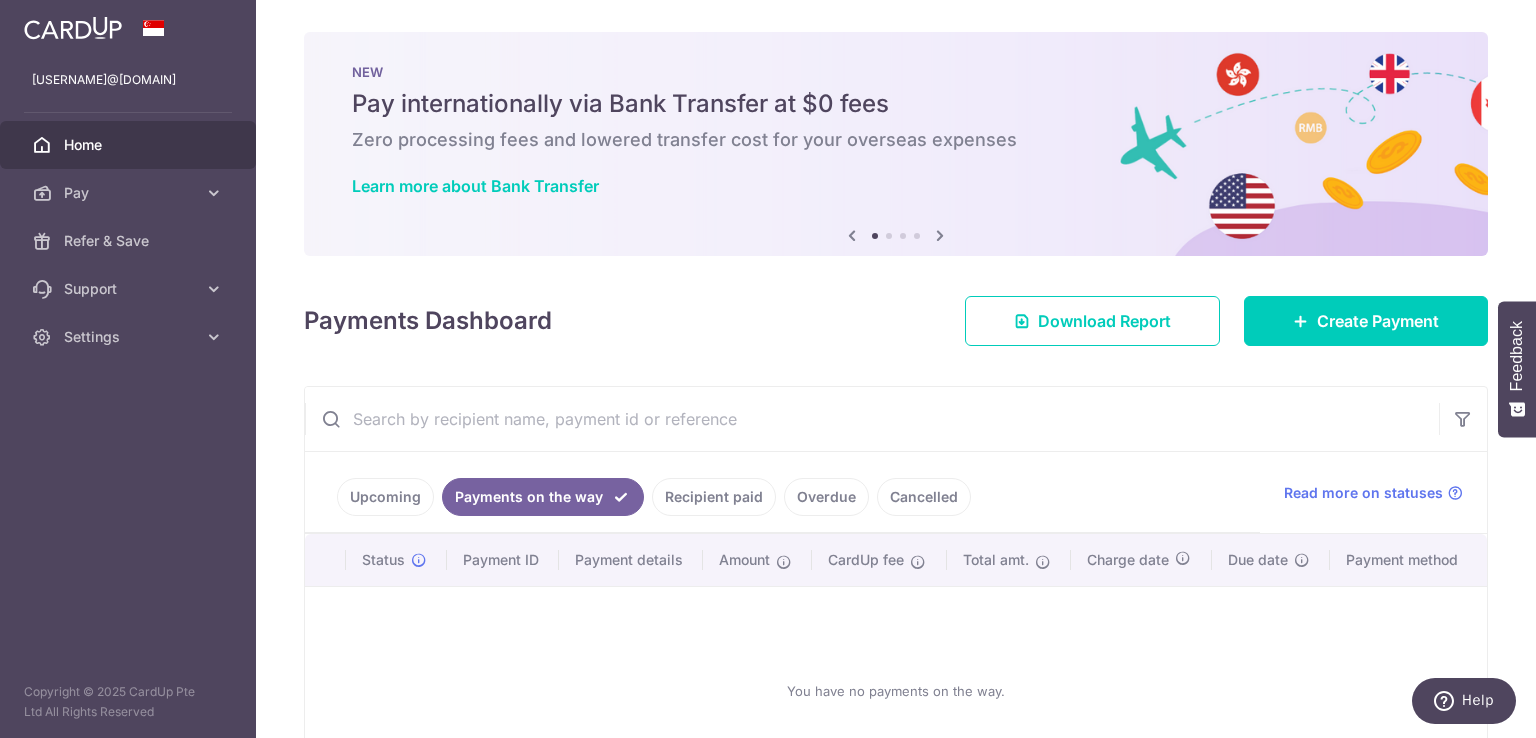 click on "Upcoming" at bounding box center [385, 497] 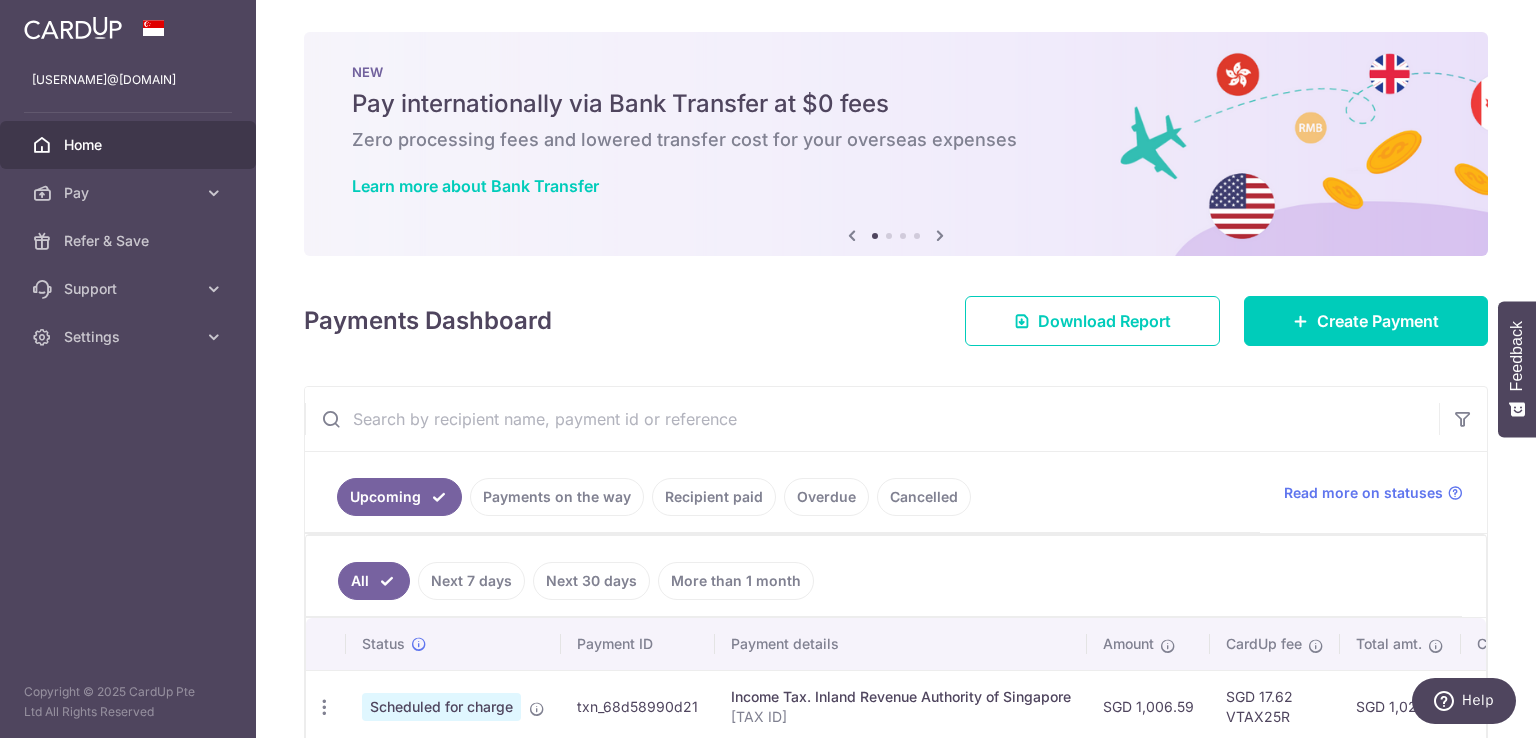 click on "Payments Dashboard
Download Report
Create Payment" at bounding box center [896, 317] 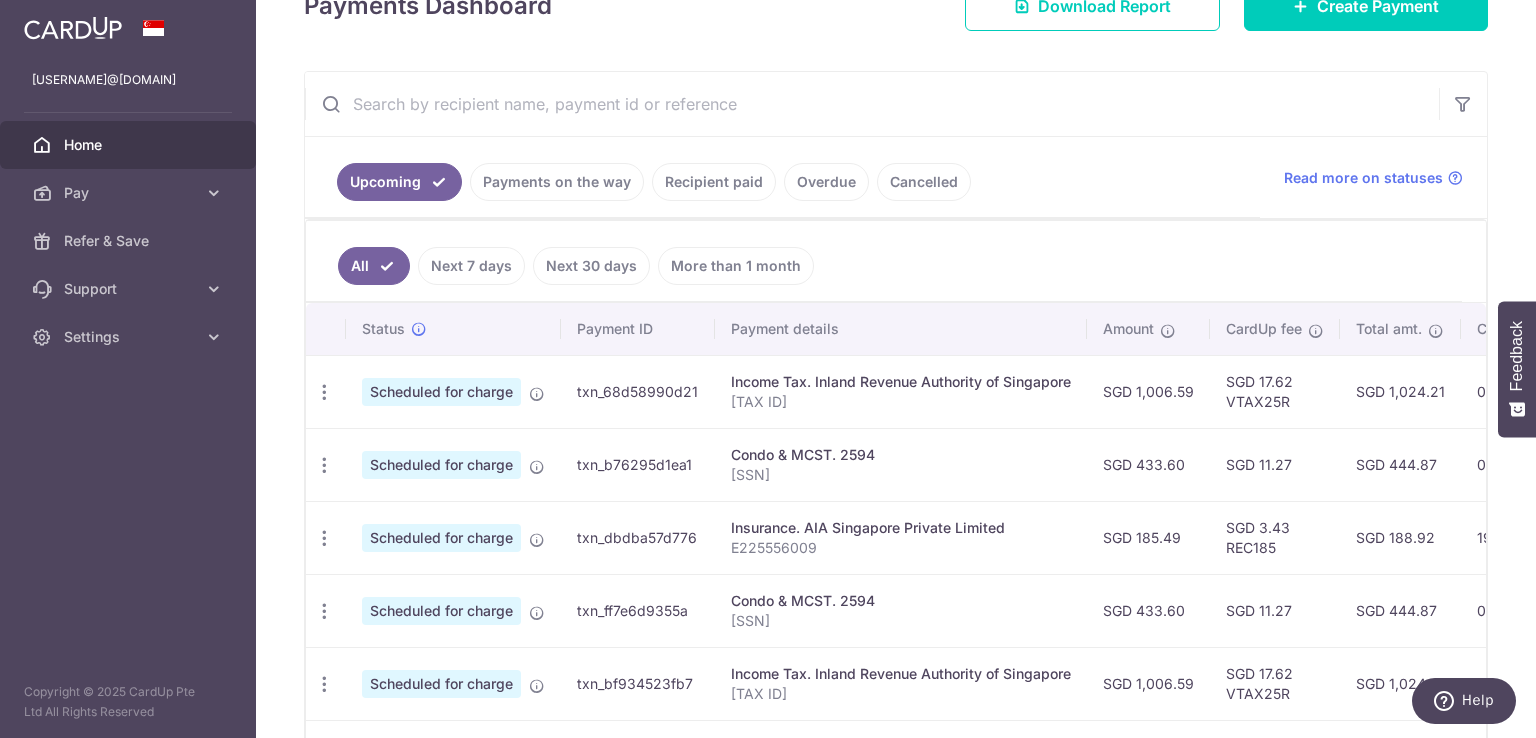 scroll, scrollTop: 313, scrollLeft: 0, axis: vertical 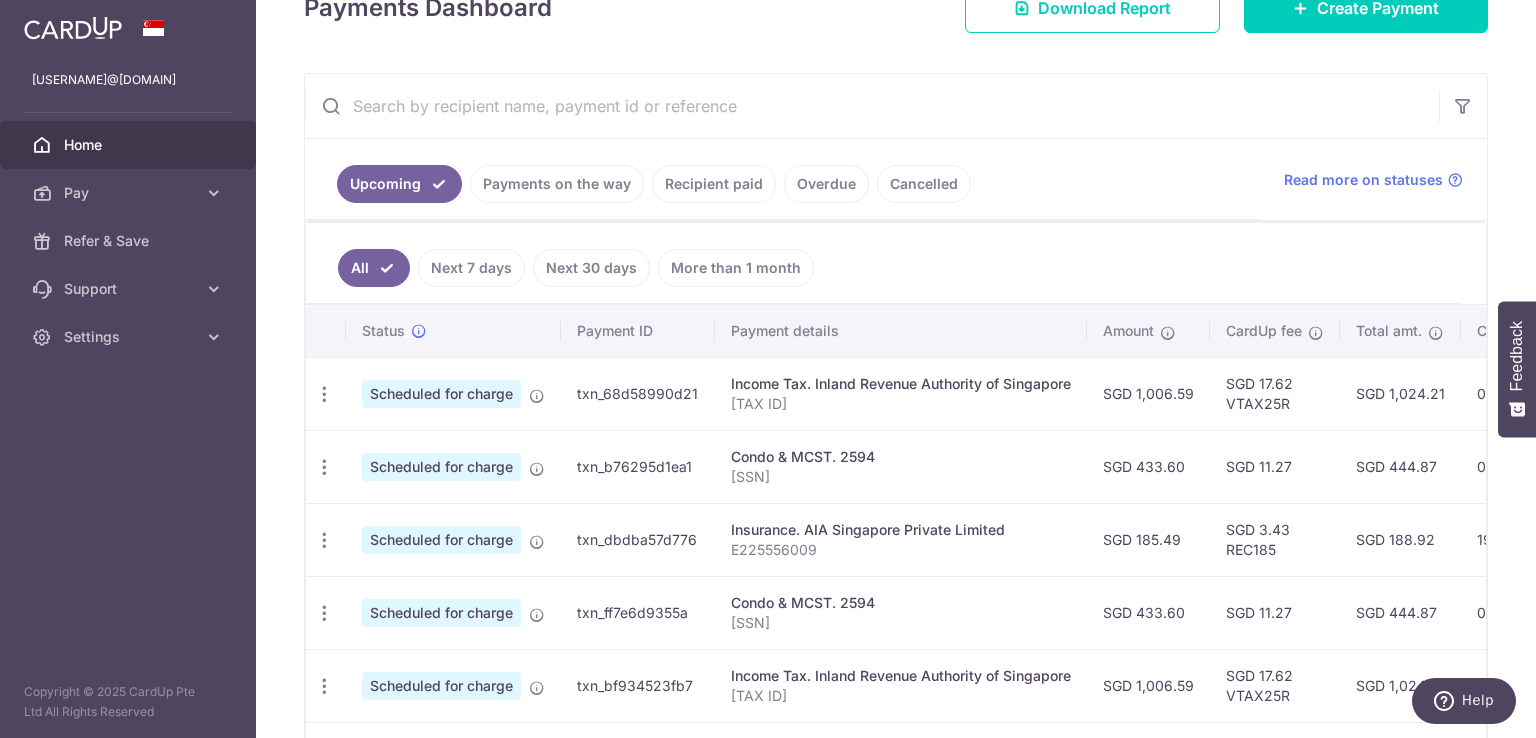 click on "Upcoming
Payments on the way
Recipient paid
Overdue
Cancelled" at bounding box center [782, 179] 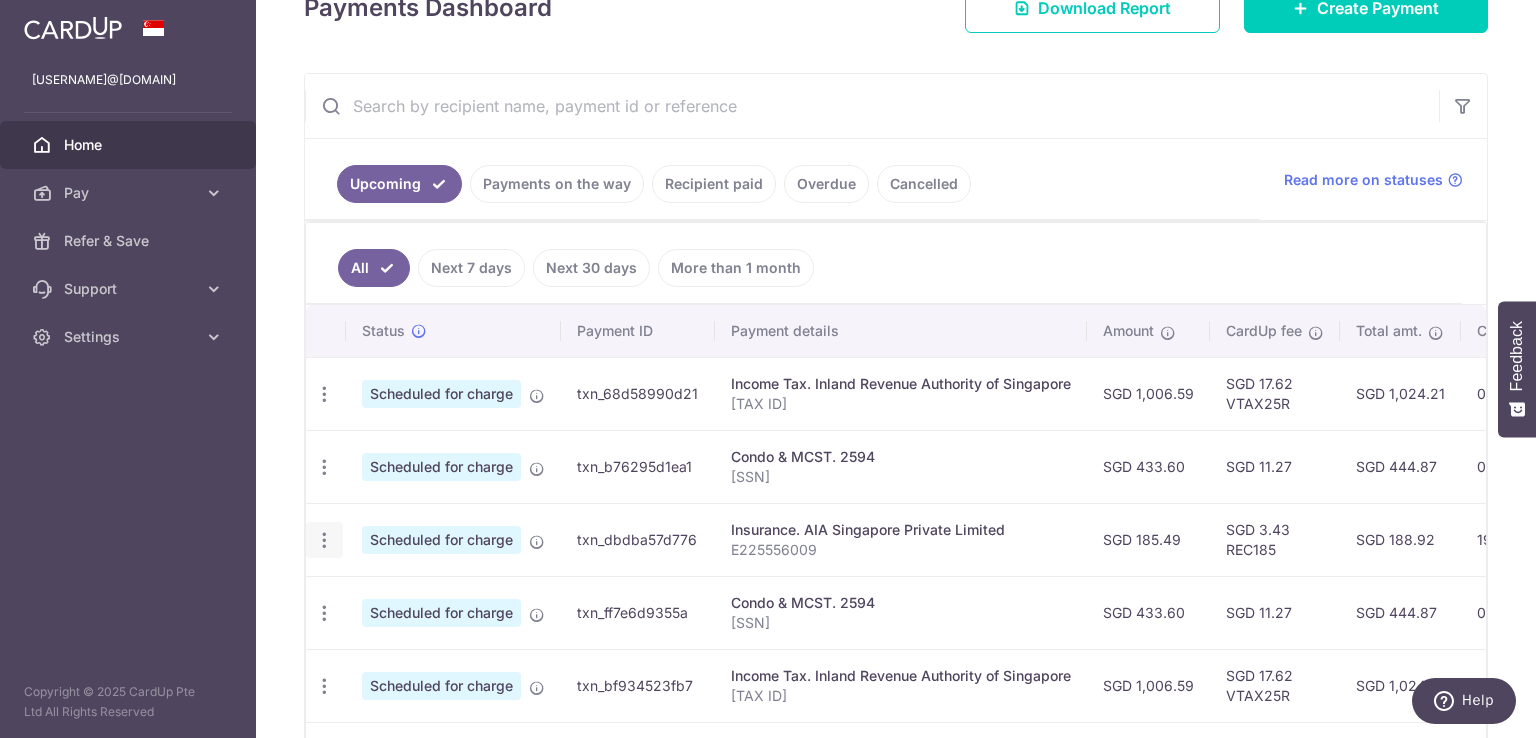 click at bounding box center (324, 394) 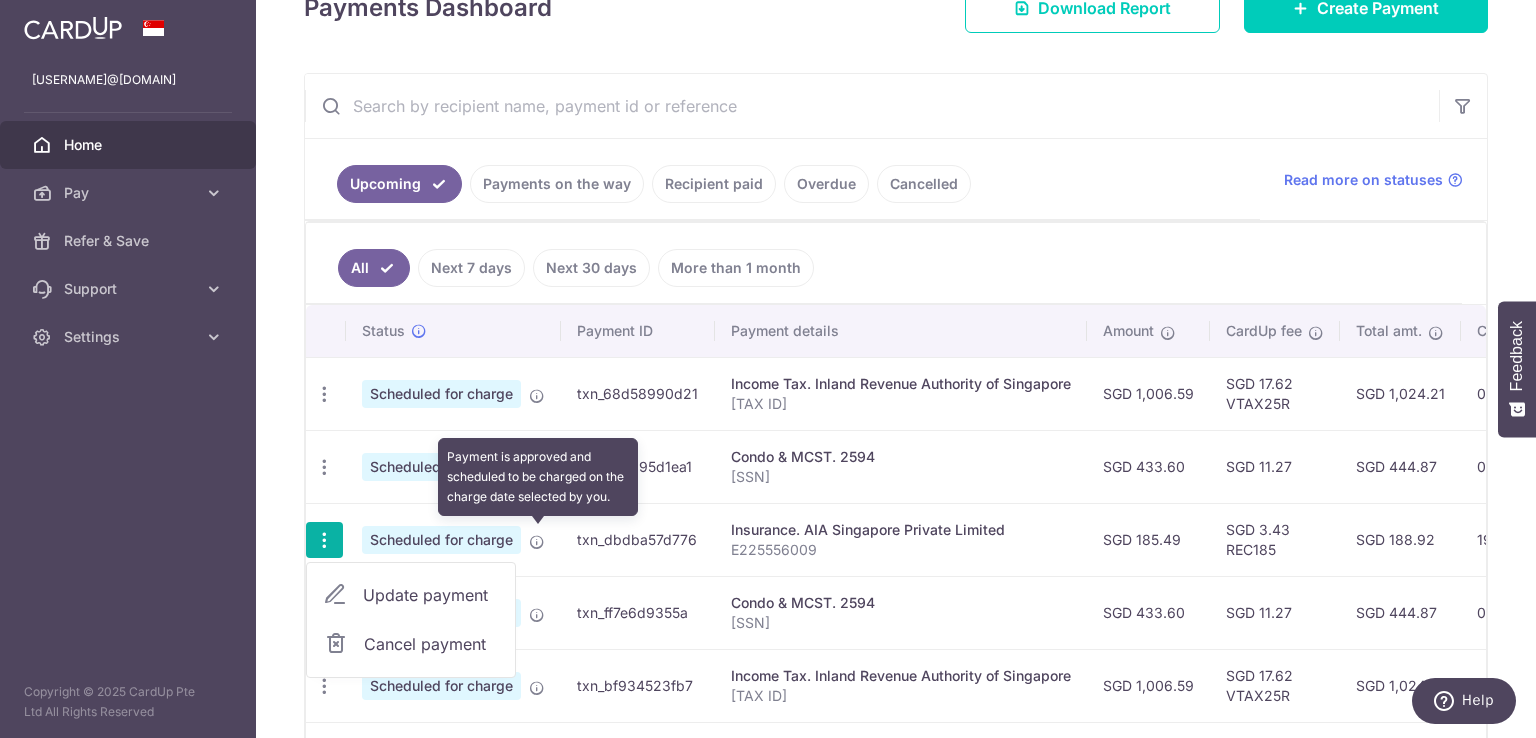 click at bounding box center (537, 542) 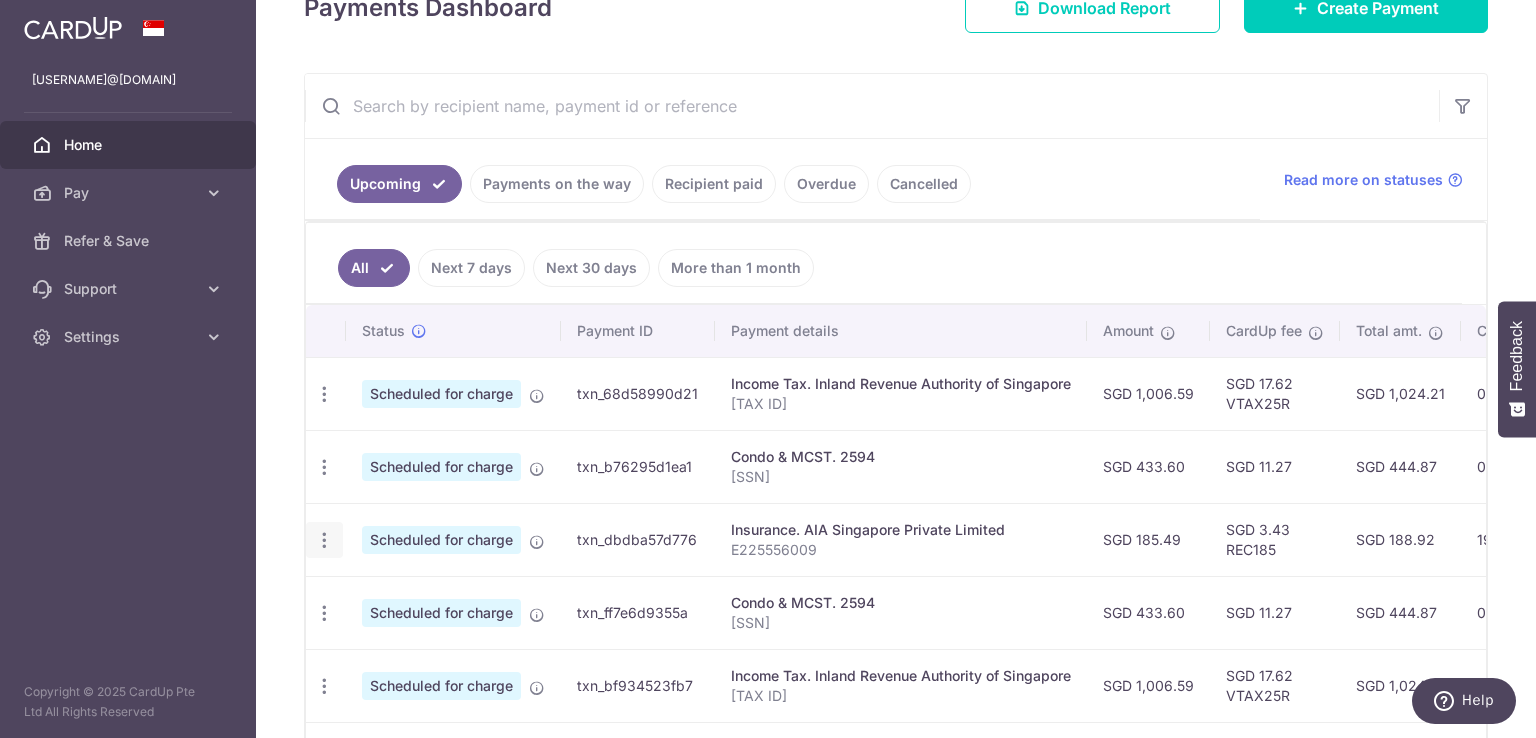click on "Update payment
Cancel payment" at bounding box center (324, 540) 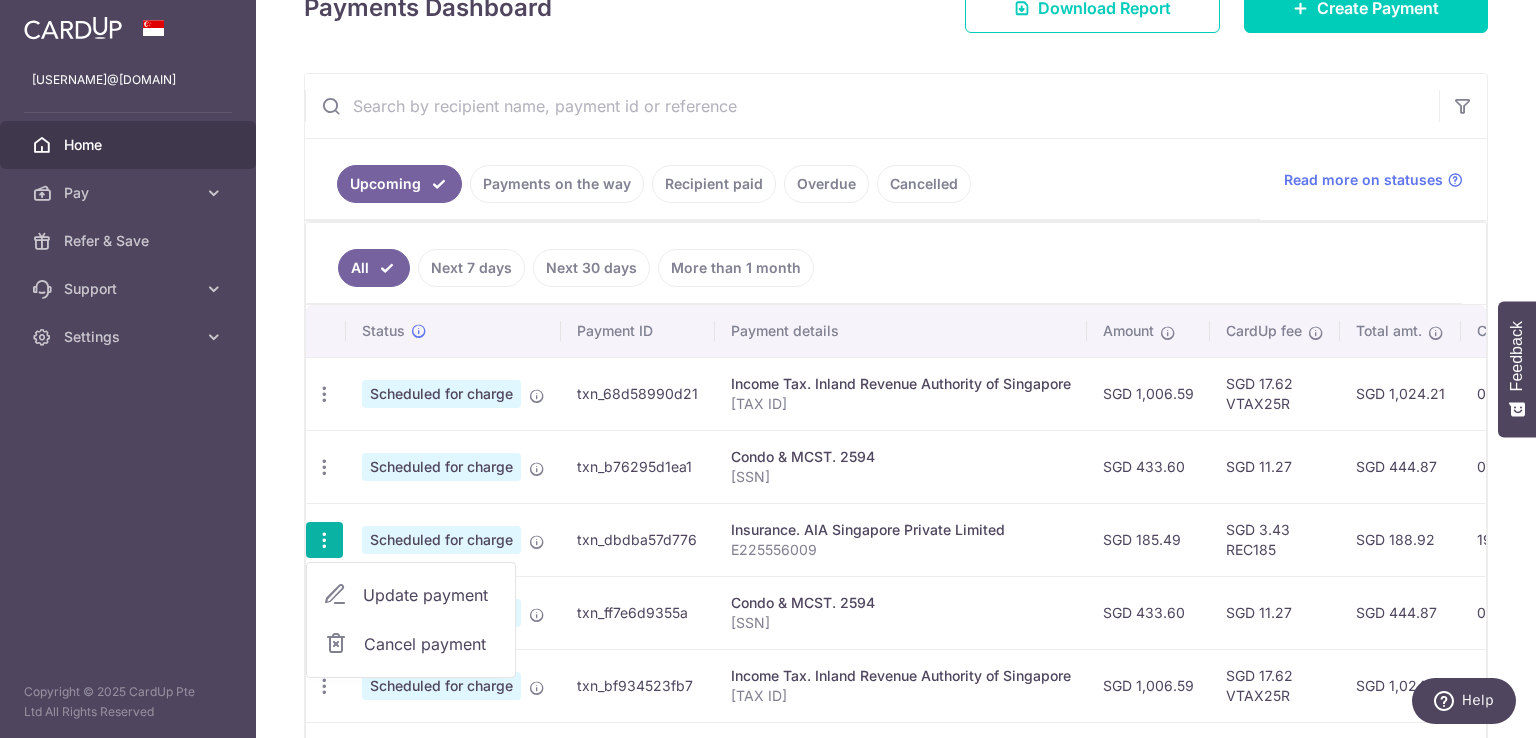 click on "Update payment" at bounding box center [431, 595] 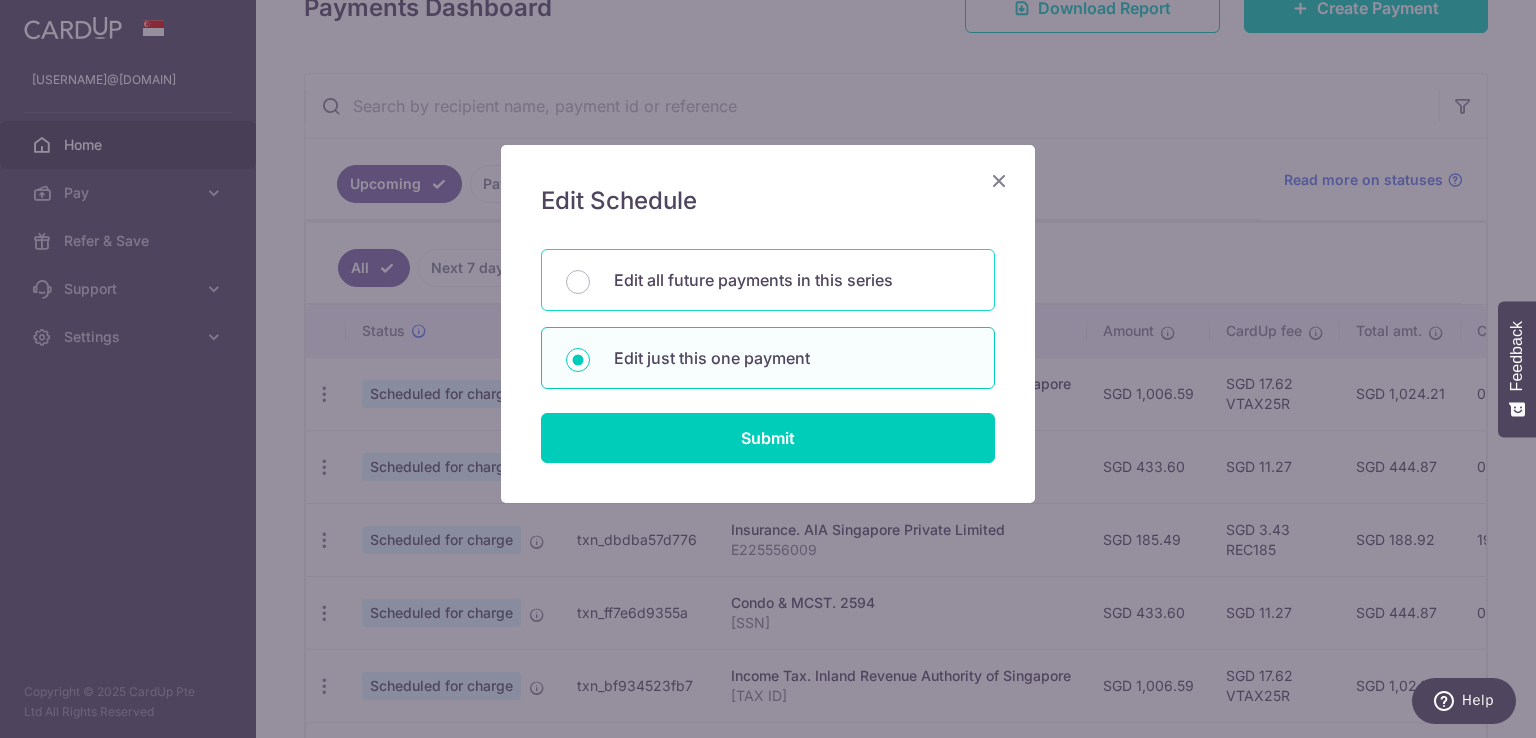 click on "Edit all future payments in this series" at bounding box center (792, 280) 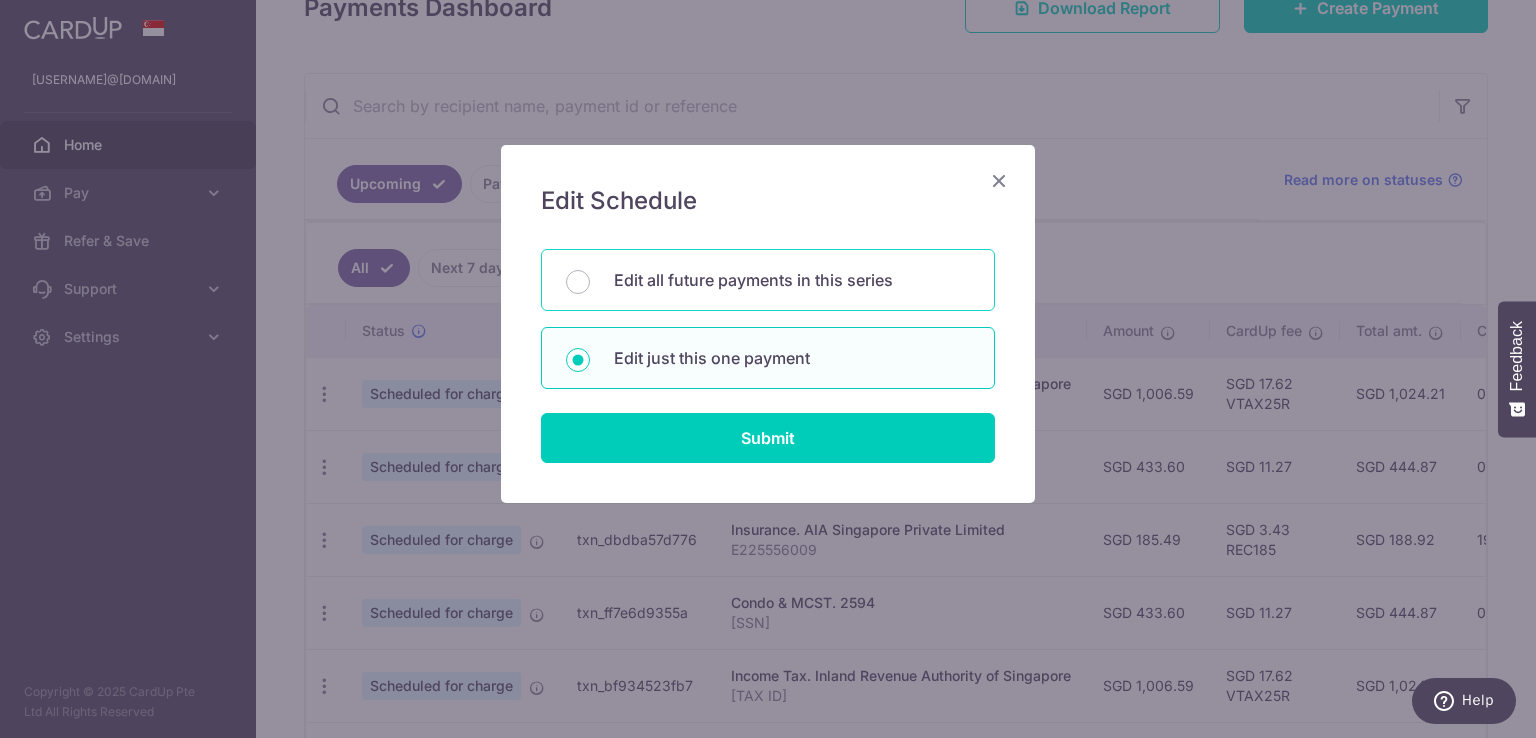 click on "Edit all future payments in this series" at bounding box center [578, 282] 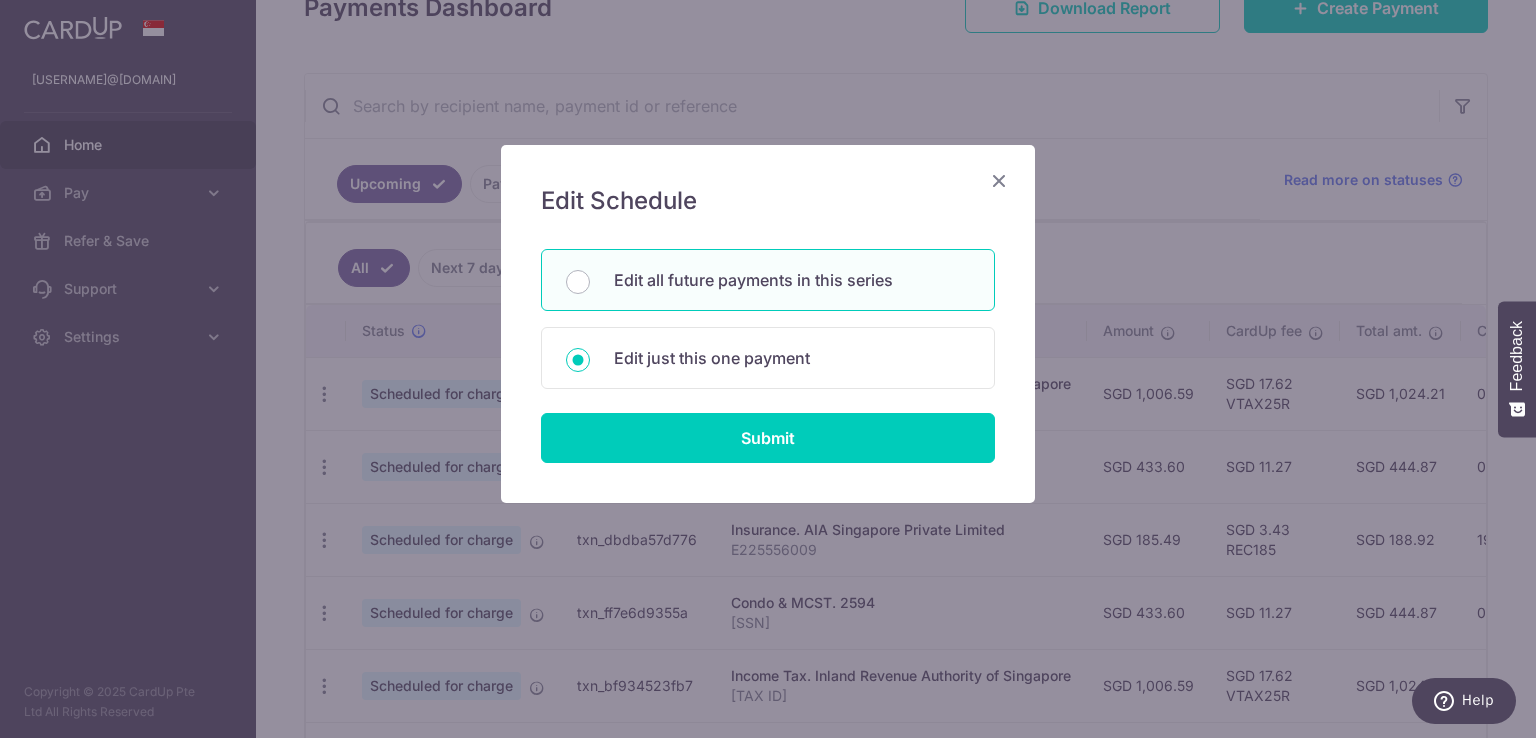 radio on "true" 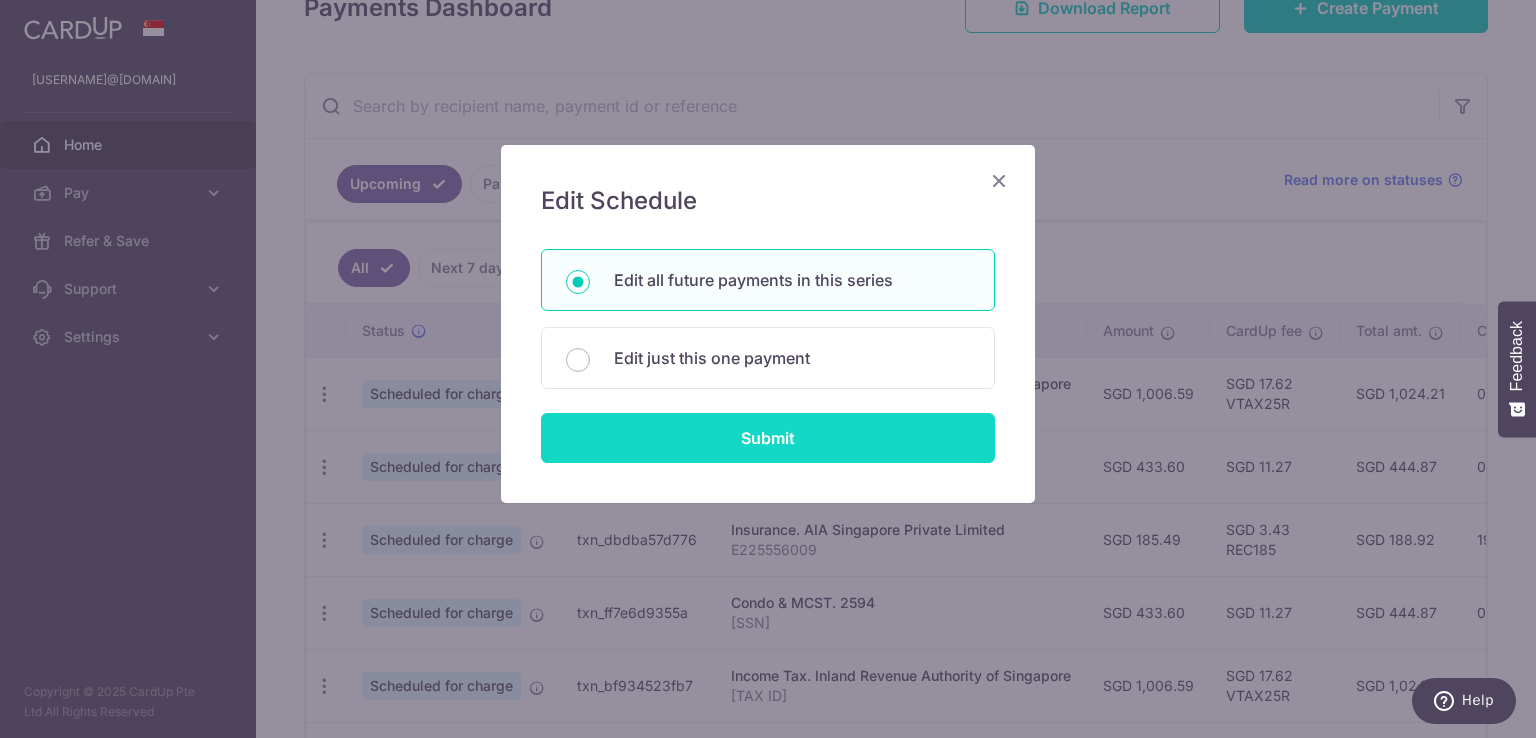 click on "Submit" at bounding box center (768, 438) 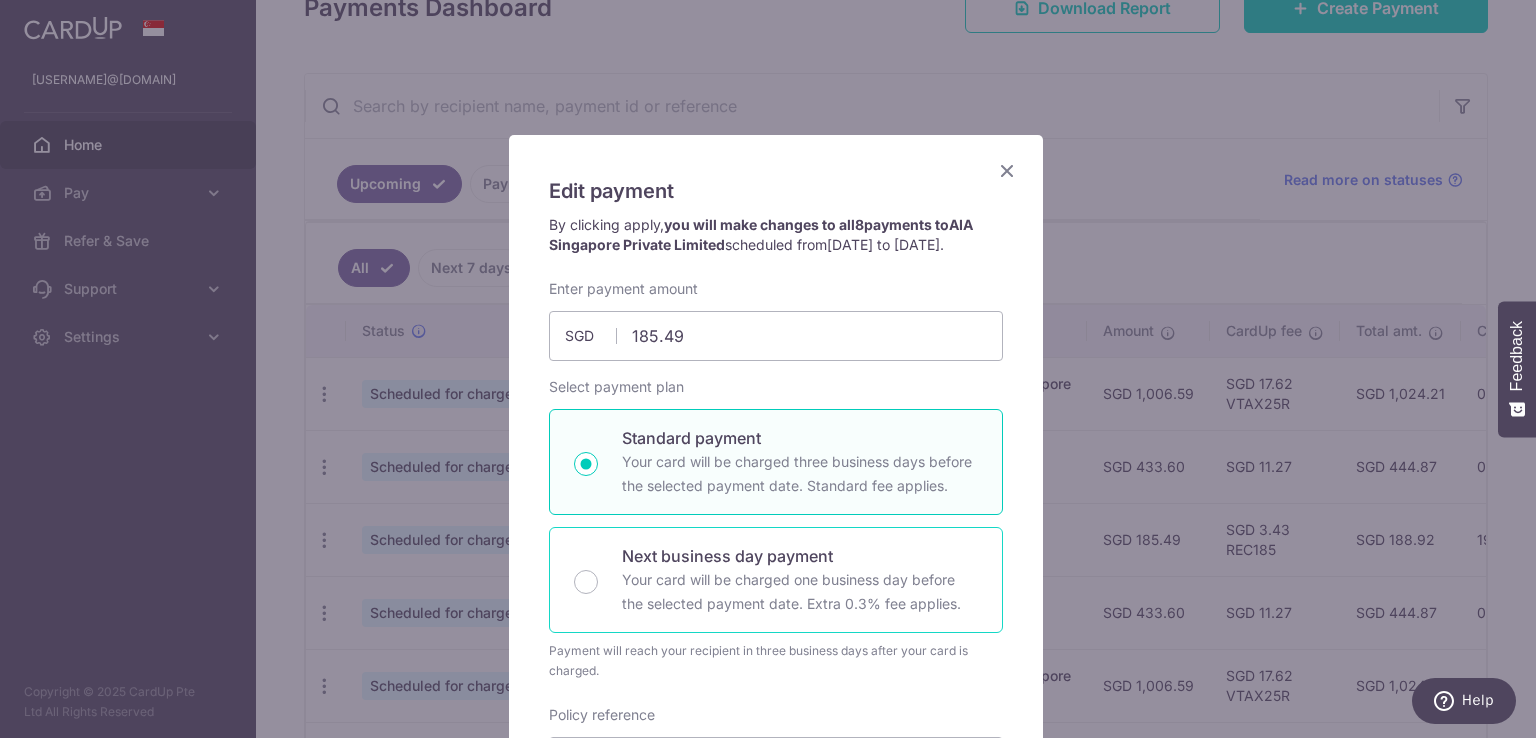 scroll, scrollTop: 0, scrollLeft: 0, axis: both 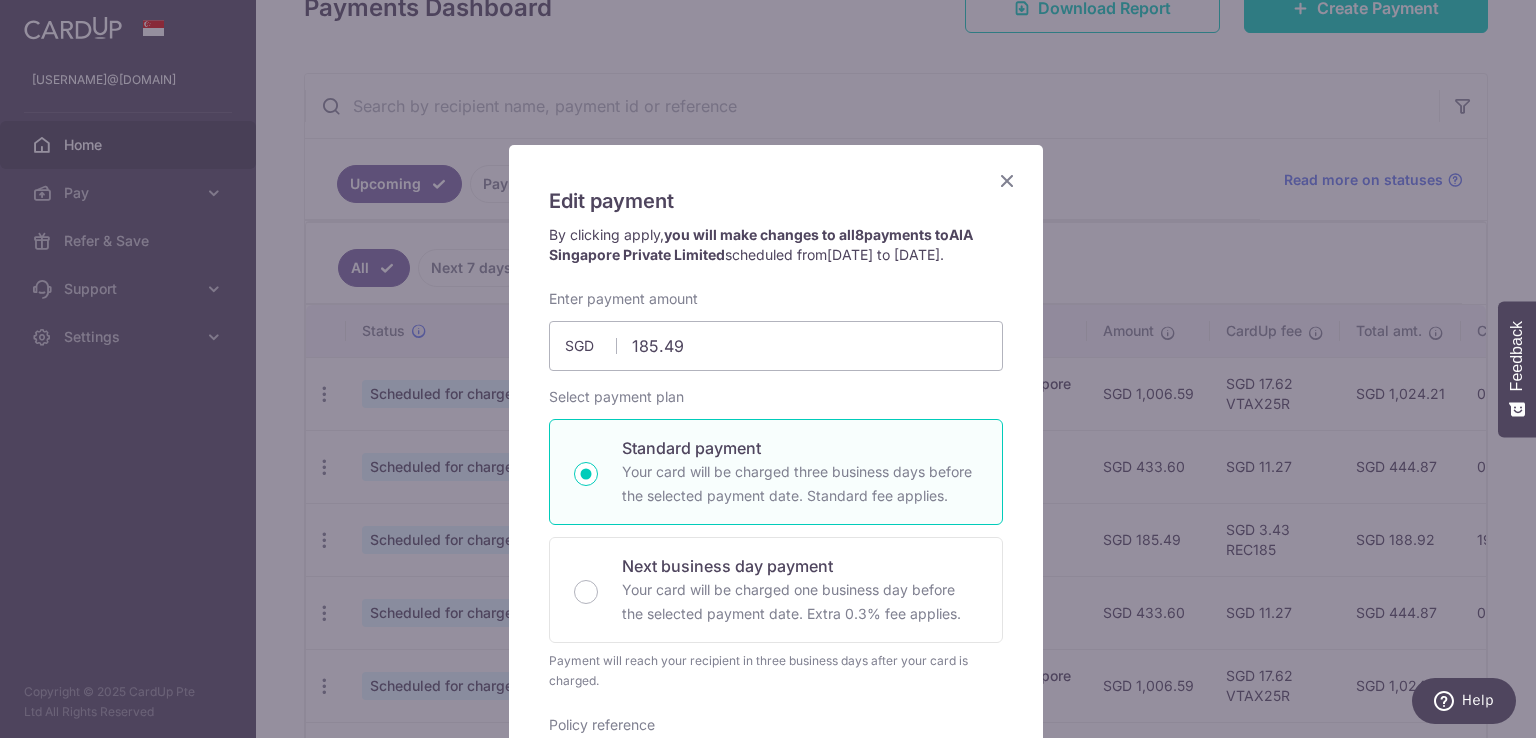 click at bounding box center (1007, 180) 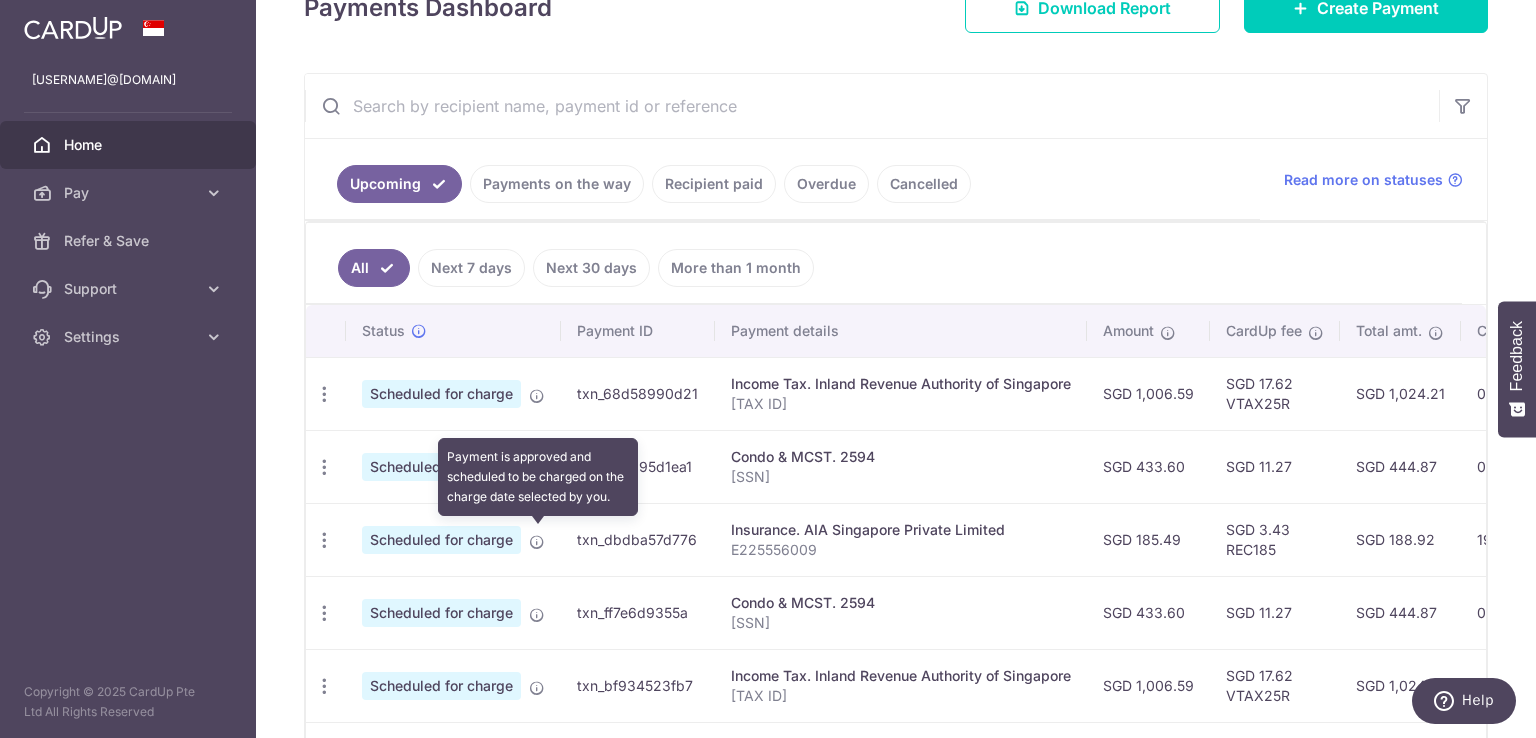 click at bounding box center (537, 542) 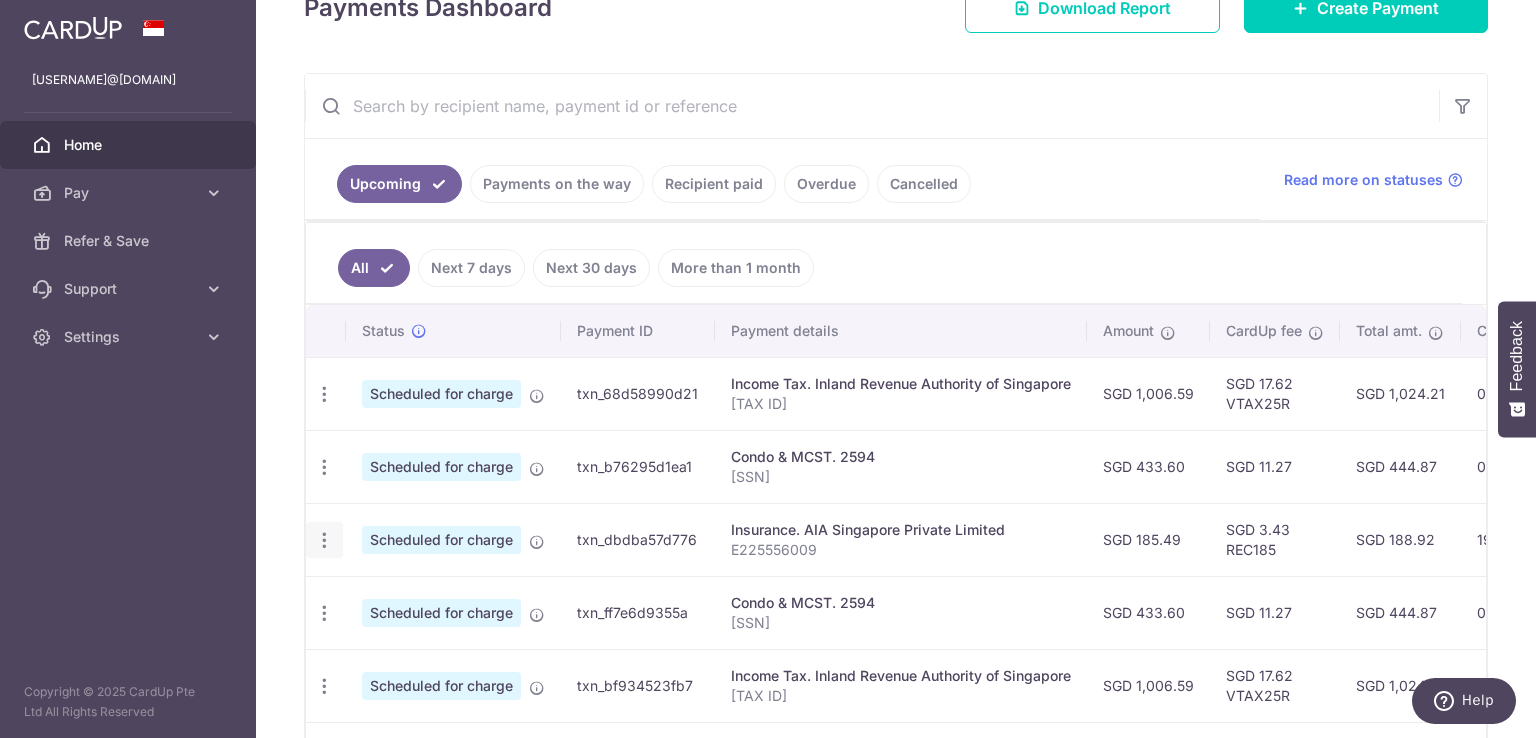 click at bounding box center [324, 394] 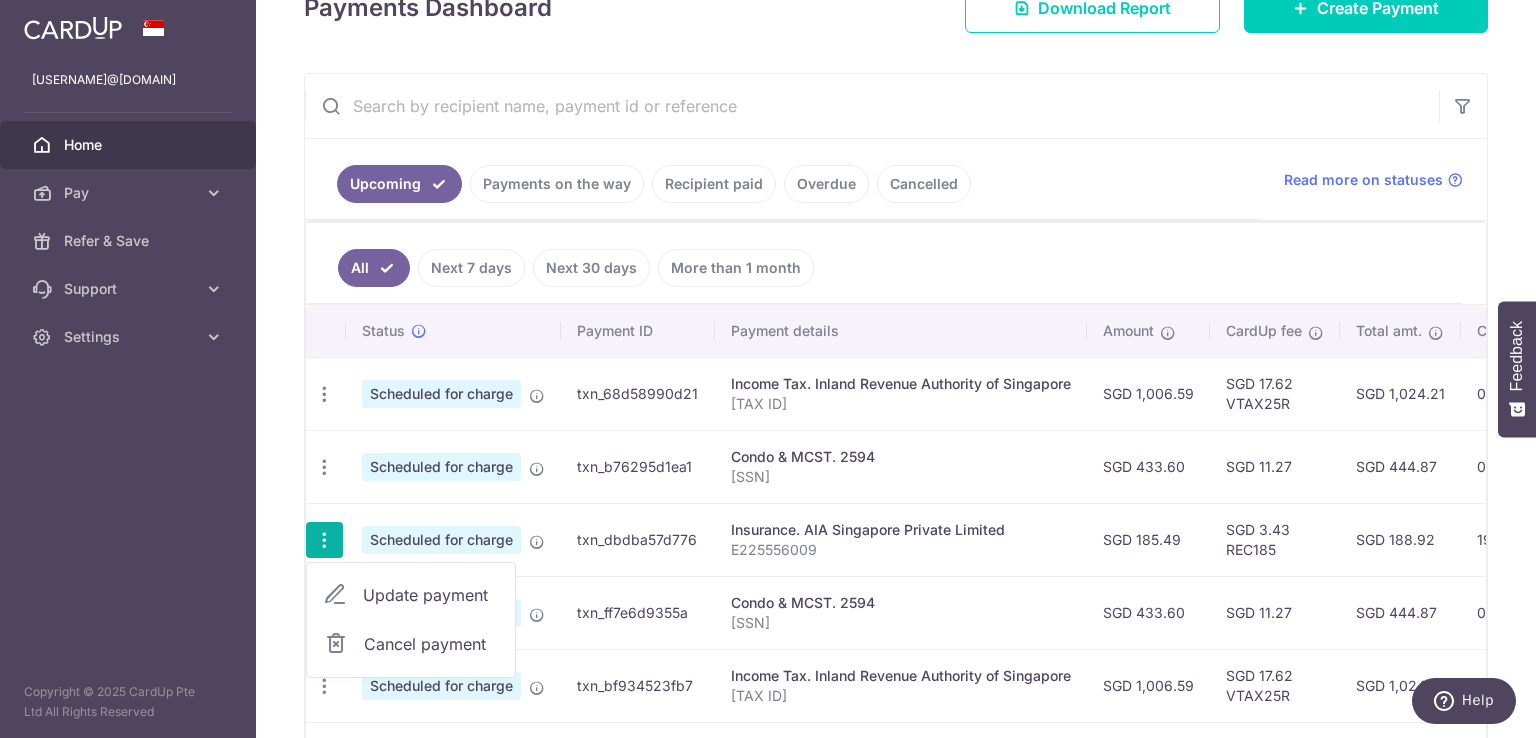 click on "Update payment" at bounding box center [431, 595] 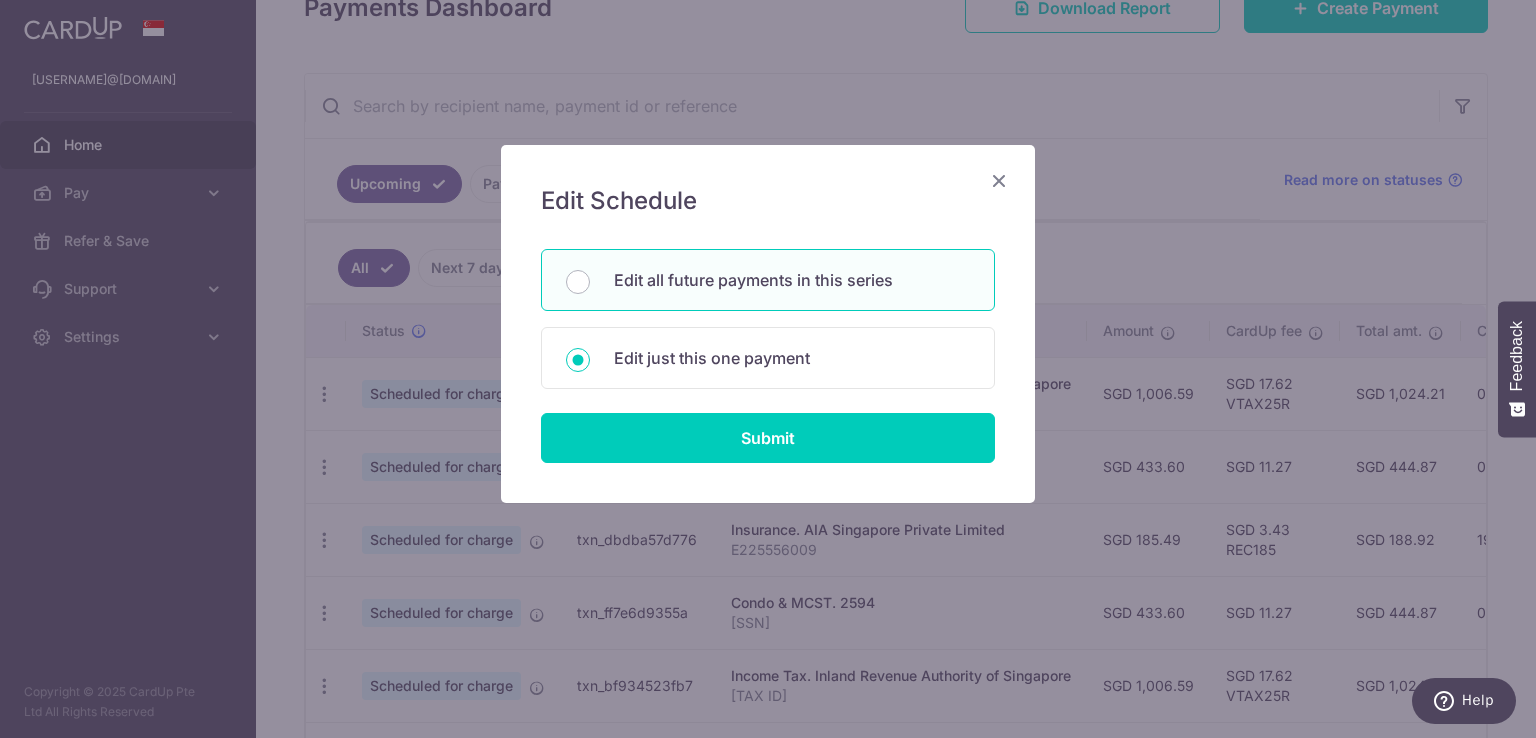 click at bounding box center [999, 180] 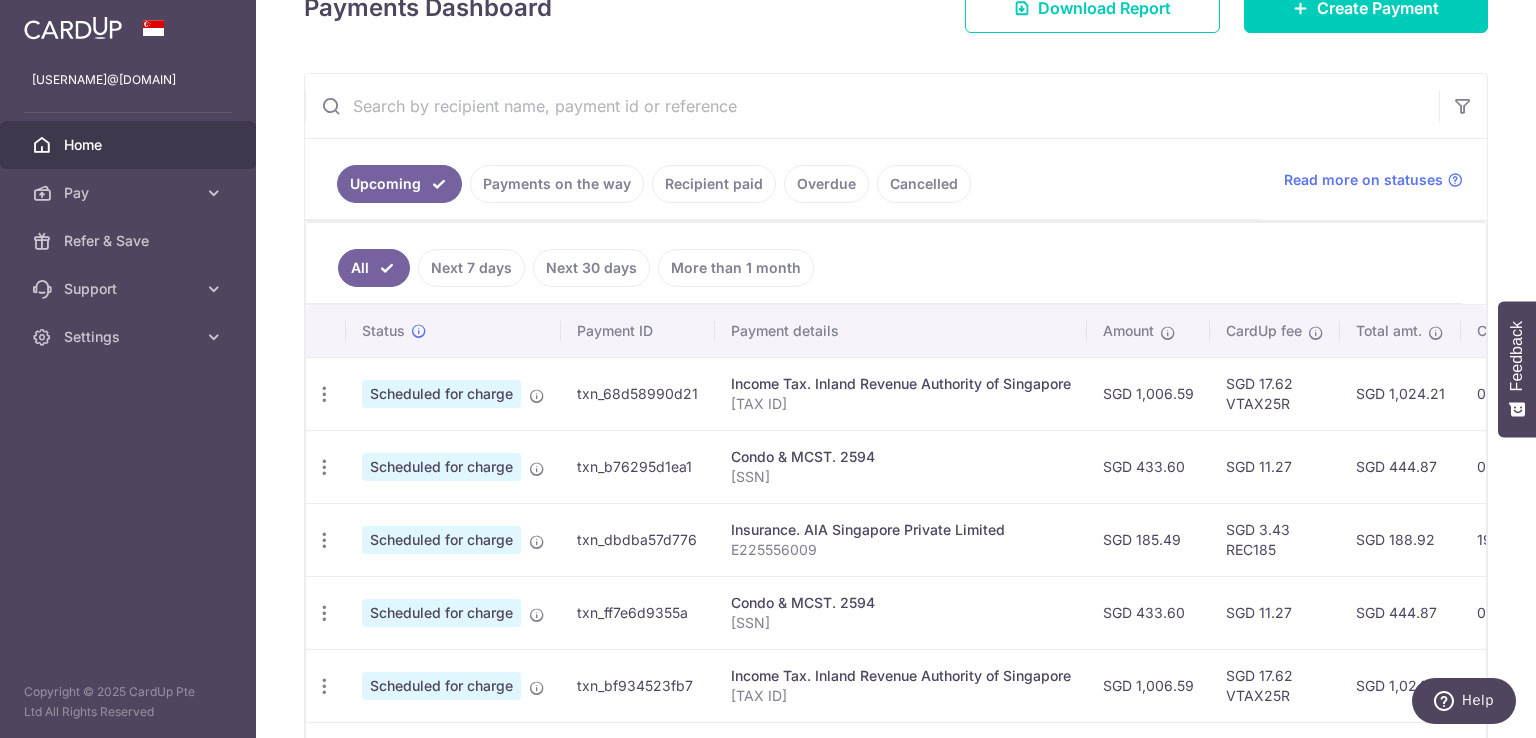 click at bounding box center [872, 106] 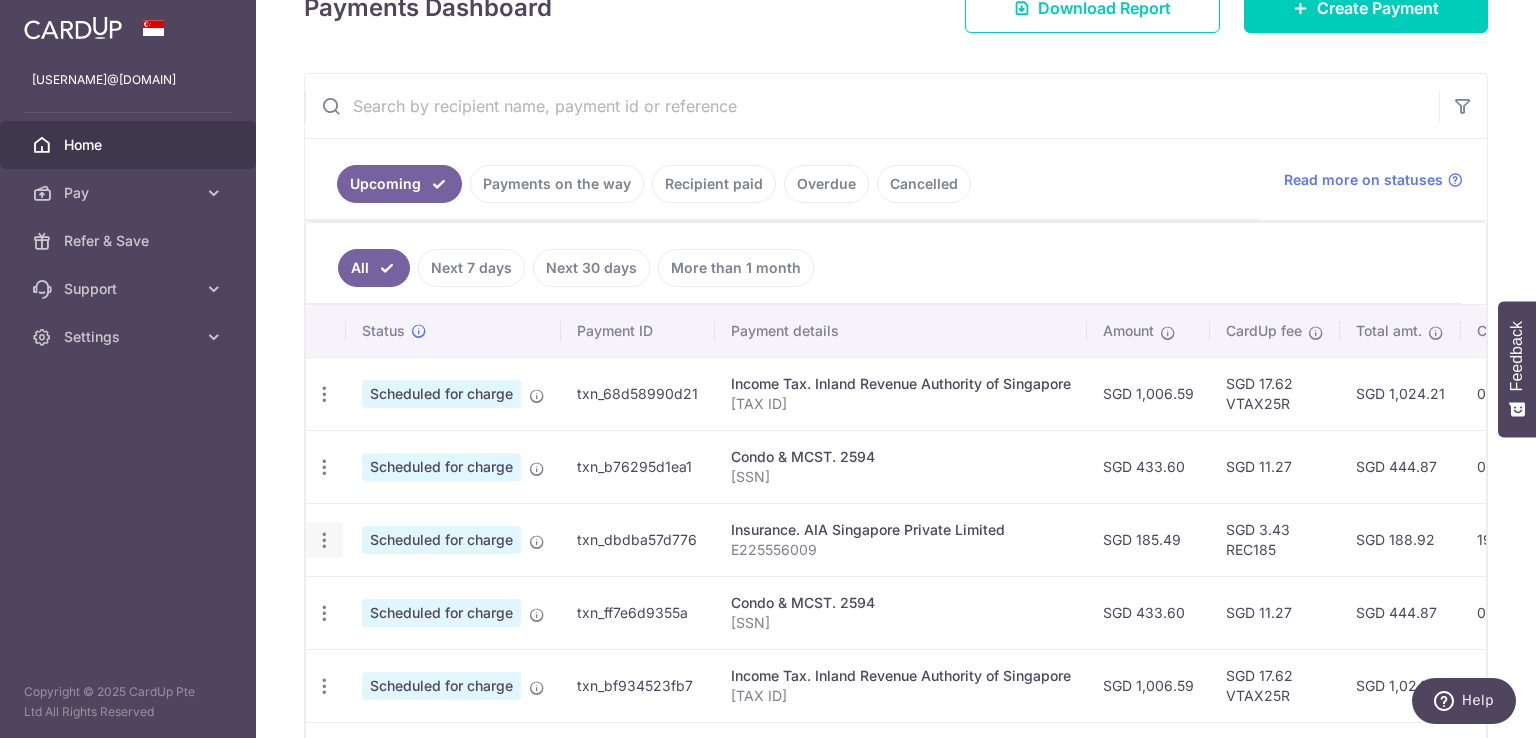 click at bounding box center (324, 394) 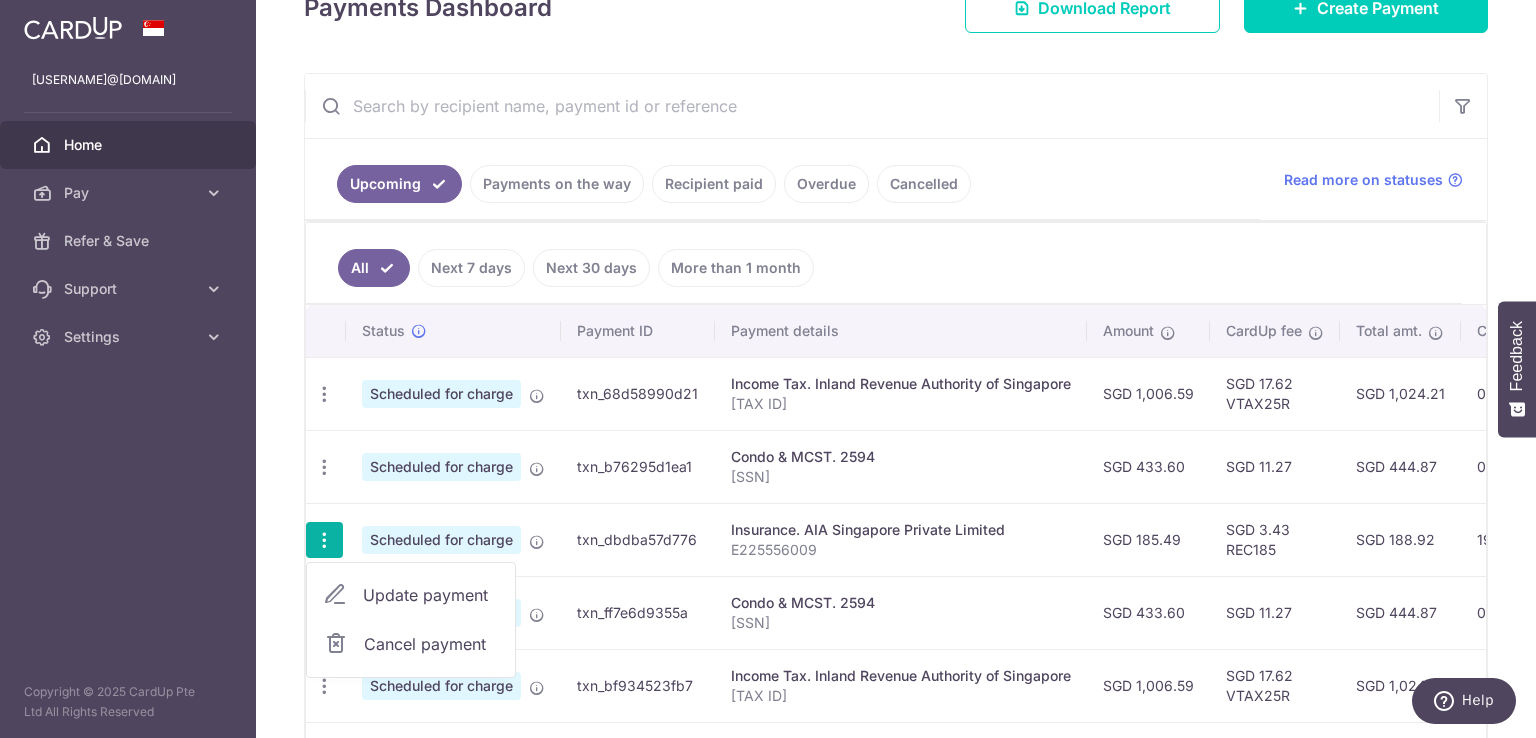 click on "Update payment" at bounding box center [431, 595] 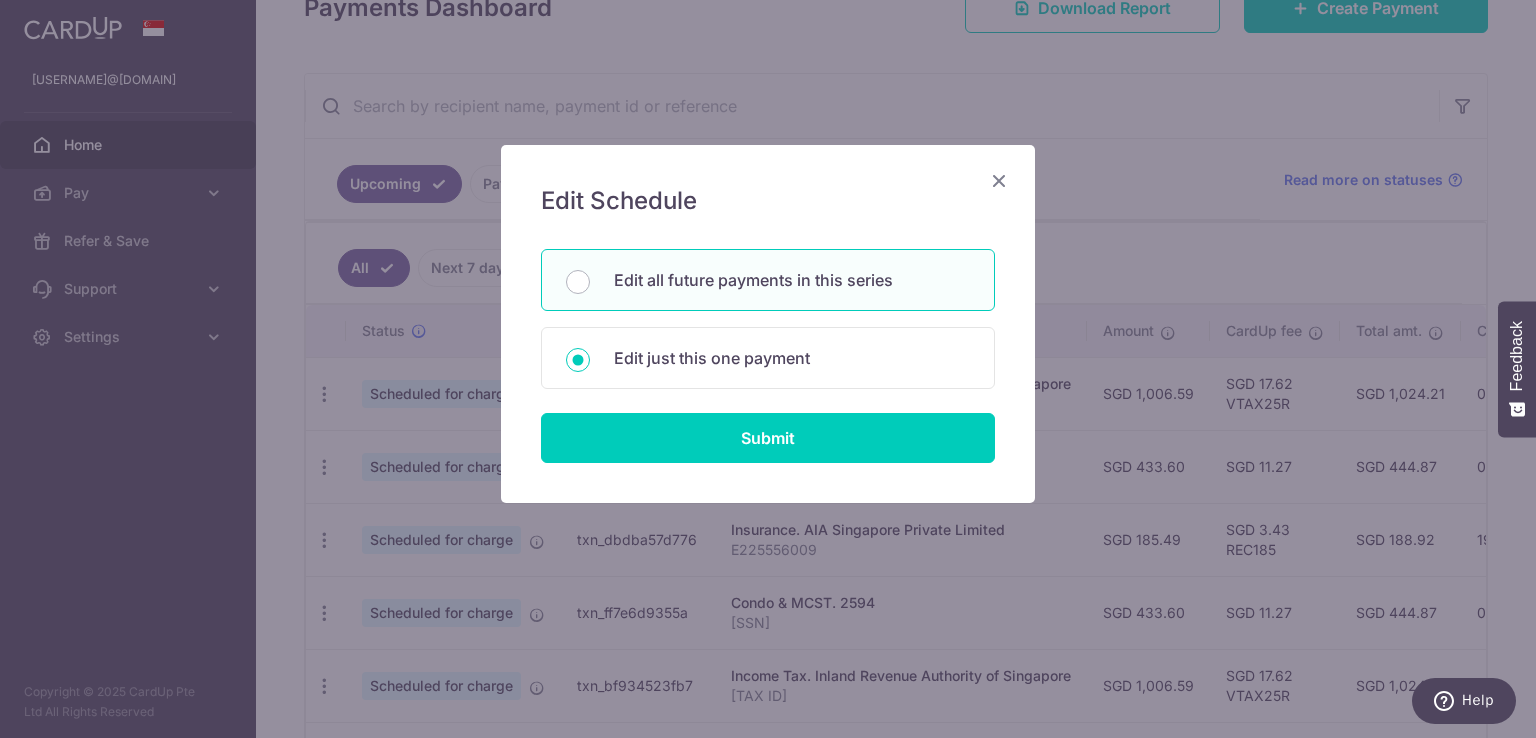 click on "Edit all future payments in this series" at bounding box center (768, 280) 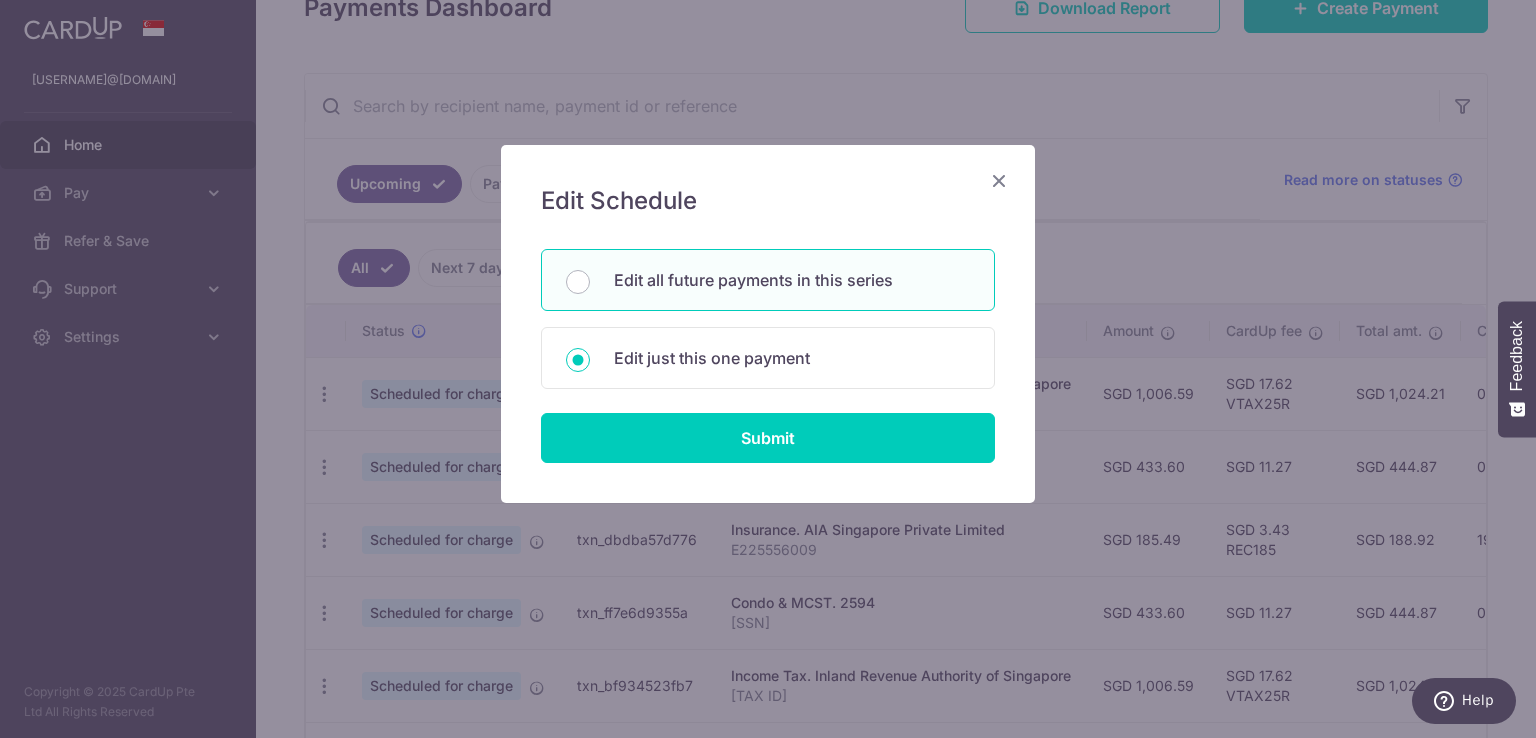 radio on "true" 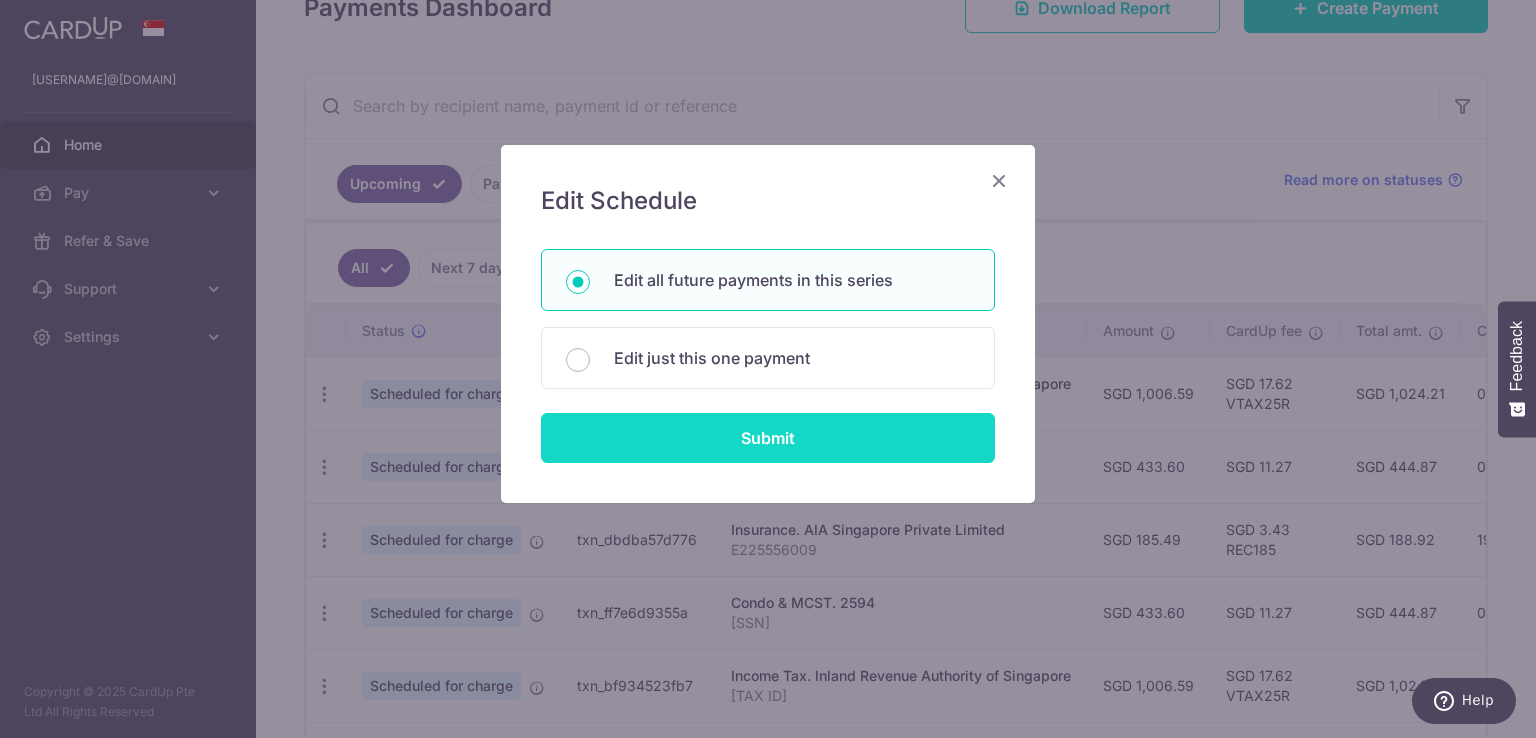 click on "Submit" at bounding box center [768, 438] 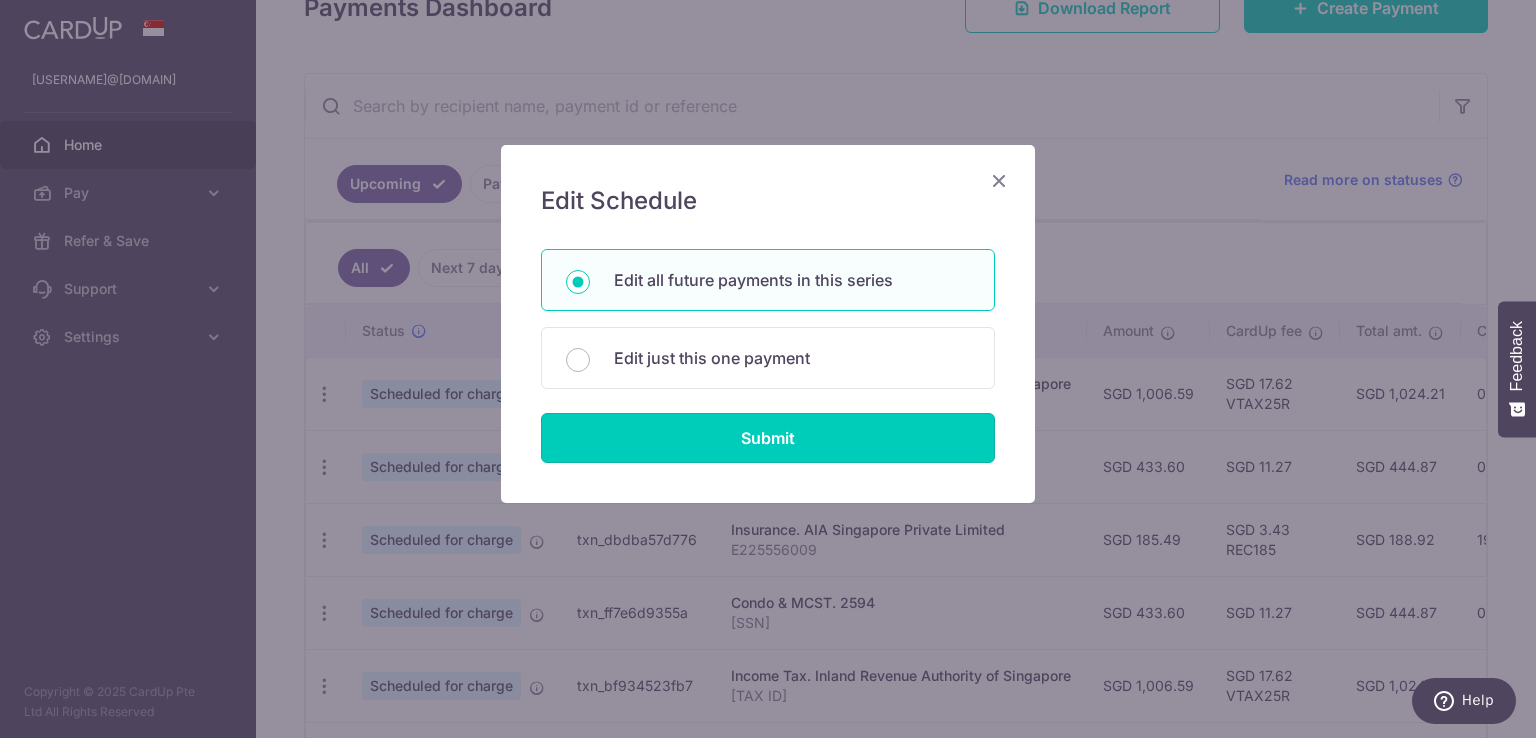 radio on "true" 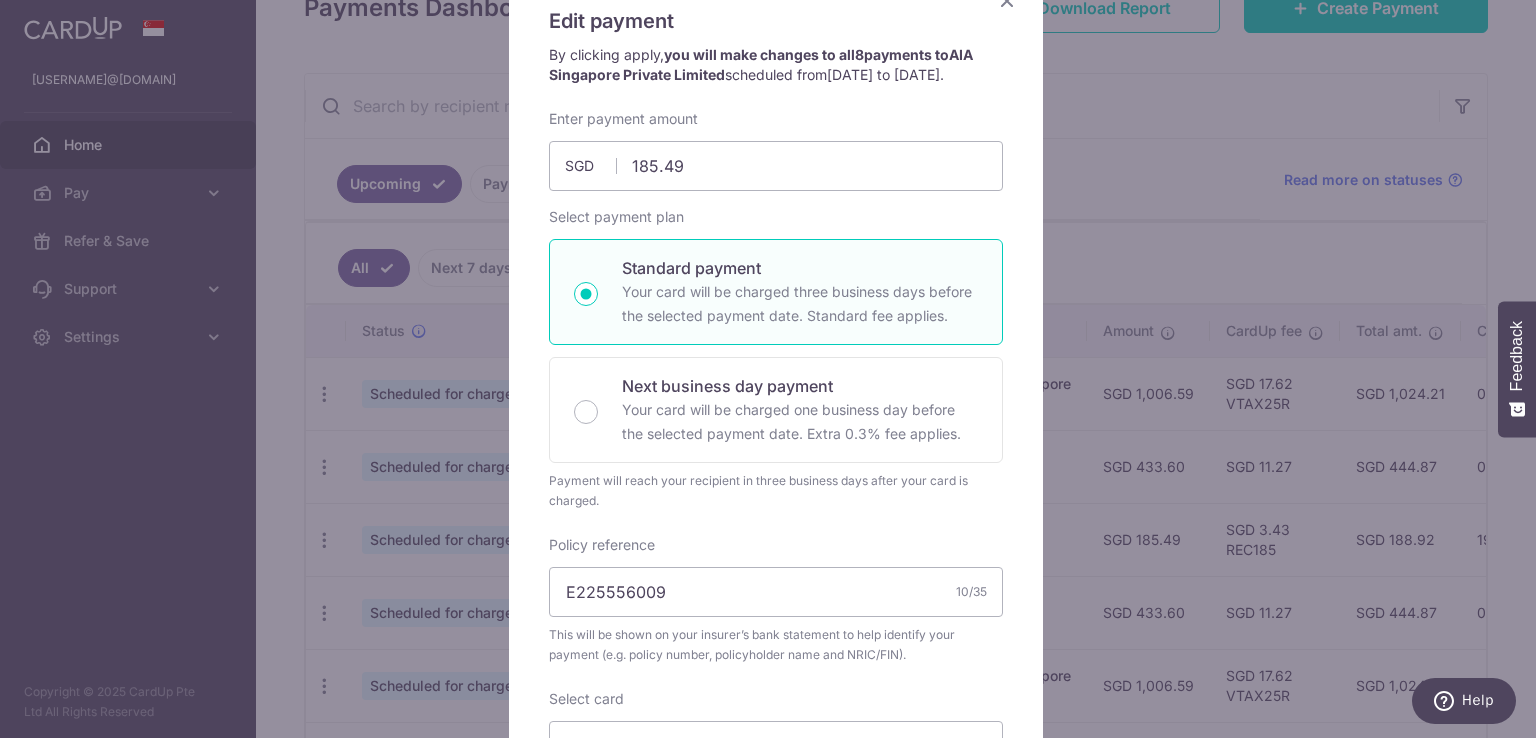 scroll, scrollTop: 80, scrollLeft: 0, axis: vertical 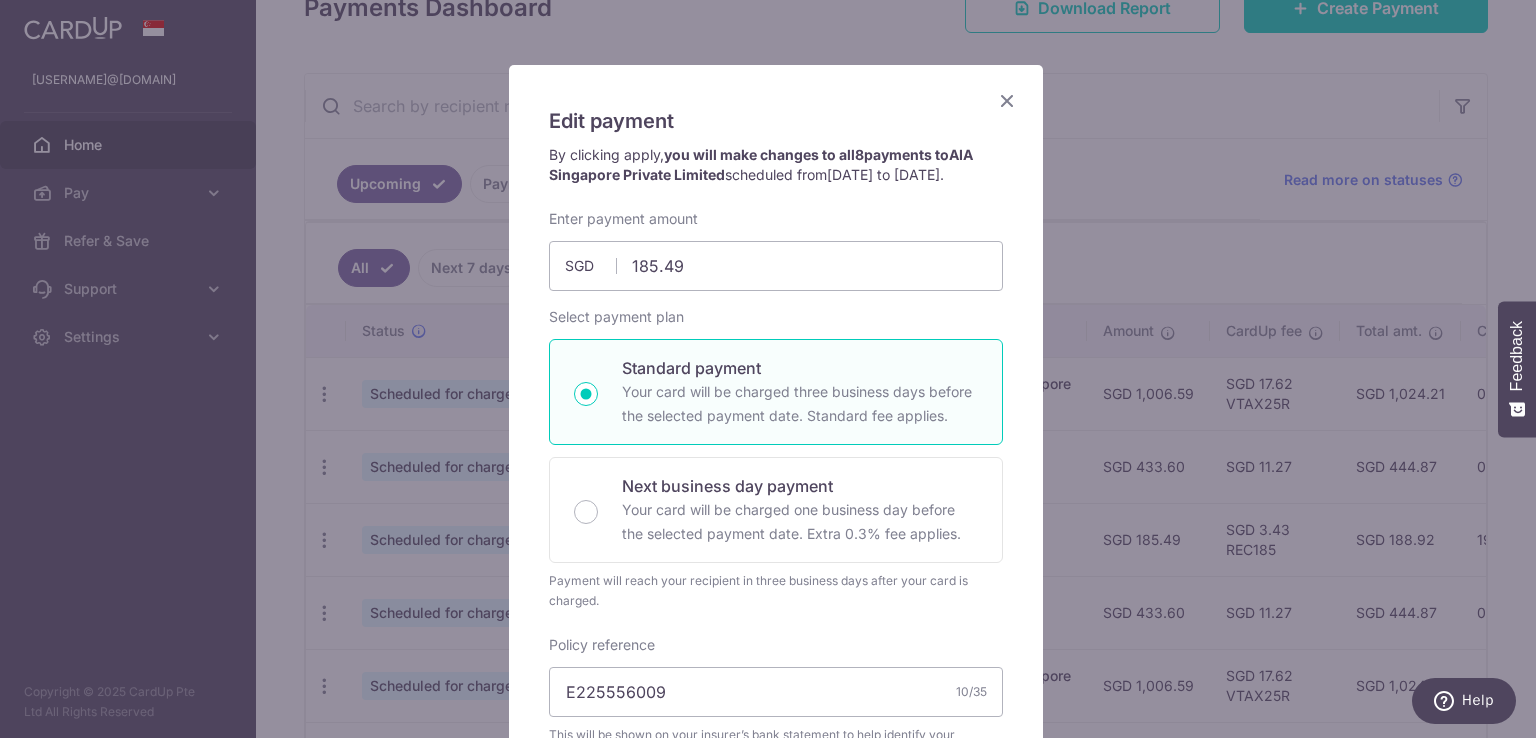 click at bounding box center (1007, 100) 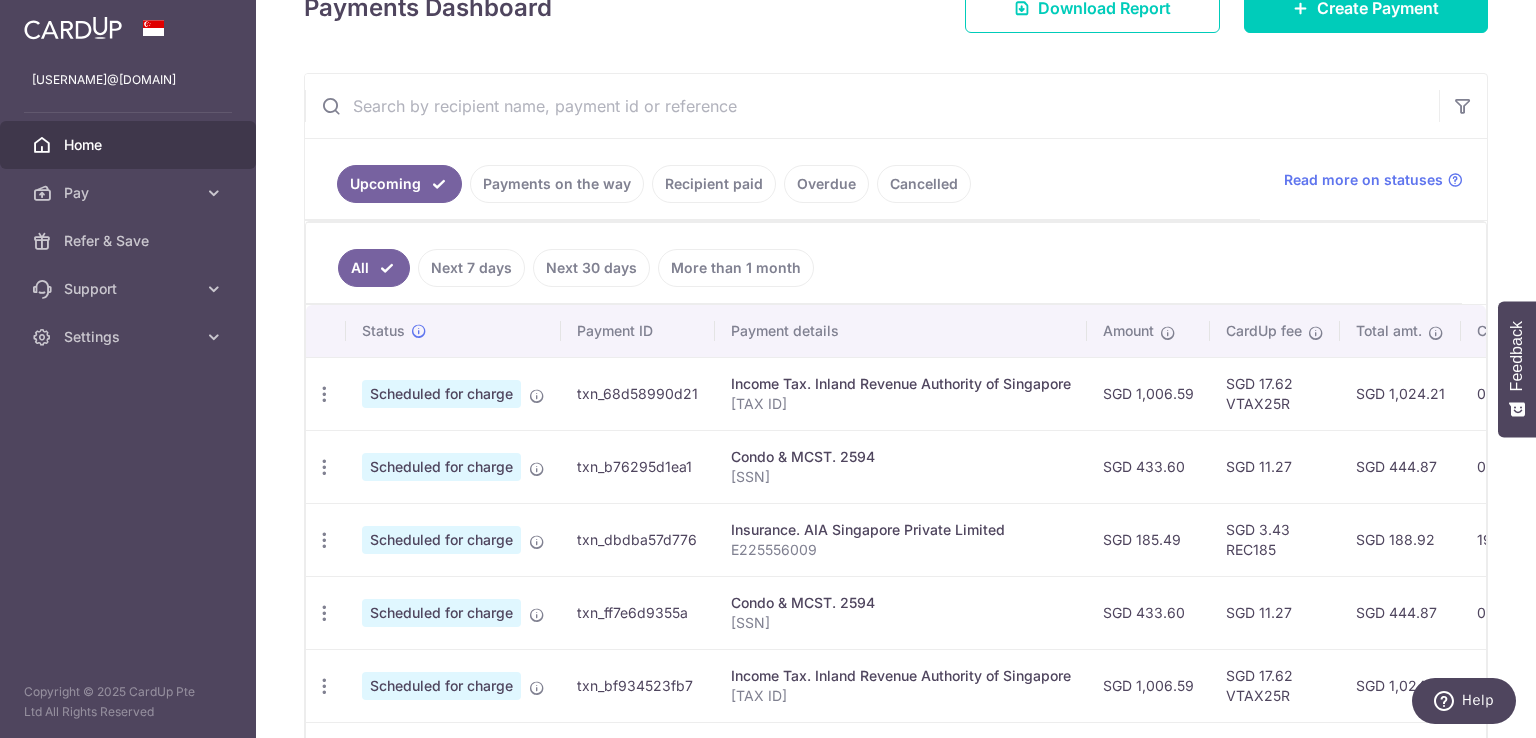 click on "Upcoming
Payments on the way
Recipient paid
Overdue
Cancelled" at bounding box center [782, 179] 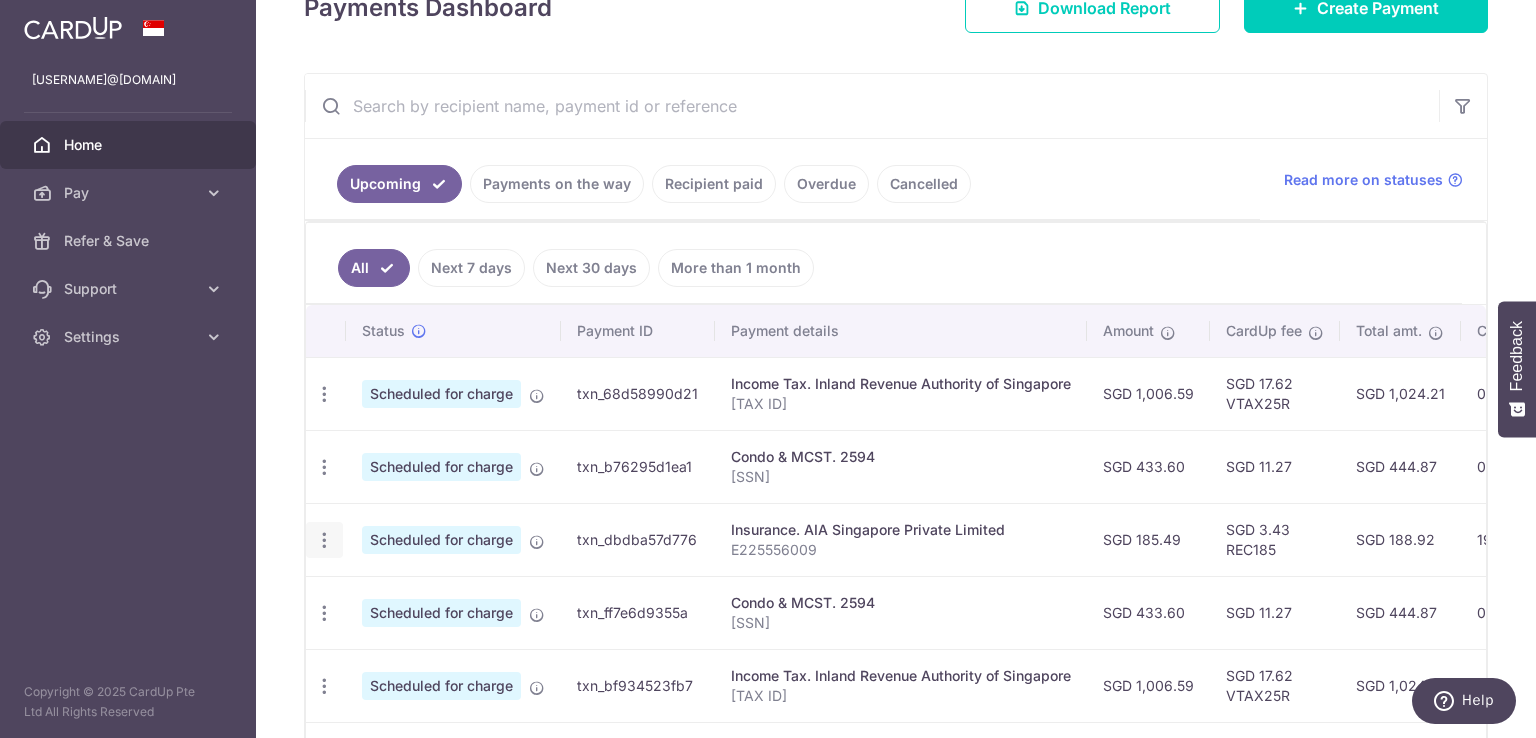 click at bounding box center (324, 394) 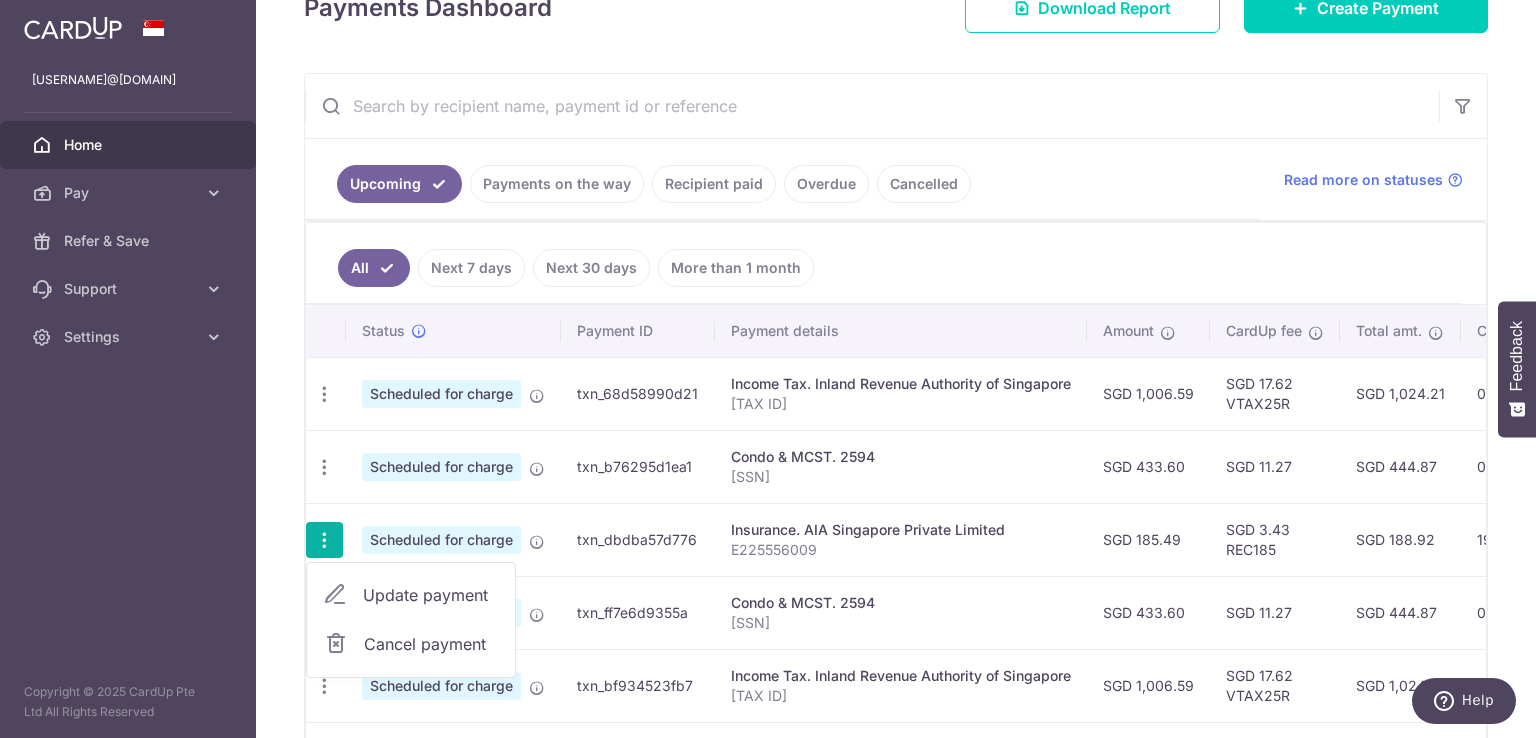 click on "Cancel payment" at bounding box center [431, 644] 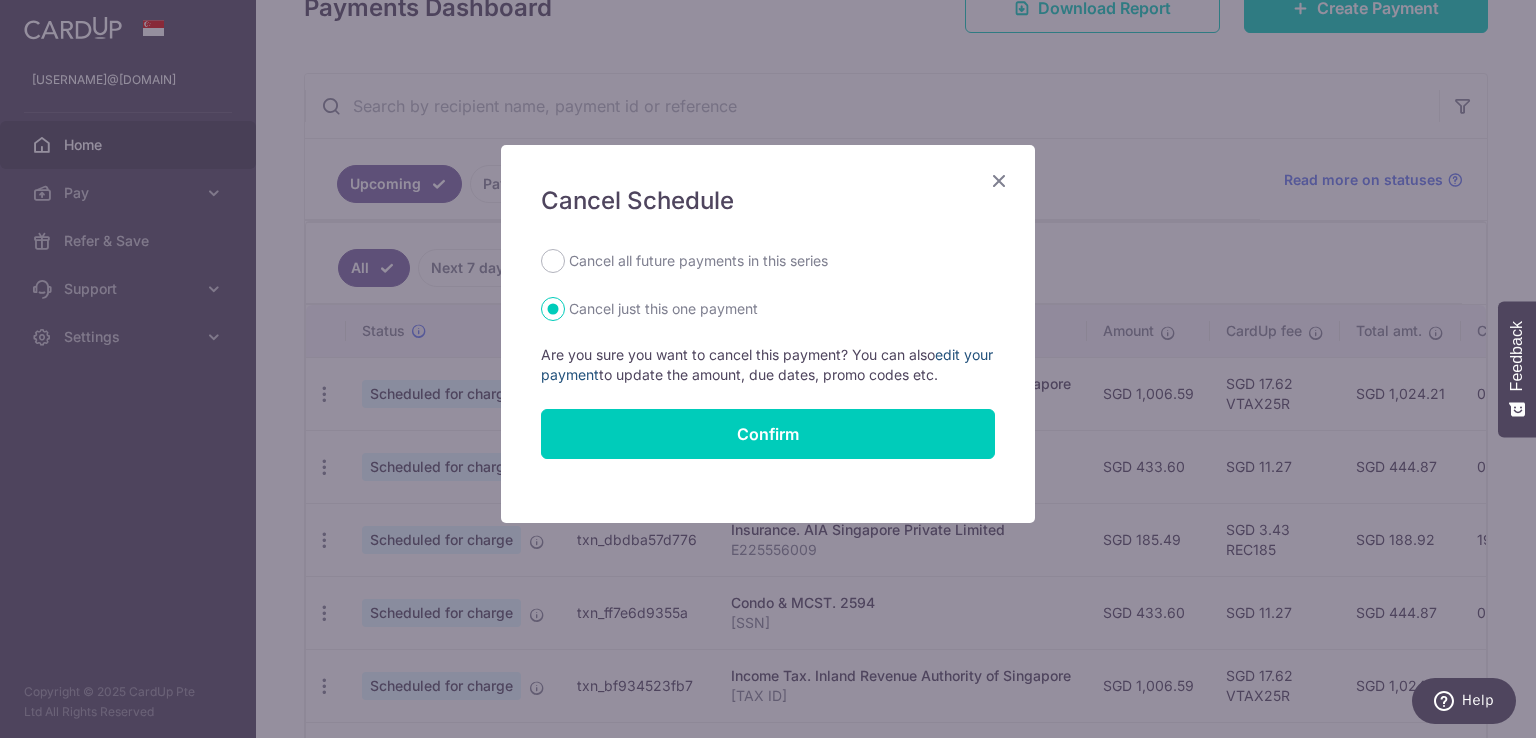click on "edit your payment" at bounding box center (767, 364) 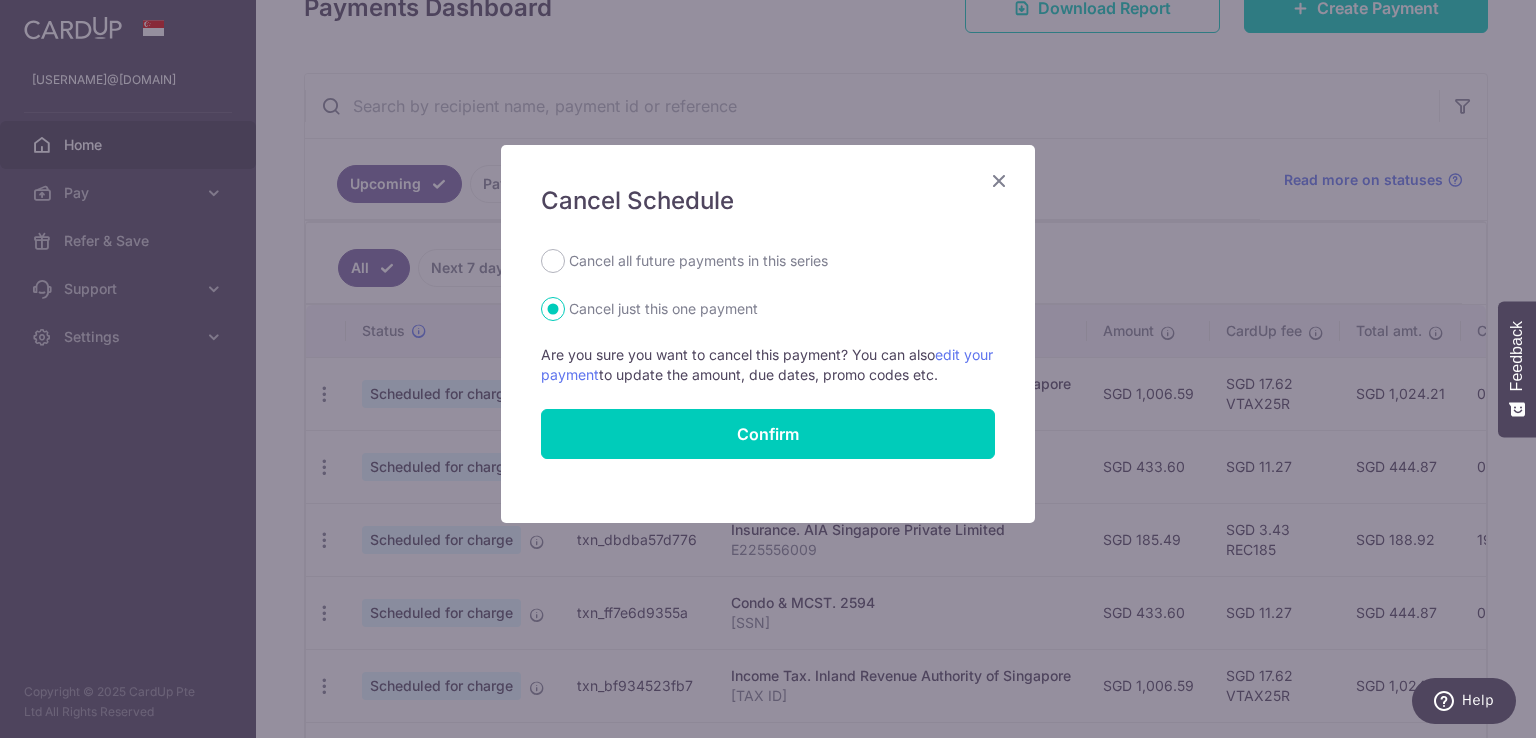 click at bounding box center (999, 180) 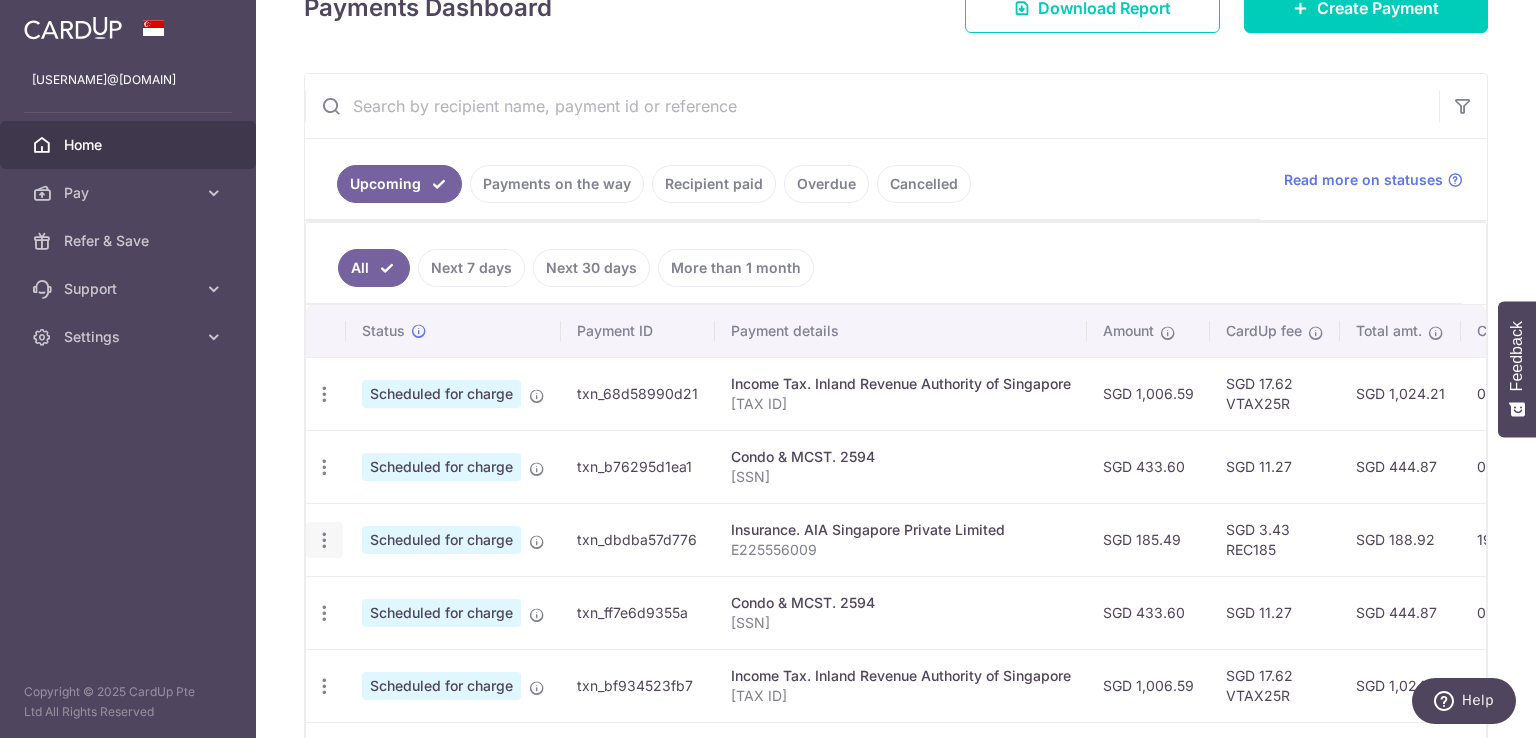 click at bounding box center (324, 394) 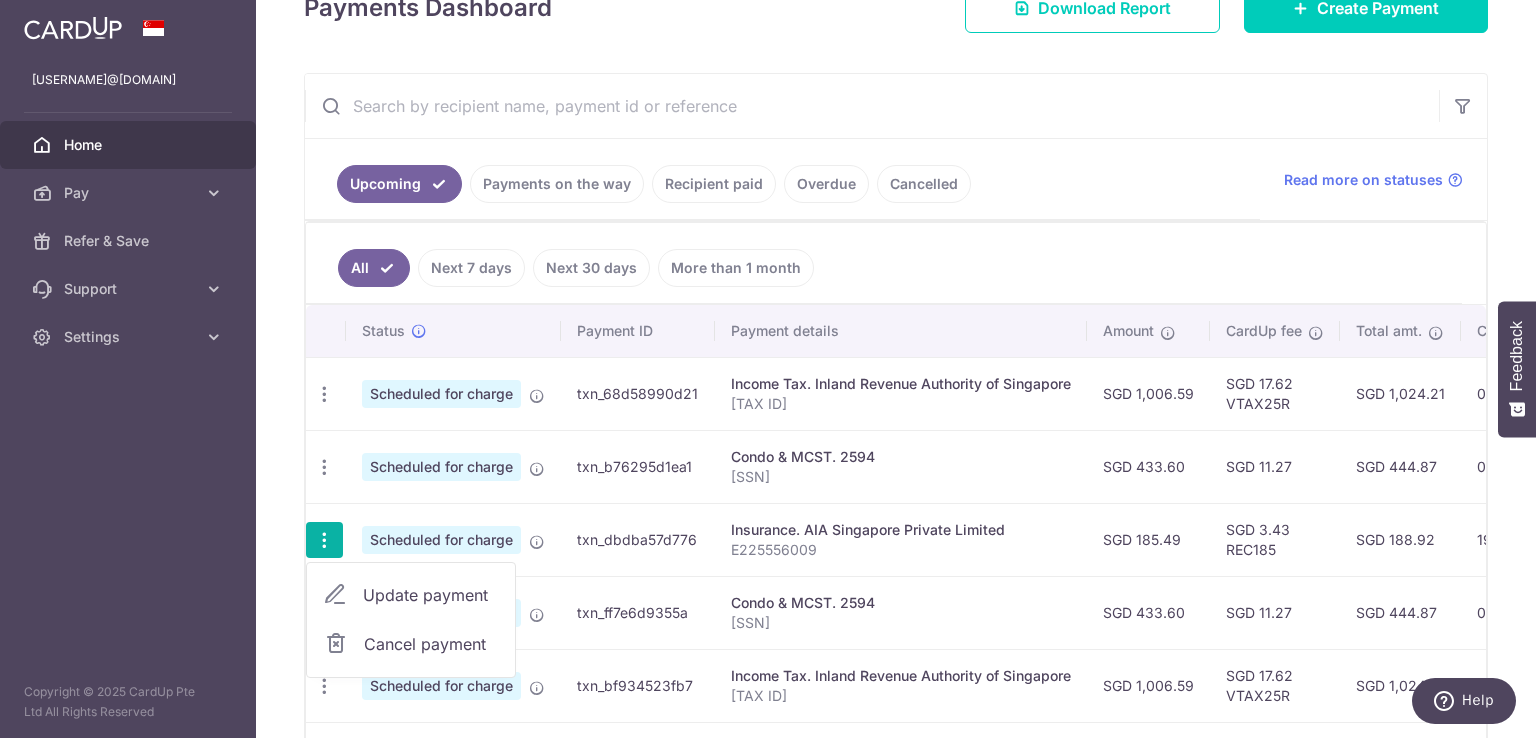 click on "Update payment" at bounding box center (431, 595) 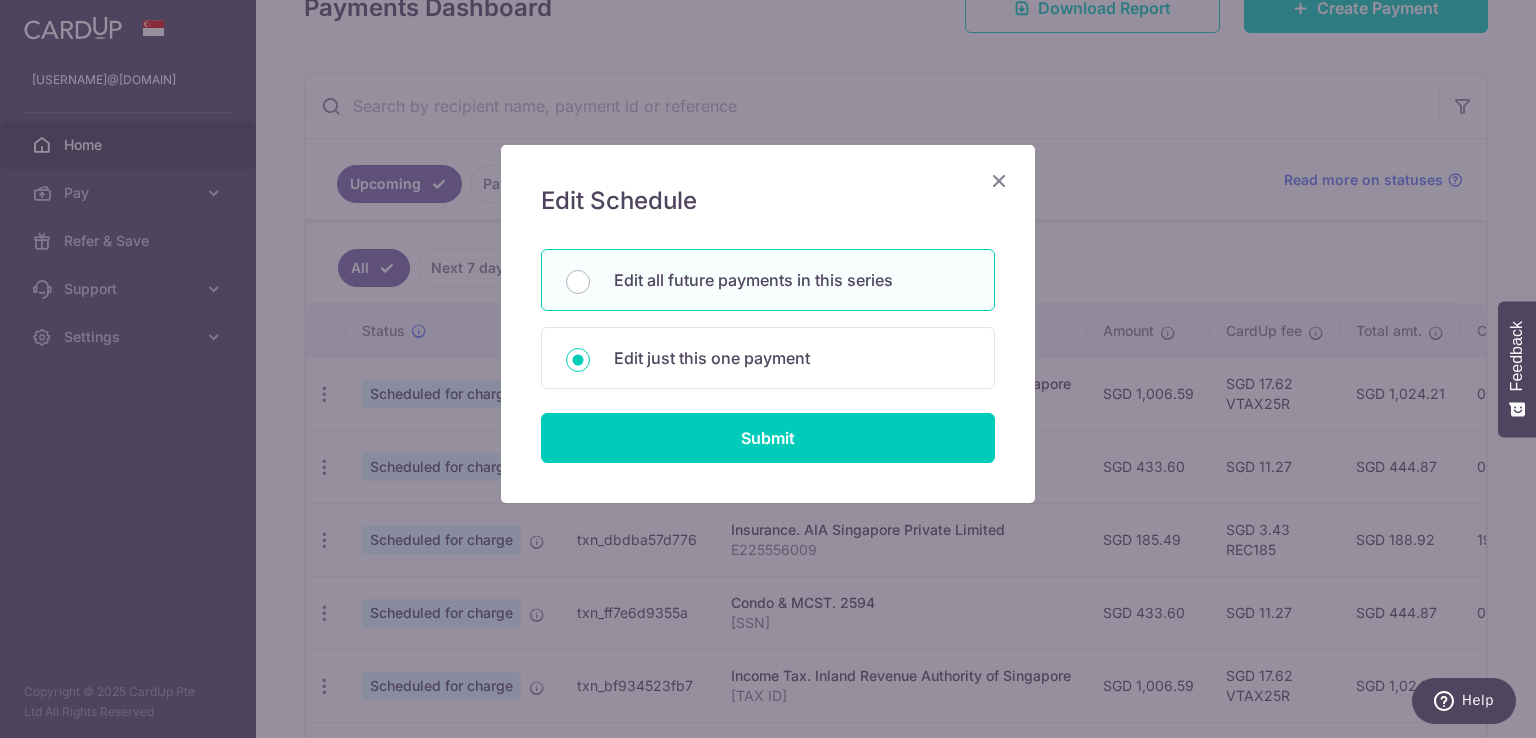 drag, startPoint x: 711, startPoint y: 277, endPoint x: 713, endPoint y: 301, distance: 24.083189 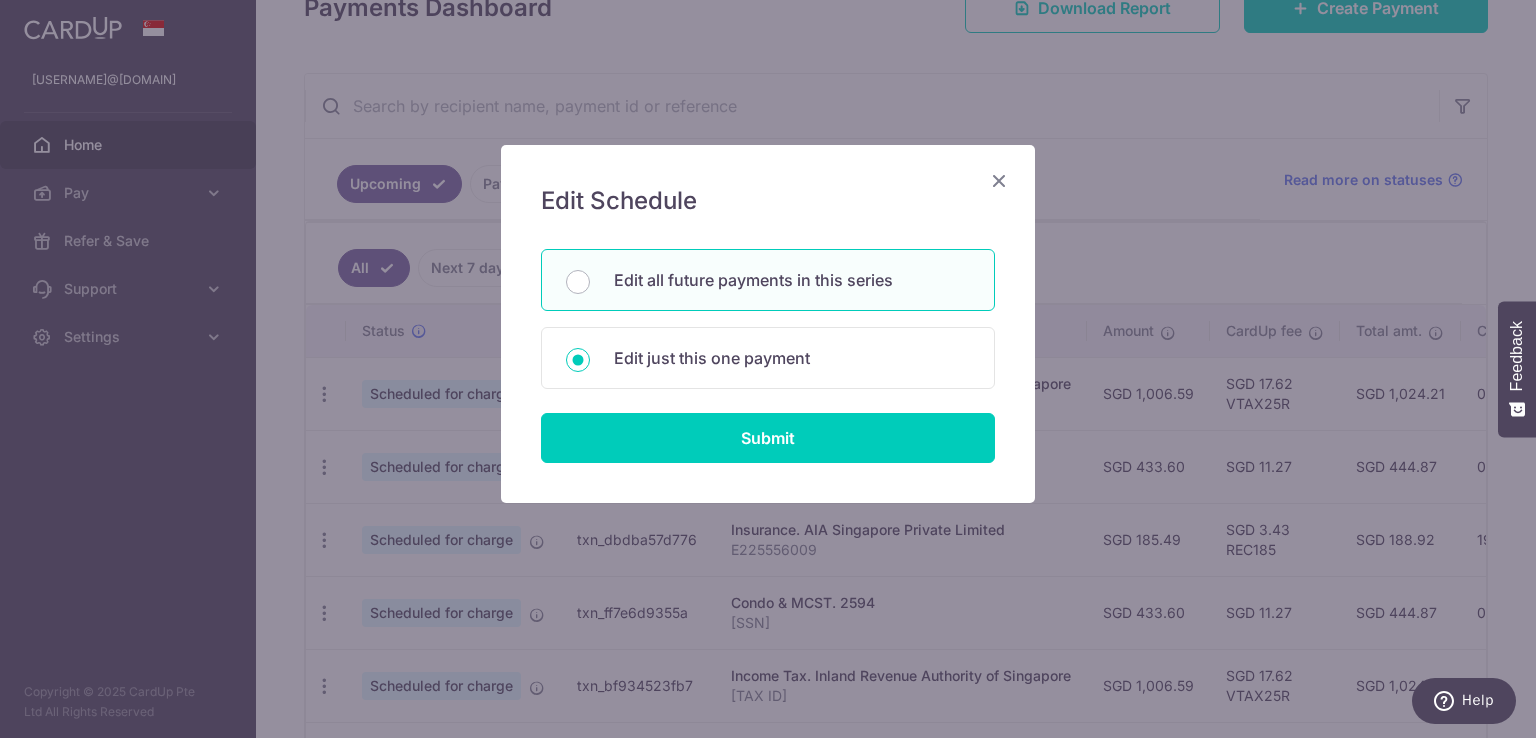 click on "Edit all future payments in this series" at bounding box center (578, 282) 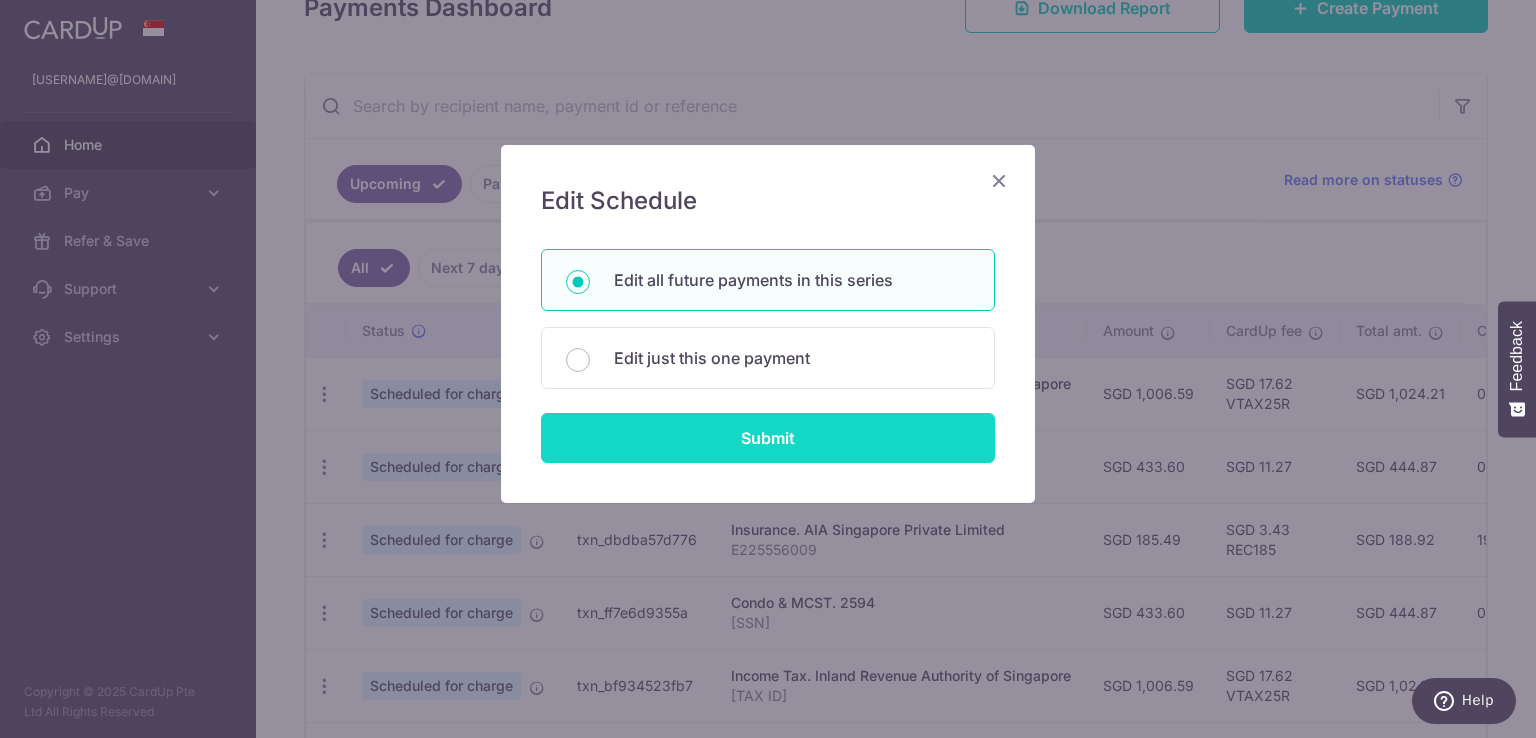 click on "Submit" at bounding box center (768, 438) 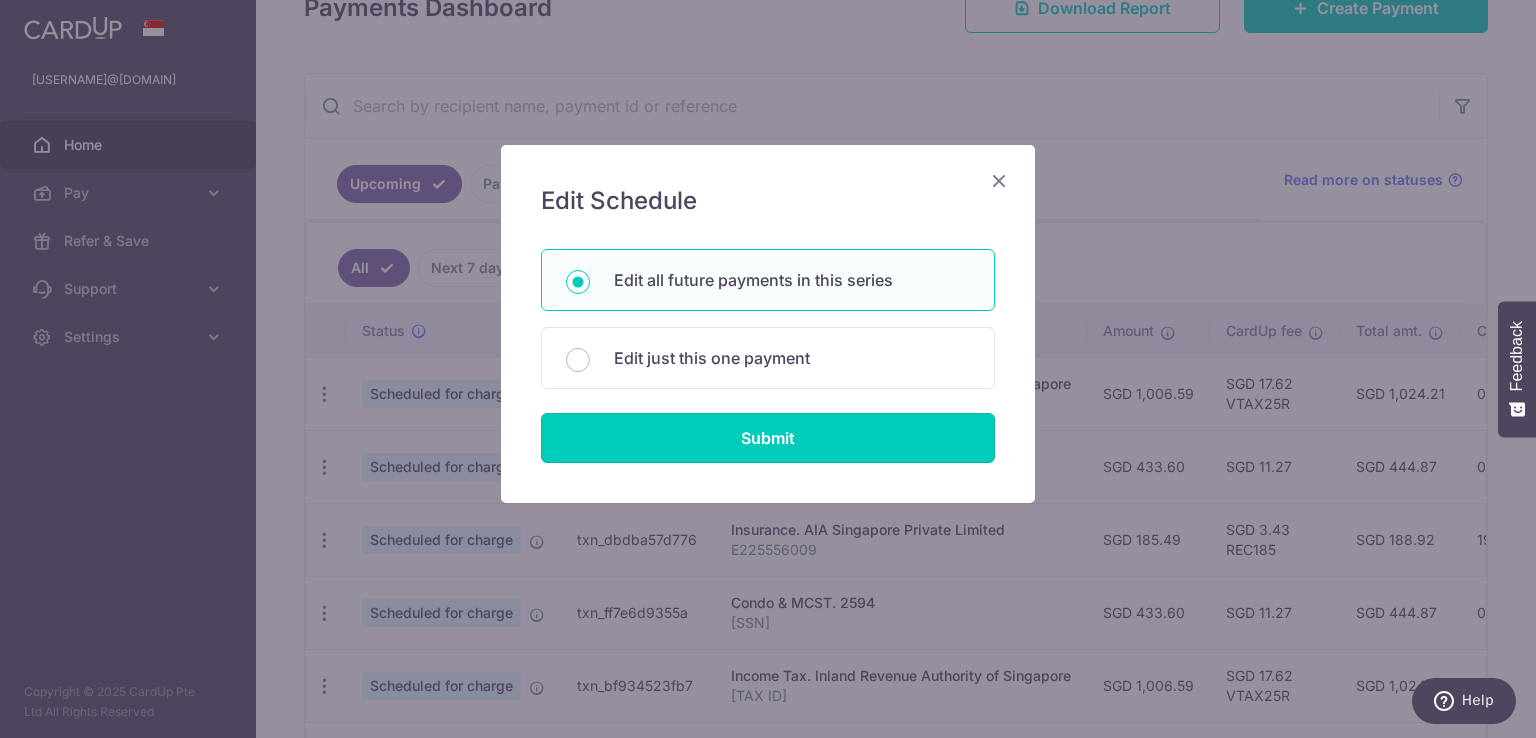 radio on "true" 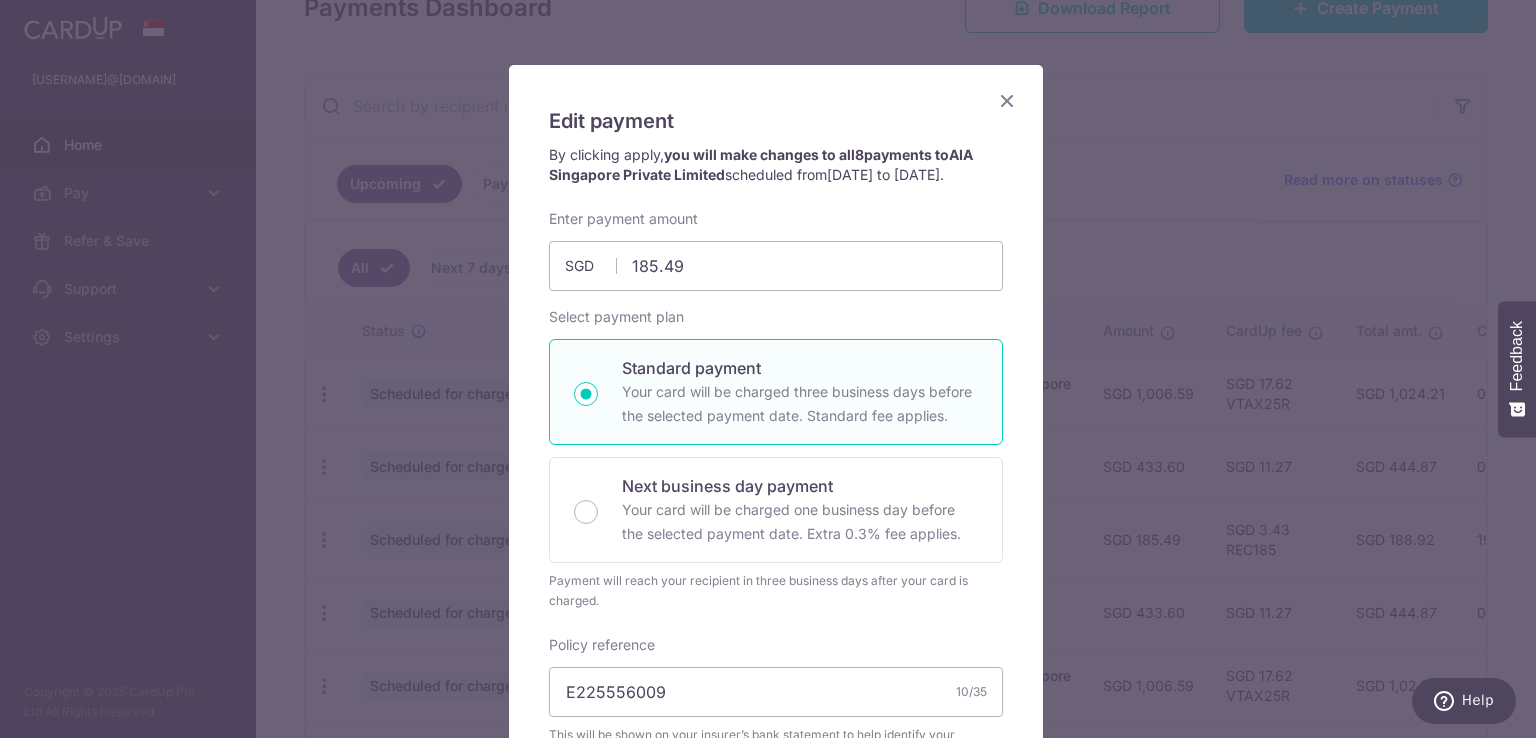 scroll, scrollTop: 0, scrollLeft: 0, axis: both 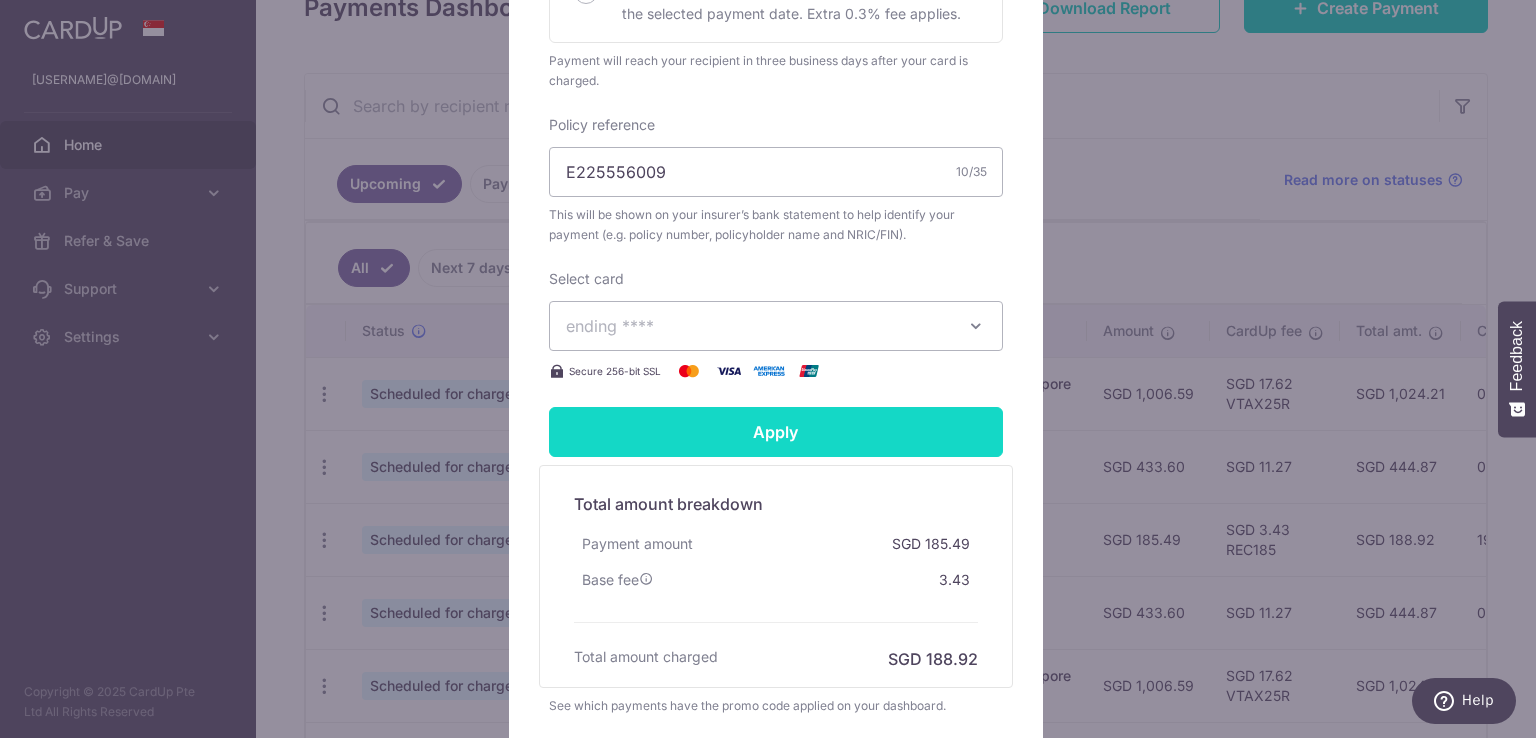 click on "Apply" at bounding box center [776, 432] 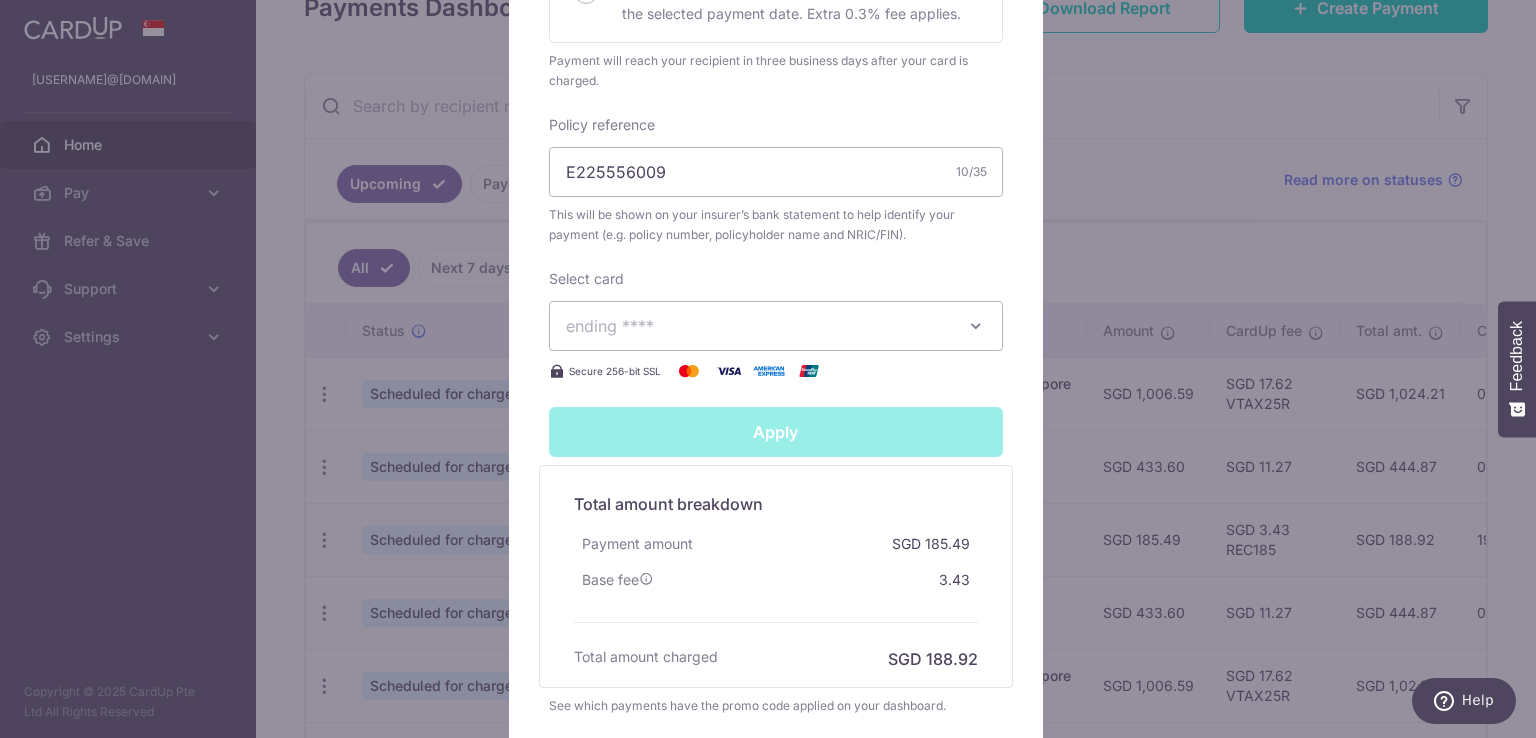 type on "Successfully Applied" 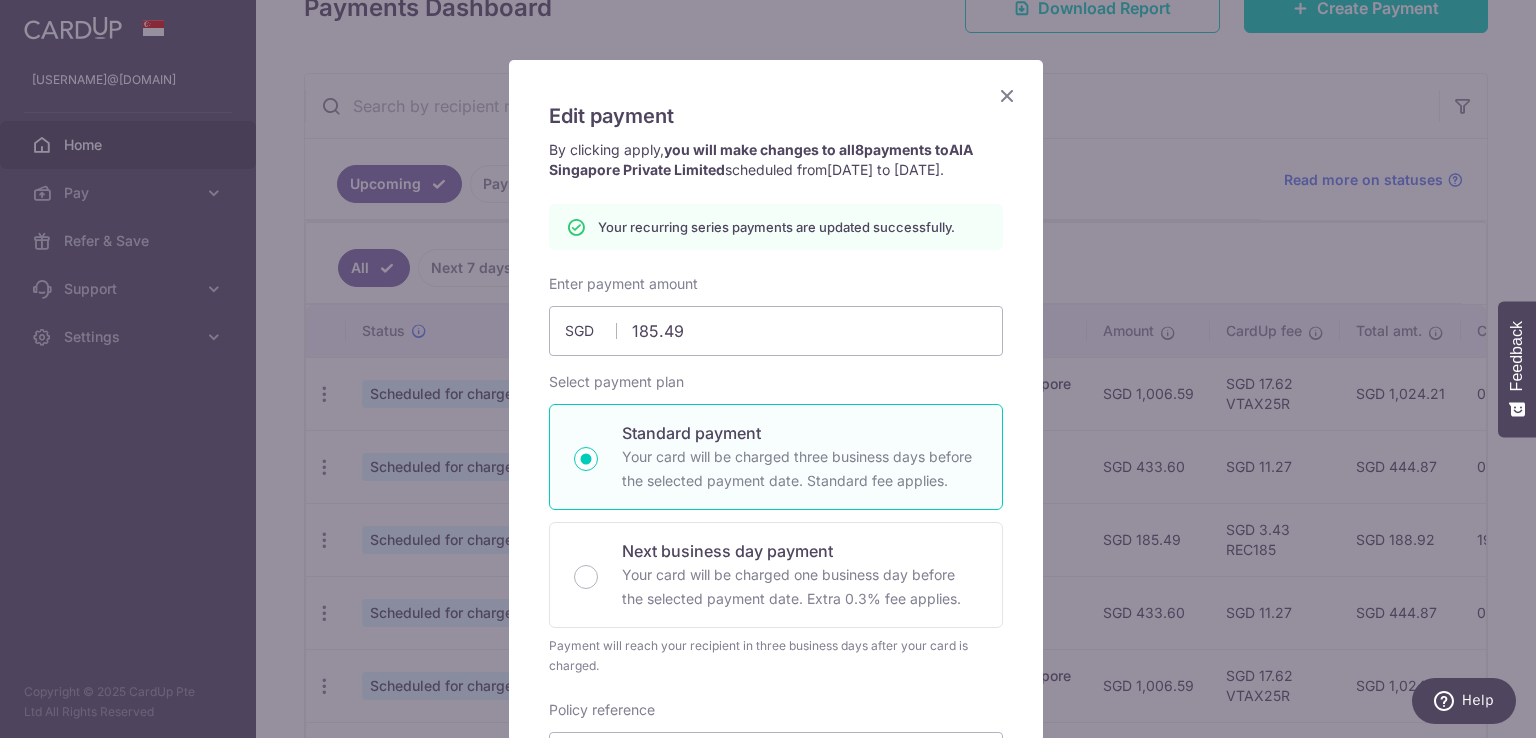 scroll, scrollTop: 50, scrollLeft: 0, axis: vertical 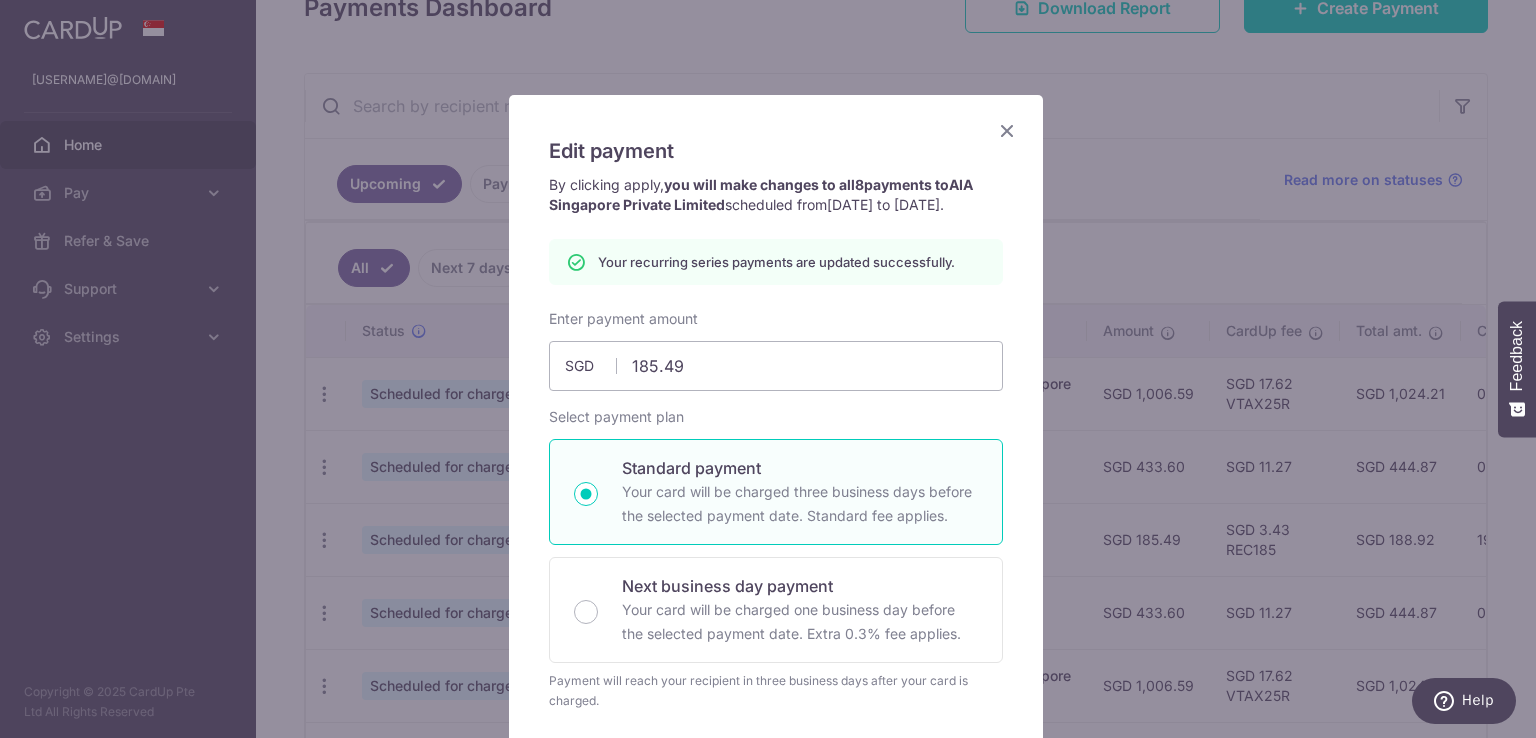 click at bounding box center [1007, 130] 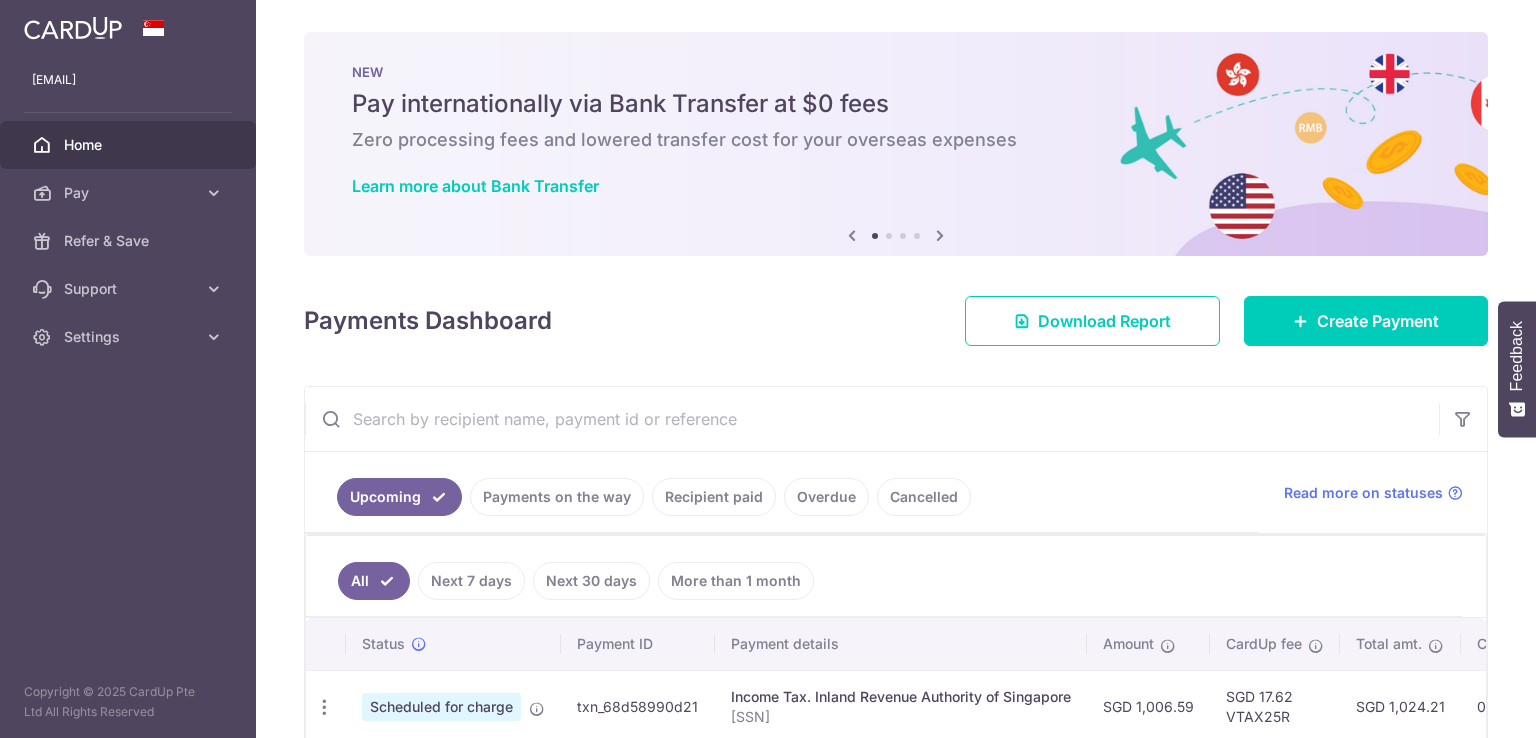 scroll, scrollTop: 0, scrollLeft: 0, axis: both 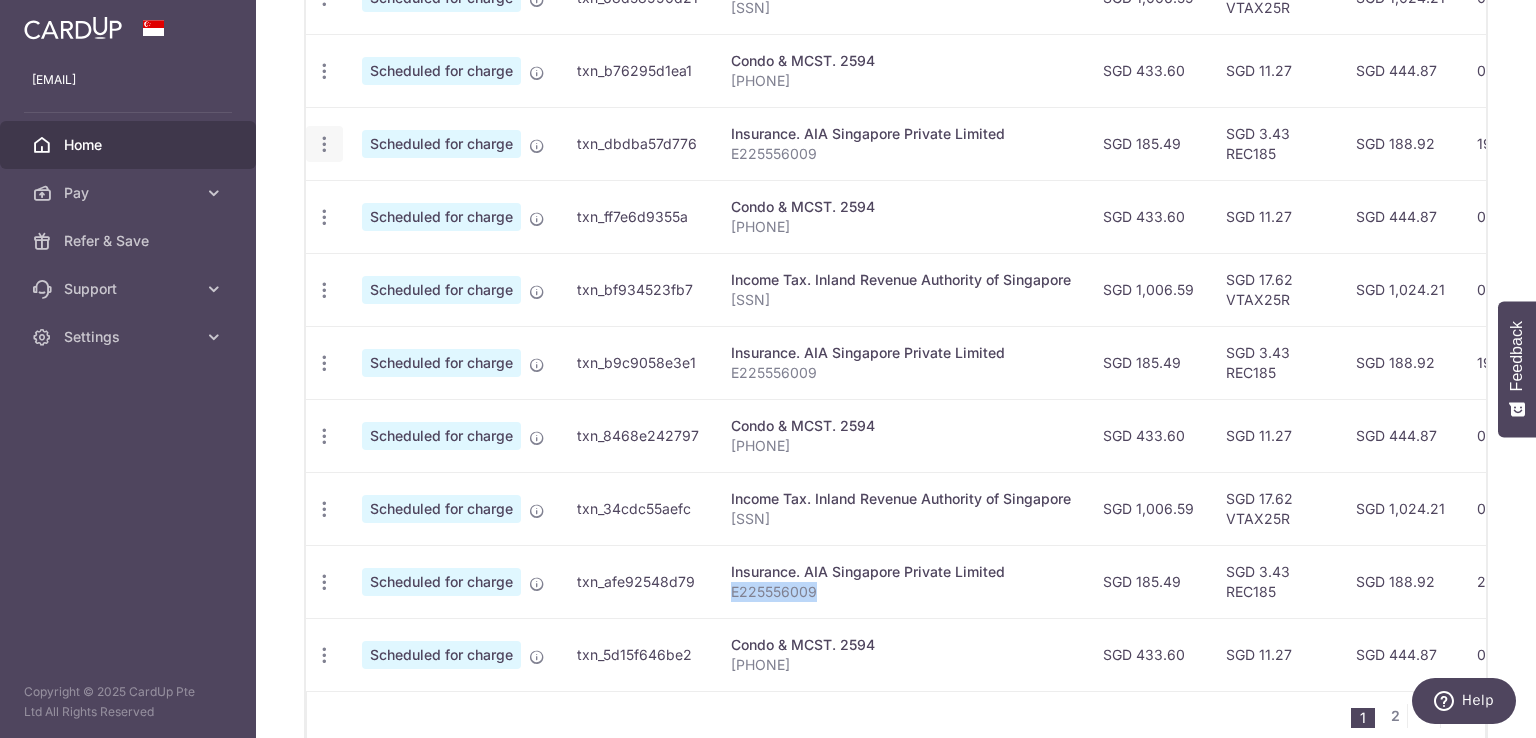 click at bounding box center (324, -2) 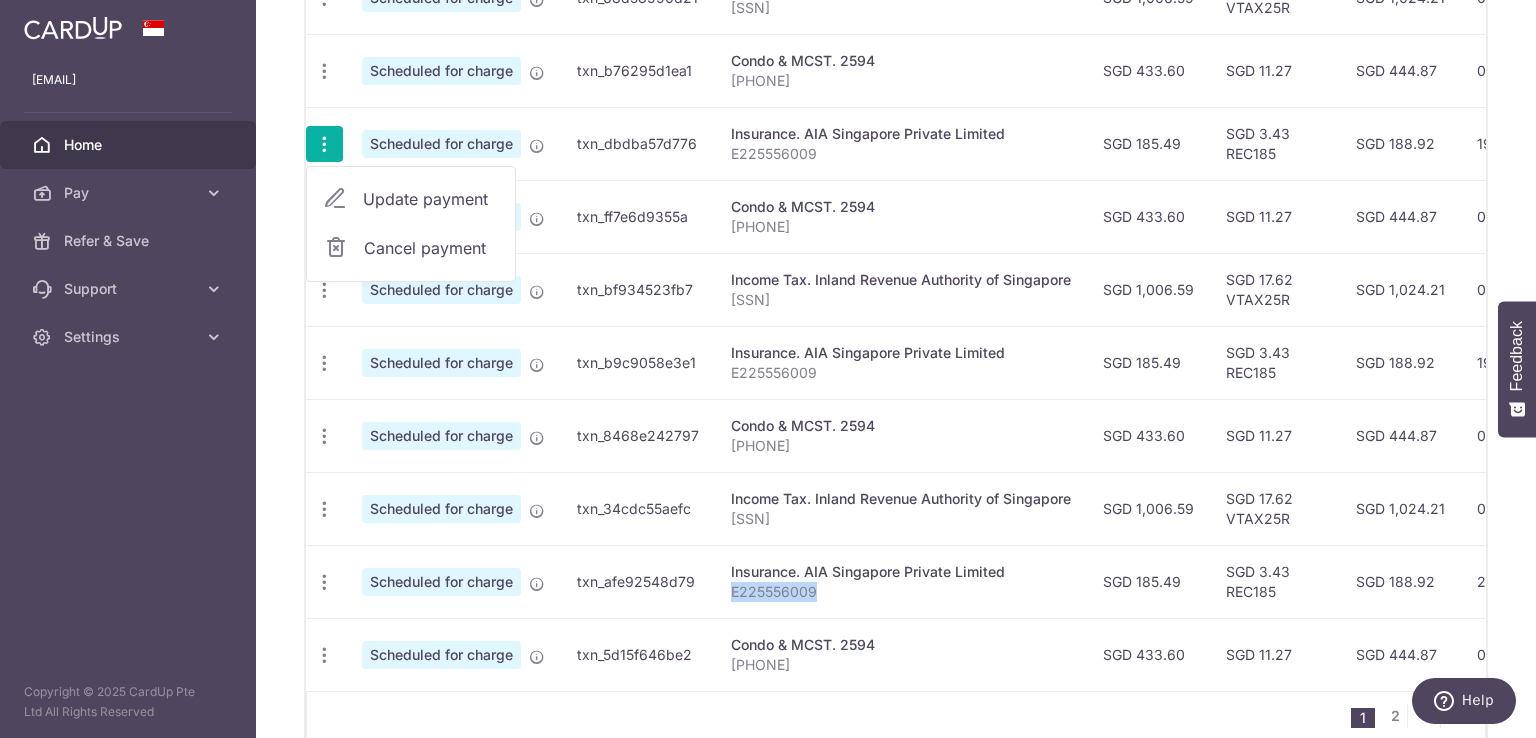 click on "Cancel payment" at bounding box center [431, 248] 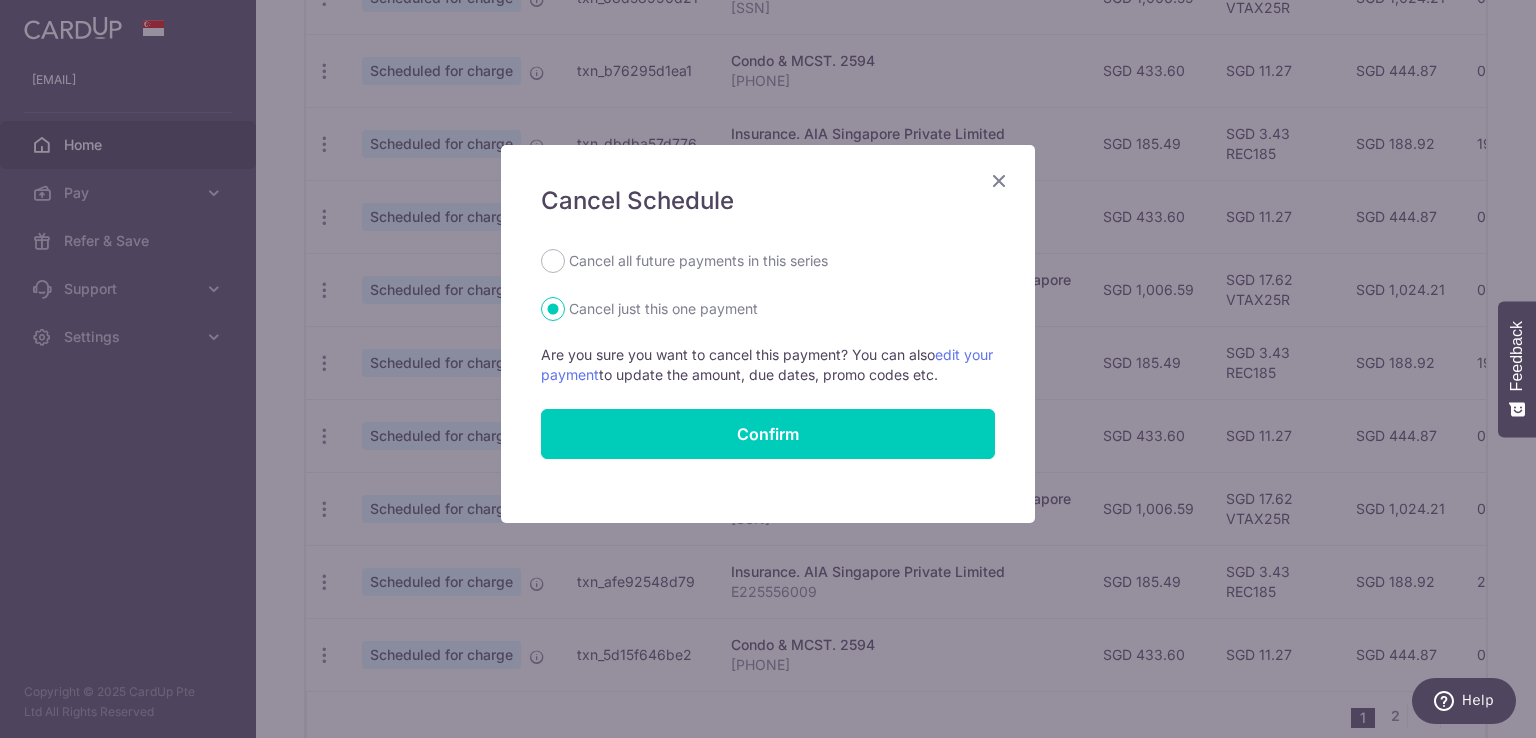 click on "Cancel all future payments in this series" at bounding box center [698, 261] 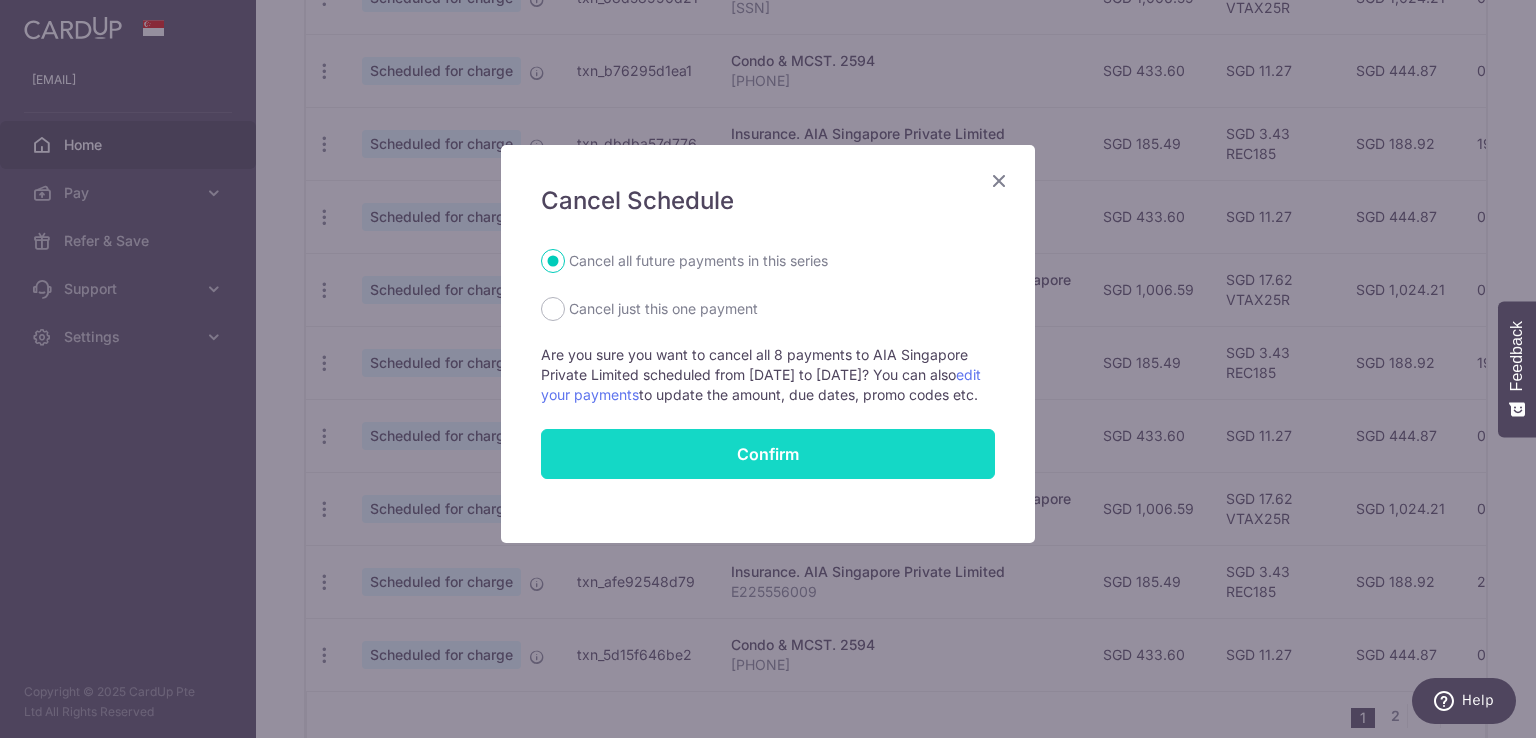 click on "Confirm" at bounding box center [768, 454] 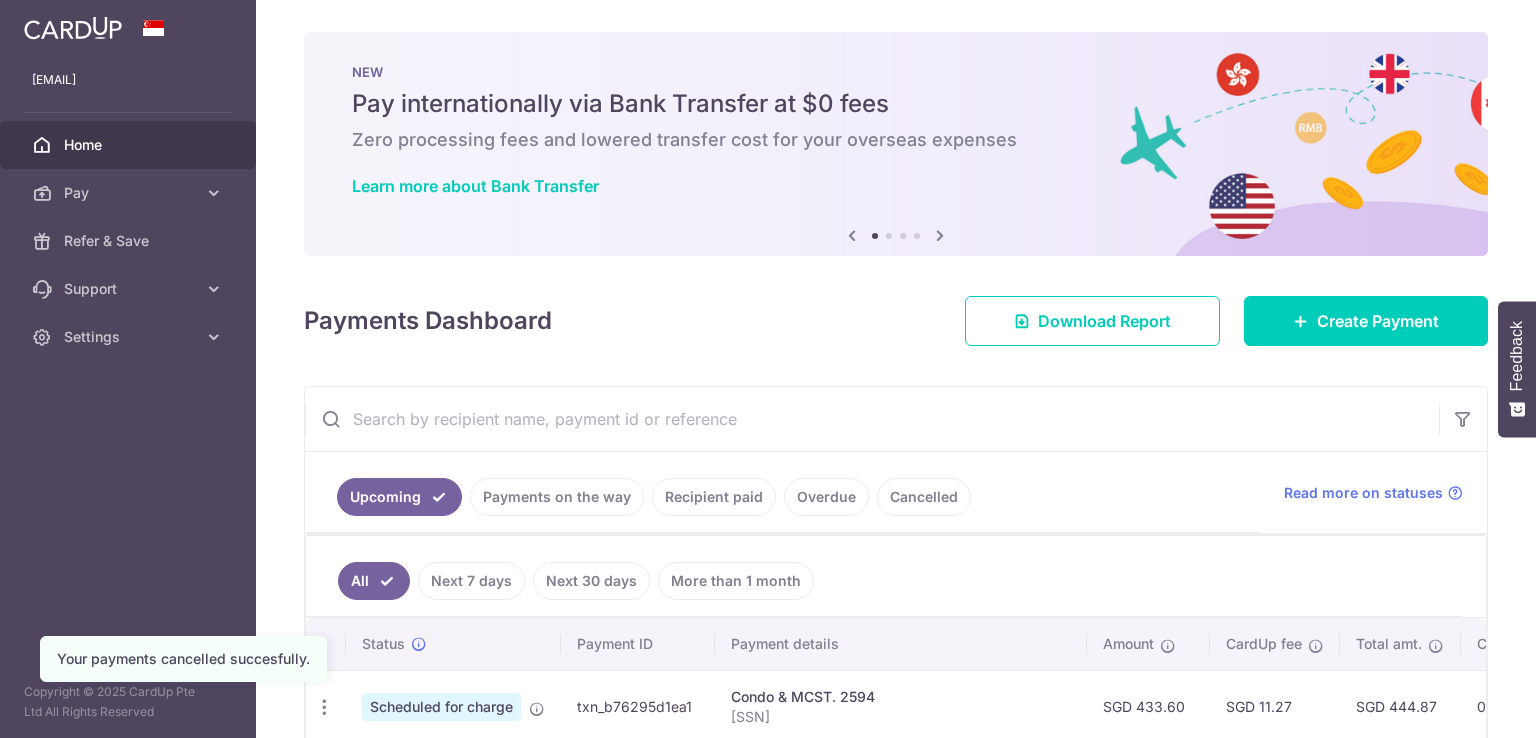 scroll, scrollTop: 0, scrollLeft: 0, axis: both 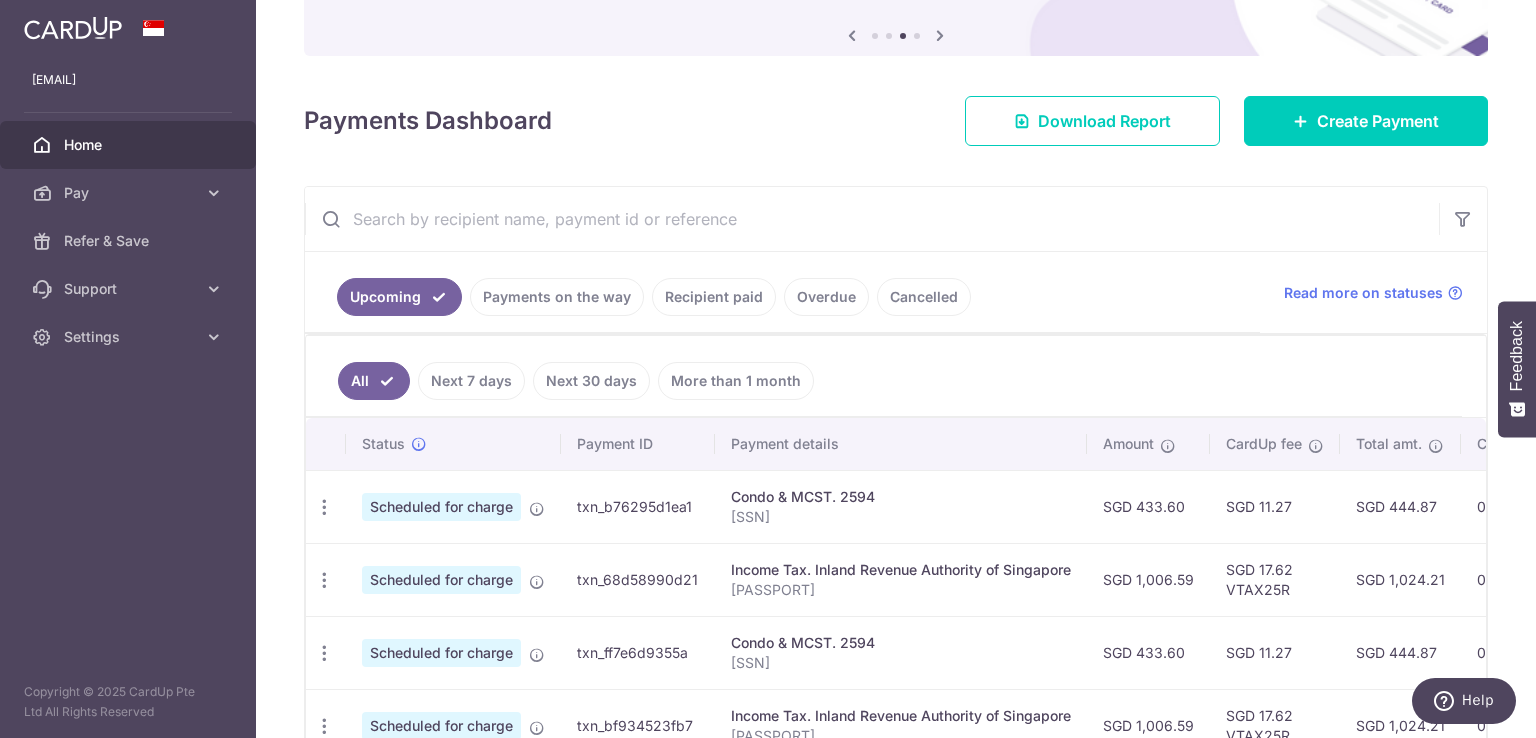 click on "Cancelled" at bounding box center (924, 297) 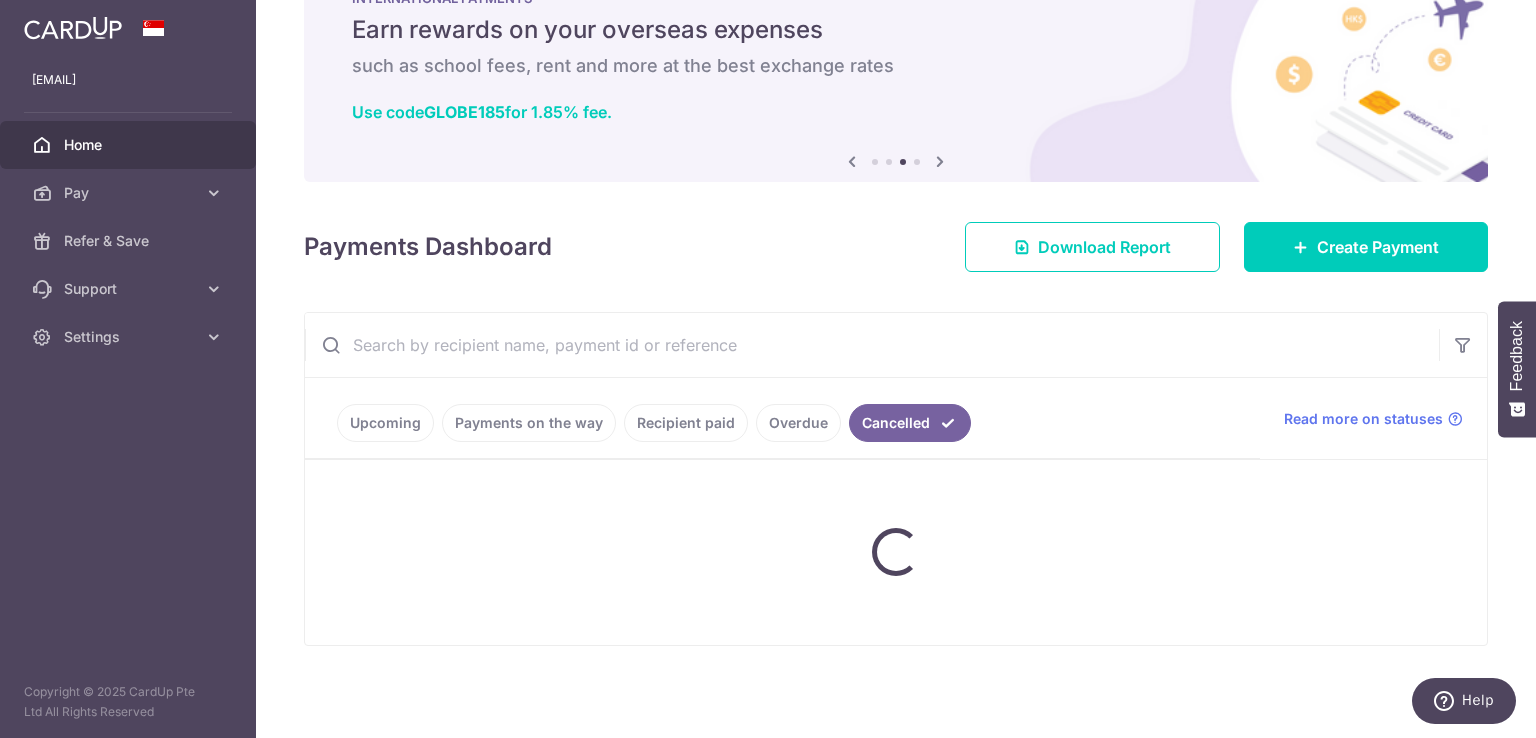 scroll, scrollTop: 200, scrollLeft: 0, axis: vertical 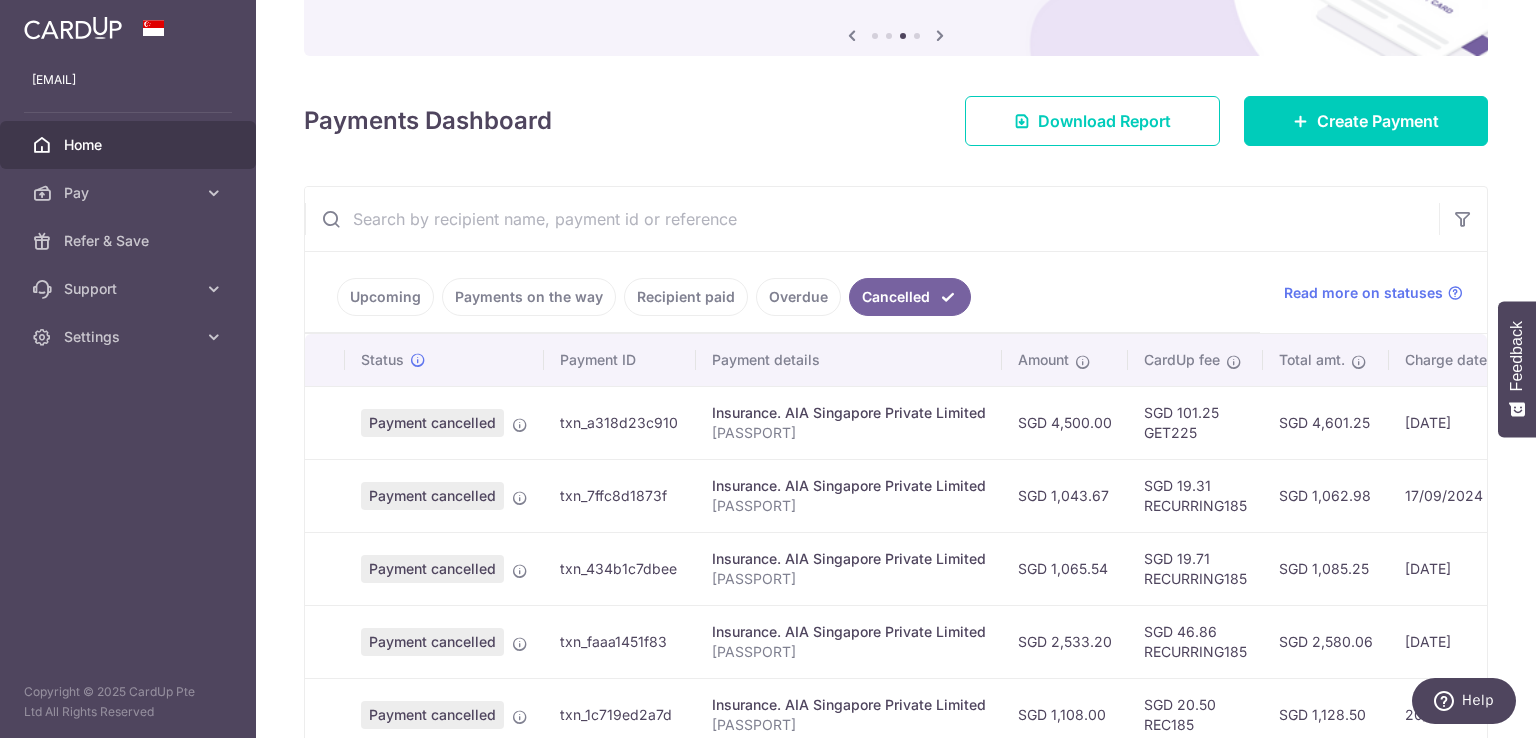 click on "[PASSPORT]" at bounding box center [849, 433] 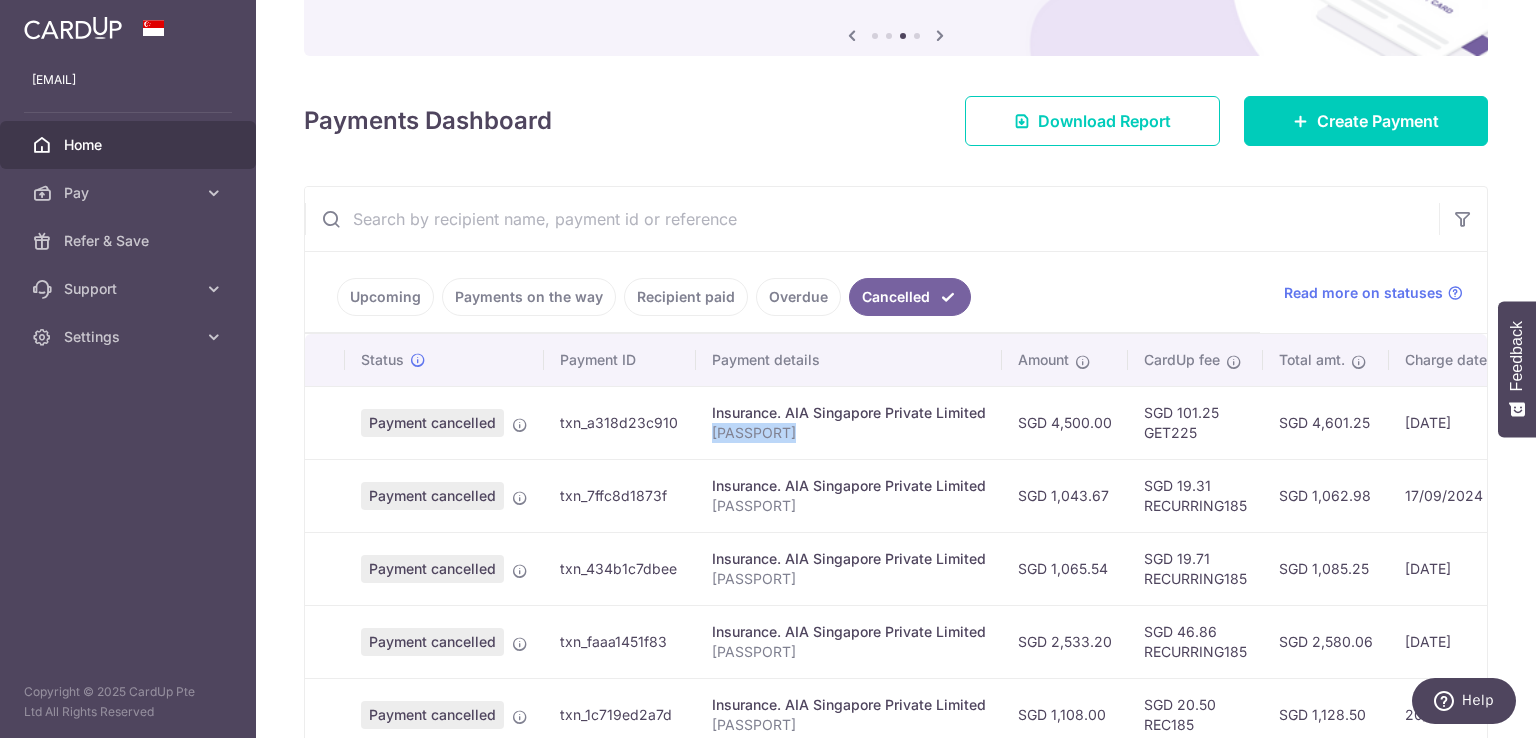 click on "[PASSPORT]" at bounding box center (849, 433) 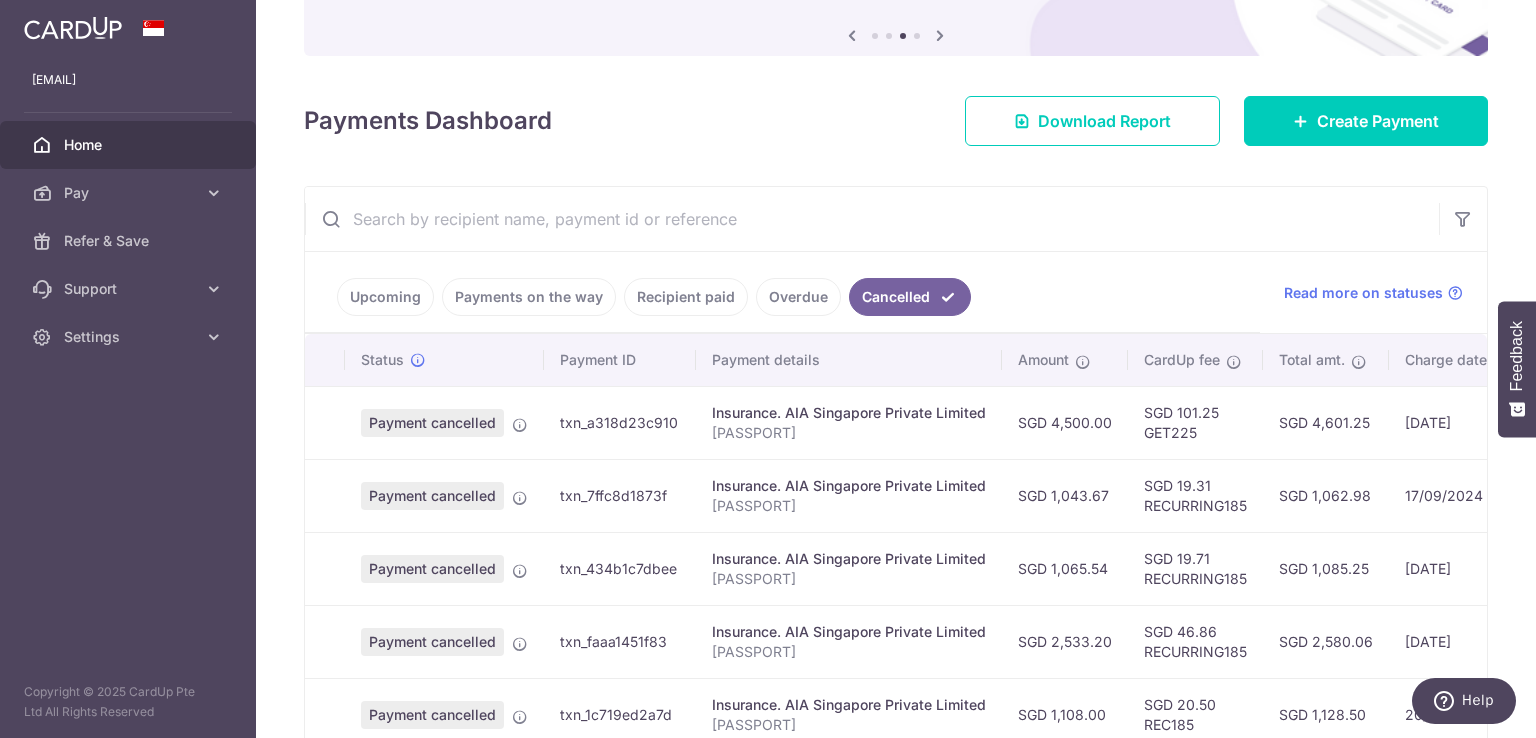 click at bounding box center (872, 219) 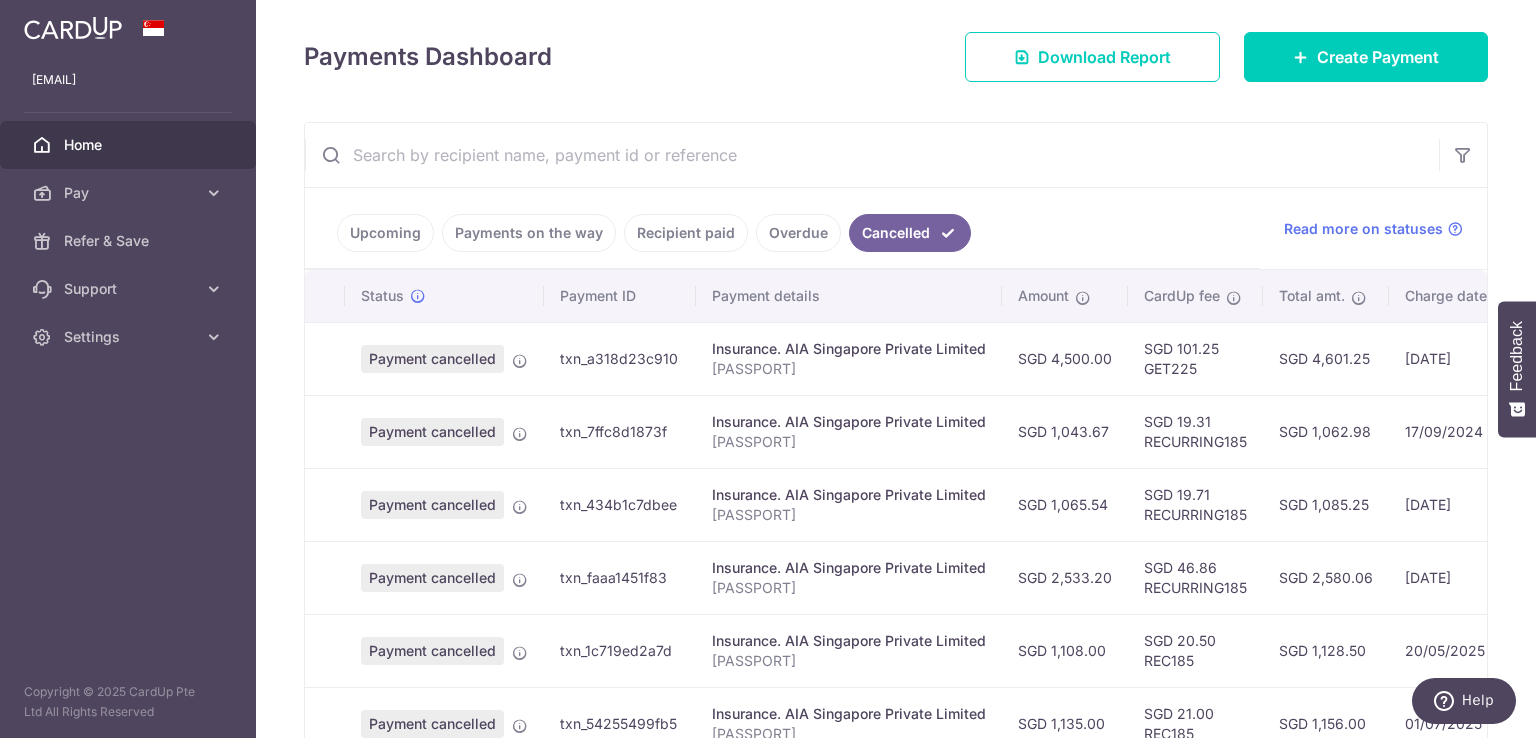 scroll, scrollTop: 229, scrollLeft: 0, axis: vertical 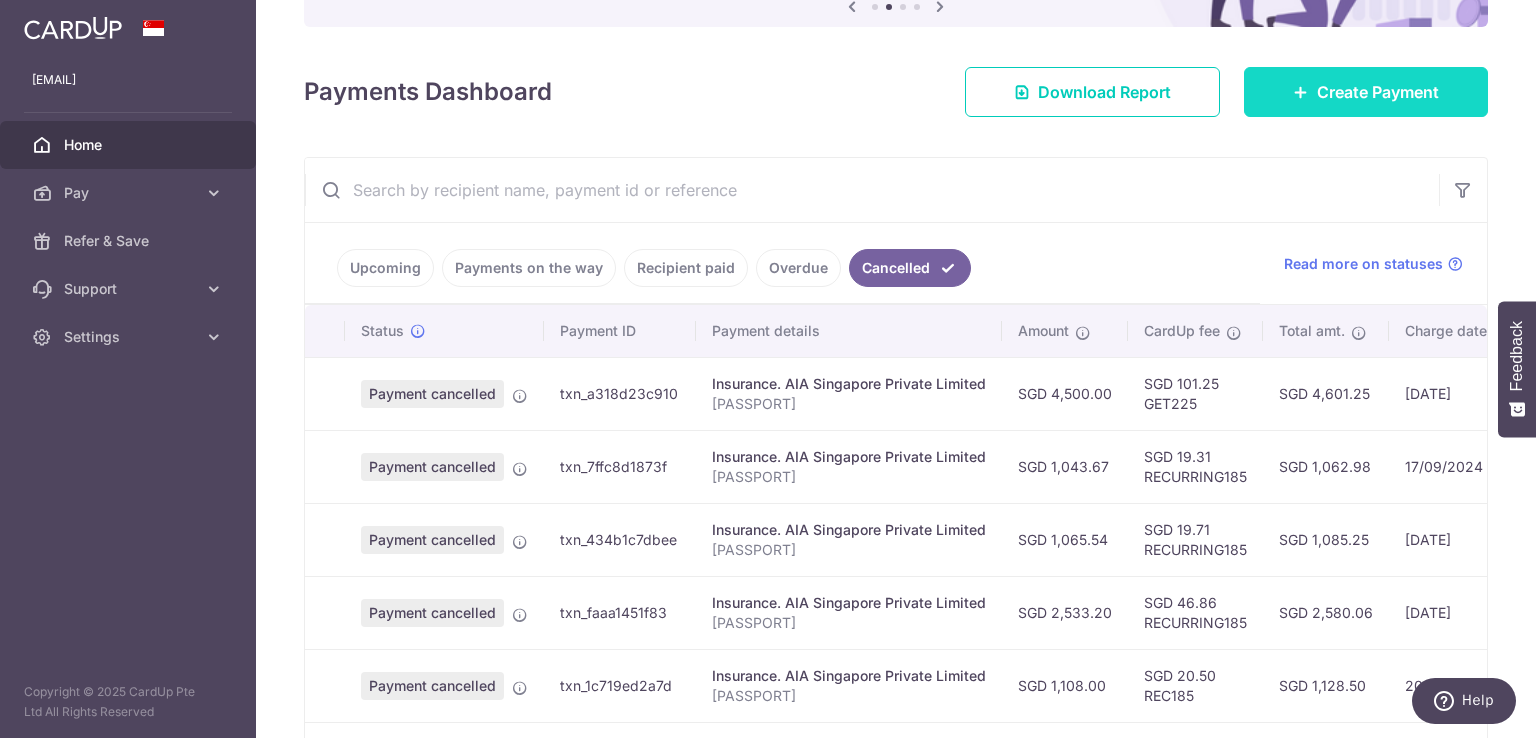 click on "Create Payment" at bounding box center [1378, 92] 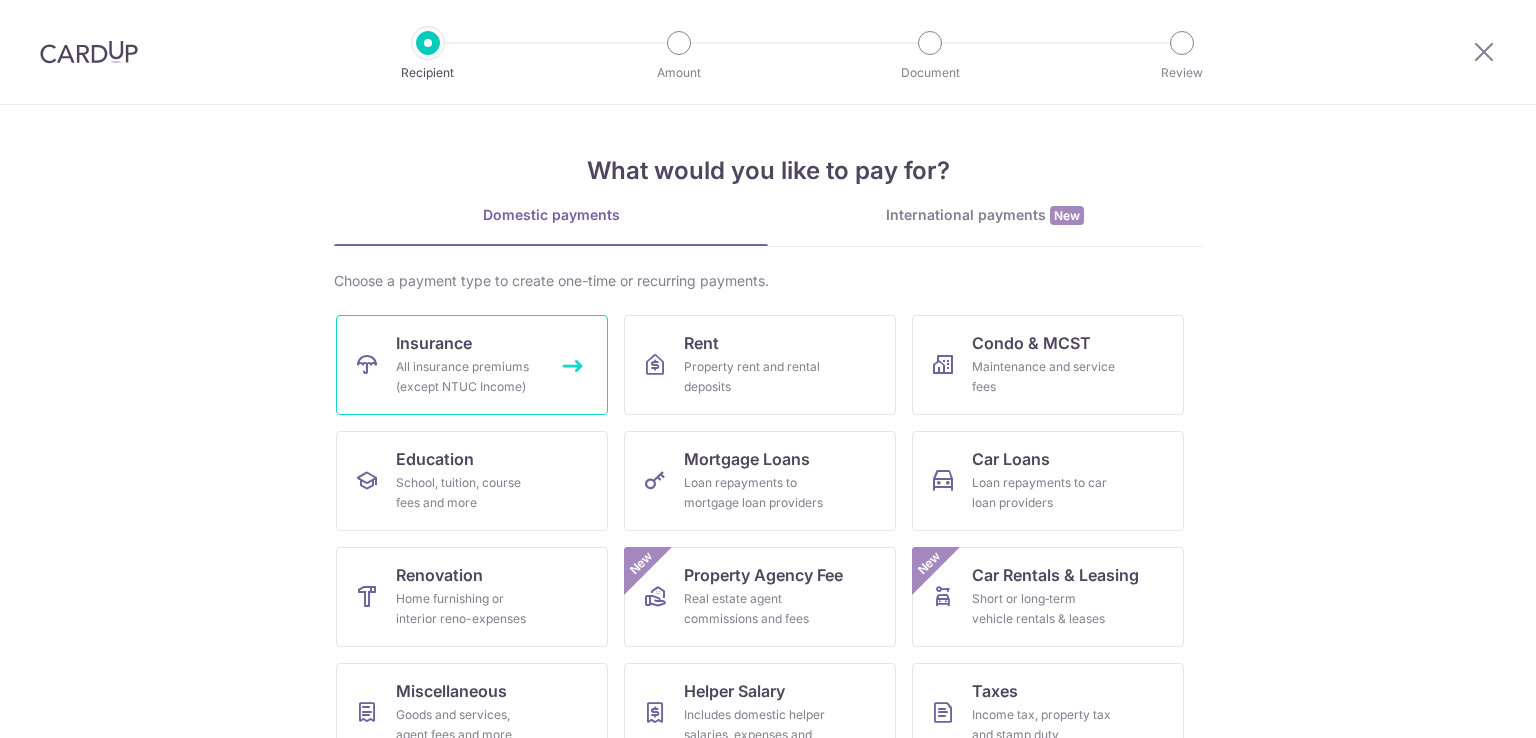 scroll, scrollTop: 0, scrollLeft: 0, axis: both 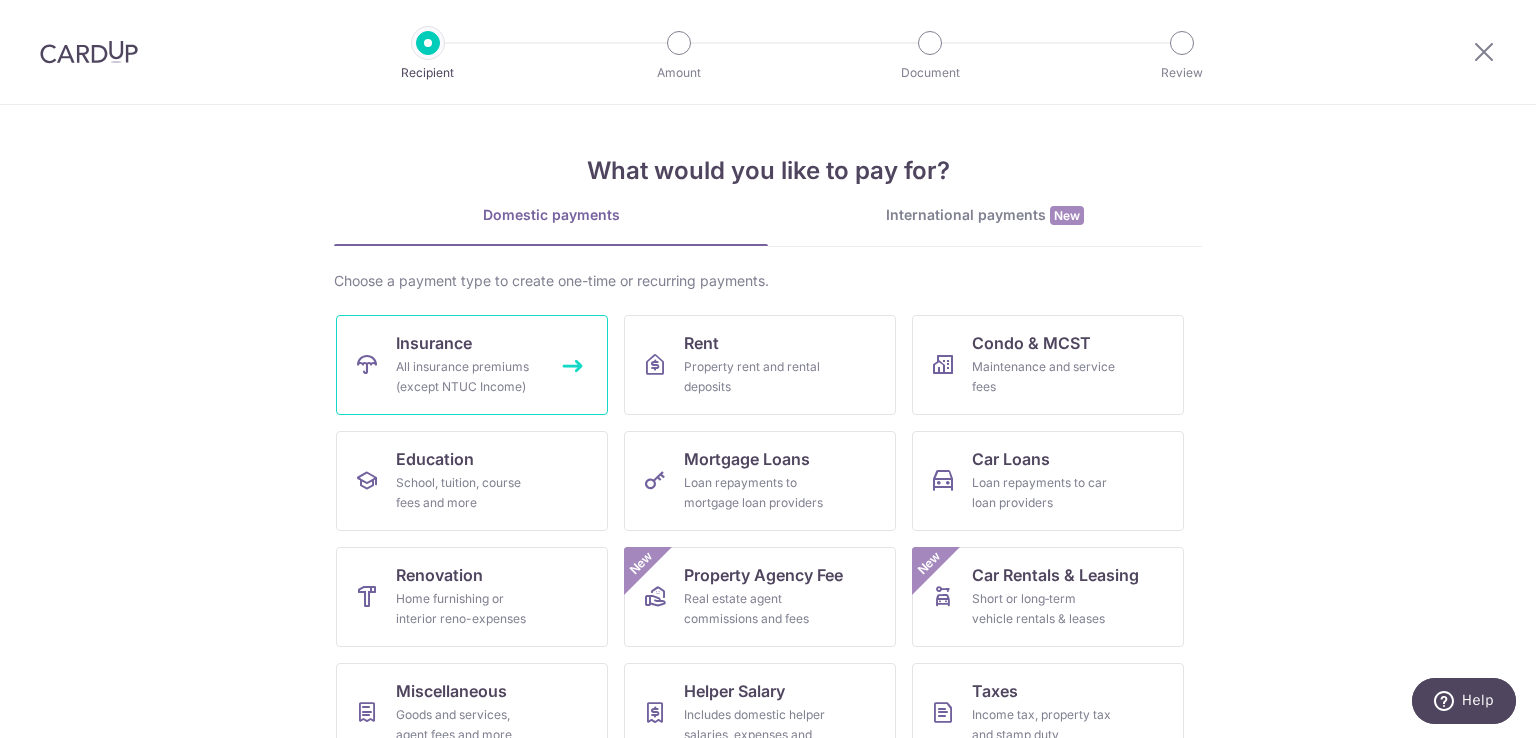 click on "All insurance premiums (except NTUC Income)" at bounding box center [468, 377] 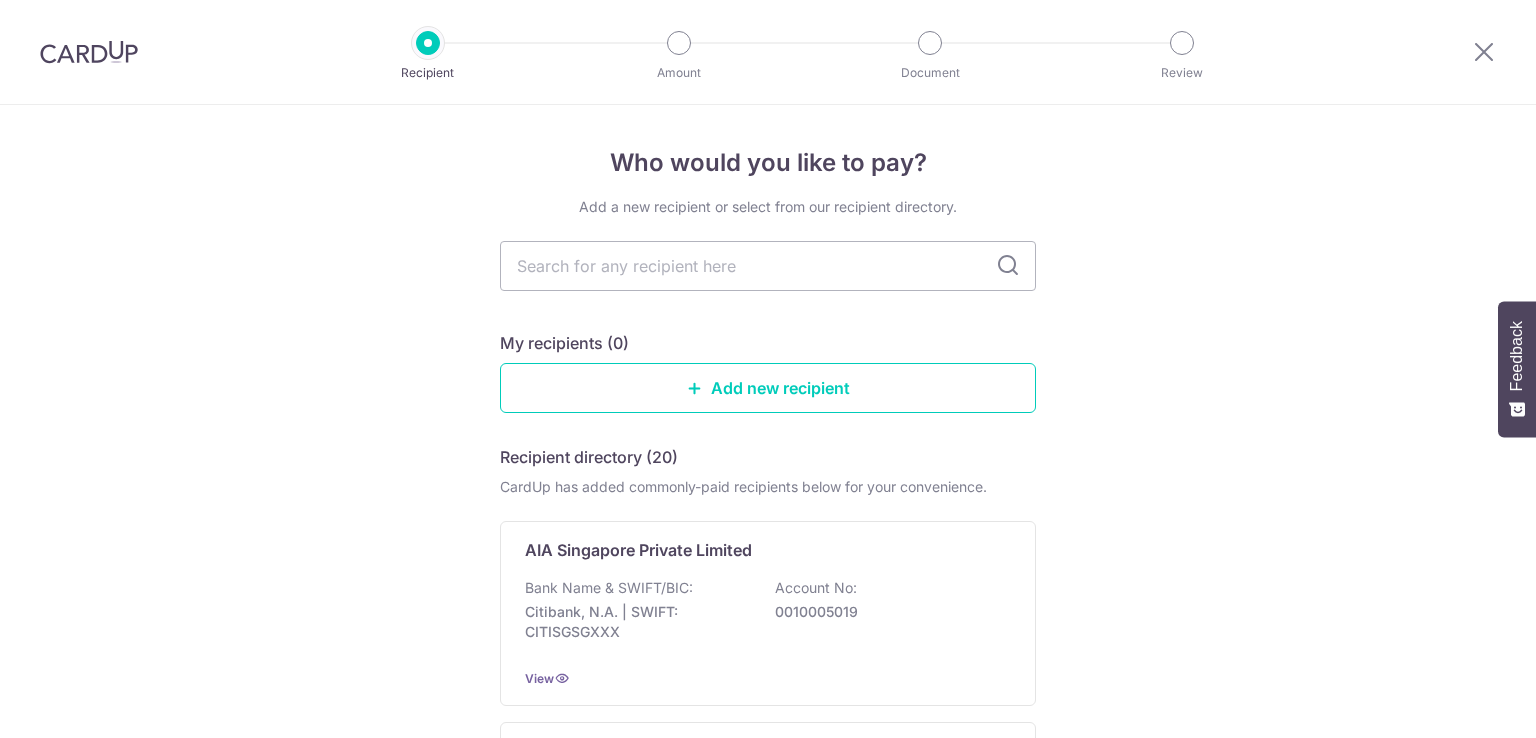 scroll, scrollTop: 0, scrollLeft: 0, axis: both 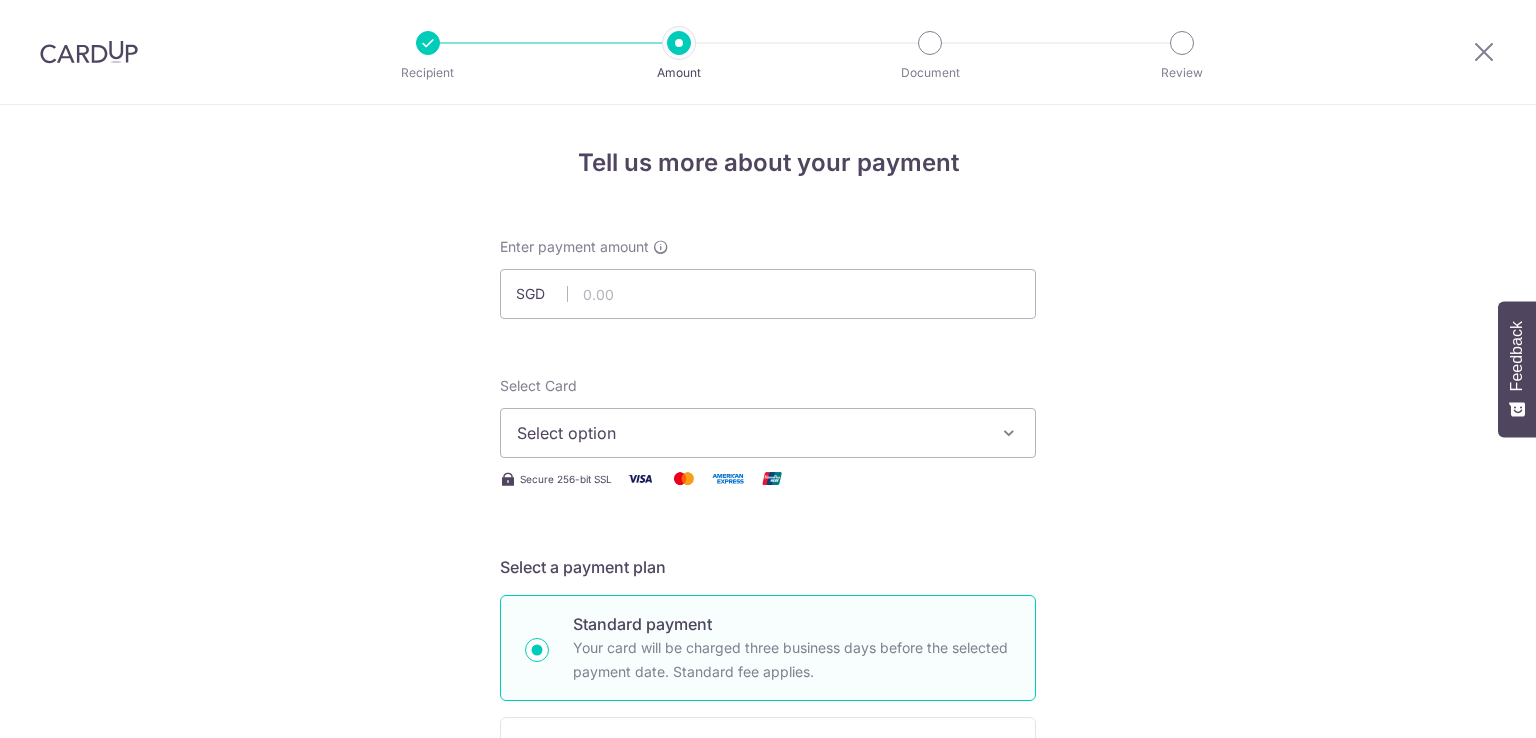 click on "Select option" at bounding box center [750, 433] 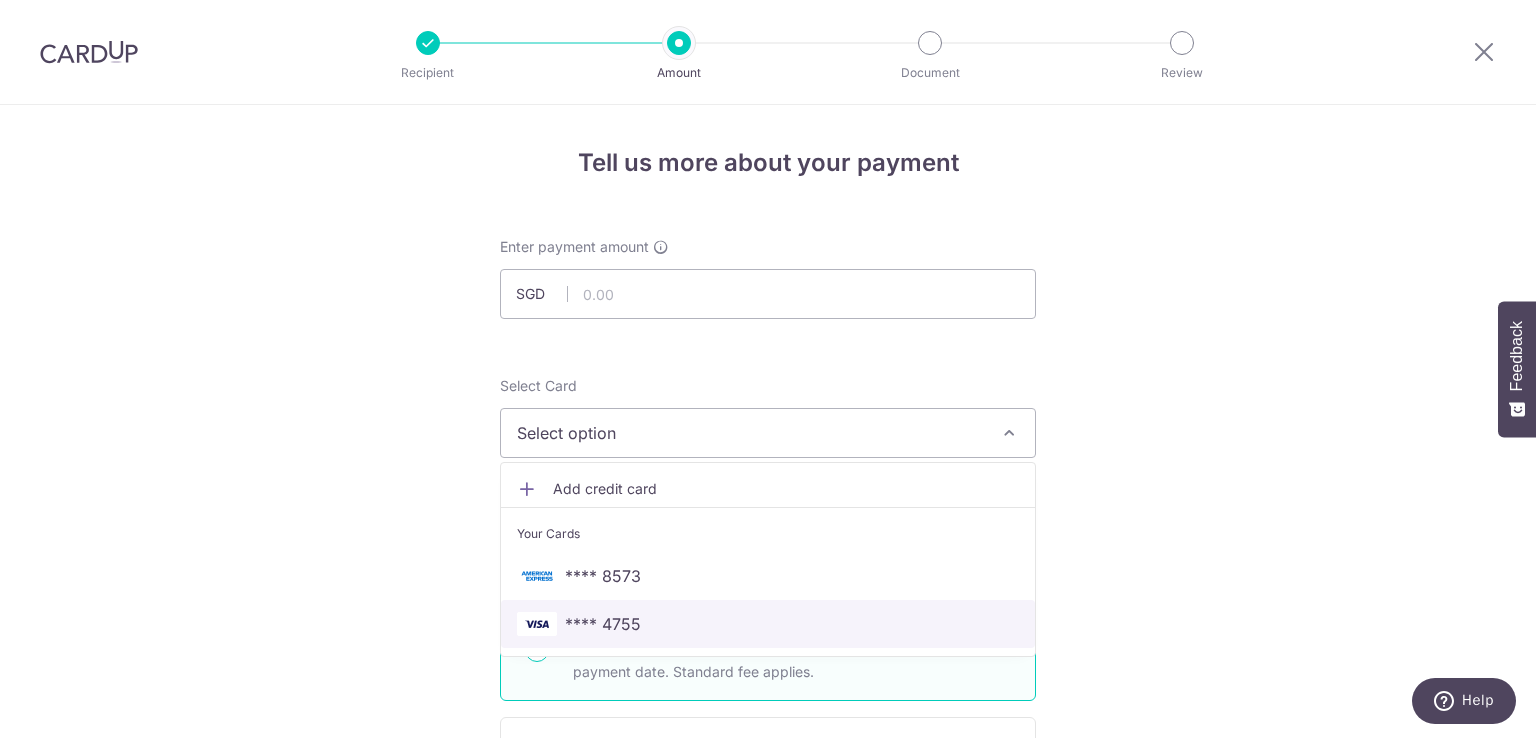 drag, startPoint x: 602, startPoint y: 626, endPoint x: 761, endPoint y: 604, distance: 160.5148 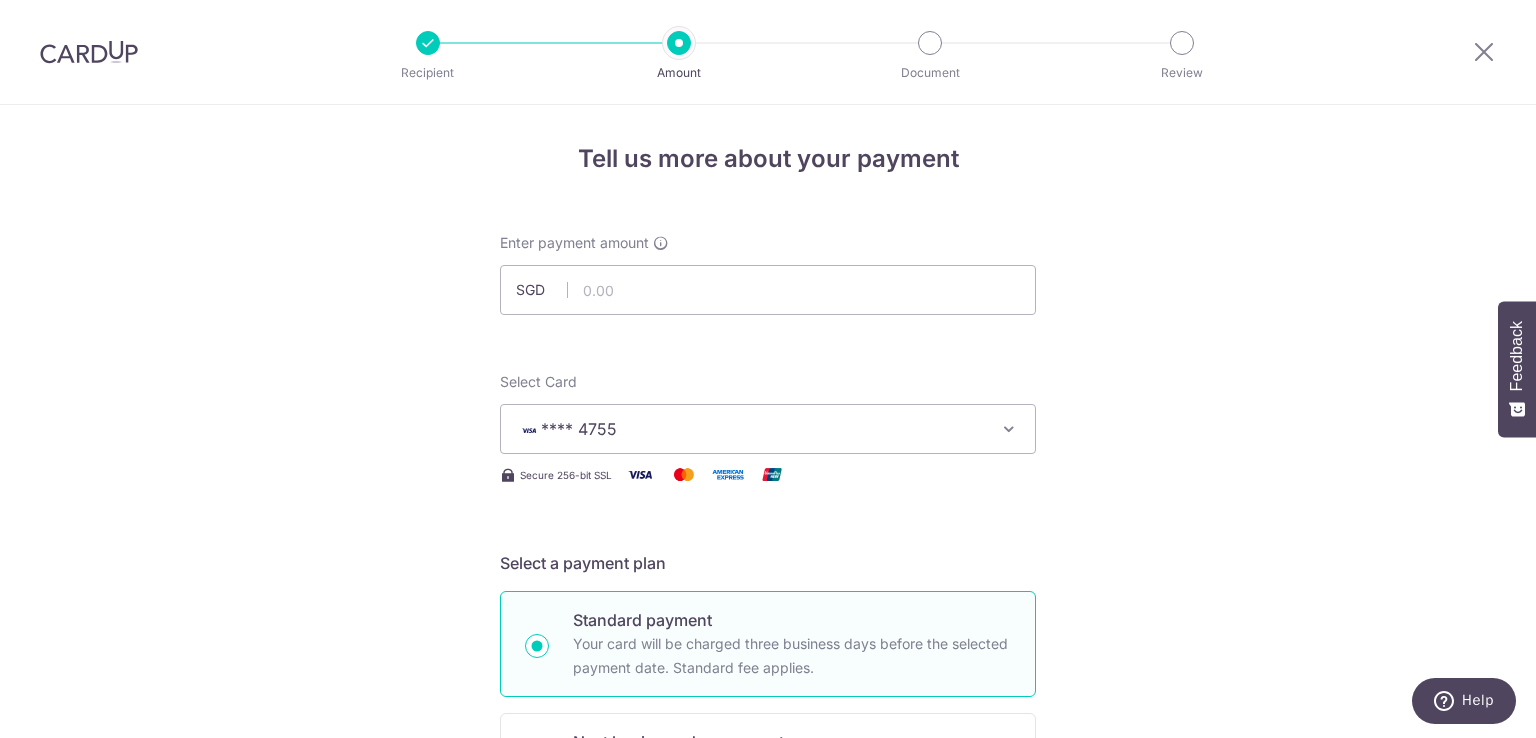 scroll, scrollTop: 0, scrollLeft: 0, axis: both 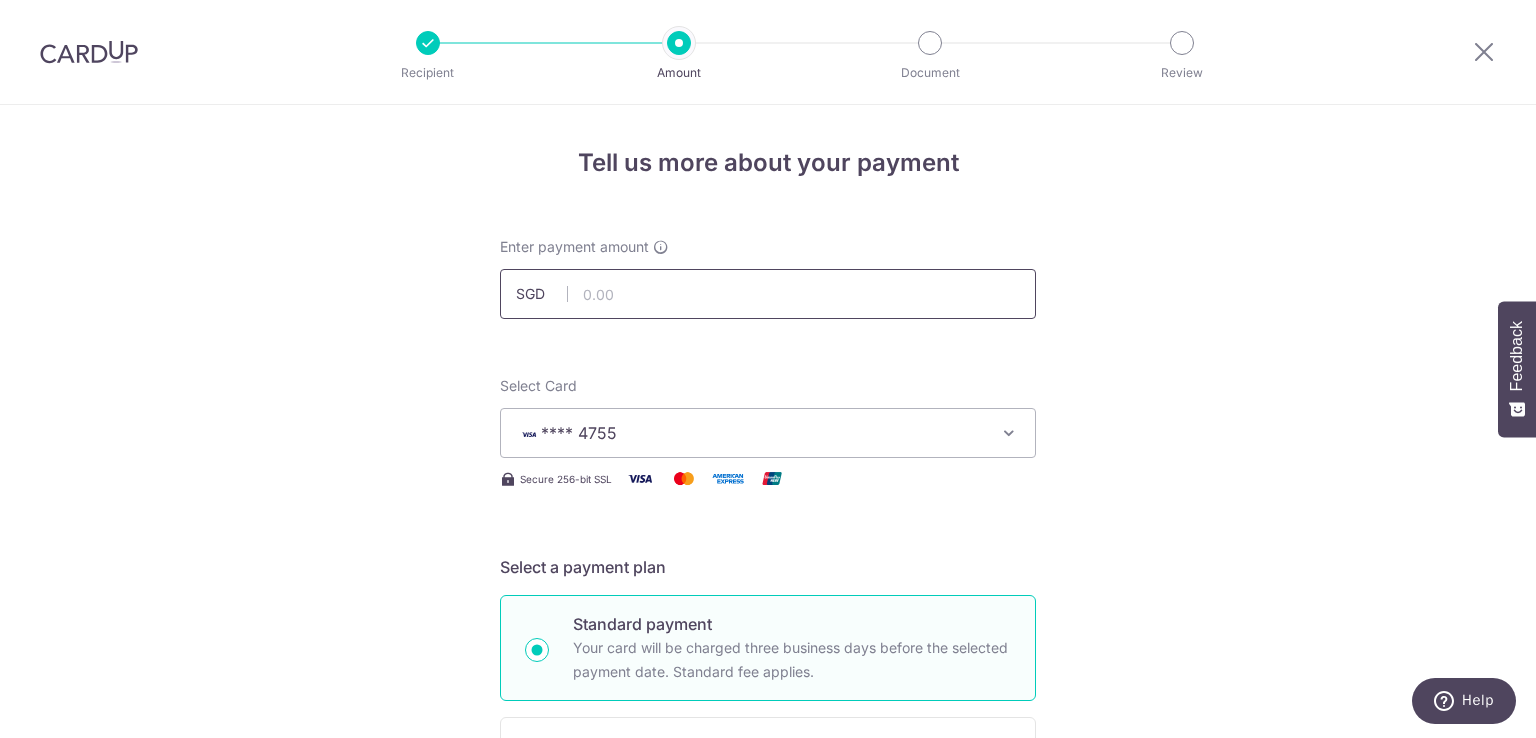 click at bounding box center (768, 294) 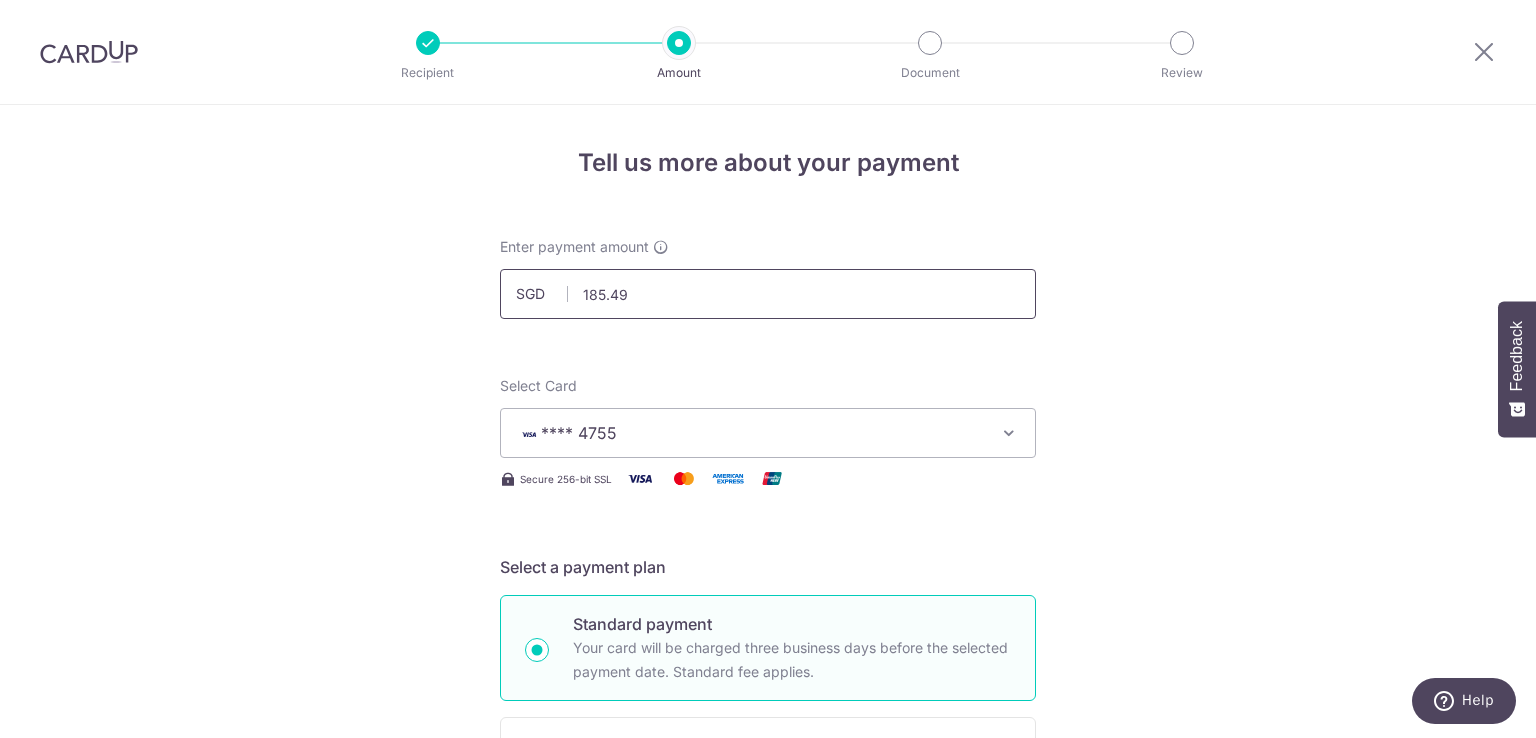 type on "185.49" 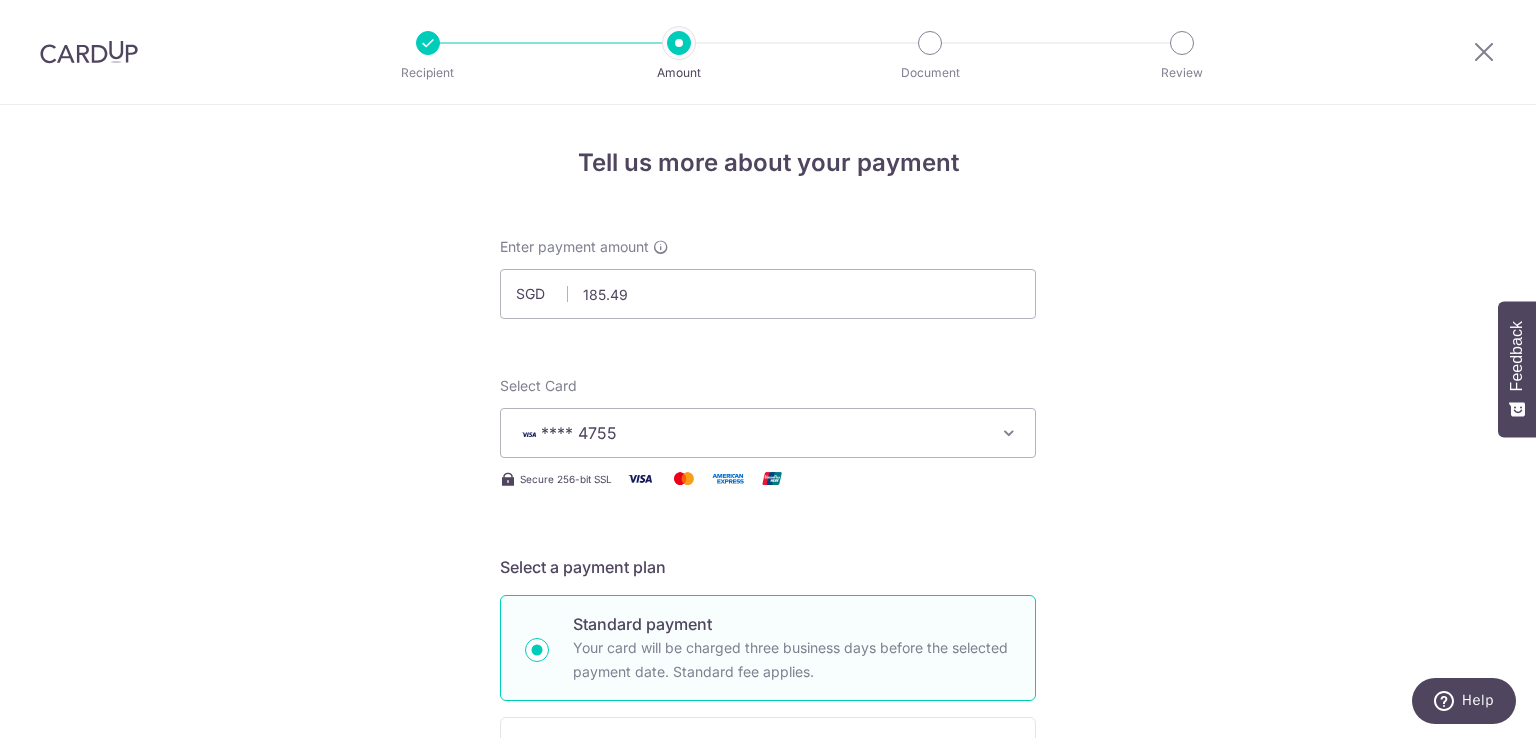 type 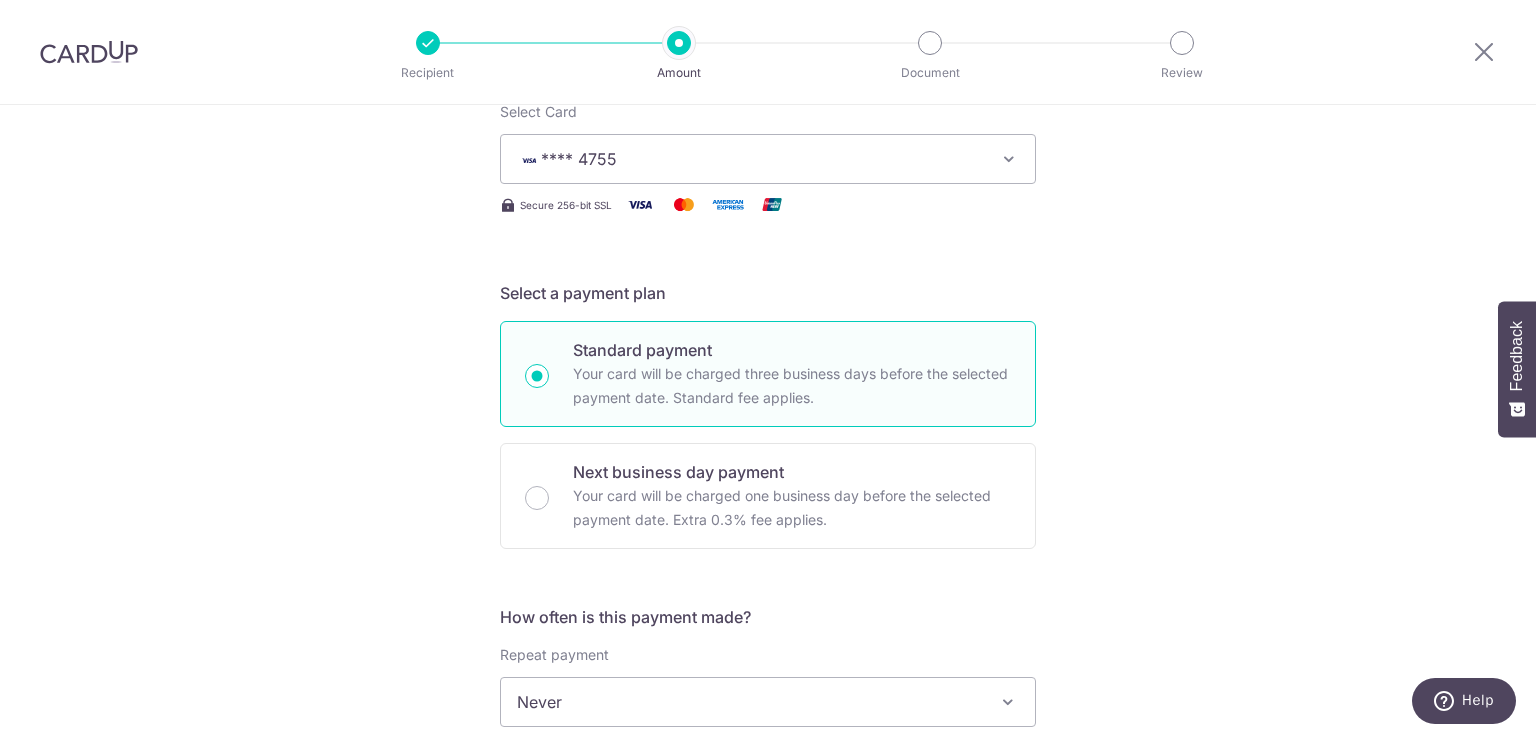 scroll, scrollTop: 400, scrollLeft: 0, axis: vertical 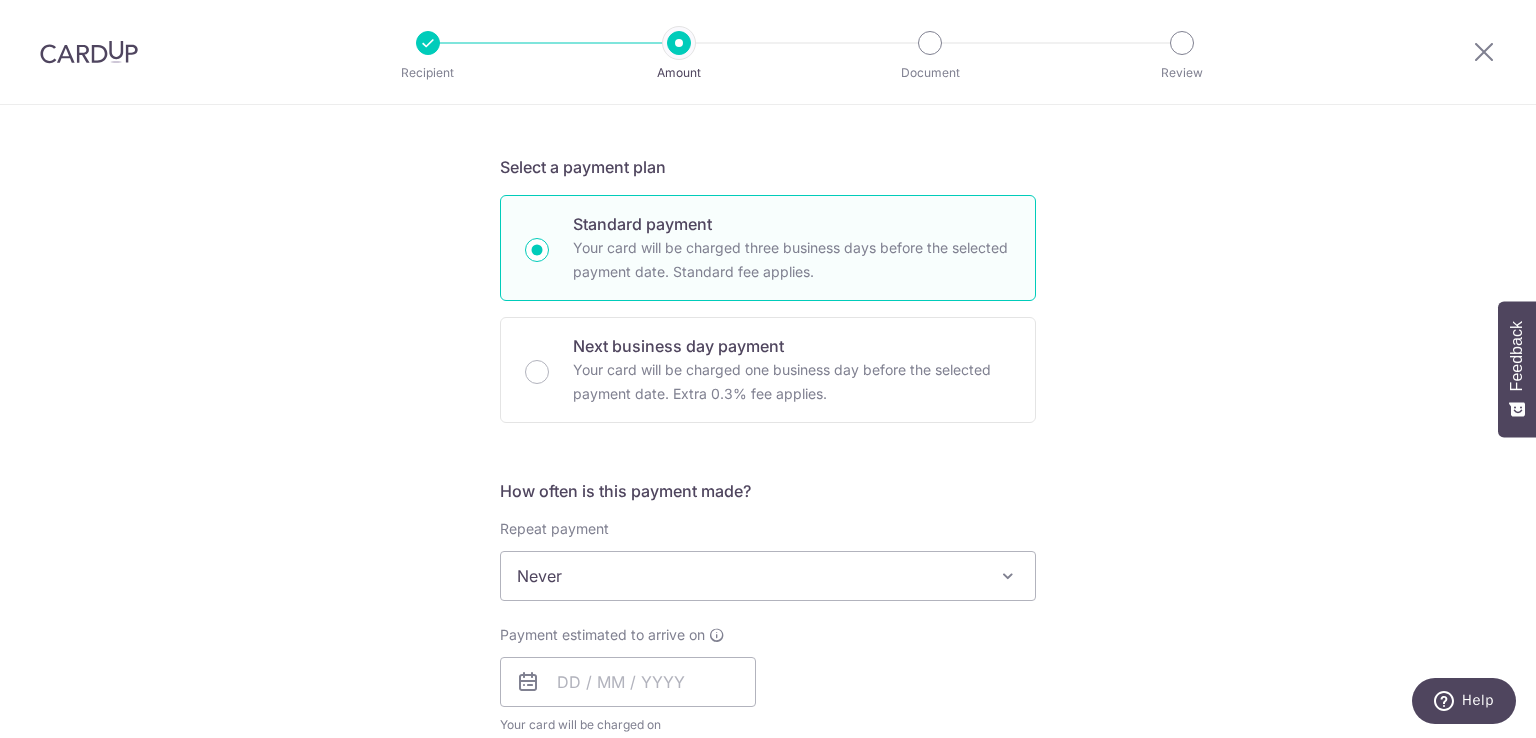 click on "Never" at bounding box center (768, 576) 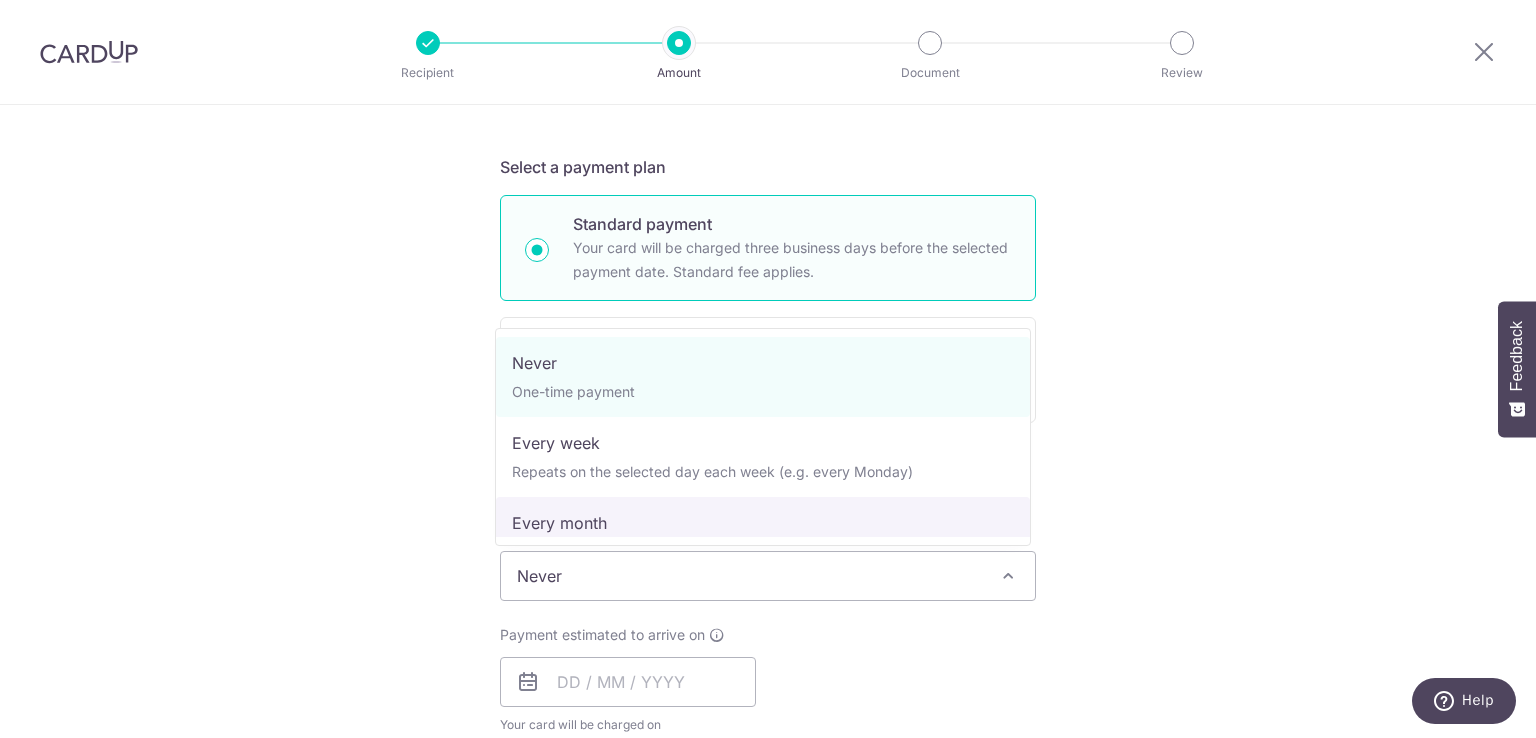 select on "3" 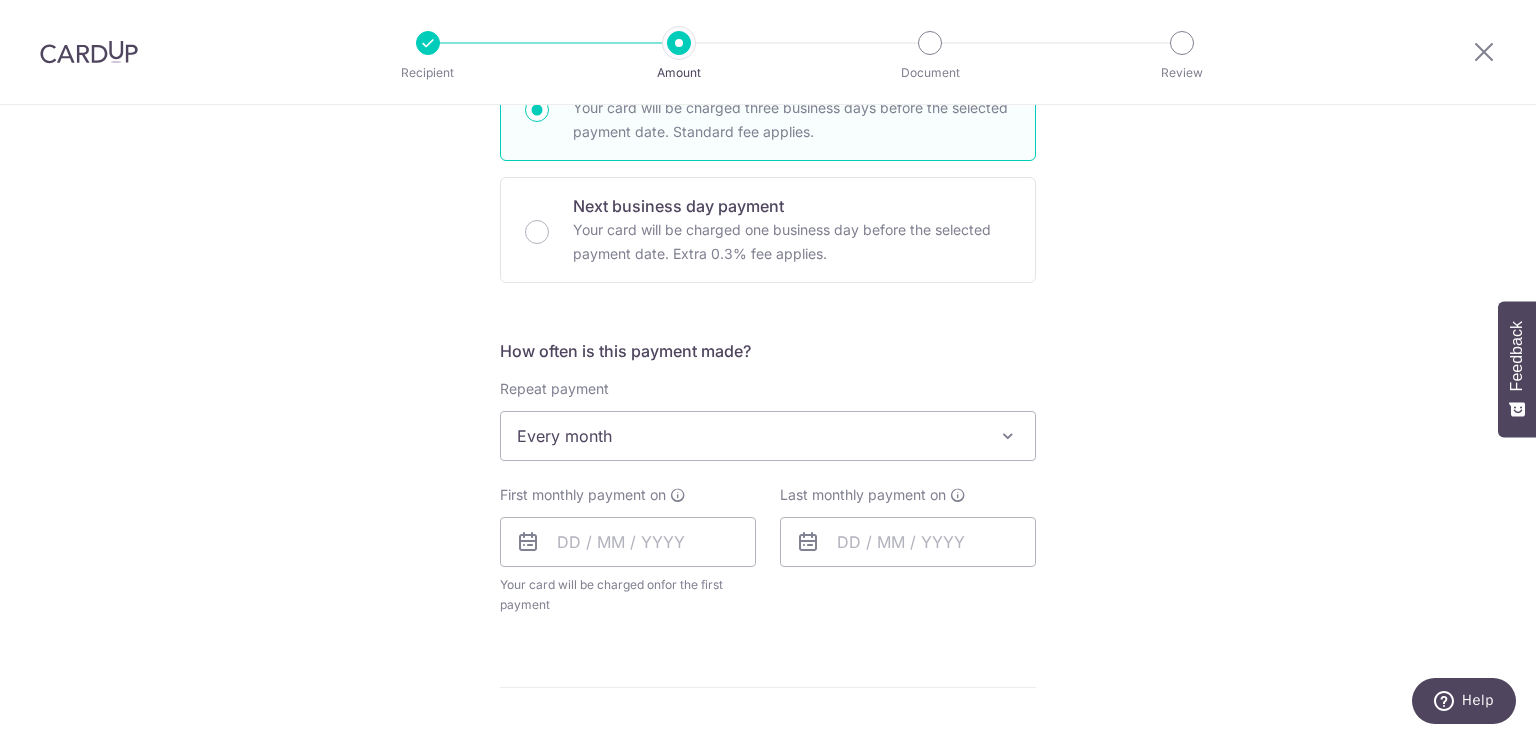 scroll, scrollTop: 600, scrollLeft: 0, axis: vertical 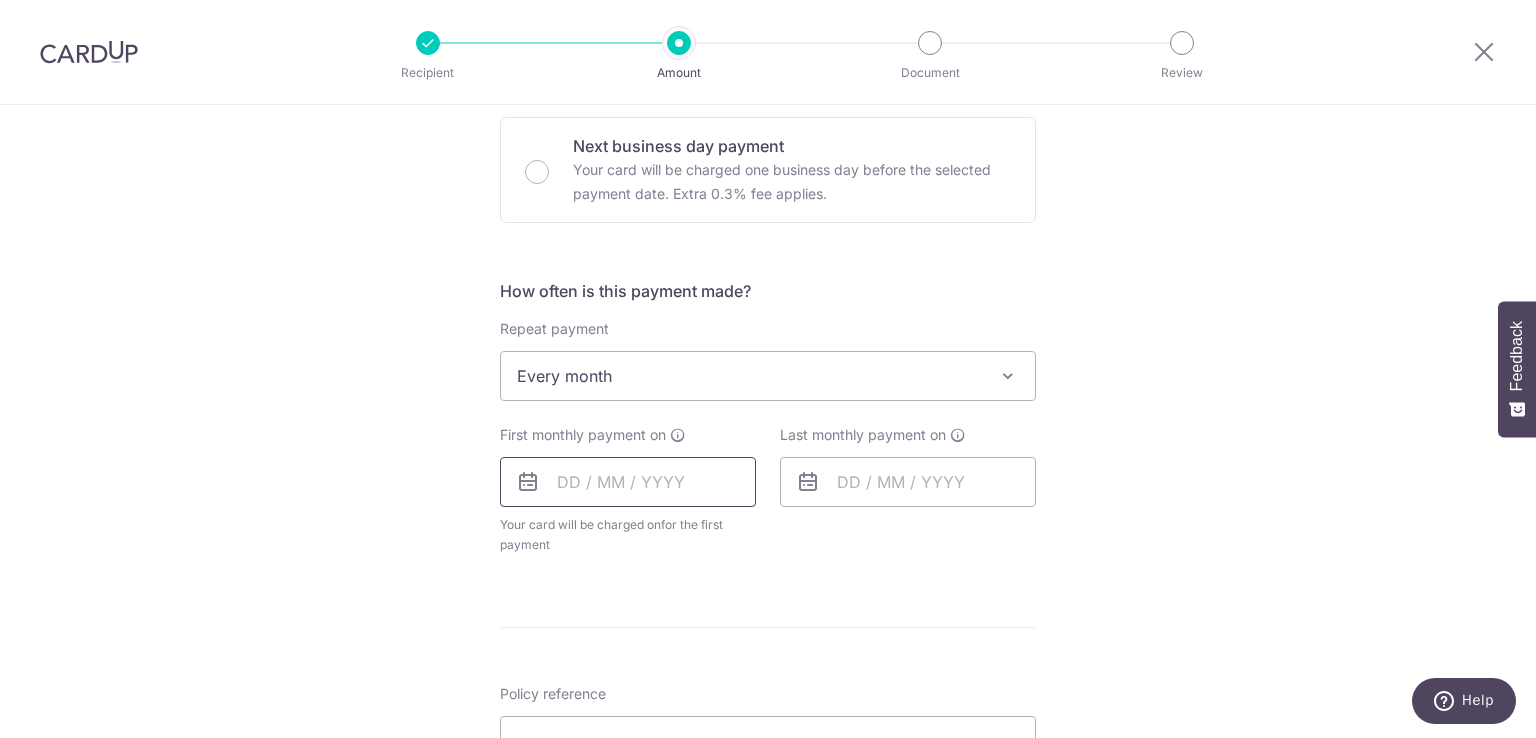click at bounding box center [628, 482] 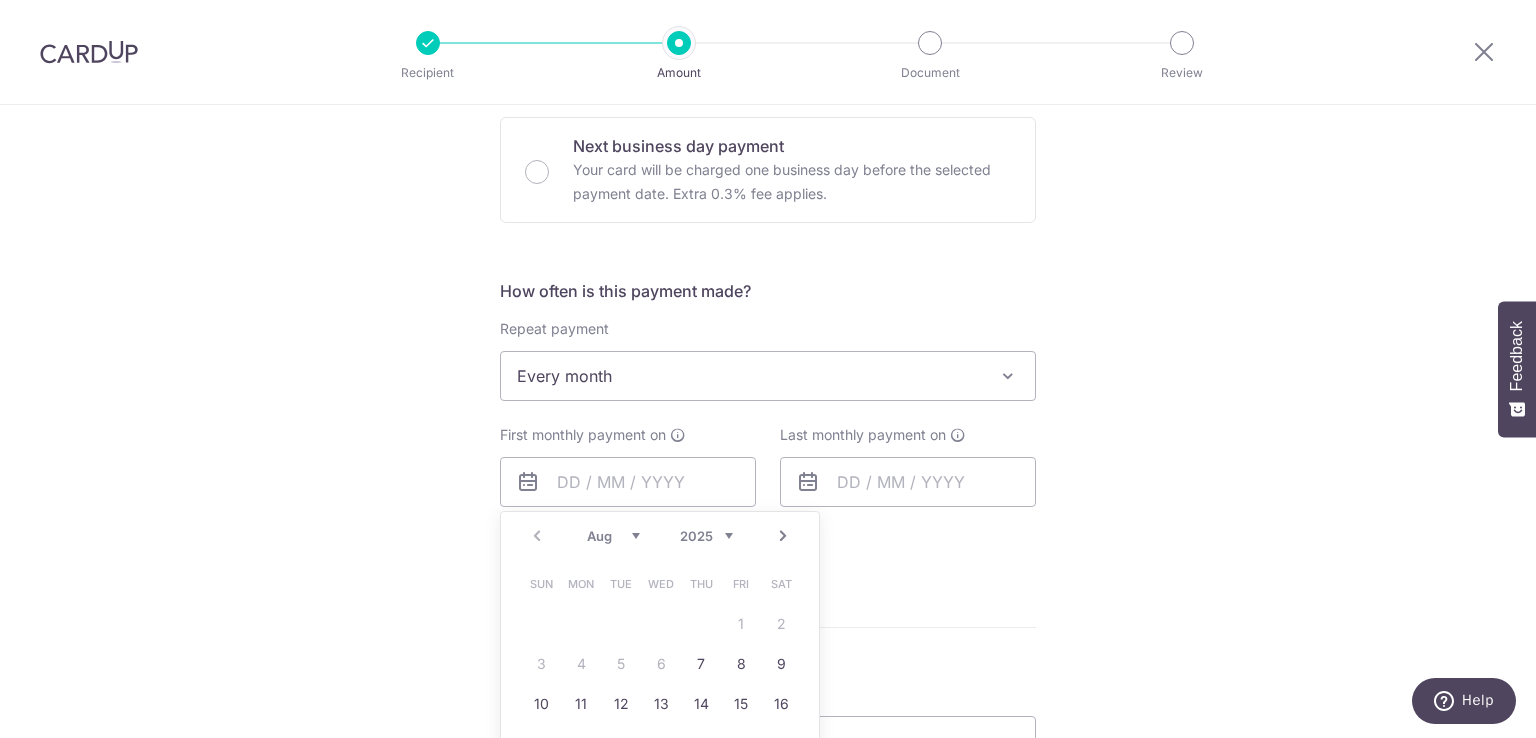 click on "Enter payment amount
SGD
185.49
185.49
Select Card
**** 4755
Add credit card
Your Cards
**** 8573
**** 4755
Secure 256-bit SSL
Text
New card details
Card
Secure 256-bit SSL" at bounding box center [768, 438] 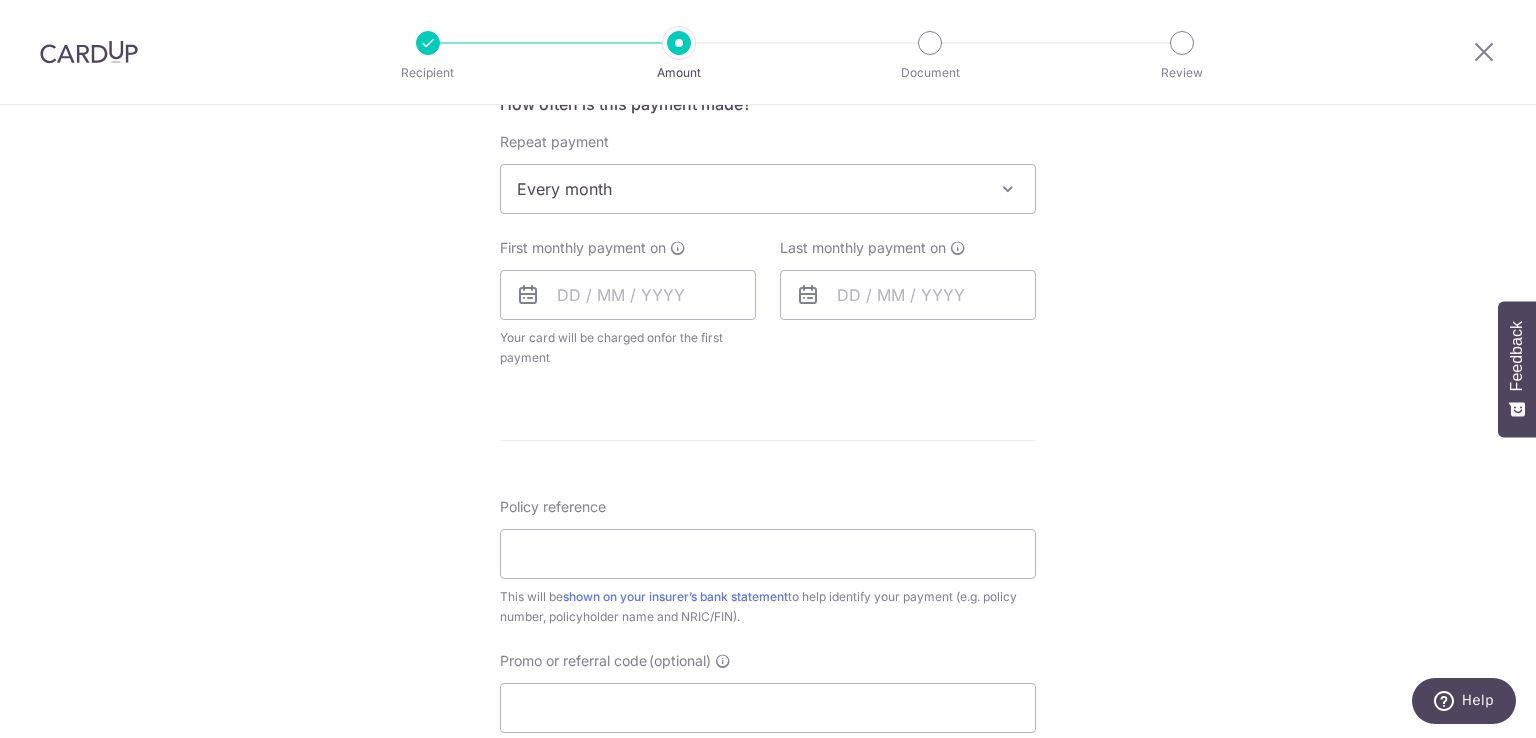 scroll, scrollTop: 800, scrollLeft: 0, axis: vertical 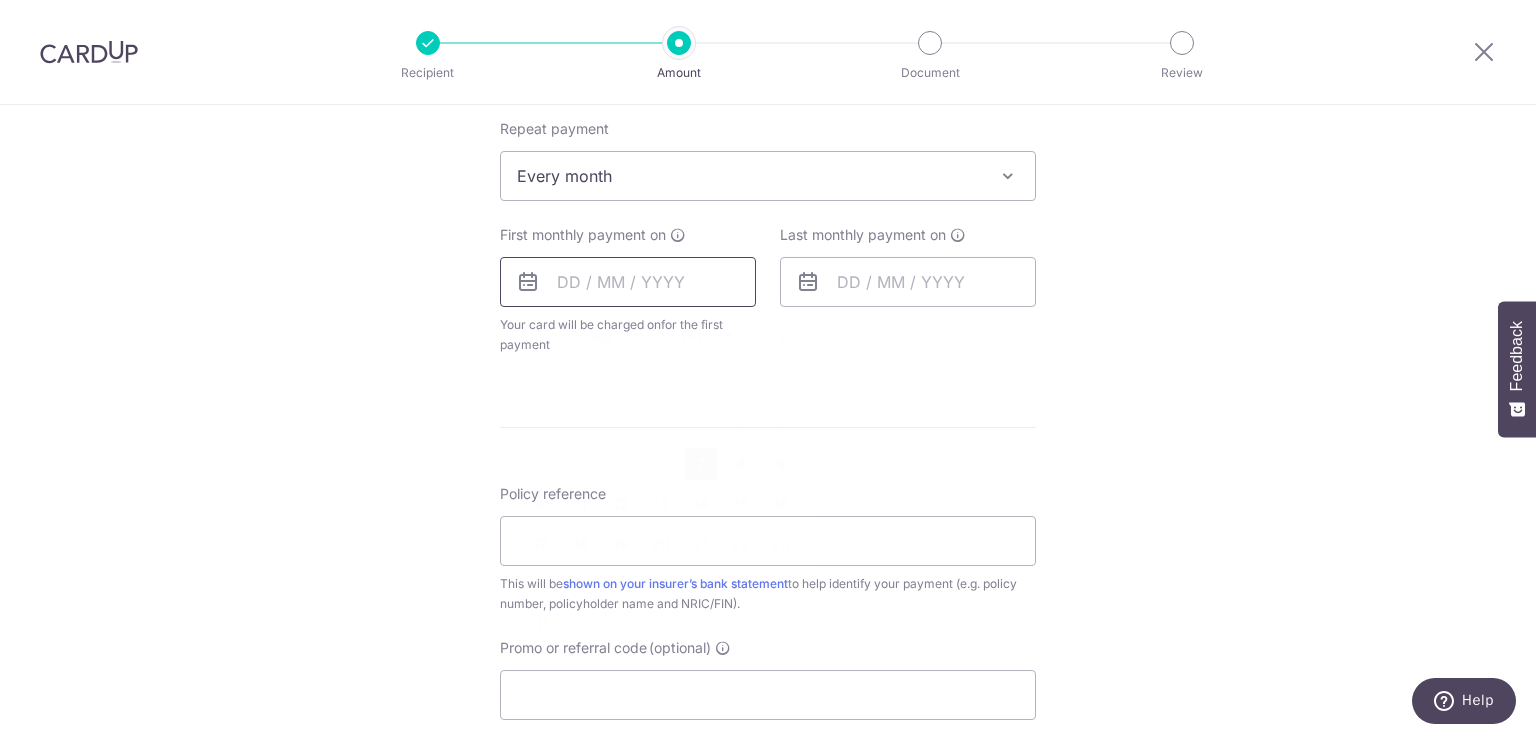 click at bounding box center [628, 282] 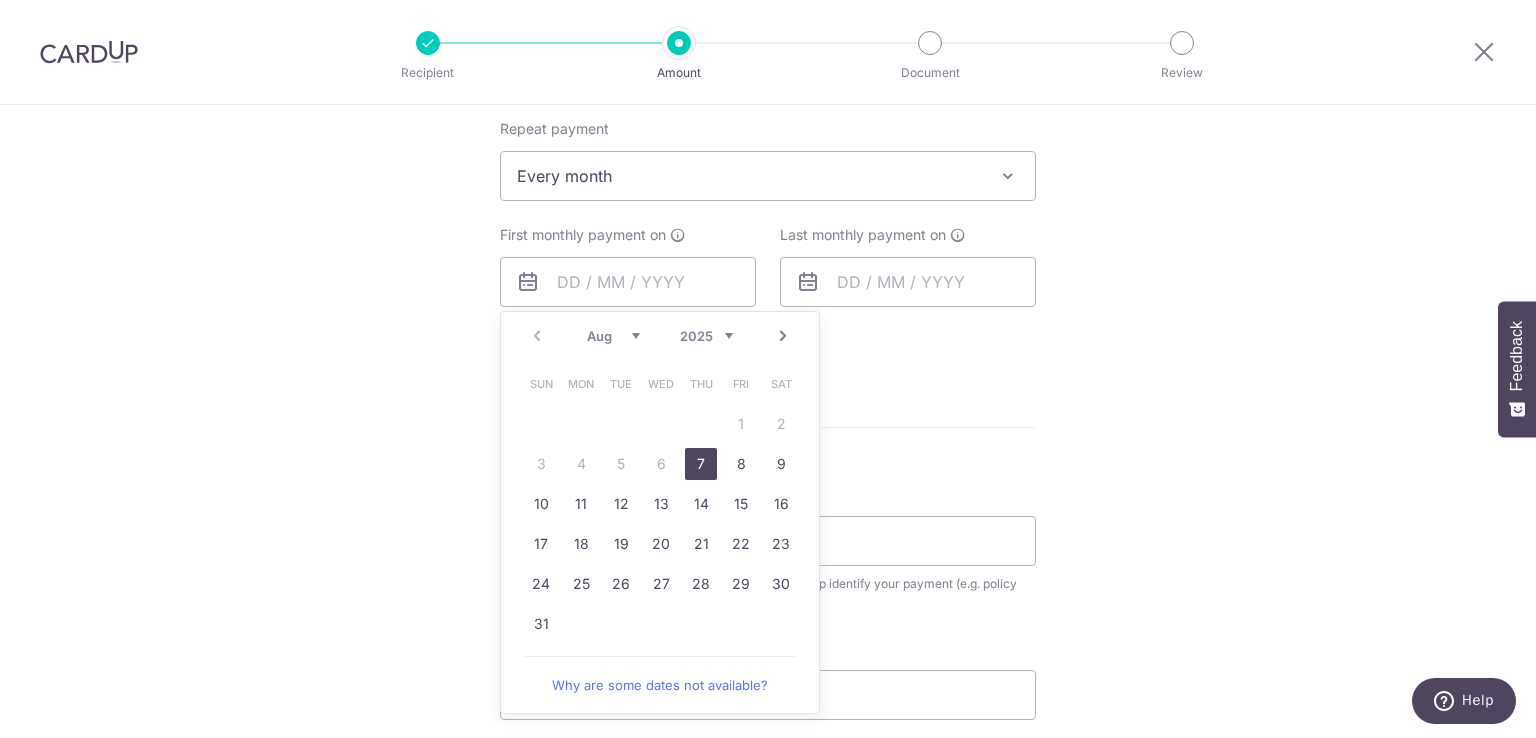 click on "Prev Next Aug Sep Oct Nov Dec 2025 2026 2027 2028 2029 2030 2031 2032 2033 2034 2035" at bounding box center [660, 336] 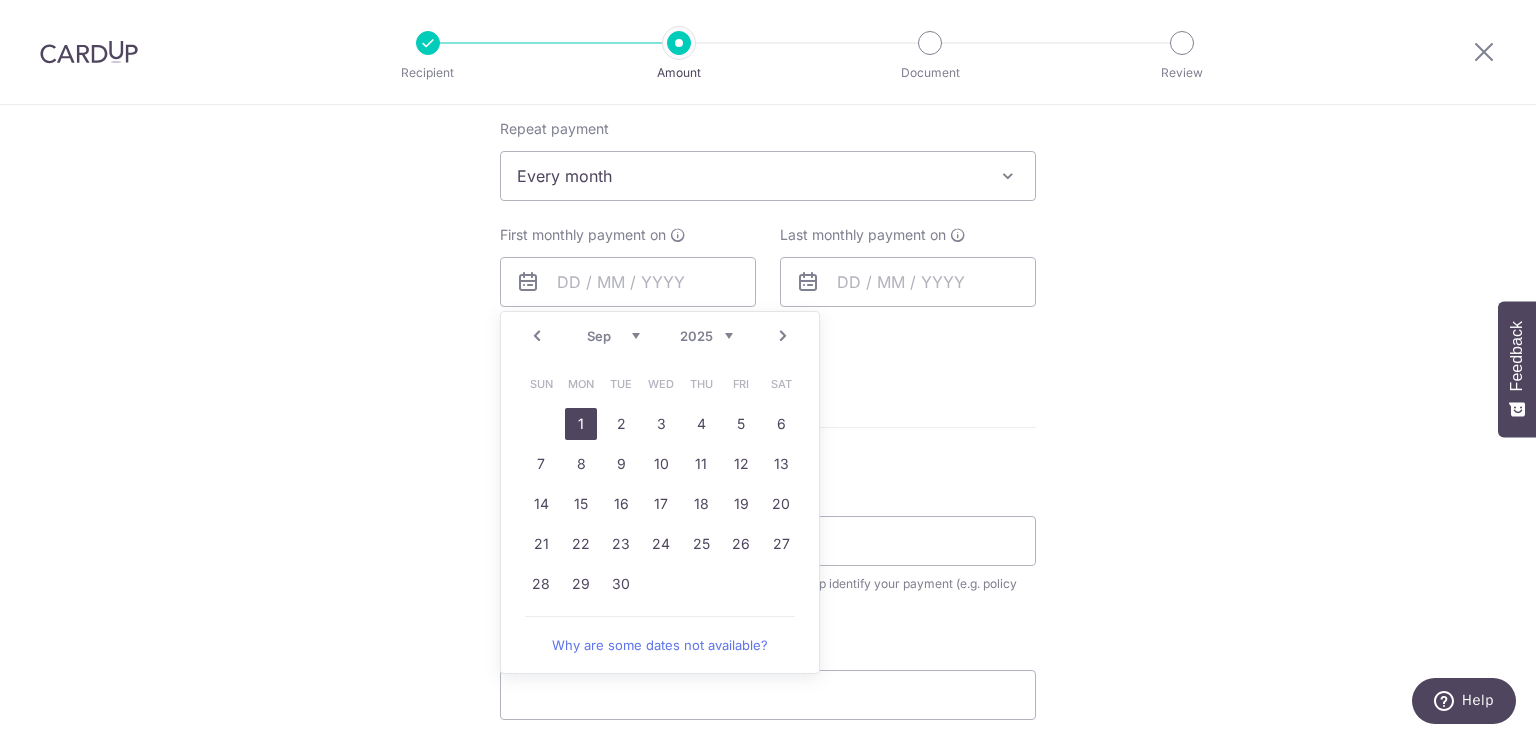 click on "1" at bounding box center (581, 424) 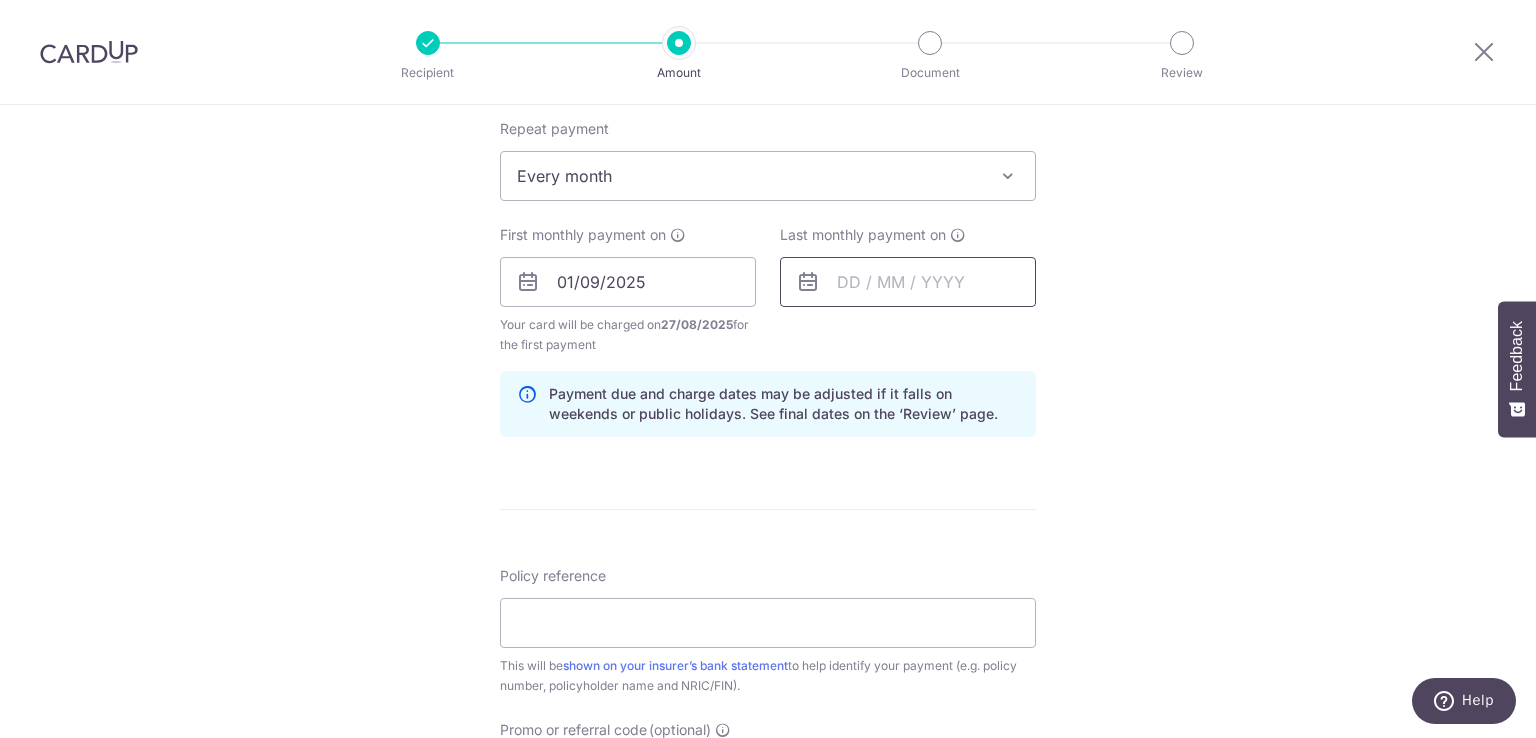 click at bounding box center [908, 282] 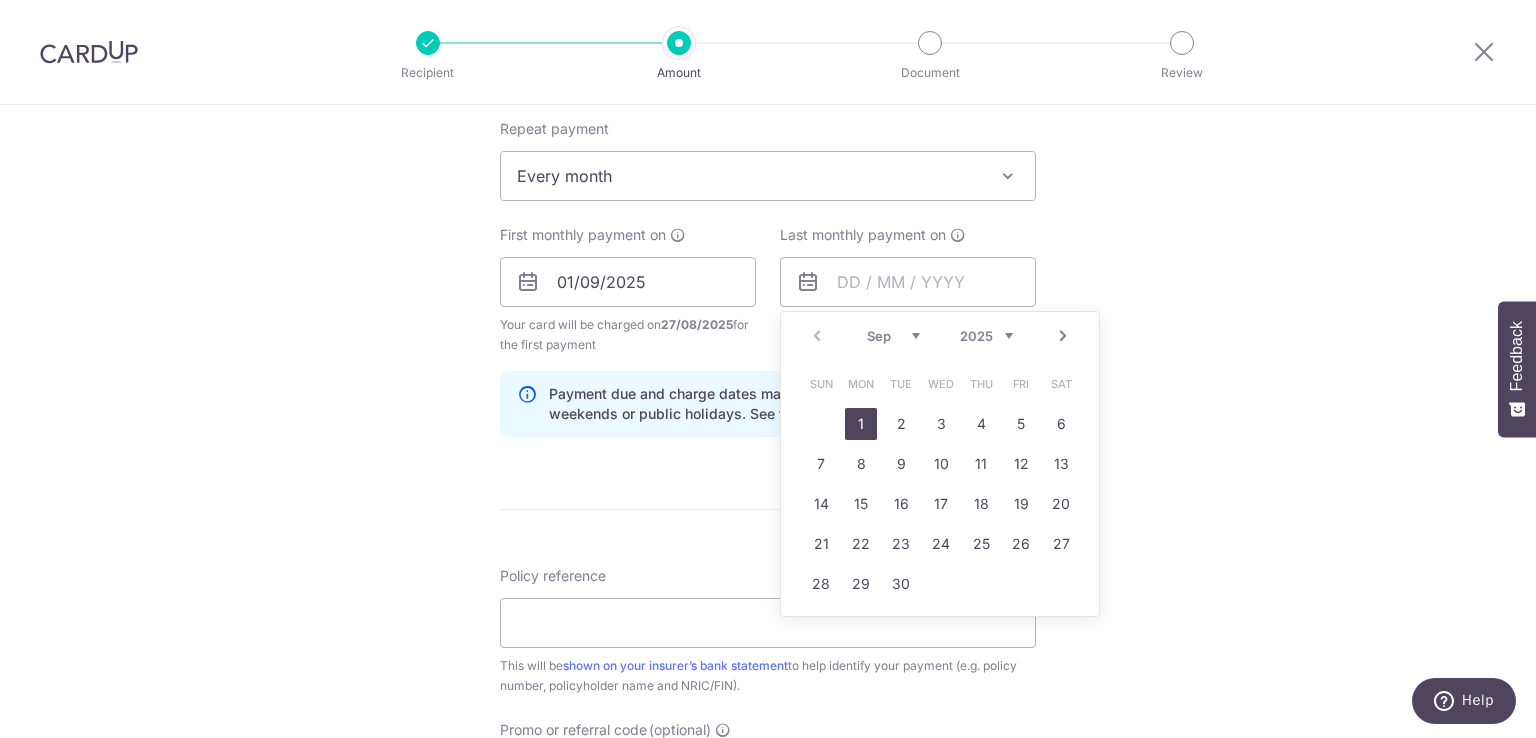 click on "2025 2026 2027 2028 2029 2030 2031 2032 2033 2034 2035" at bounding box center [986, 336] 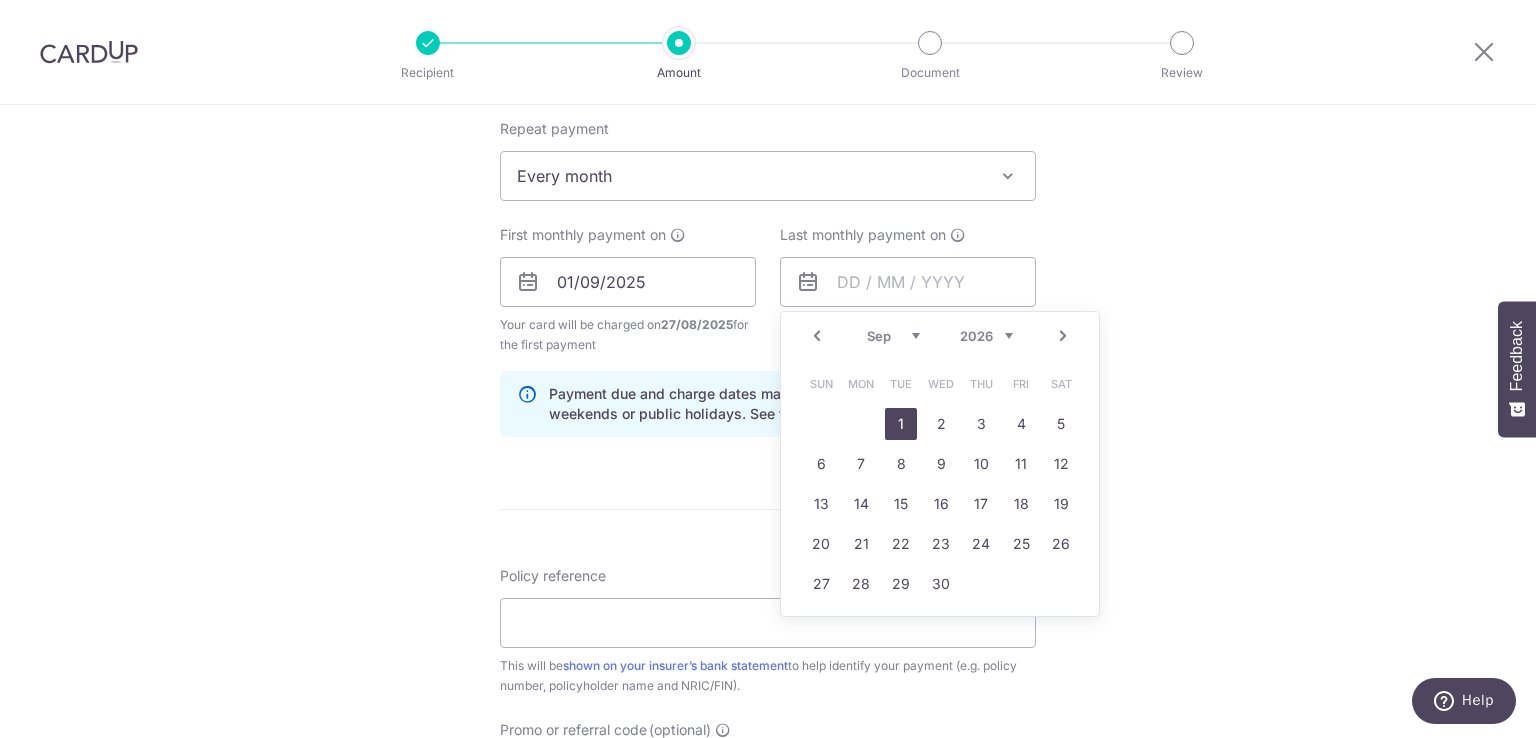 click on "1" at bounding box center [901, 424] 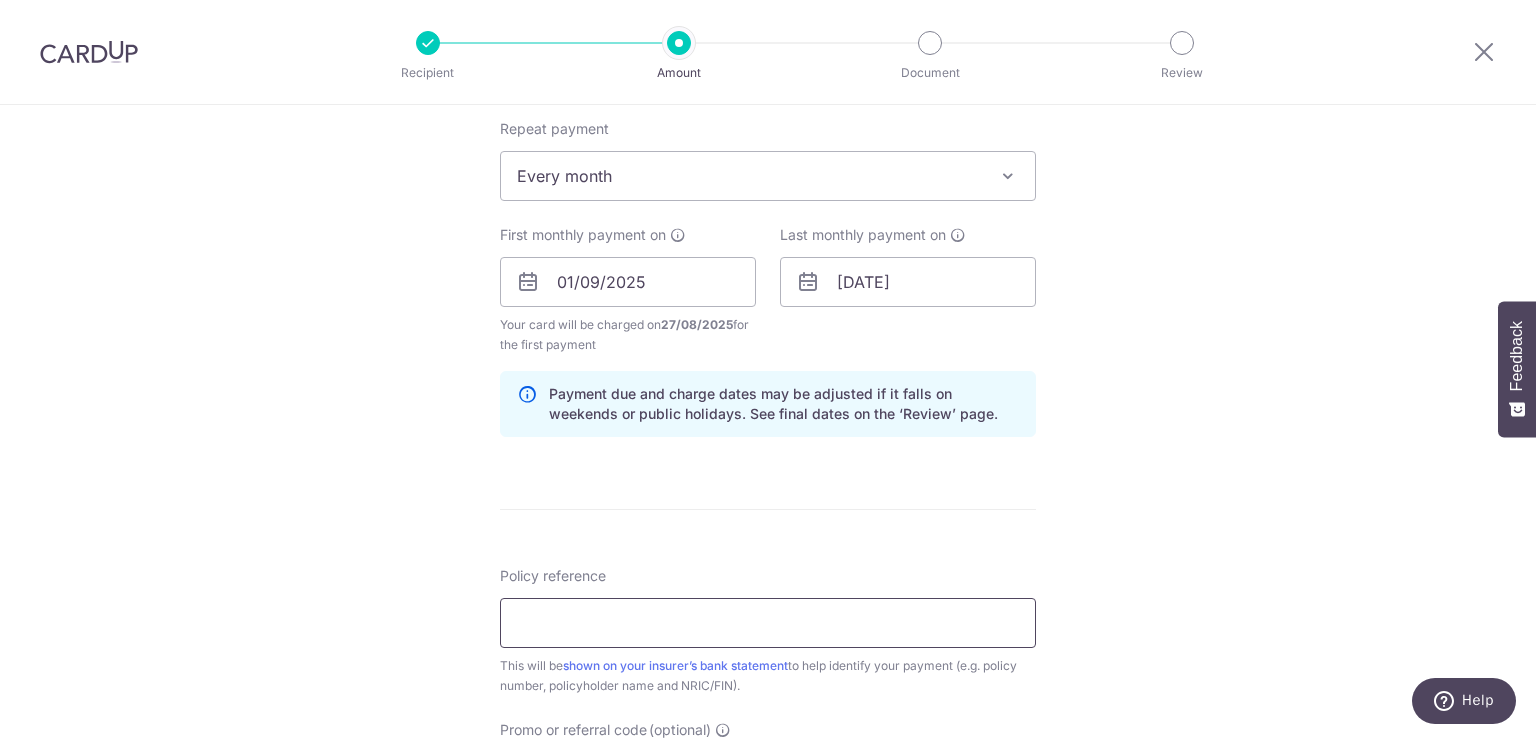 click on "Policy reference" at bounding box center [768, 623] 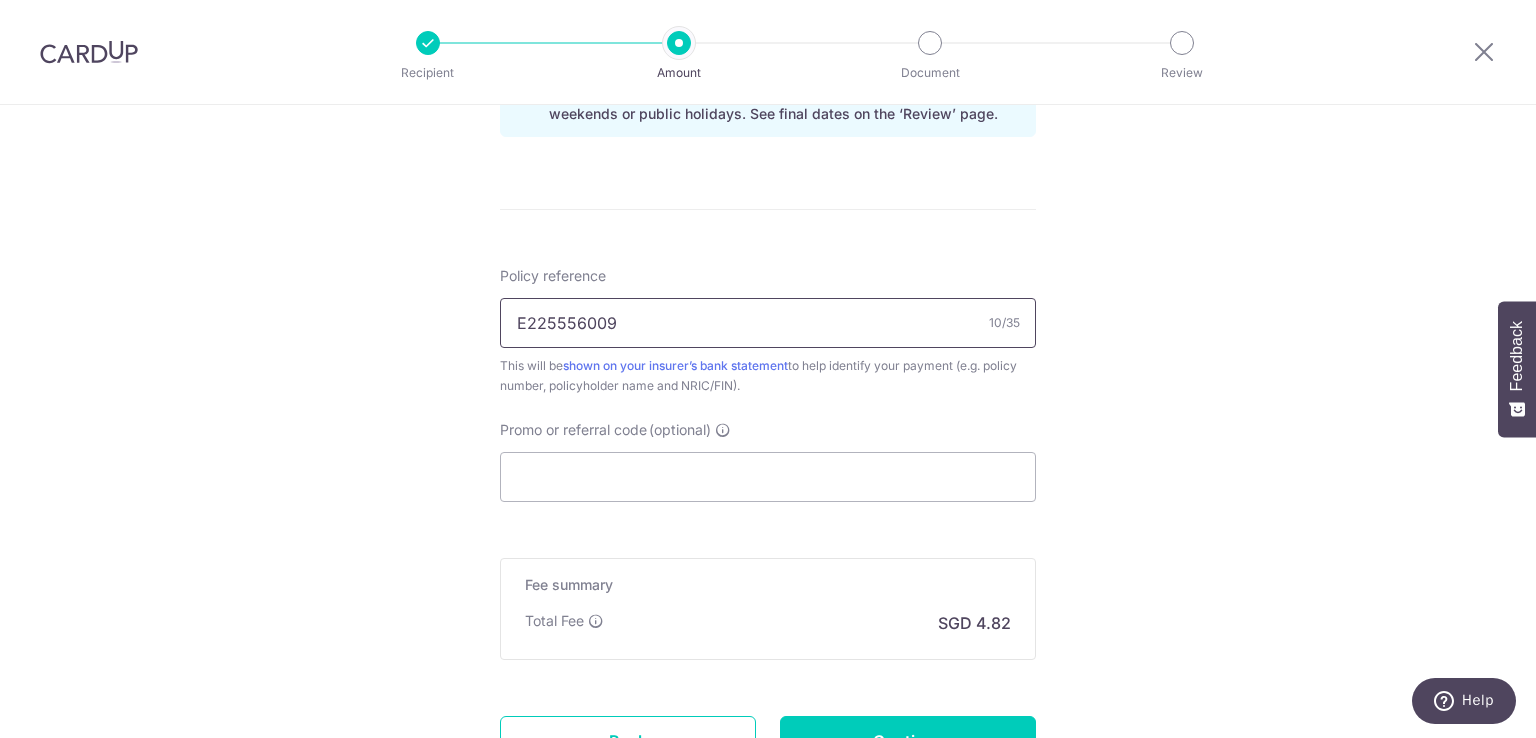 scroll, scrollTop: 1200, scrollLeft: 0, axis: vertical 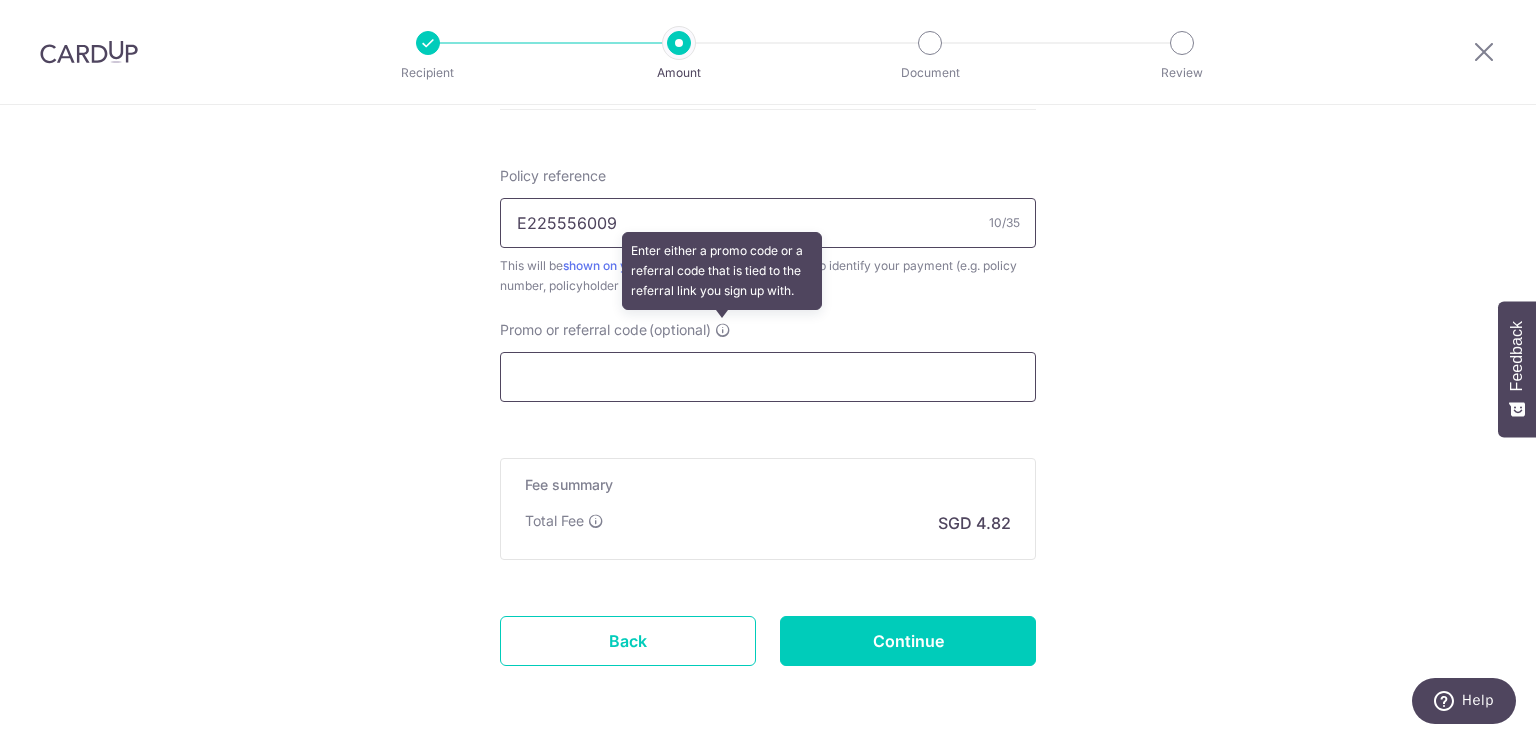 type on "E225556009" 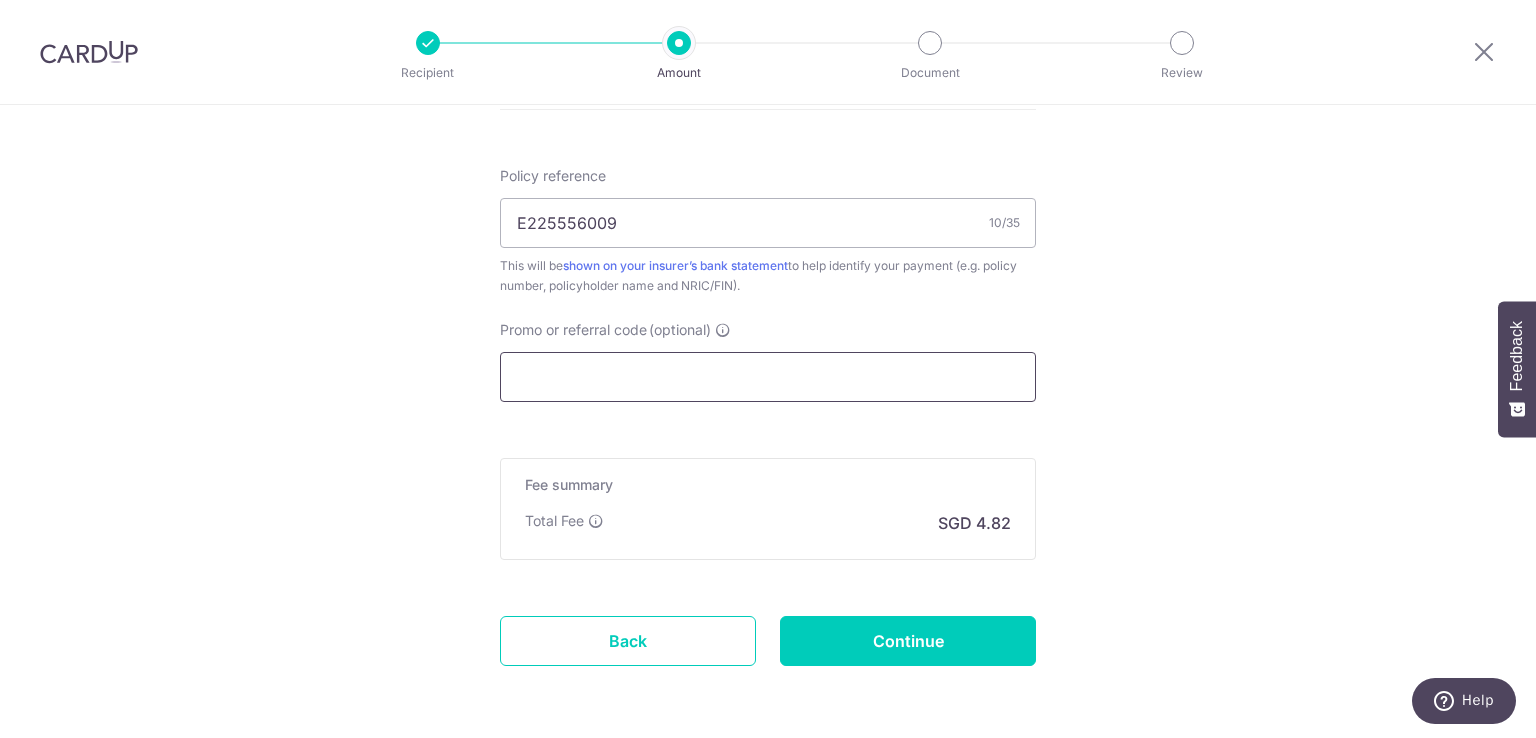 click on "Promo or referral code
(optional)" at bounding box center [768, 377] 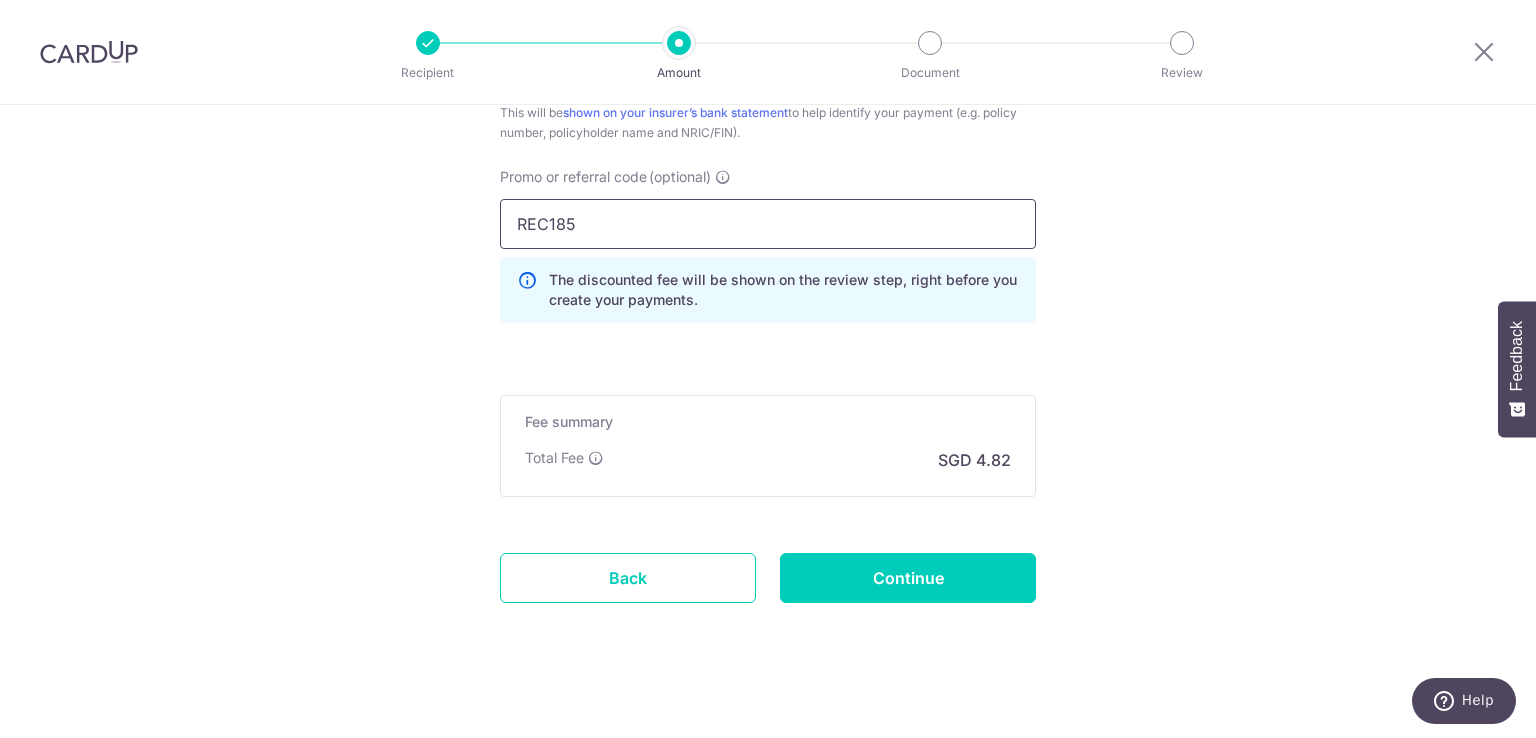 scroll, scrollTop: 1365, scrollLeft: 0, axis: vertical 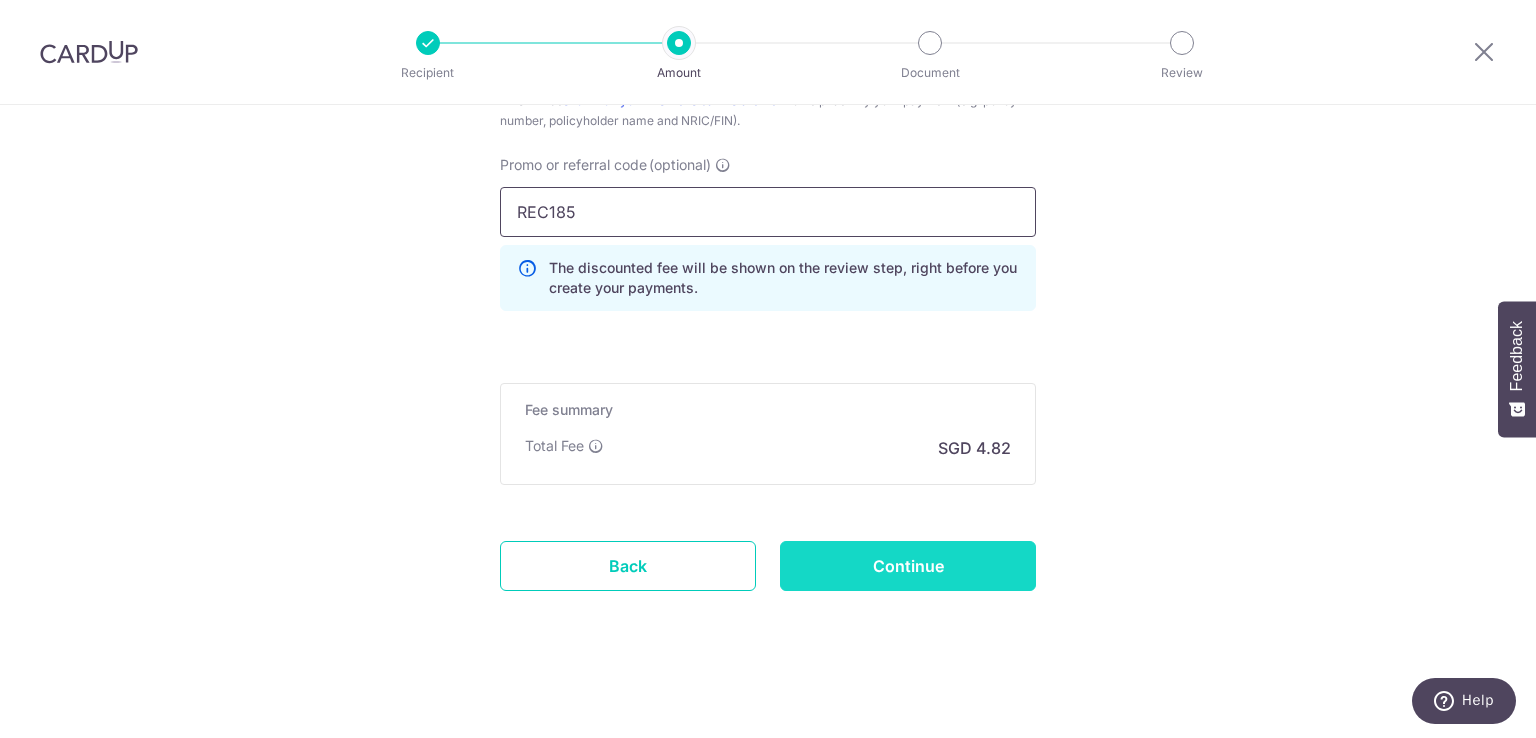 type on "REC185" 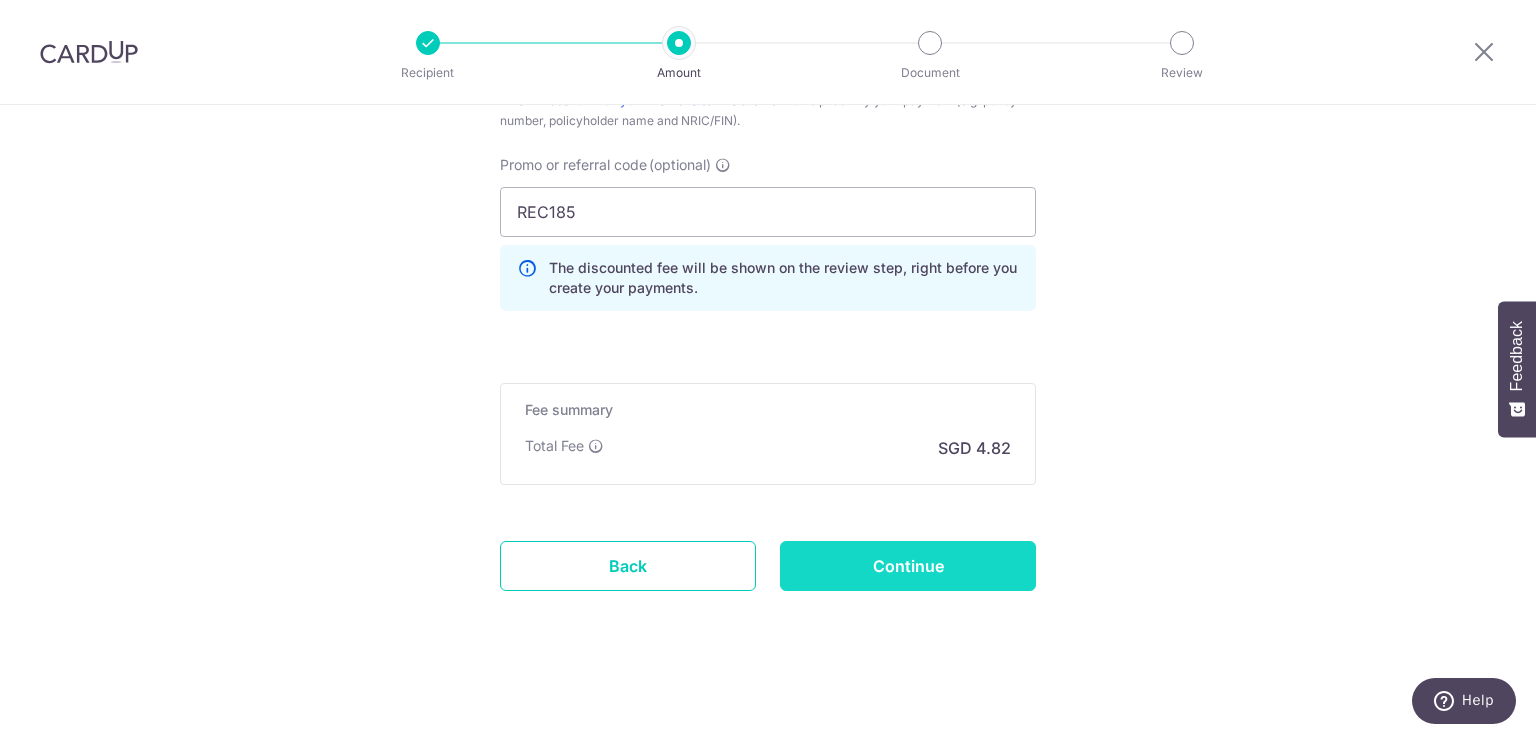 click on "Continue" at bounding box center [908, 566] 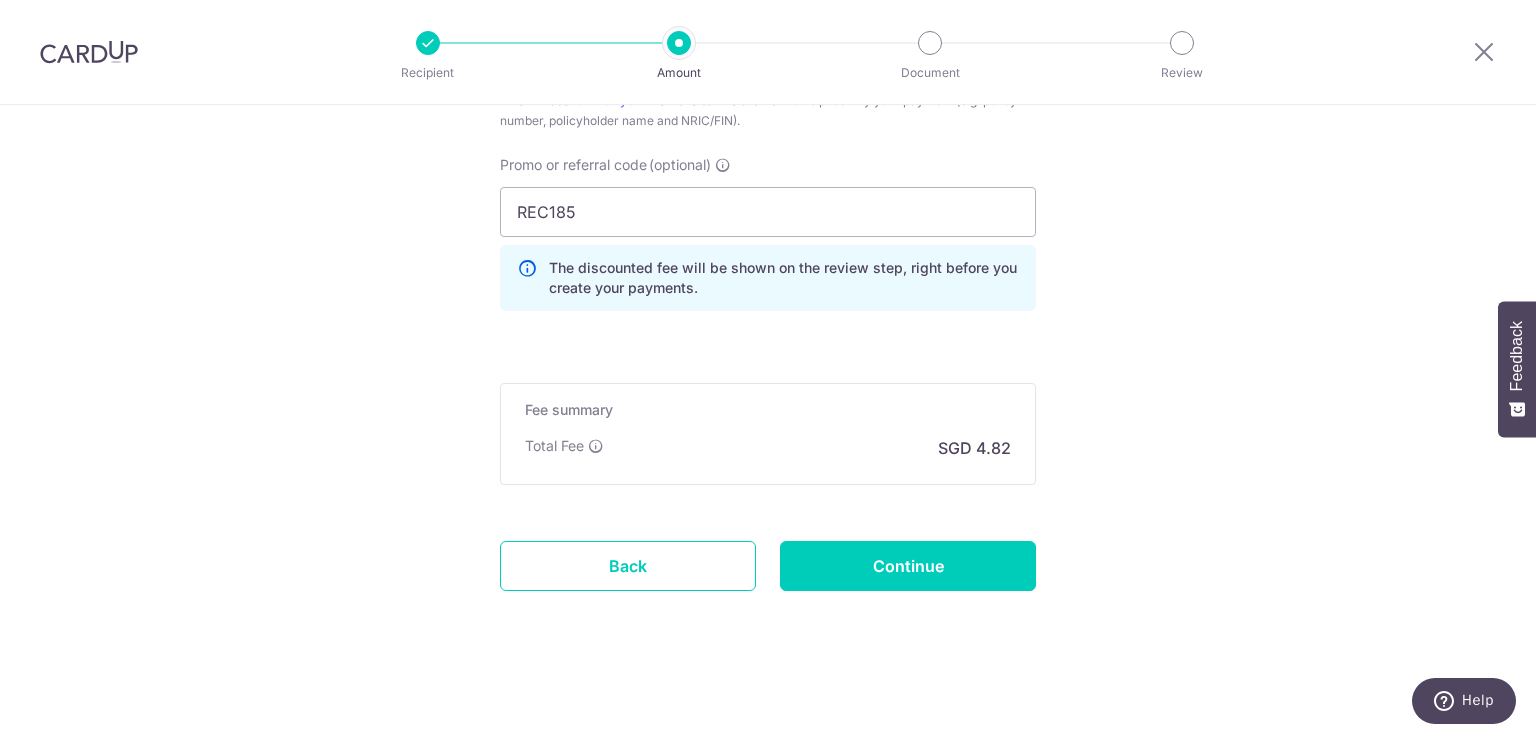type on "Create Schedule" 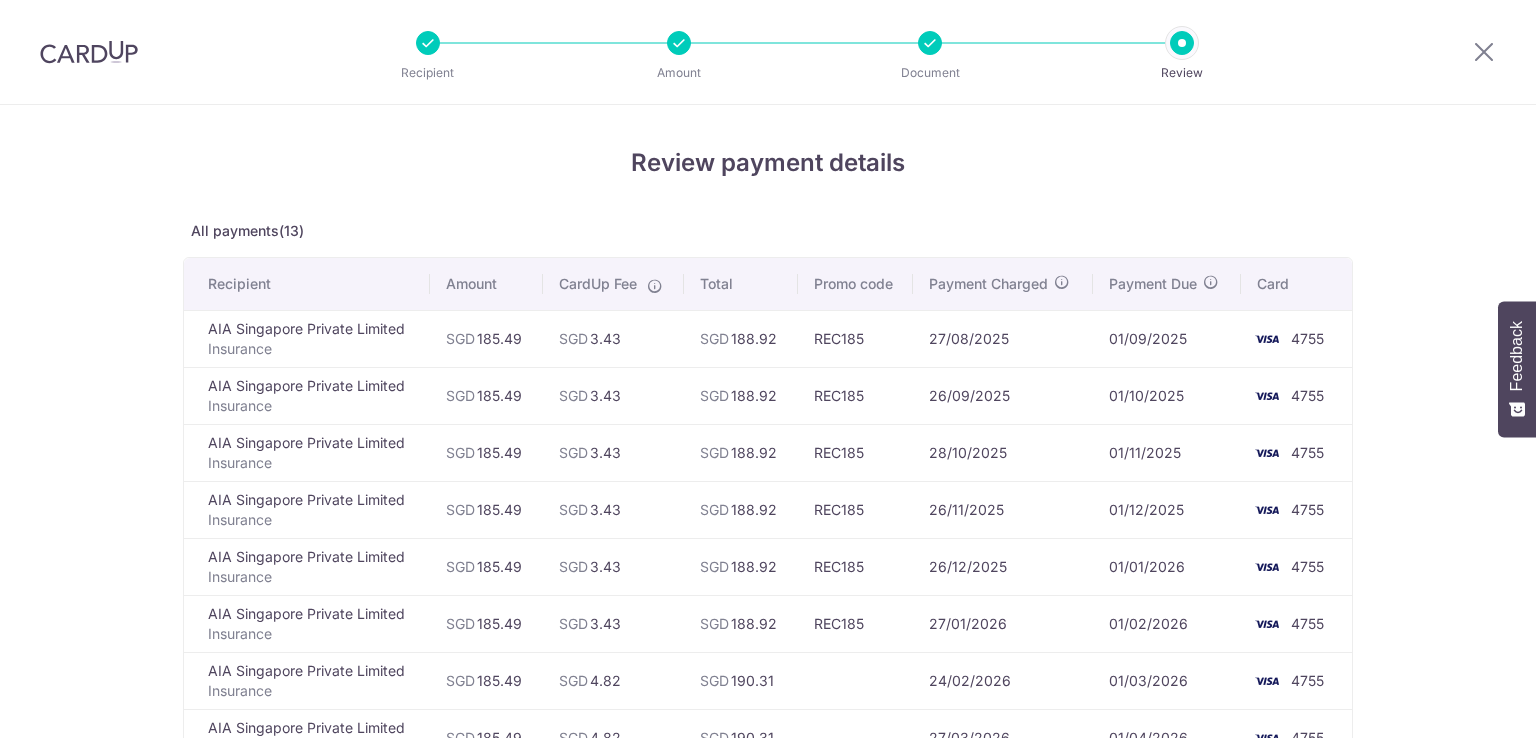 scroll, scrollTop: 0, scrollLeft: 0, axis: both 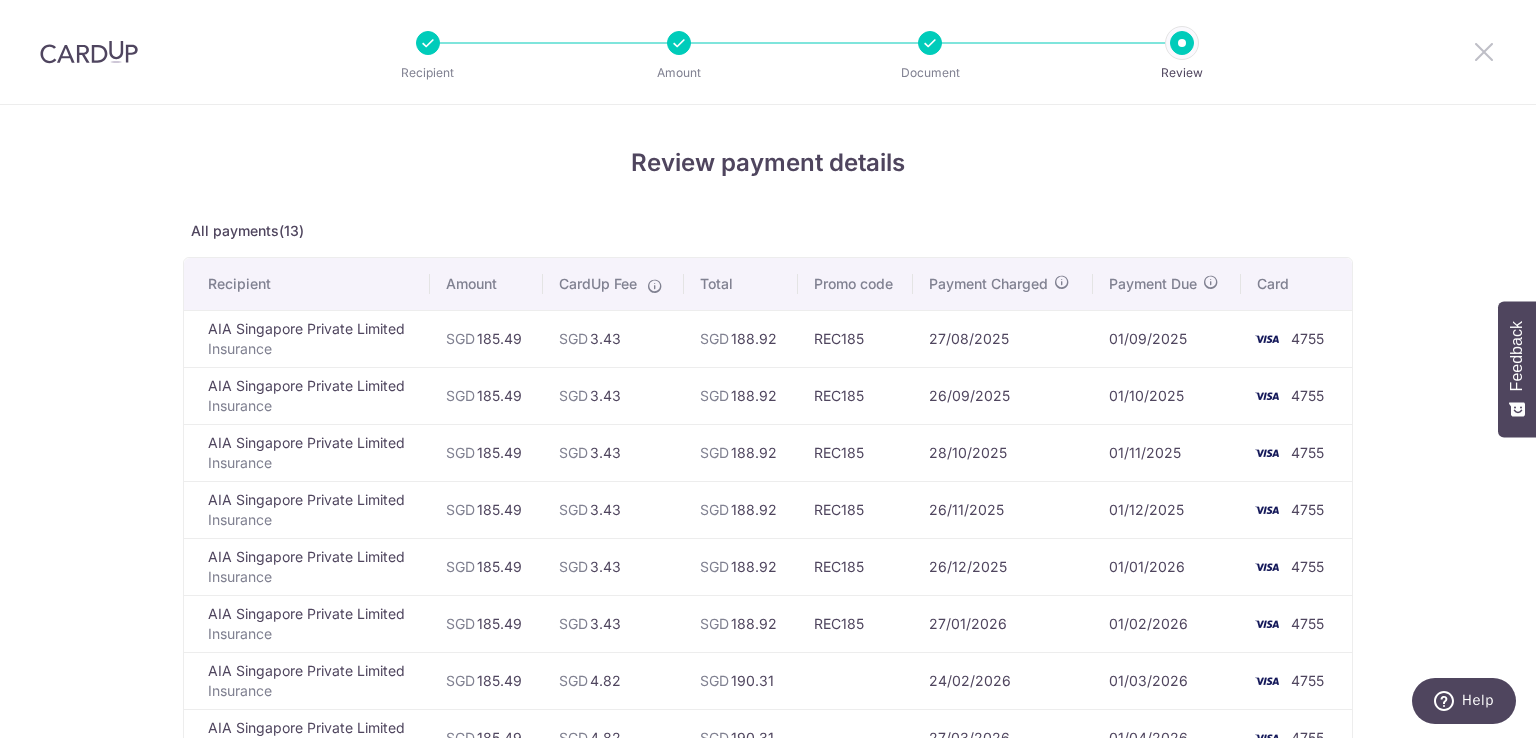 click at bounding box center (1484, 51) 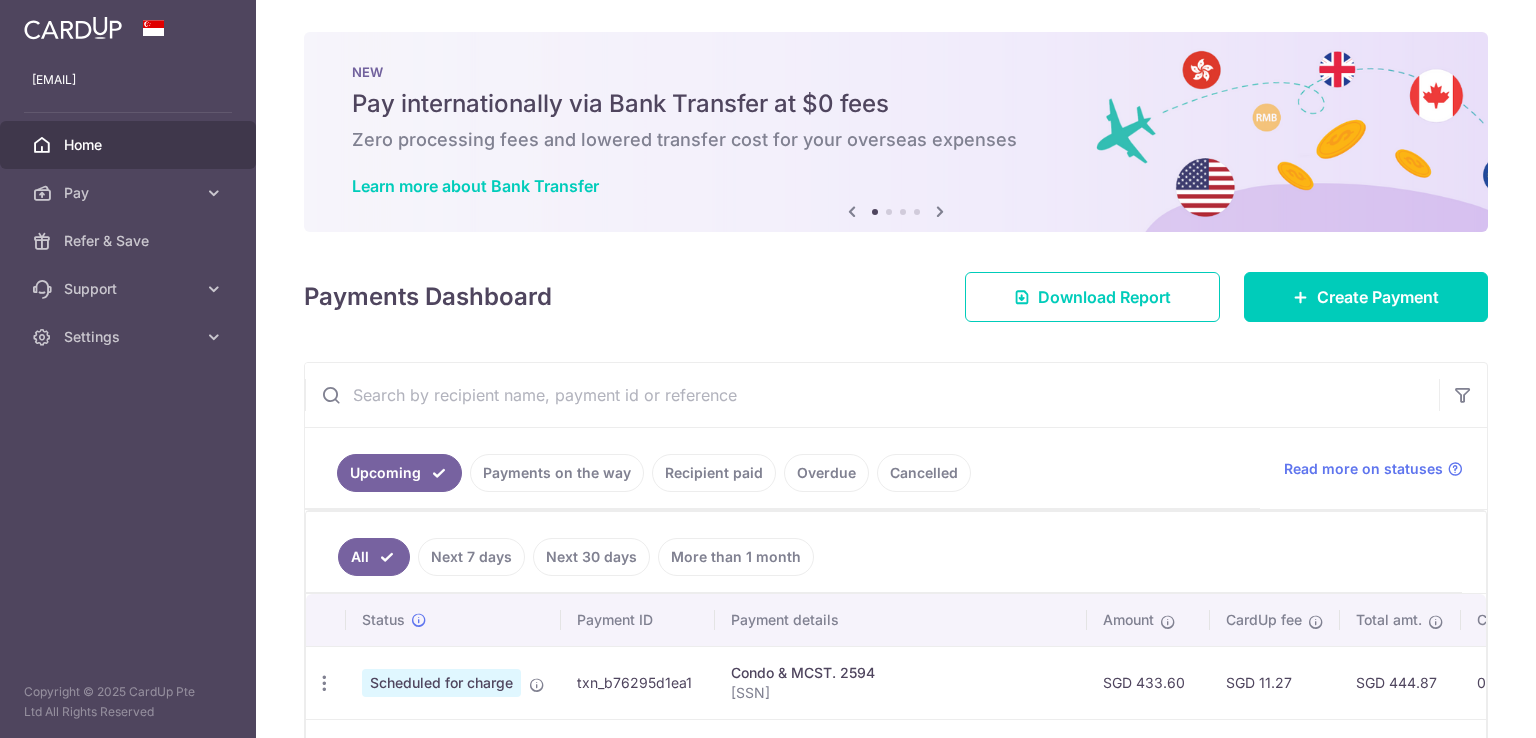 scroll, scrollTop: 0, scrollLeft: 0, axis: both 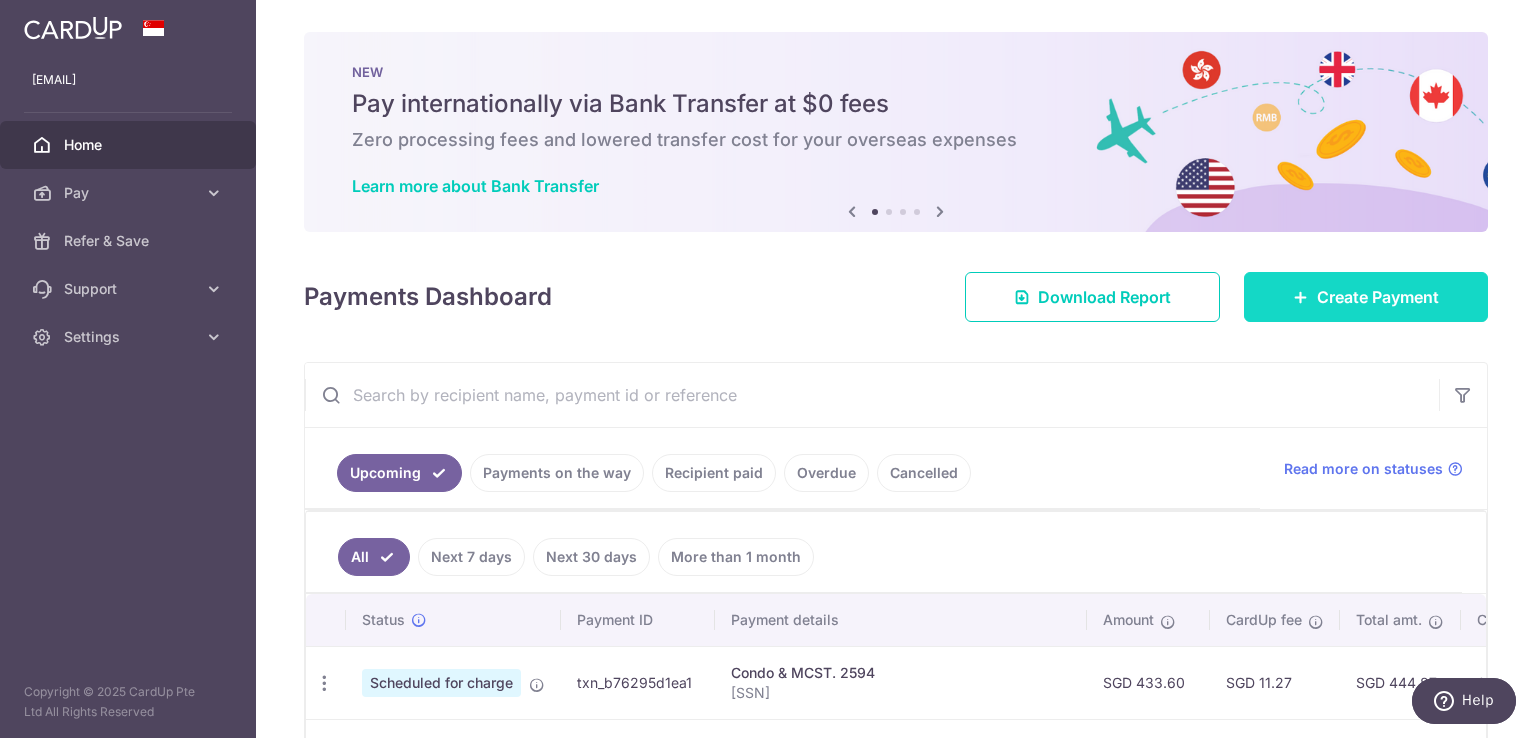 click on "Create Payment" at bounding box center [1366, 297] 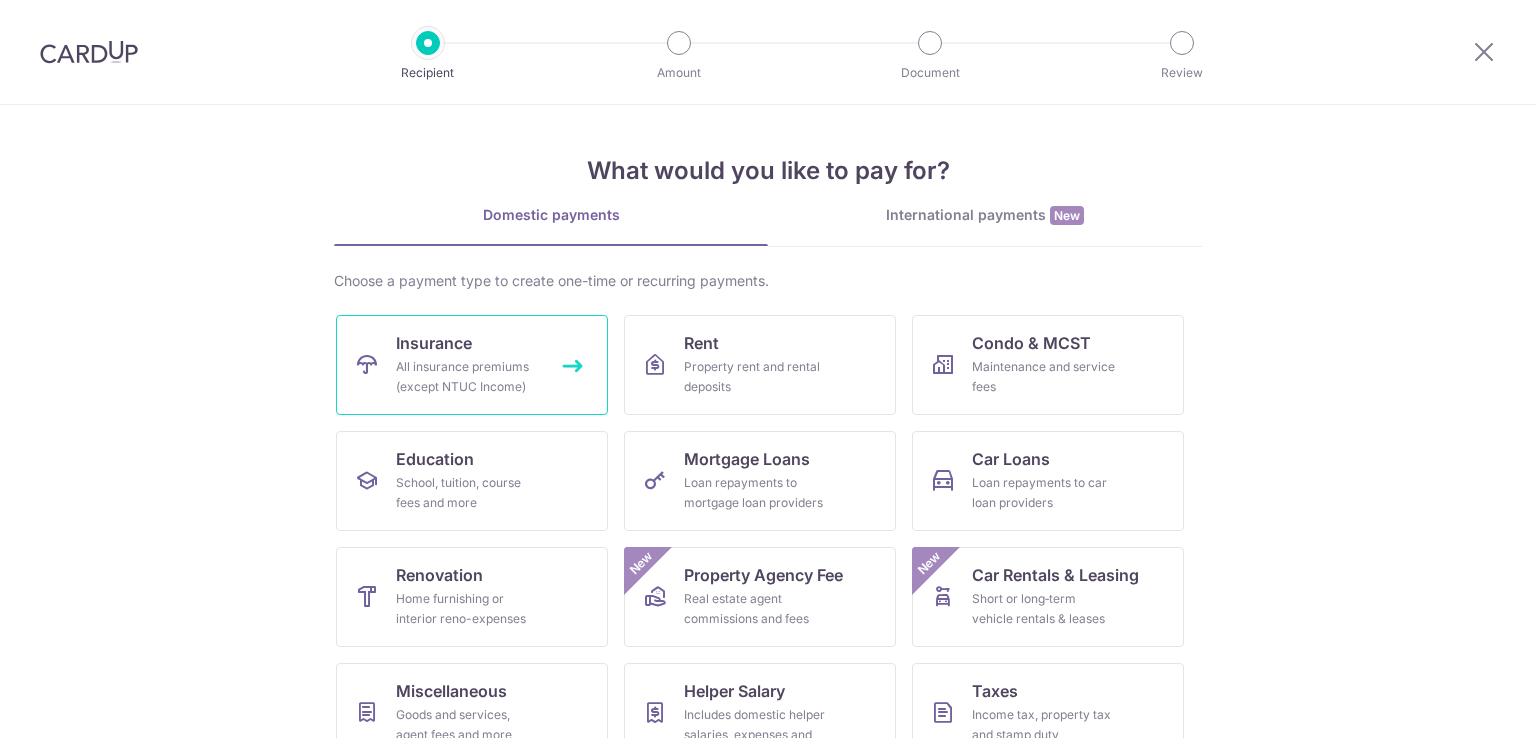 scroll, scrollTop: 0, scrollLeft: 0, axis: both 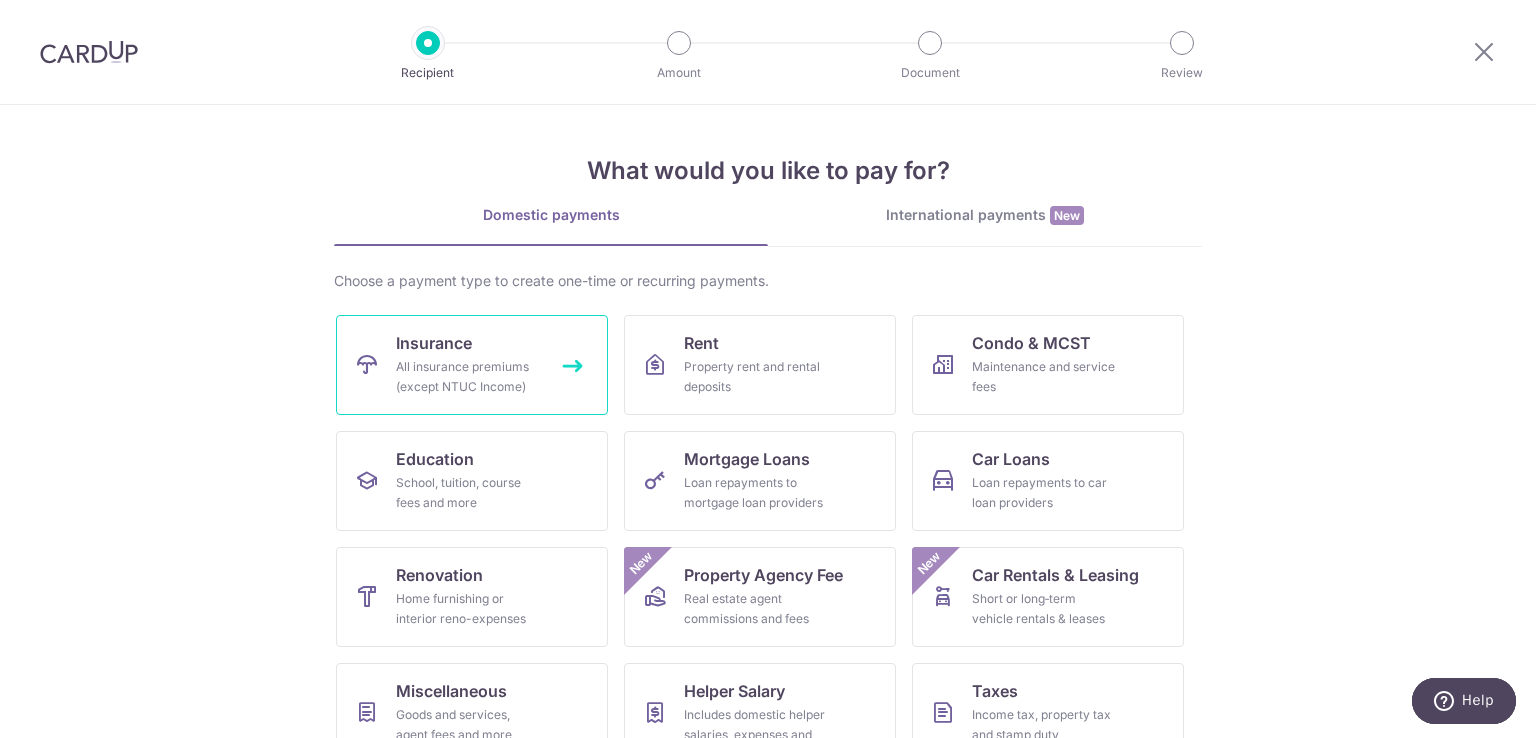click on "Insurance All insurance premiums (except NTUC Income)" at bounding box center (472, 365) 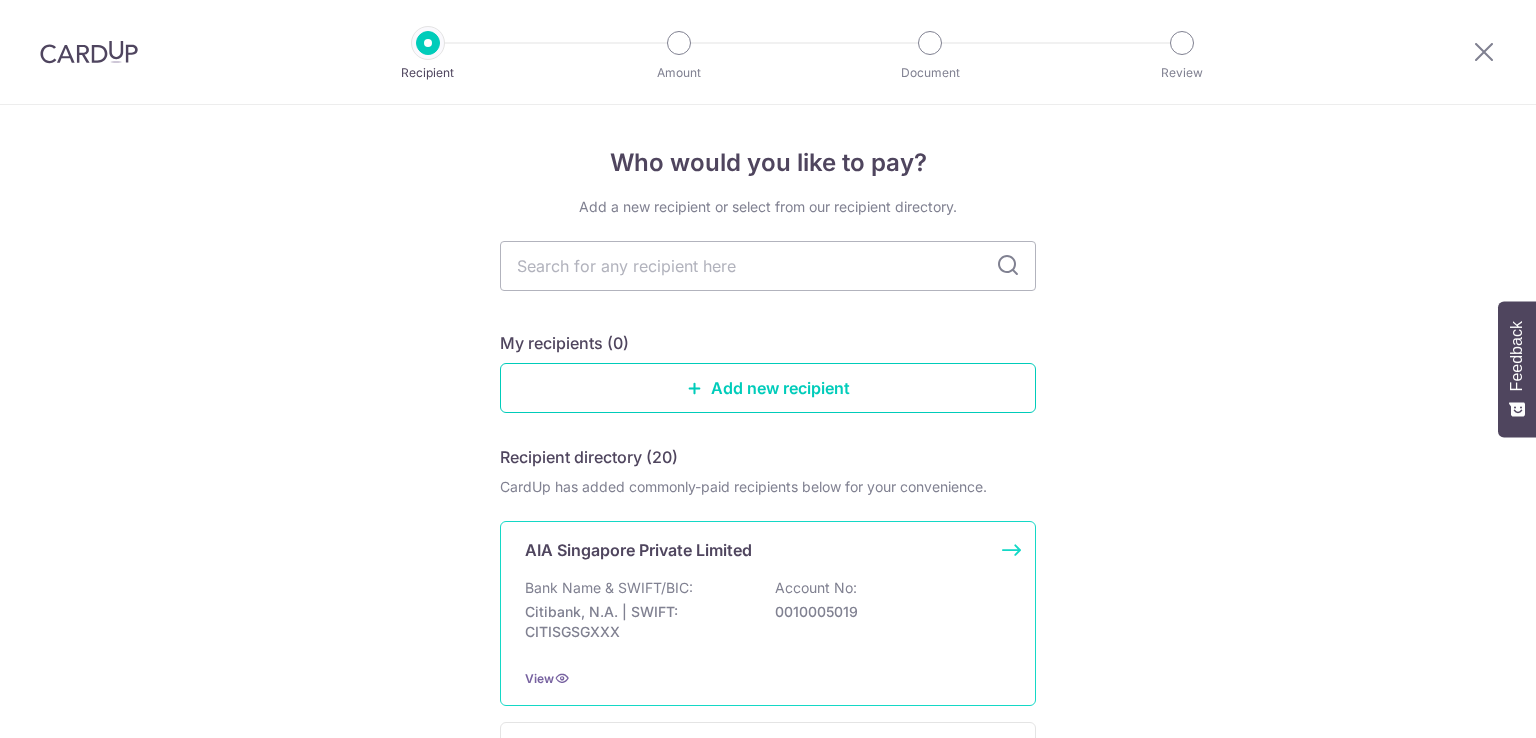 scroll, scrollTop: 0, scrollLeft: 0, axis: both 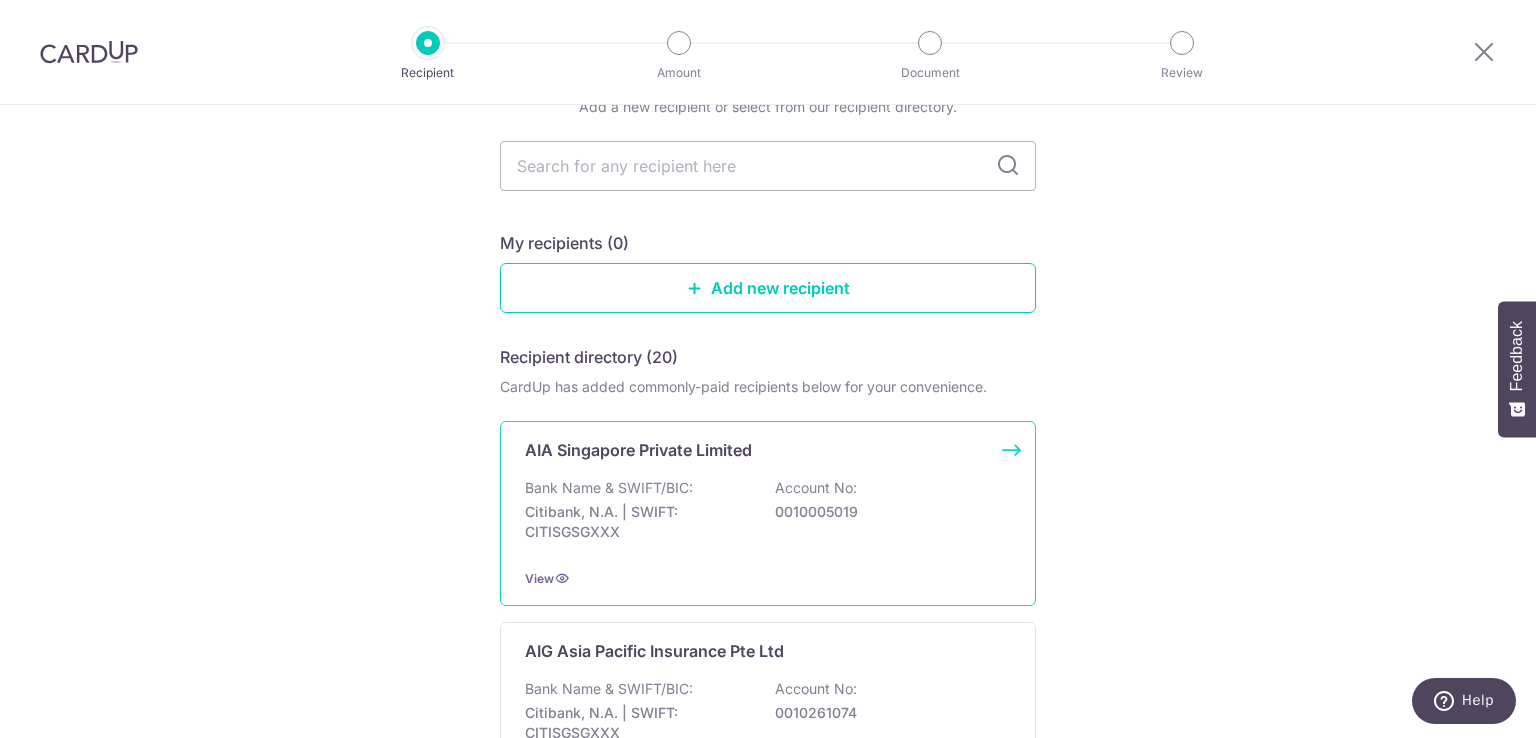 click on "Bank Name & SWIFT/BIC:" at bounding box center [609, 488] 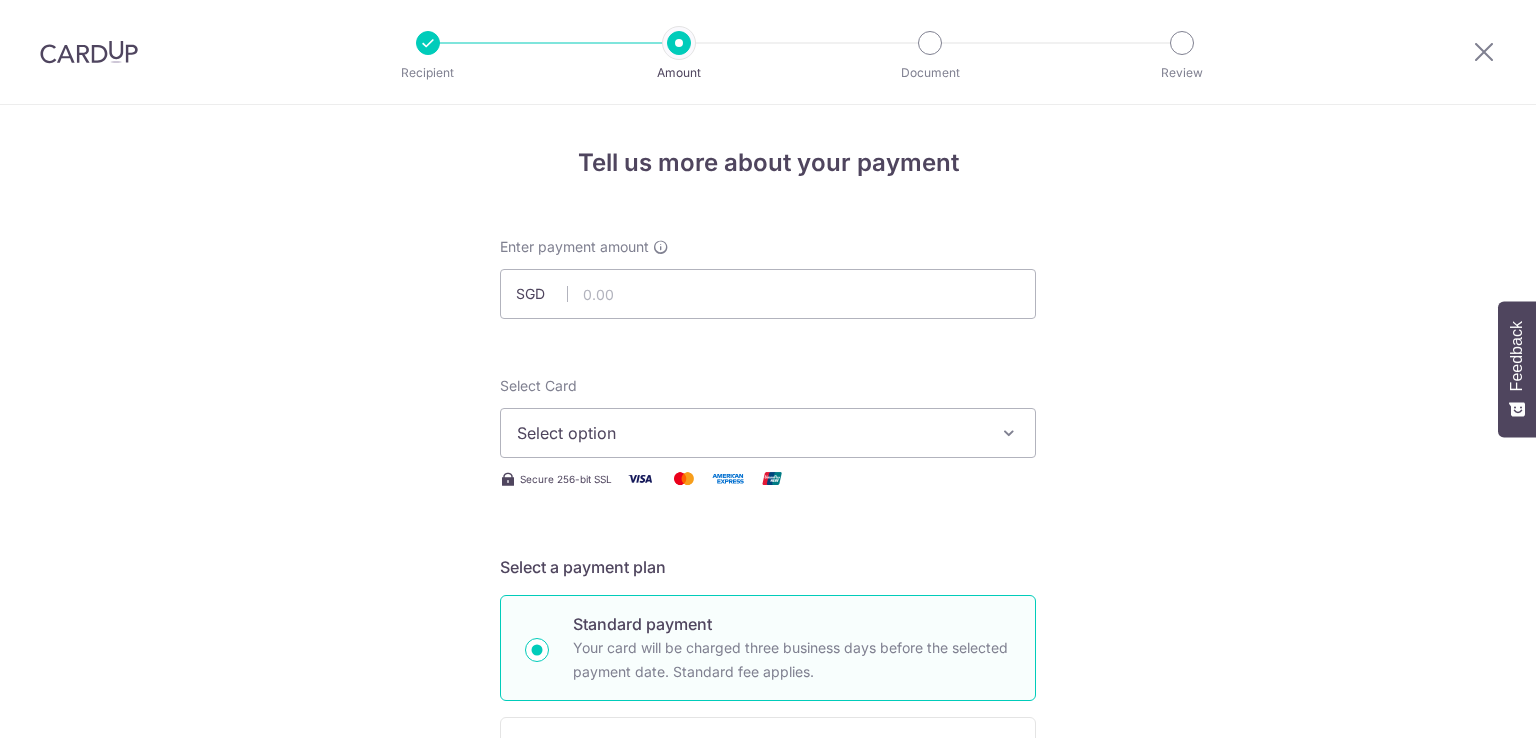 scroll, scrollTop: 0, scrollLeft: 0, axis: both 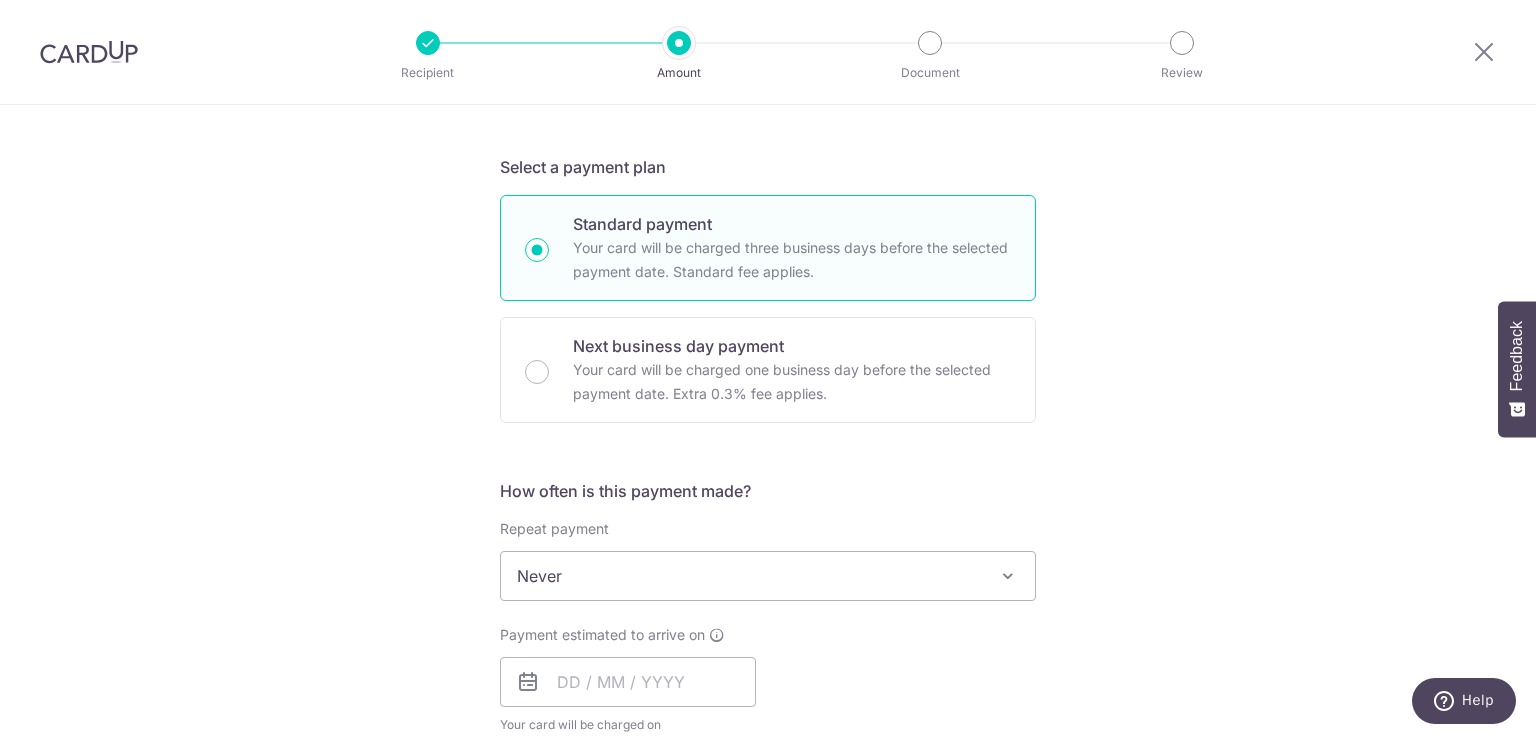 click on "Never" at bounding box center (768, 576) 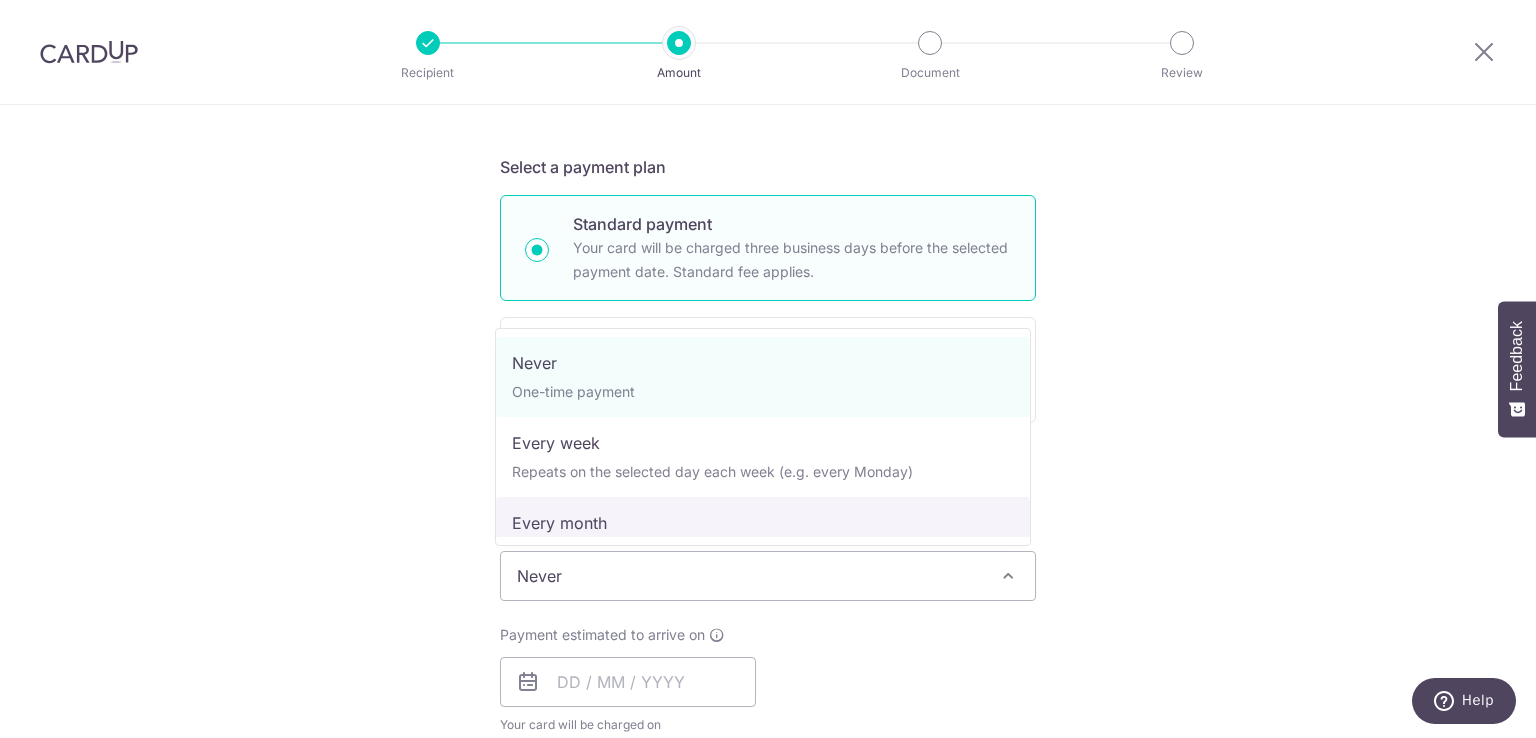 select on "3" 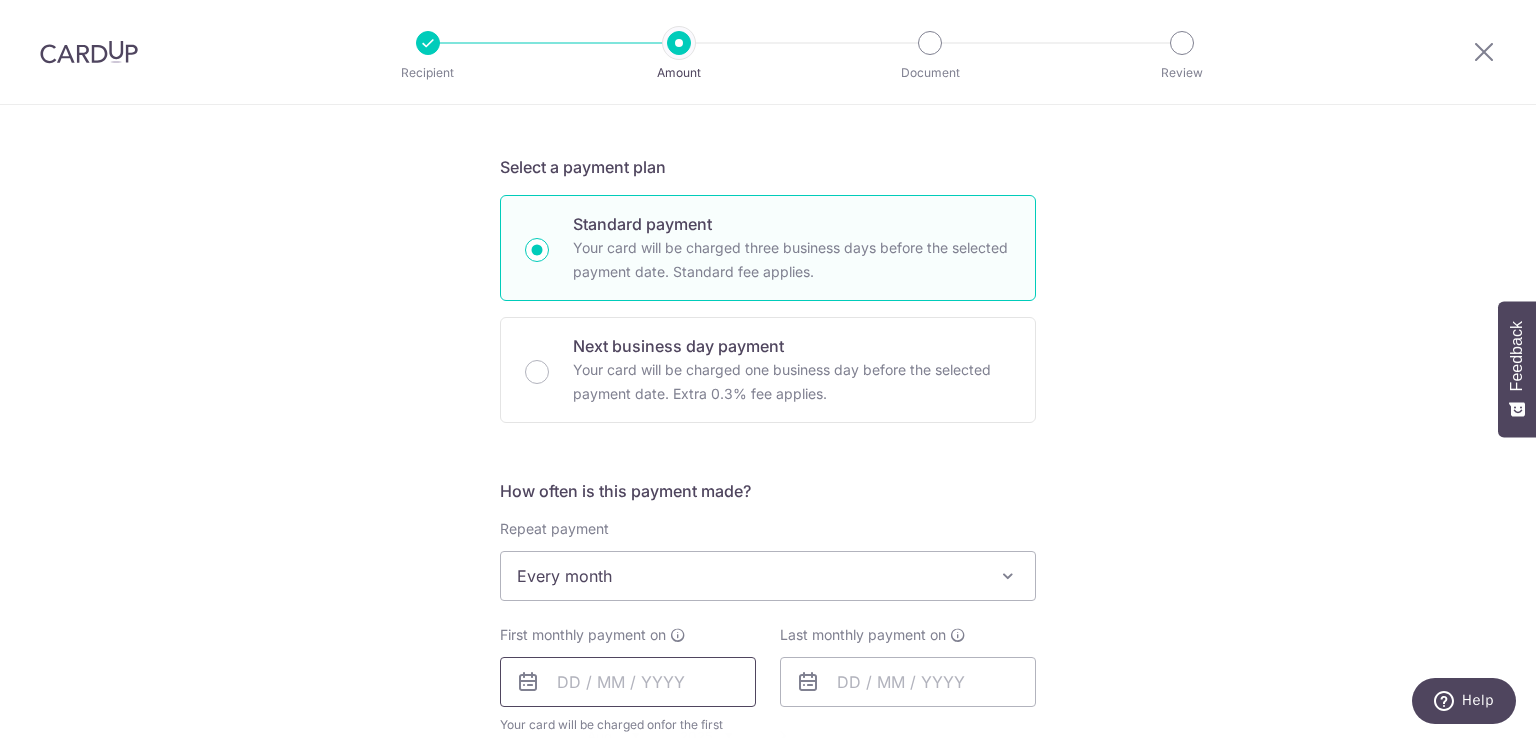 click at bounding box center (628, 682) 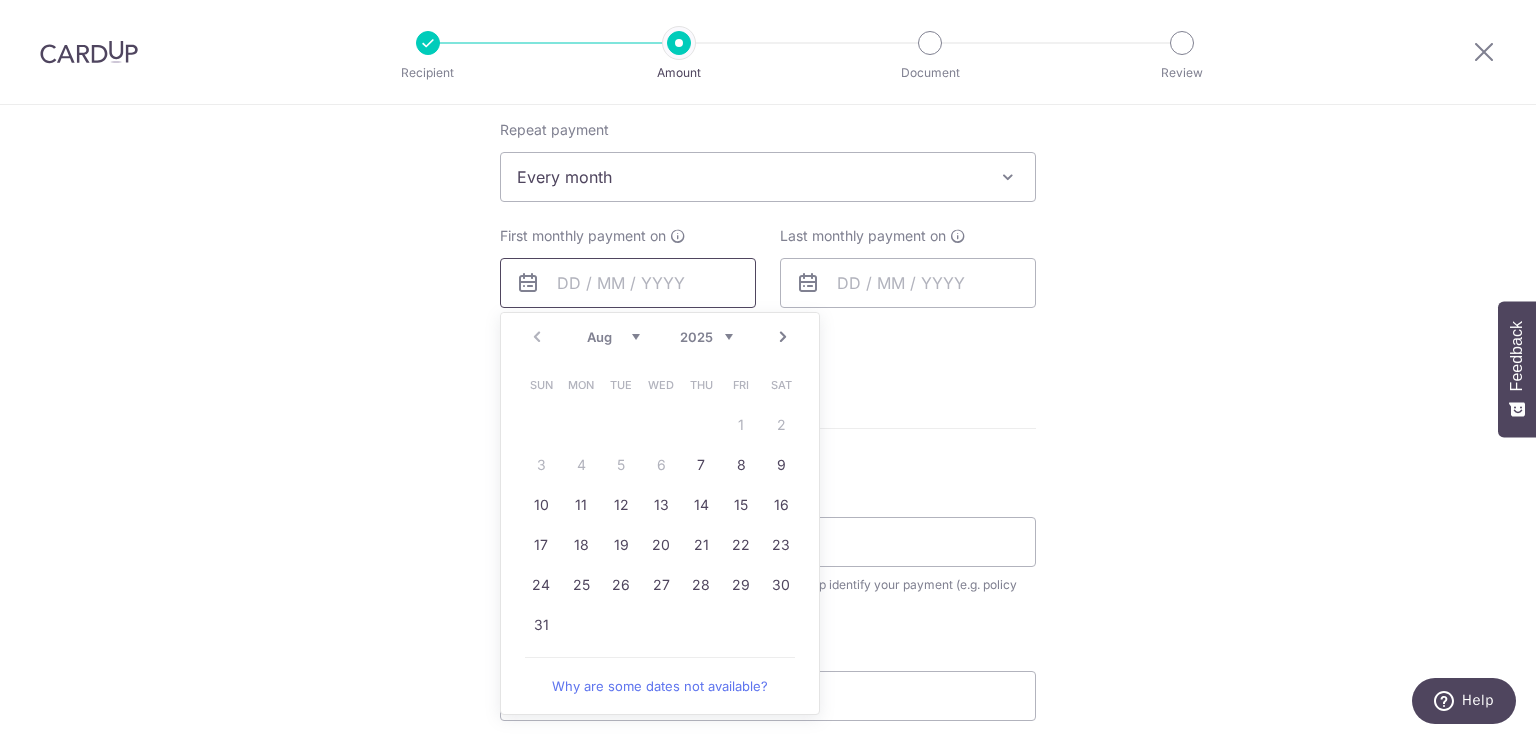 scroll, scrollTop: 800, scrollLeft: 0, axis: vertical 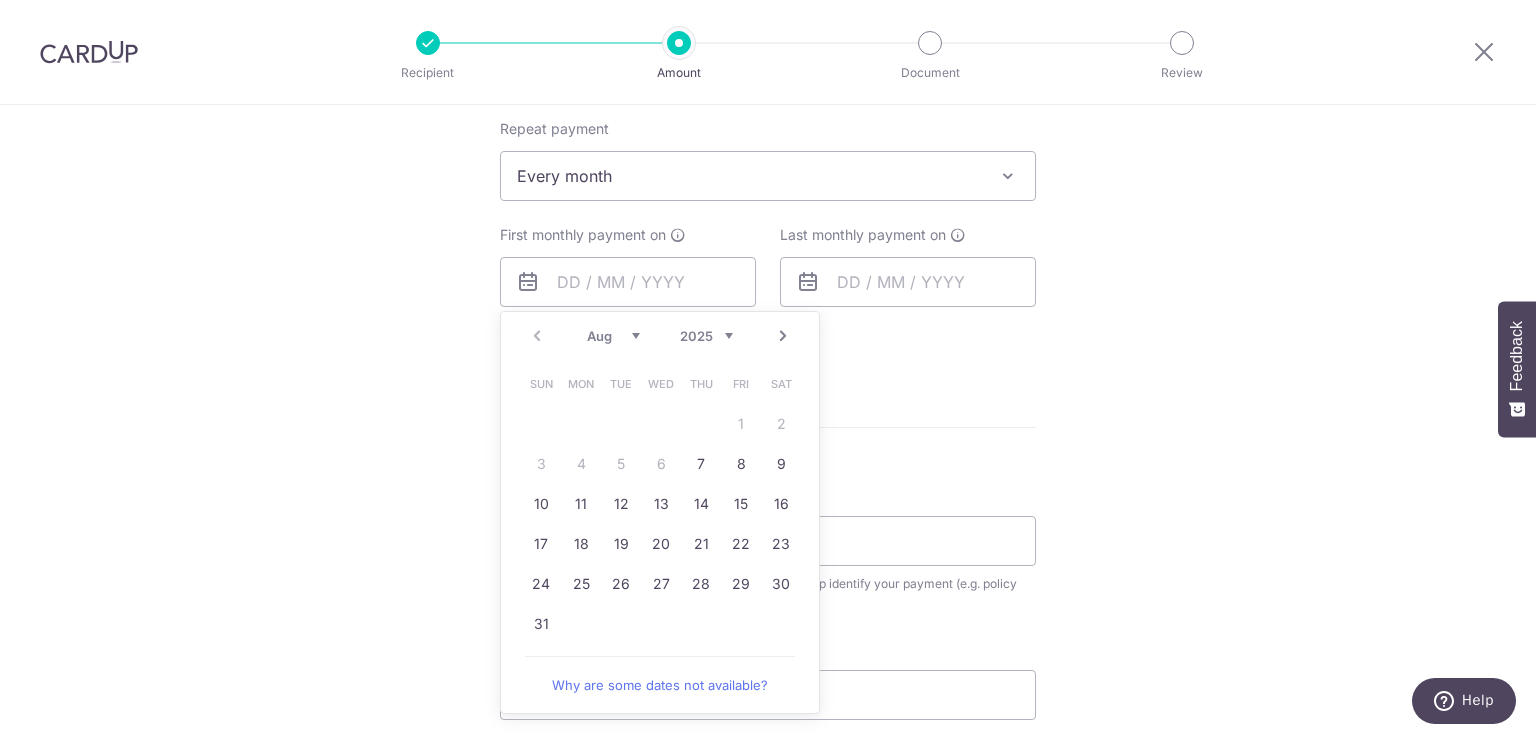 click on "Aug Sep Oct Nov Dec" at bounding box center [613, 336] 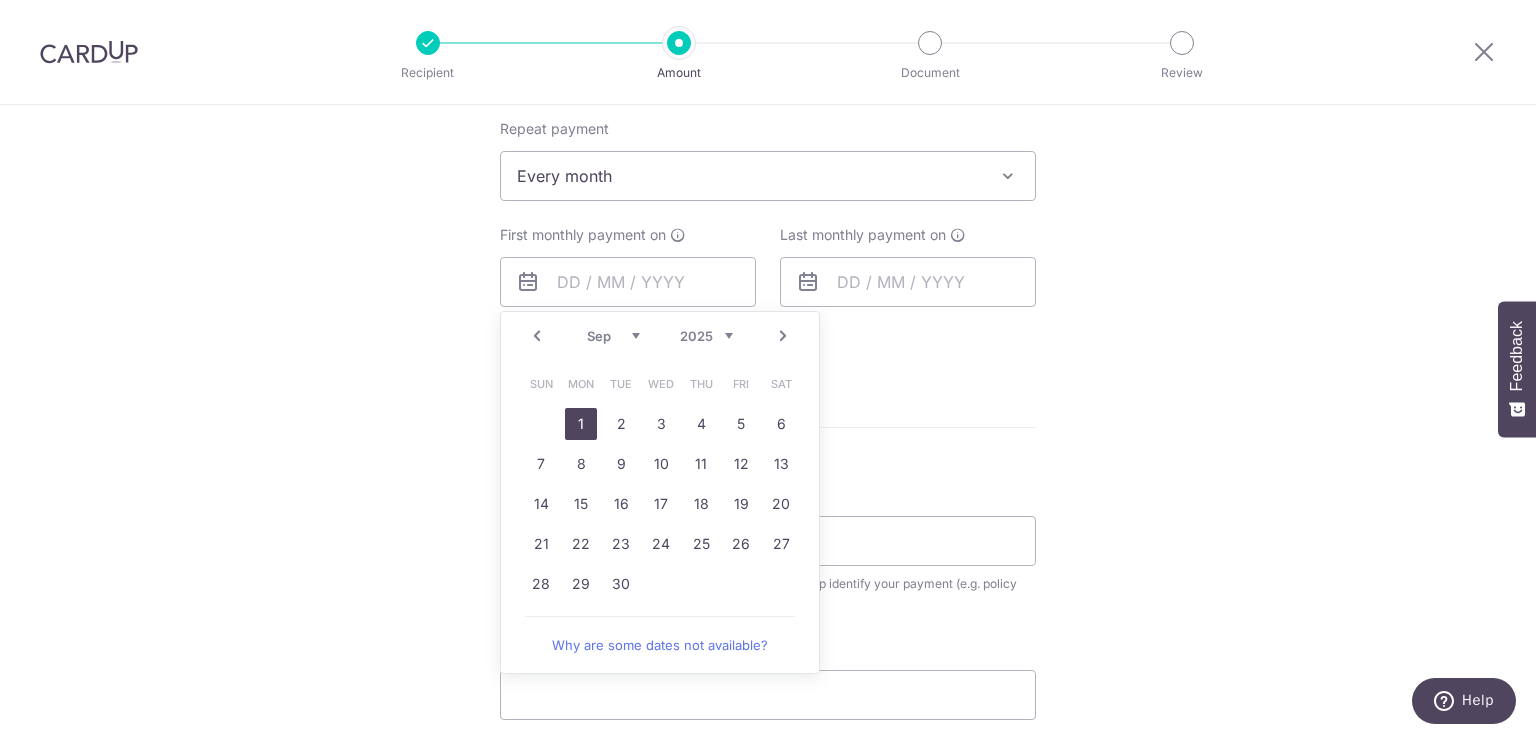 click on "1" at bounding box center [581, 424] 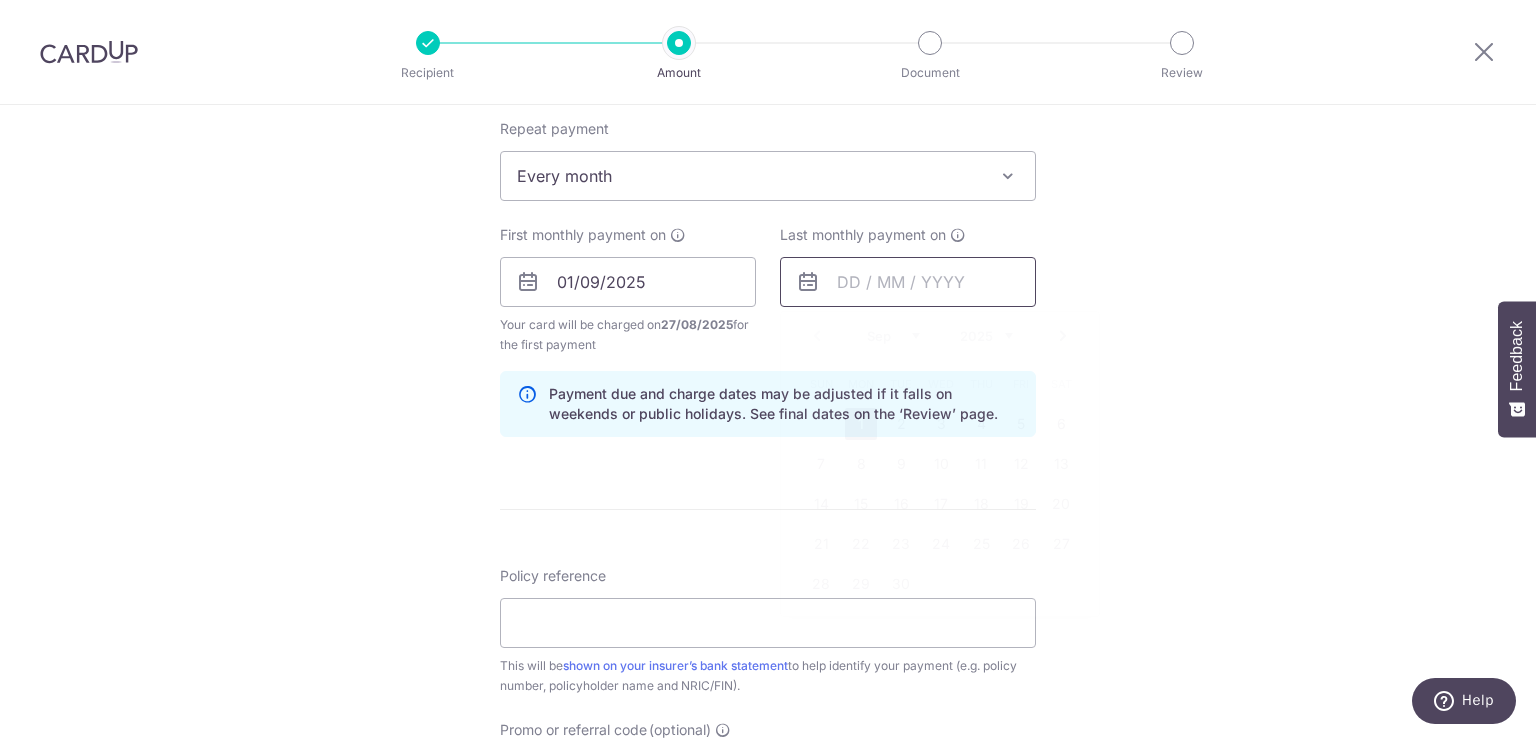 click at bounding box center [908, 282] 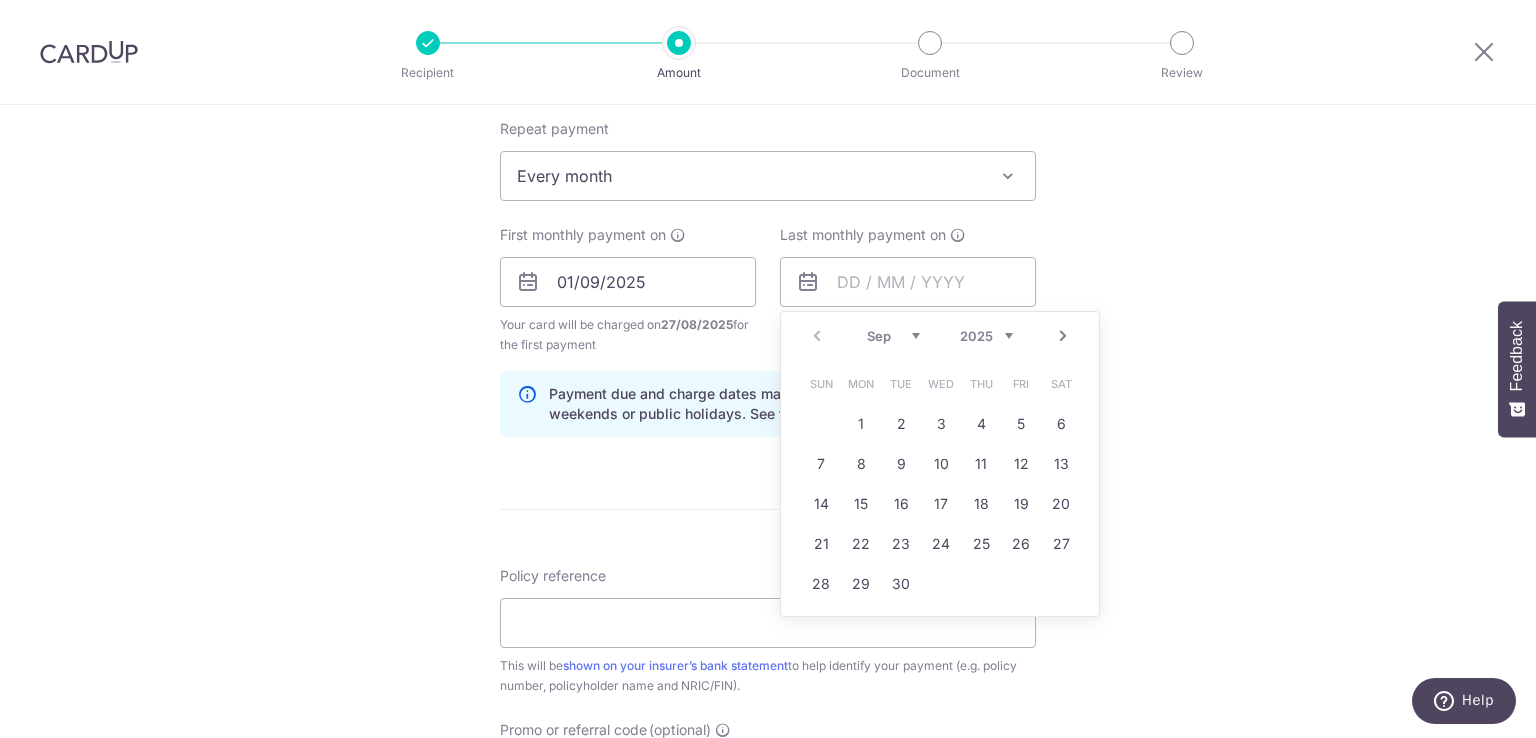 click on "2025 2026 2027 2028 2029 2030 2031 2032 2033 2034 2035" at bounding box center (986, 336) 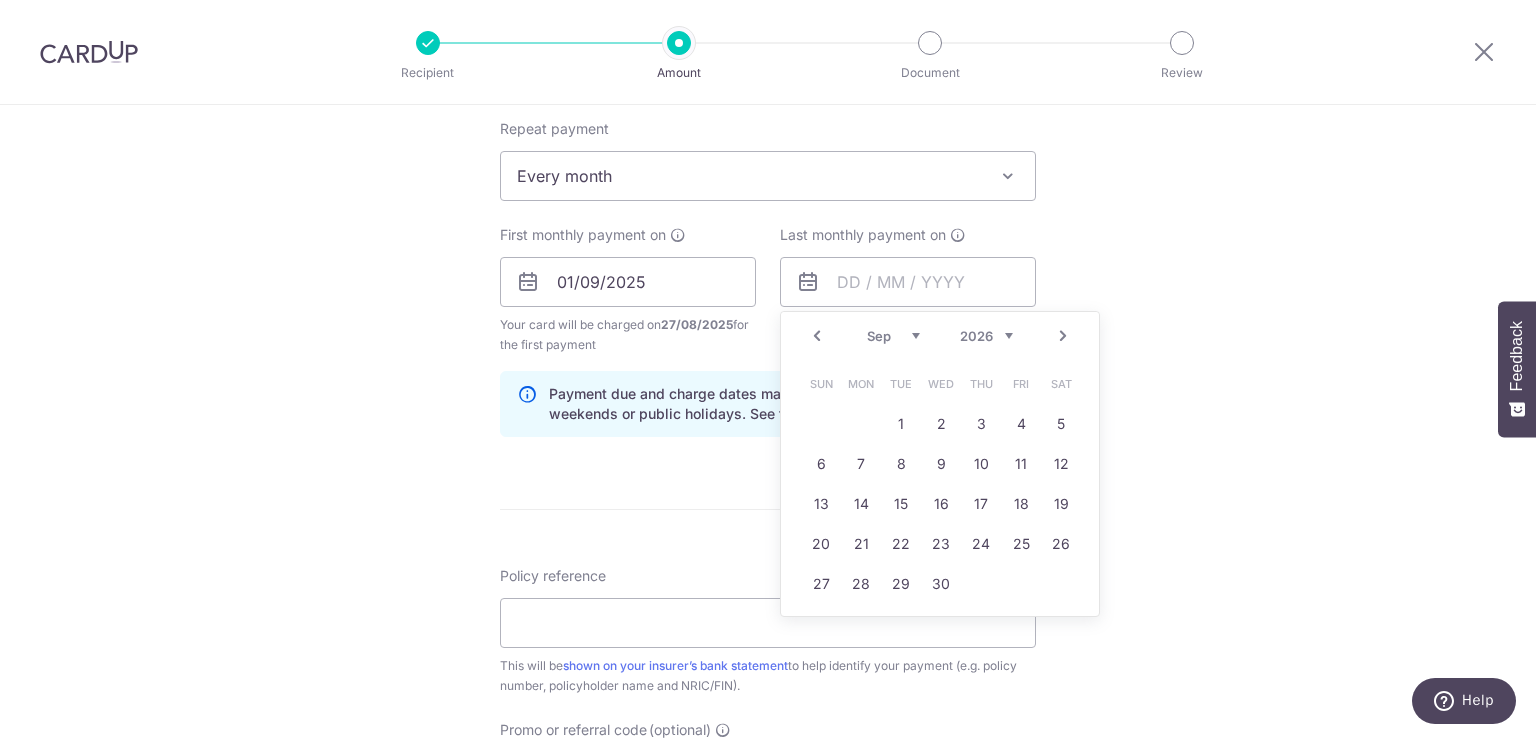 click on "Jan Feb Mar Apr May Jun Jul Aug Sep Oct Nov Dec" at bounding box center [893, 336] 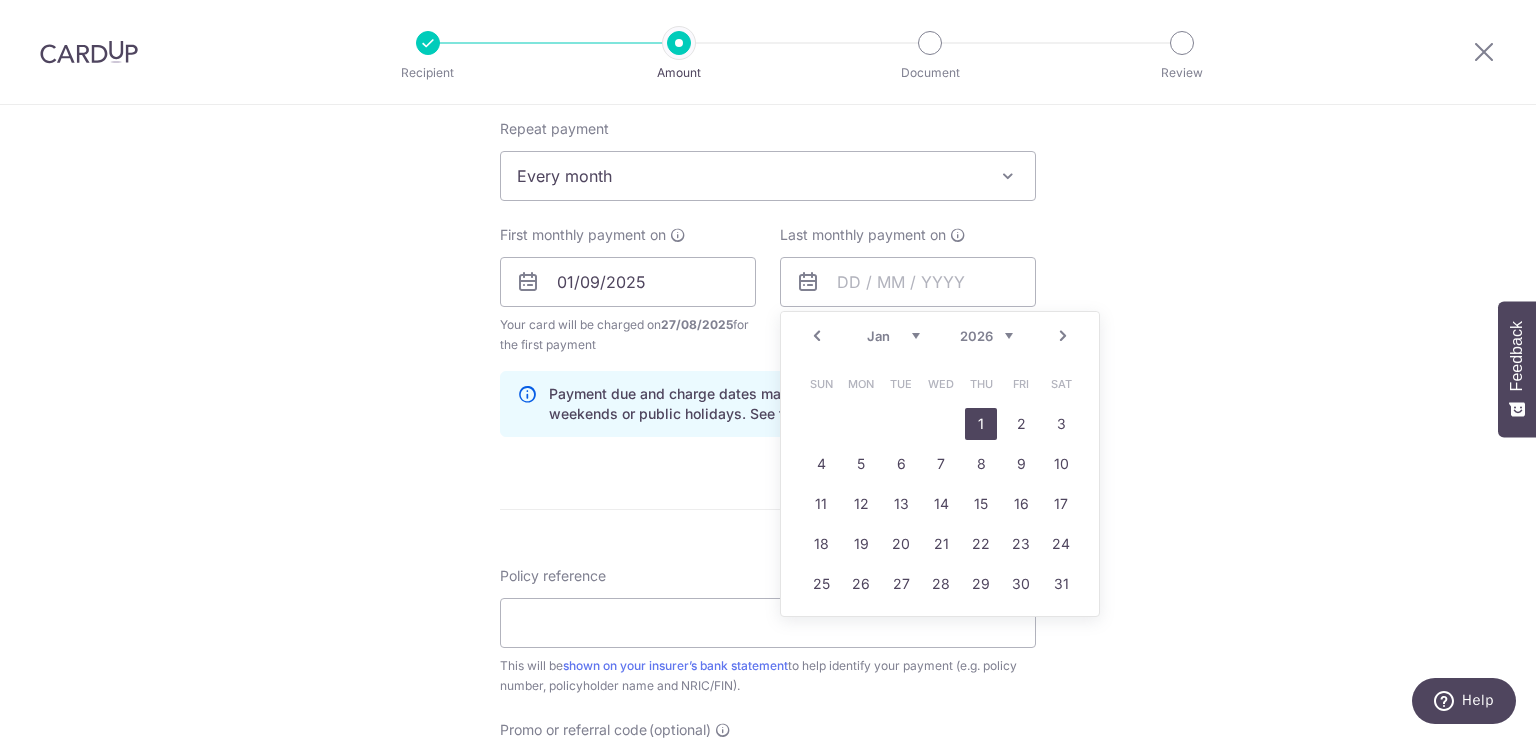 click on "1" at bounding box center [981, 424] 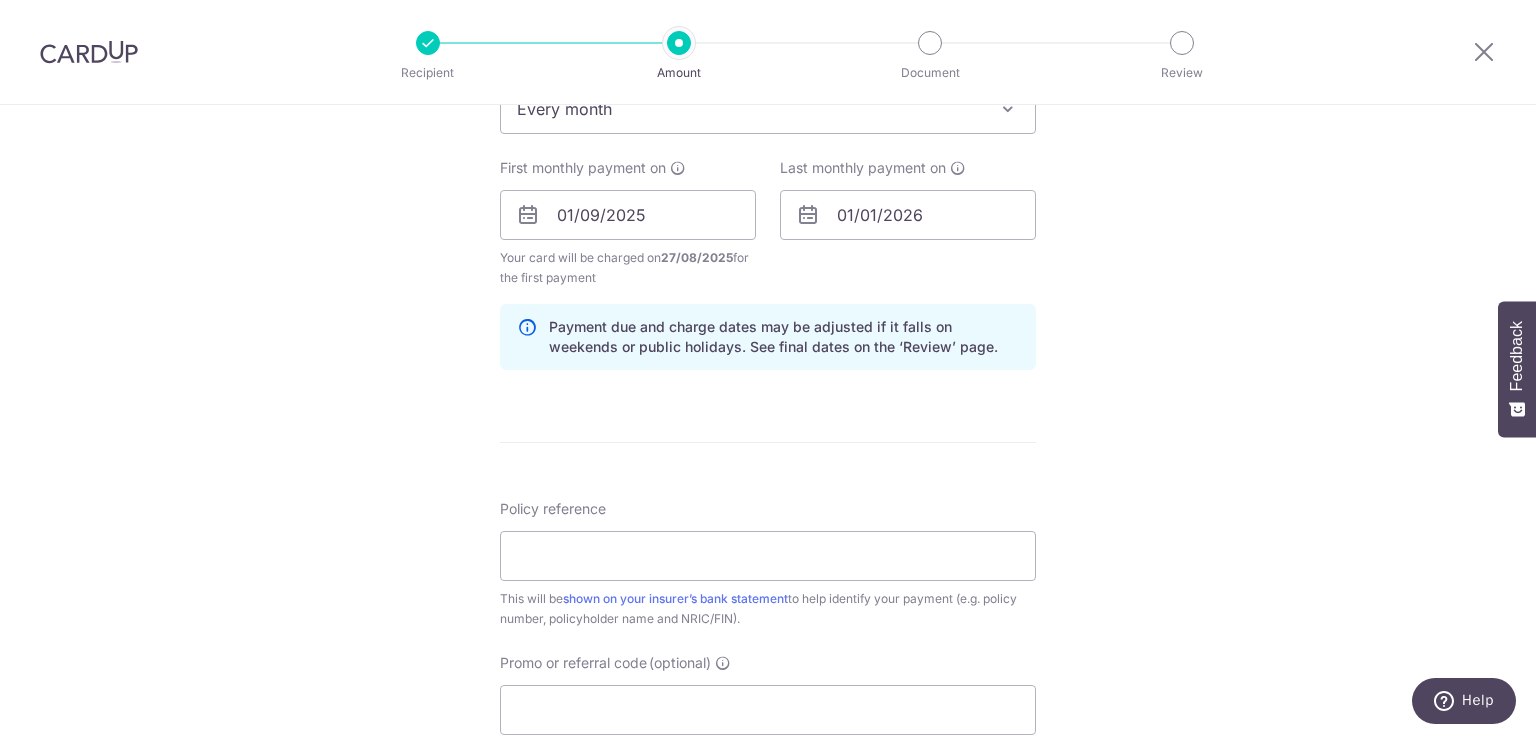 scroll, scrollTop: 900, scrollLeft: 0, axis: vertical 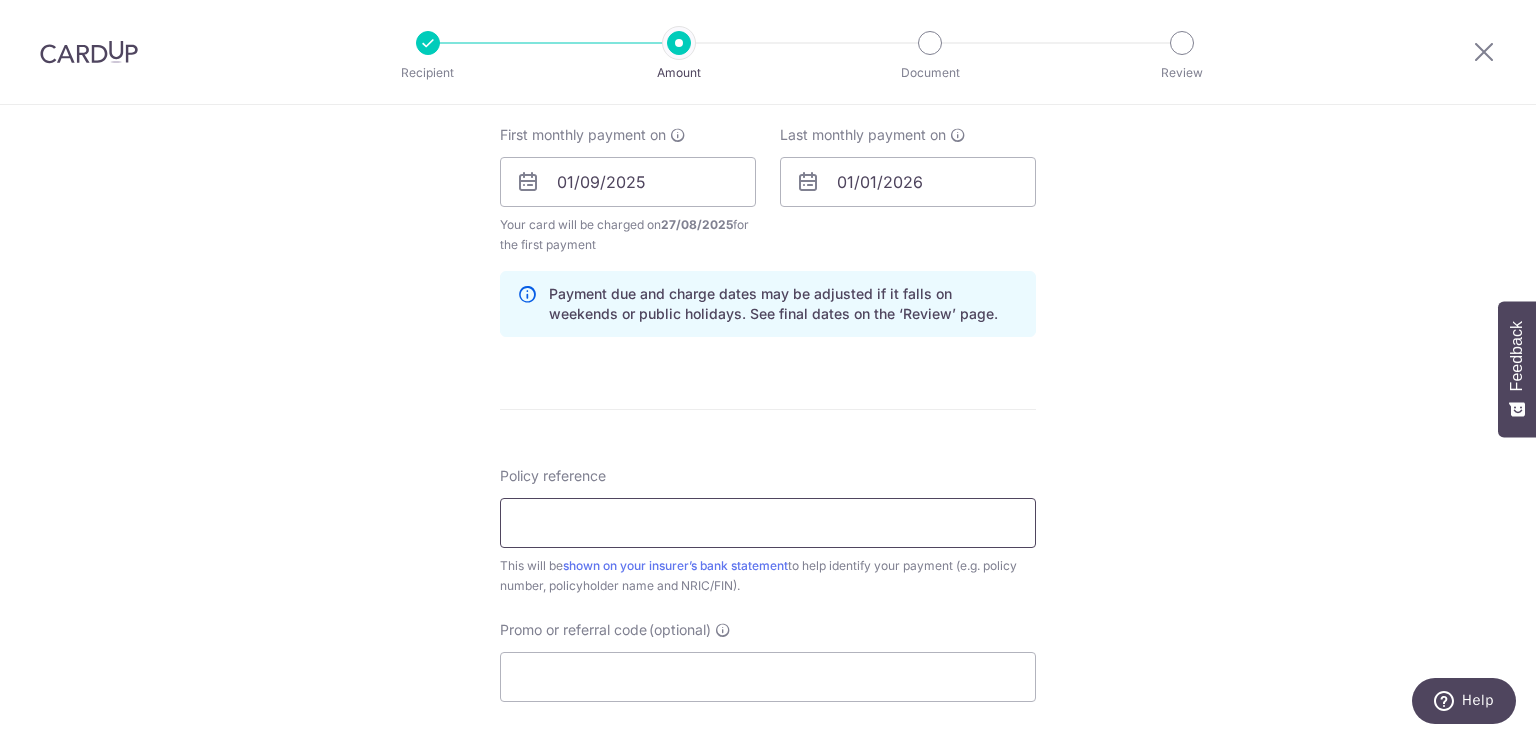 click on "Policy reference" at bounding box center (768, 523) 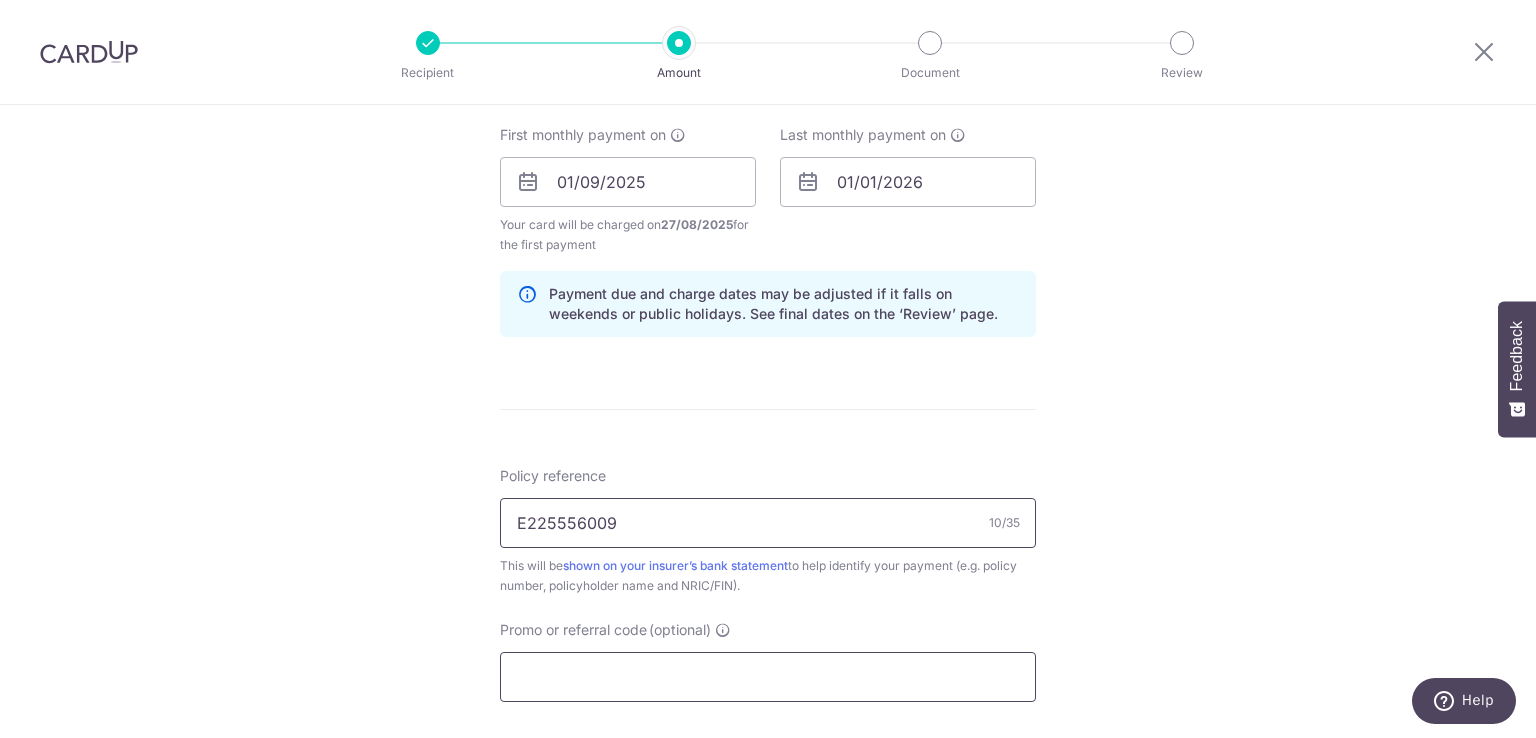 type on "E225556009" 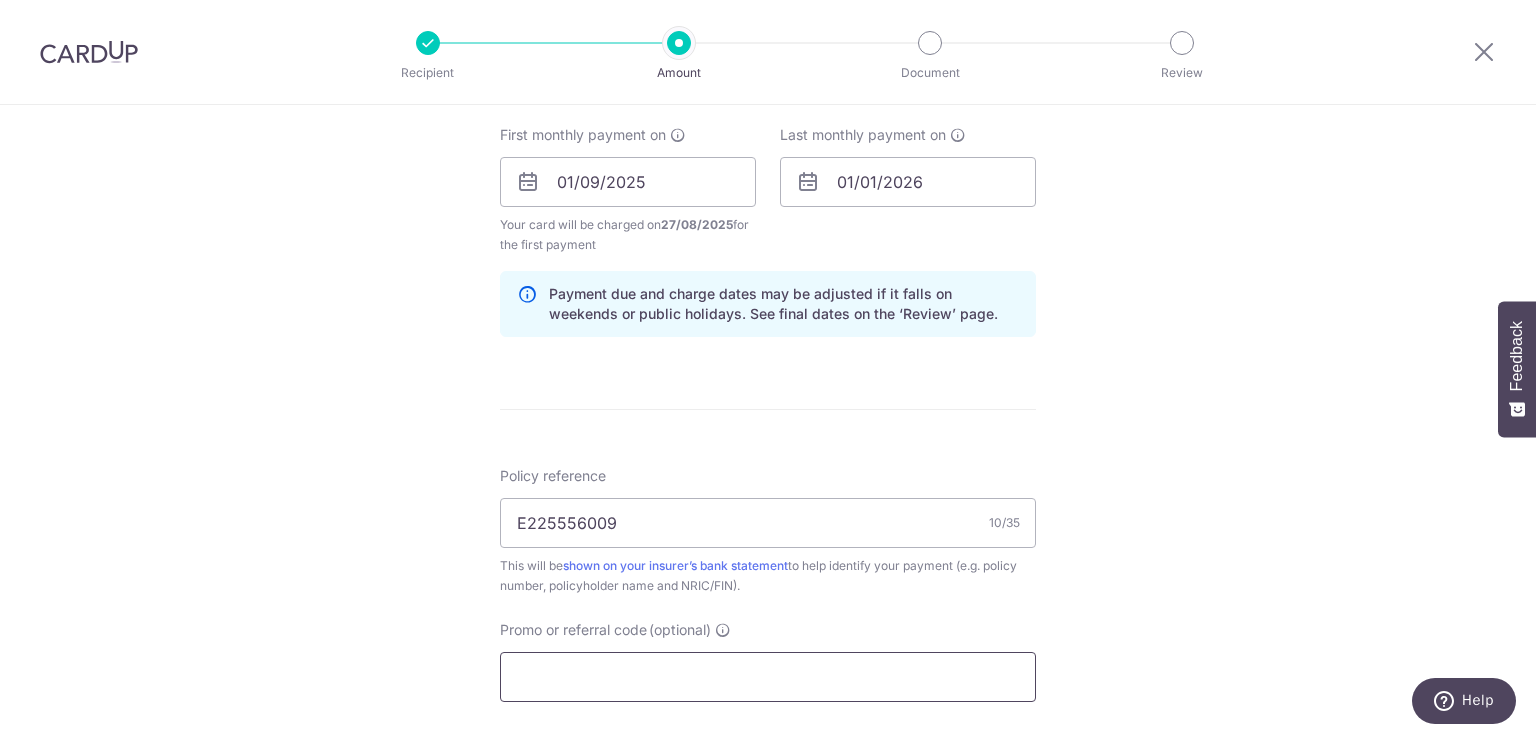 click on "Promo or referral code
(optional)" at bounding box center (768, 677) 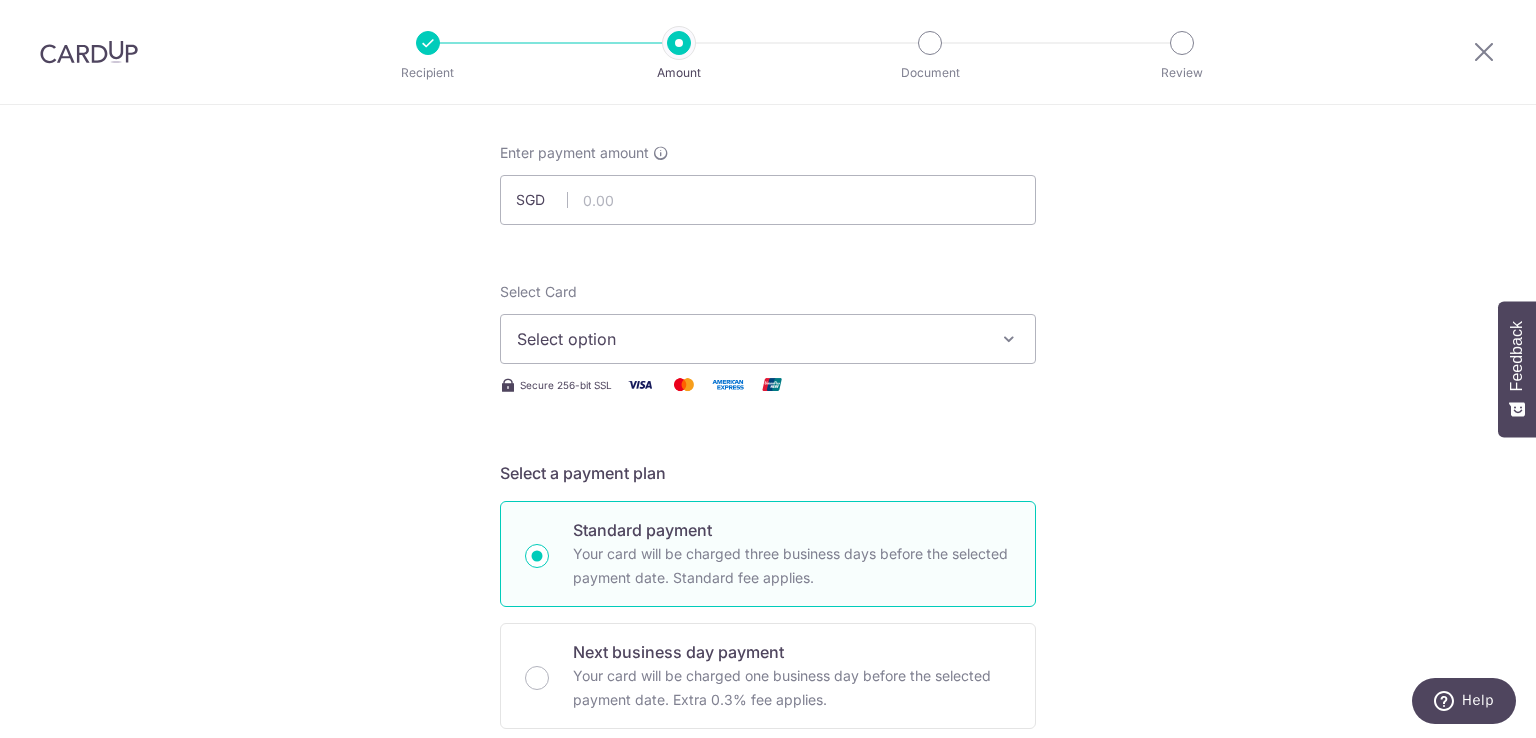 scroll, scrollTop: 0, scrollLeft: 0, axis: both 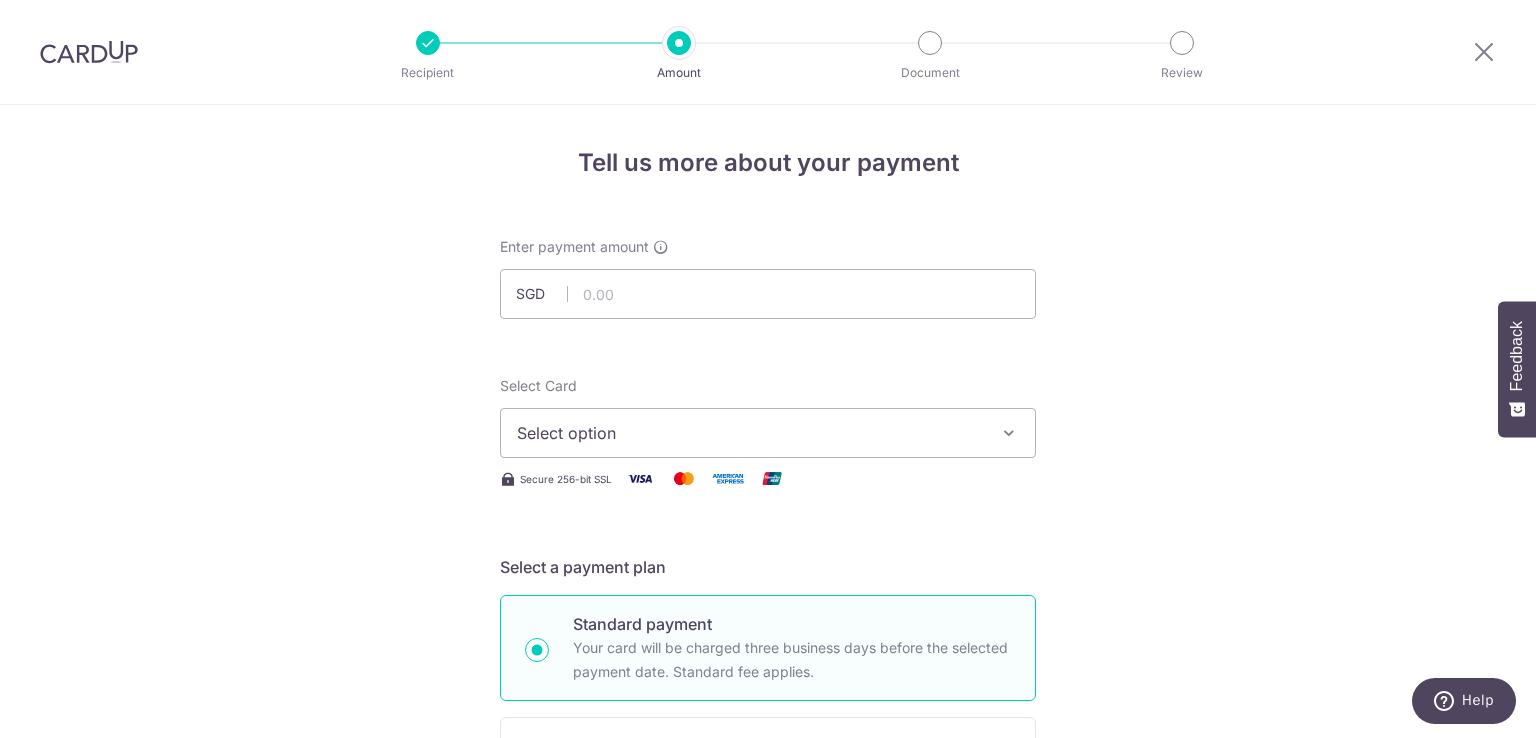 type on "REC185" 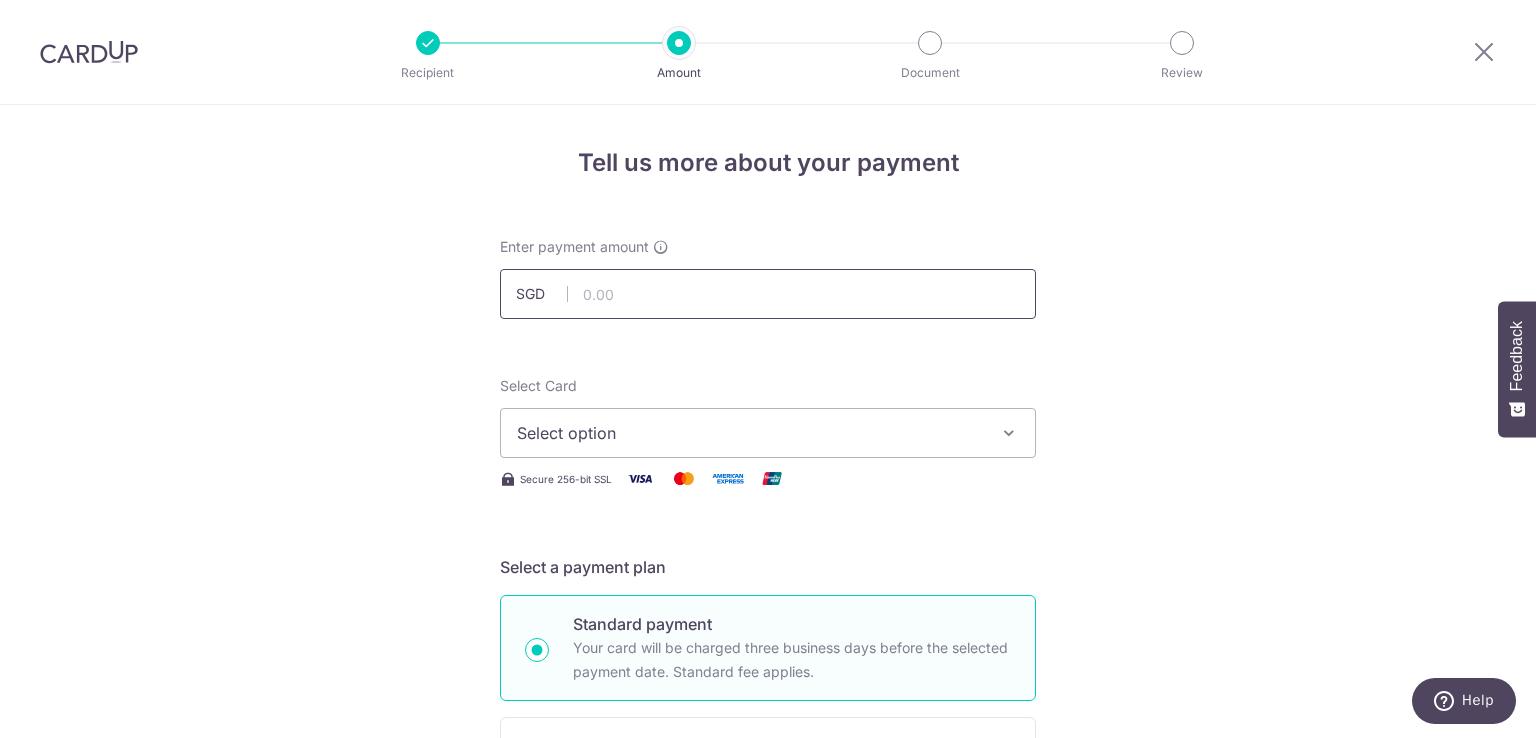 click at bounding box center (768, 294) 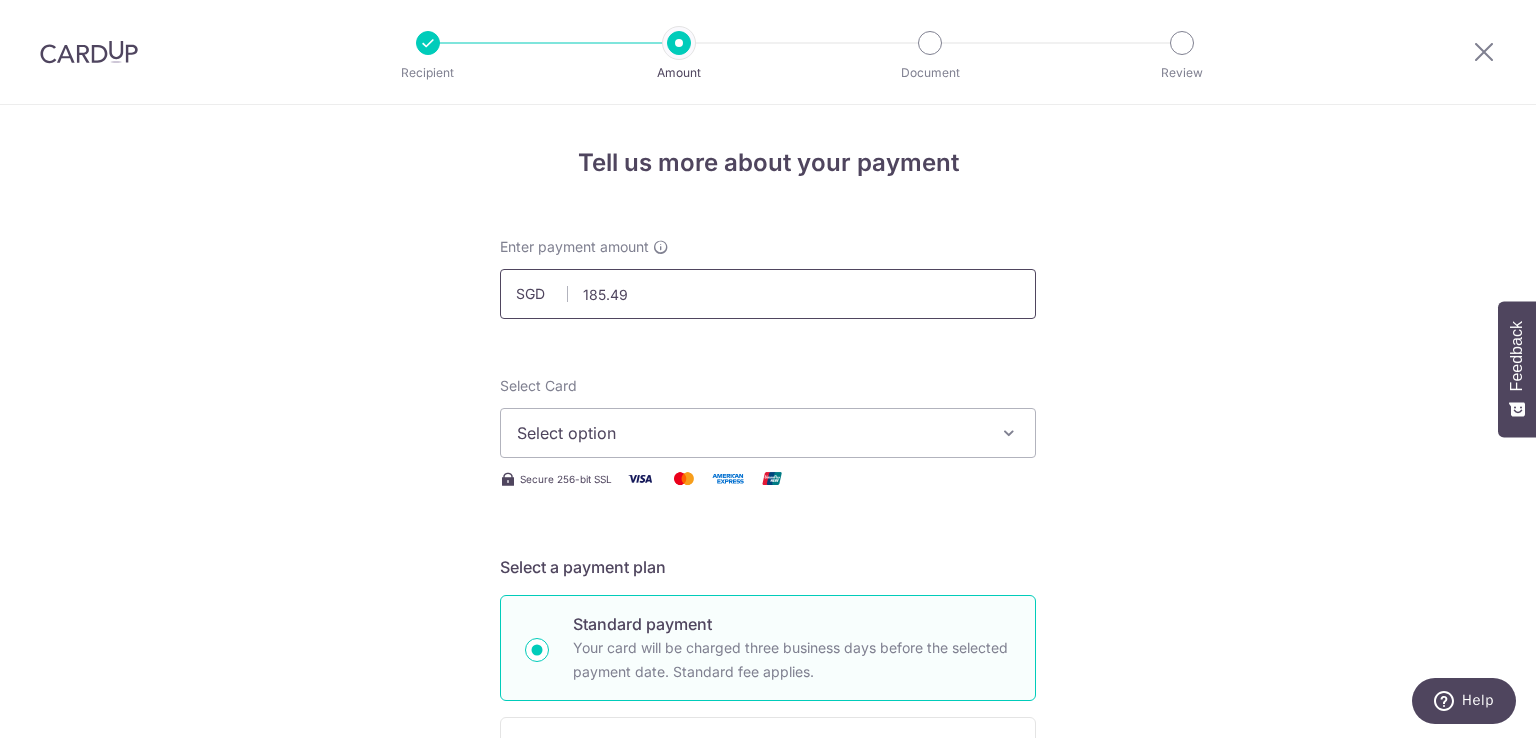 type on "185.49" 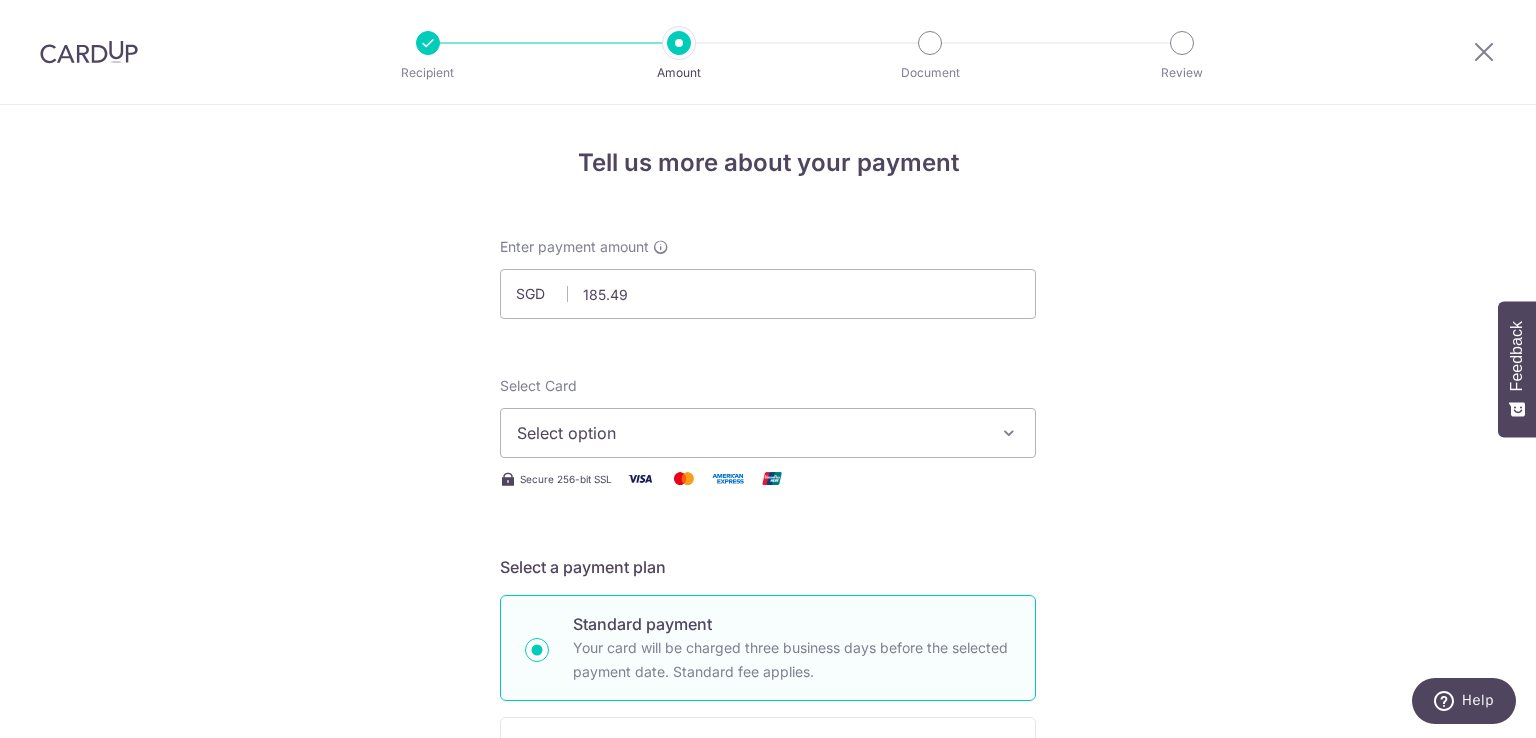 click on "Select option" at bounding box center (750, 433) 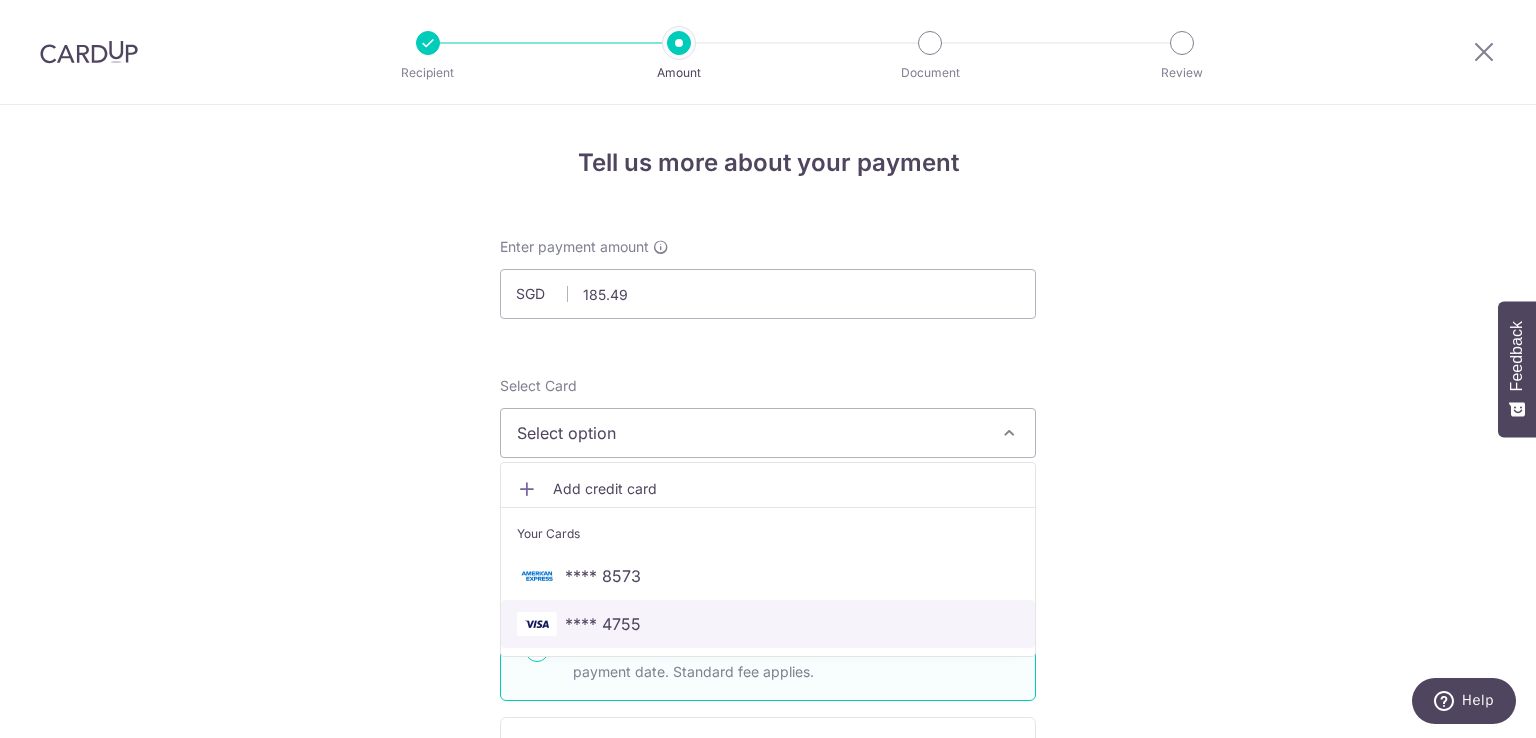 click on "**** 4755" at bounding box center [768, 624] 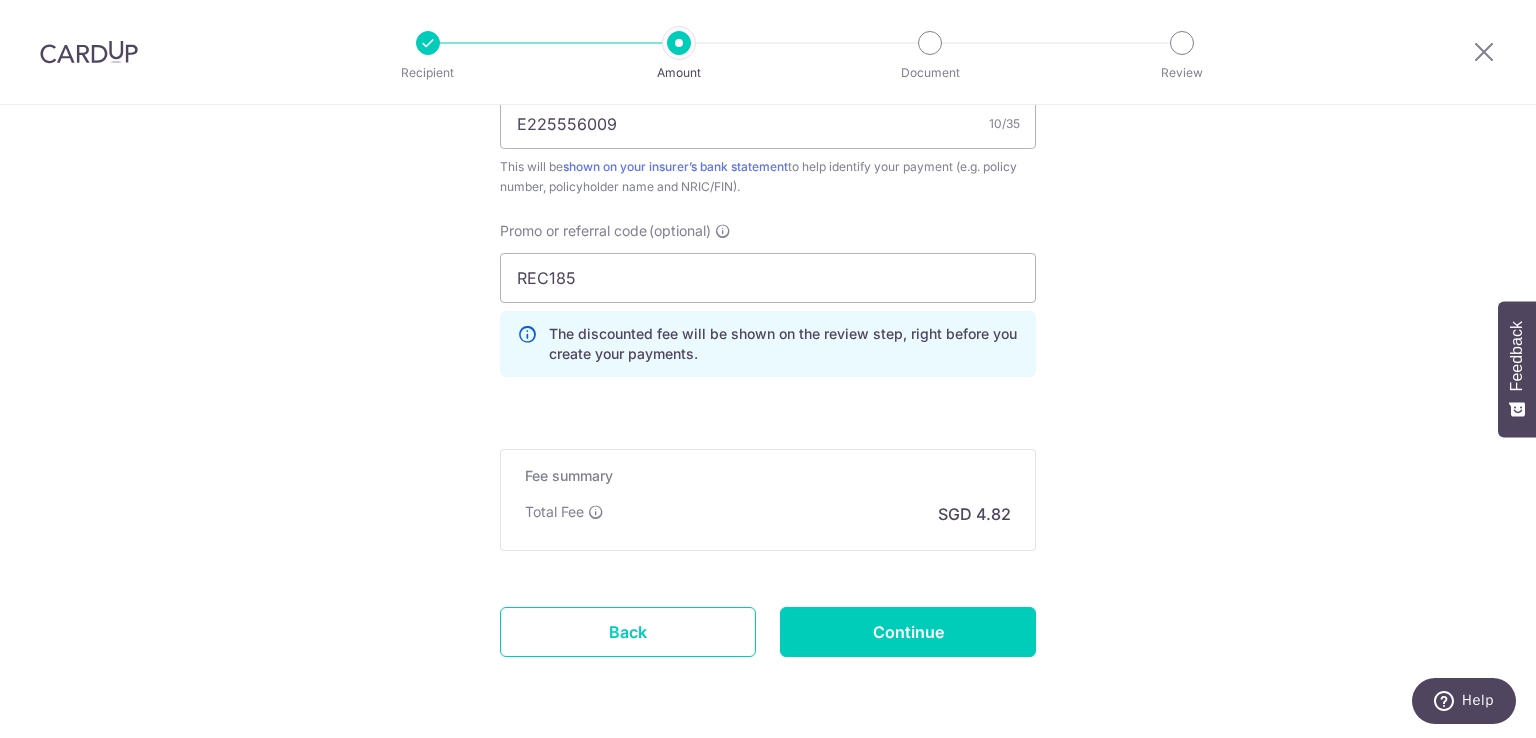 scroll, scrollTop: 1300, scrollLeft: 0, axis: vertical 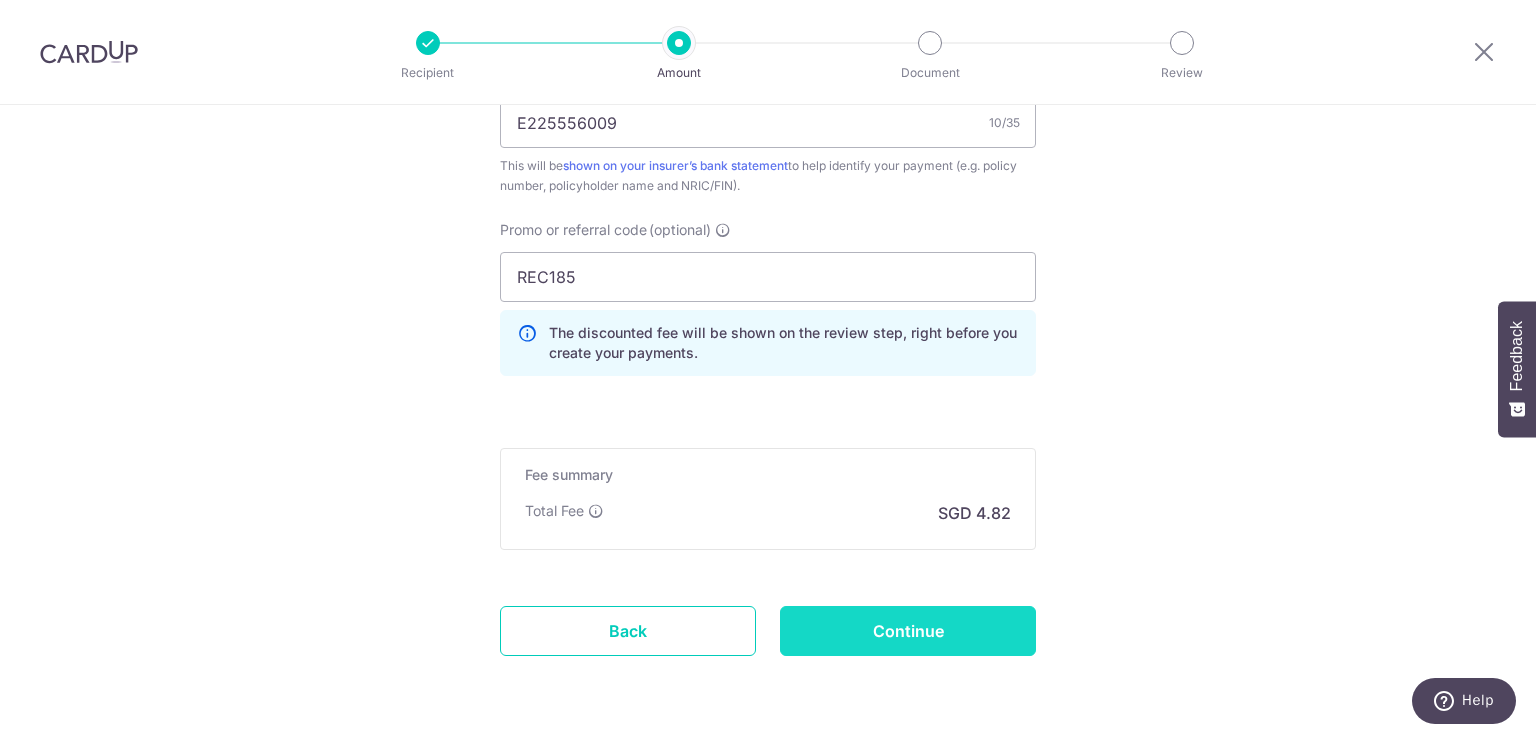 click on "Continue" at bounding box center (908, 631) 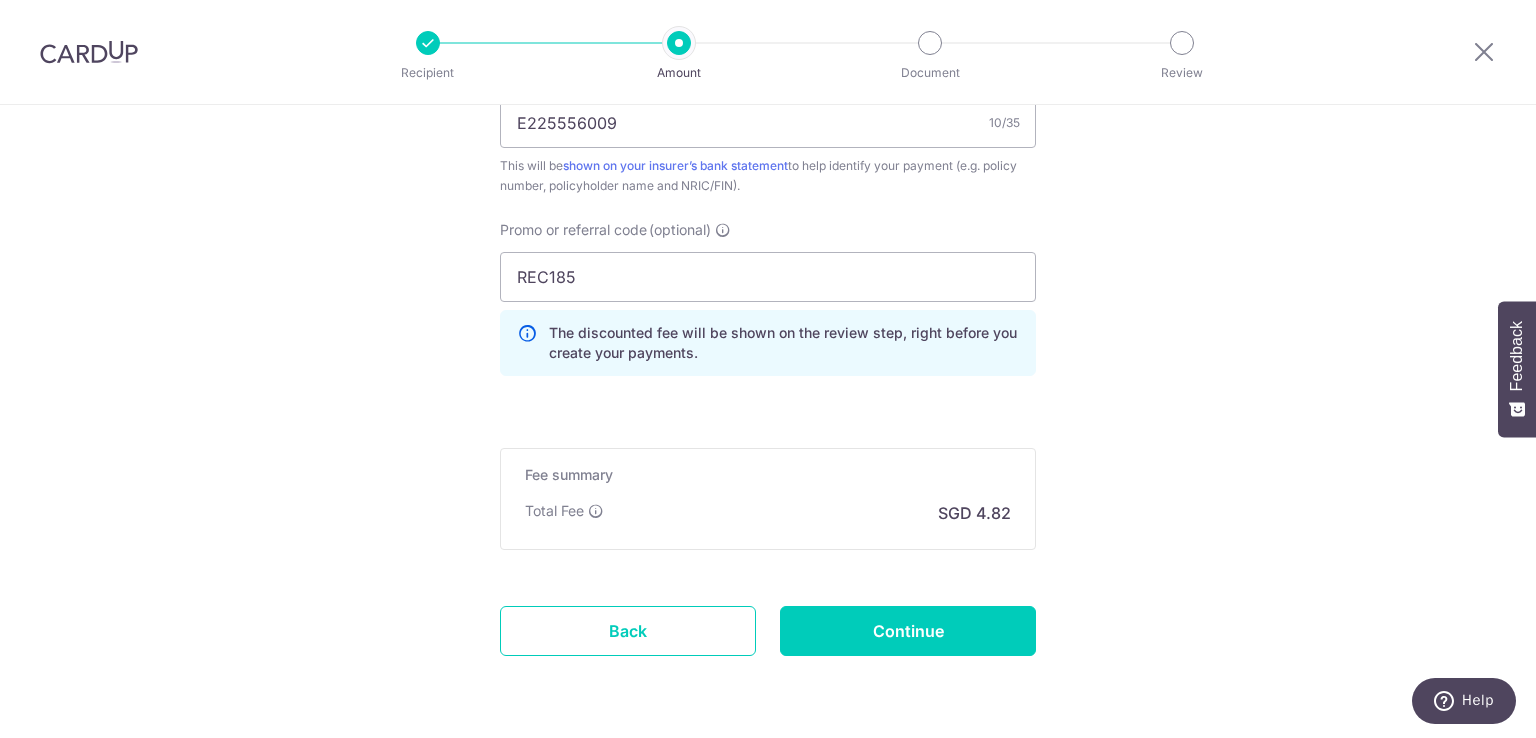 type on "Create Schedule" 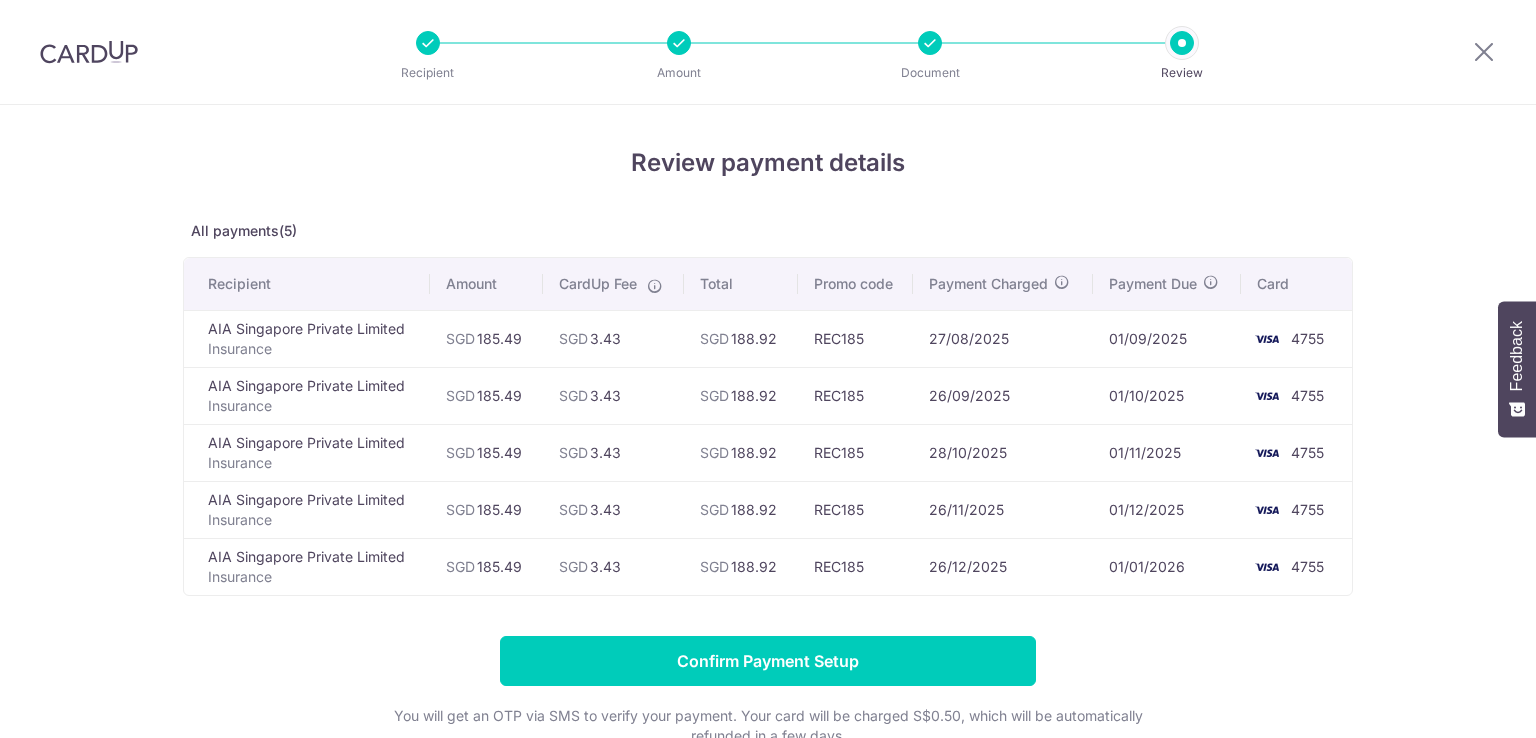 scroll, scrollTop: 0, scrollLeft: 0, axis: both 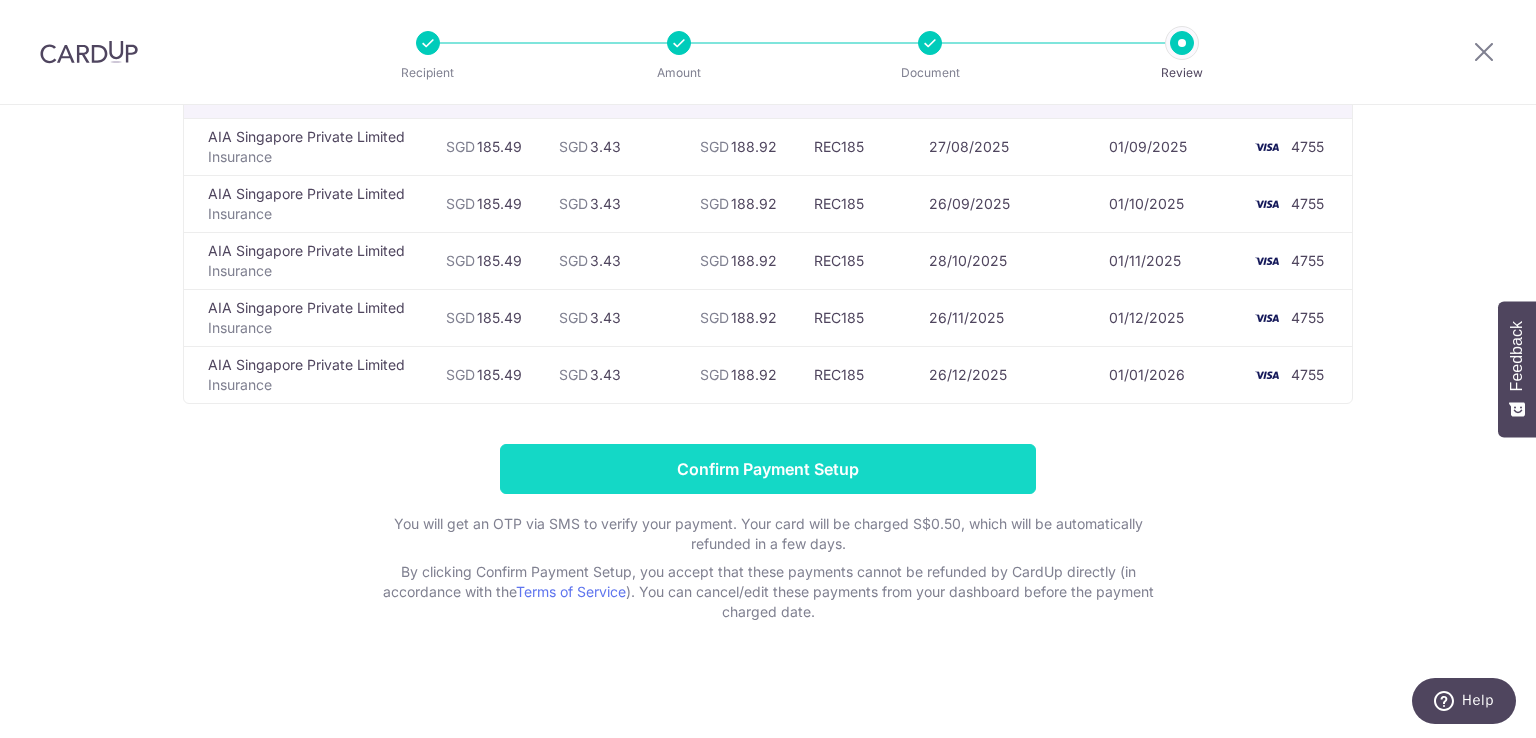 click on "Confirm Payment Setup" at bounding box center [768, 469] 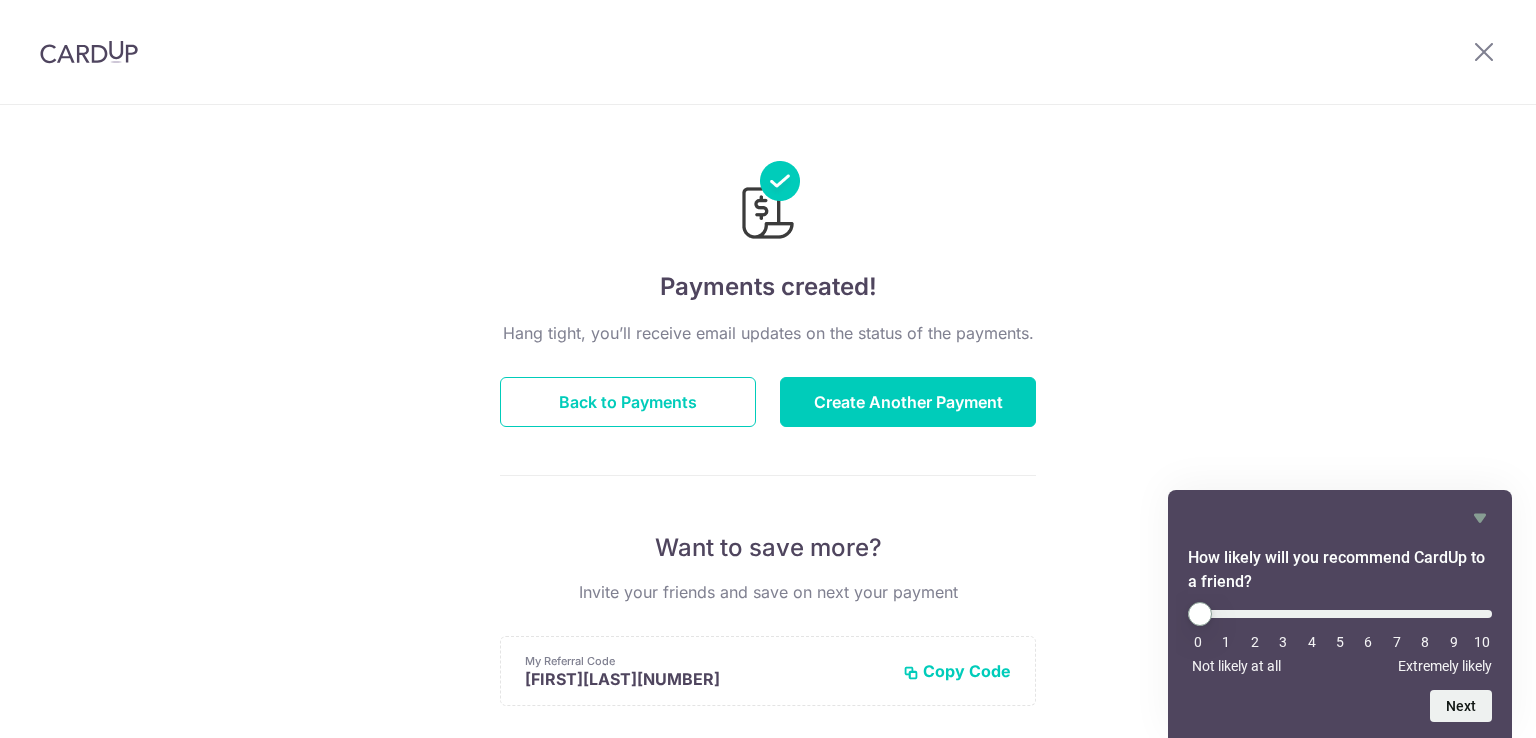 scroll, scrollTop: 0, scrollLeft: 0, axis: both 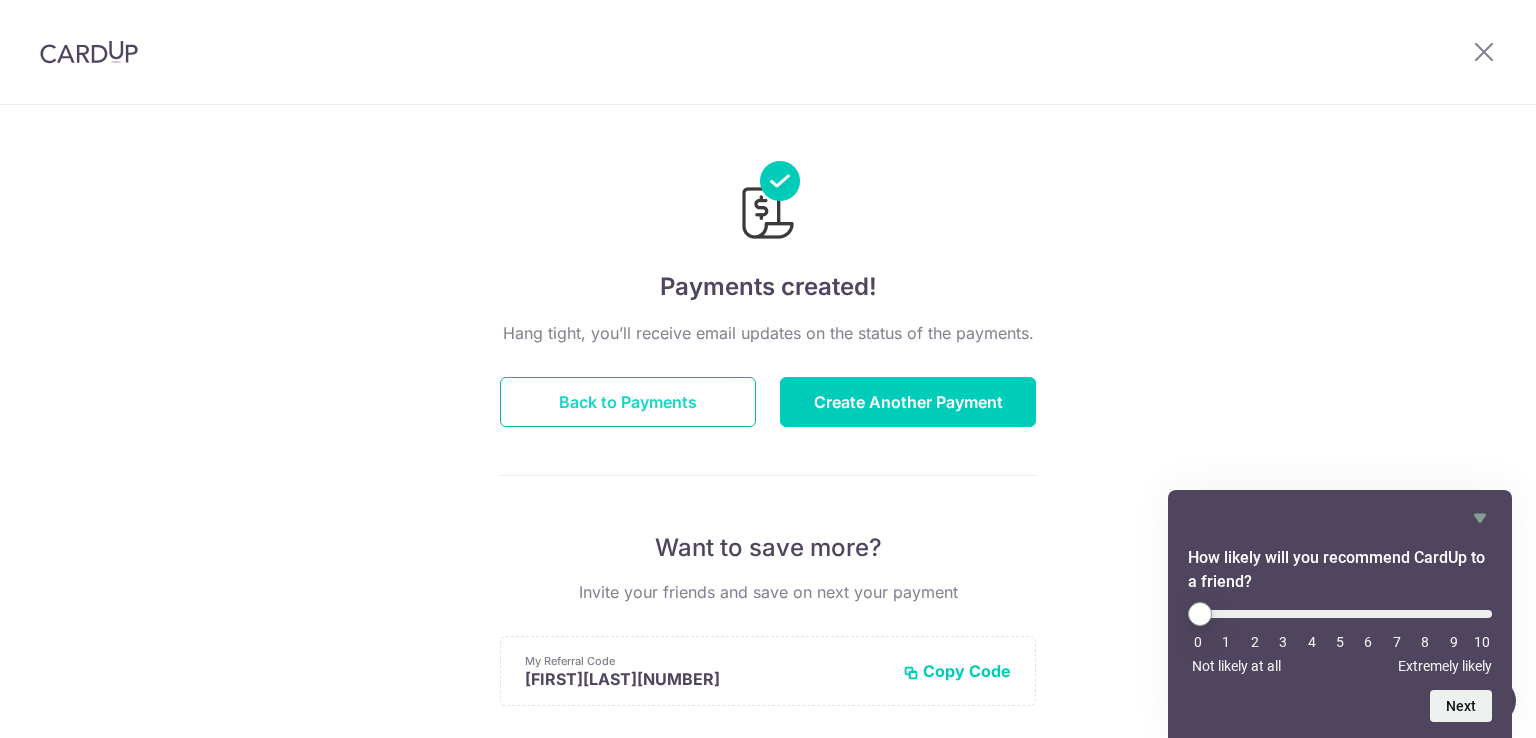 click on "Back to Payments" at bounding box center (628, 402) 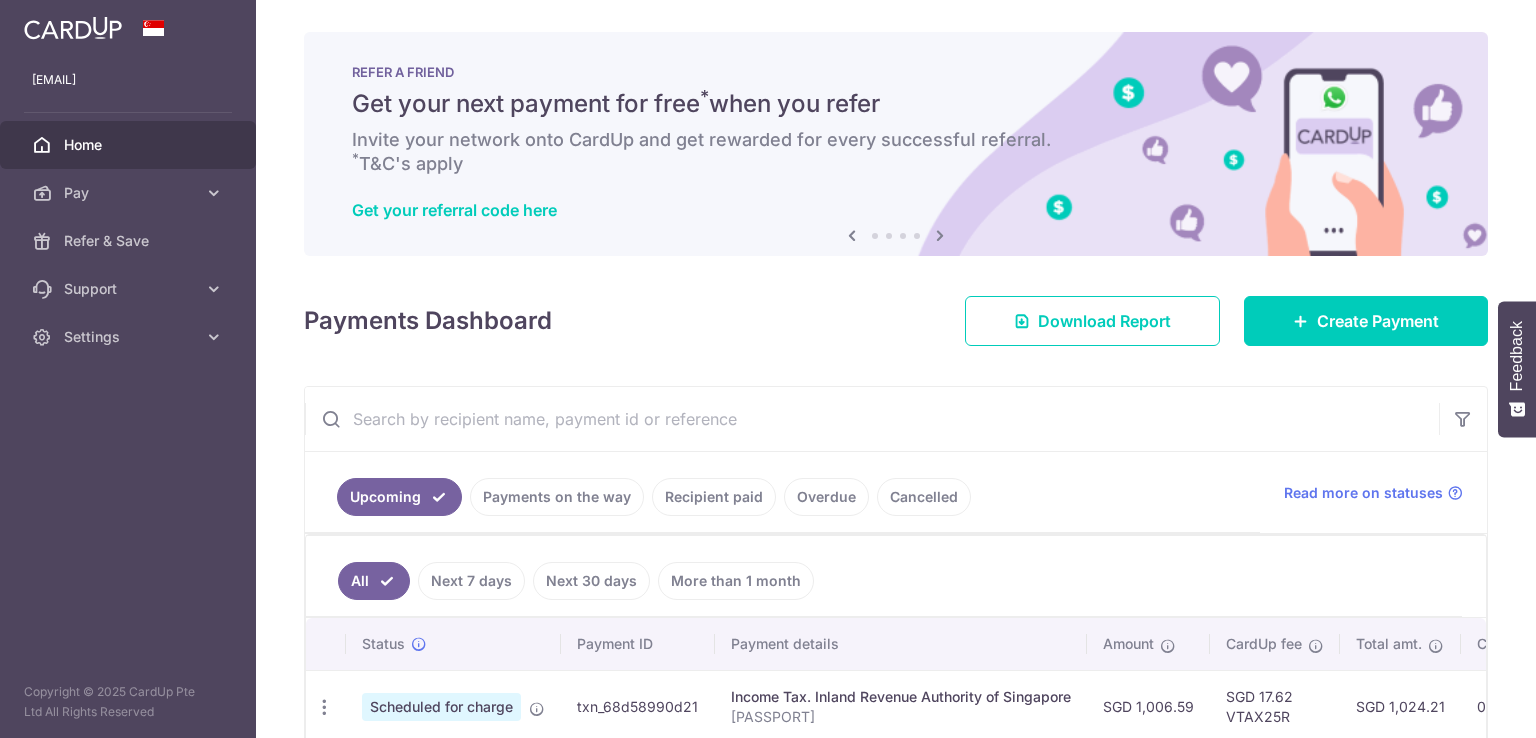 scroll, scrollTop: 0, scrollLeft: 0, axis: both 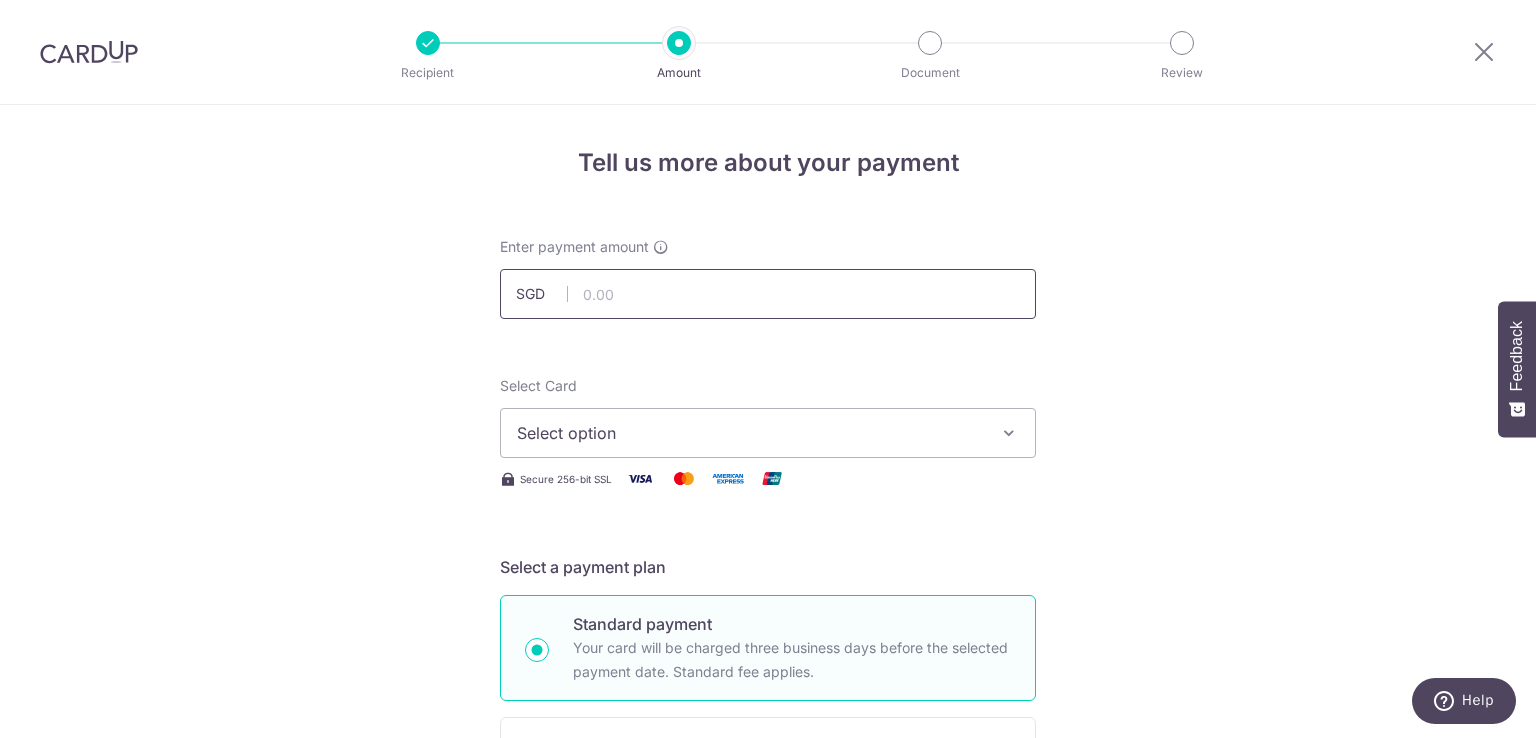 click at bounding box center [768, 294] 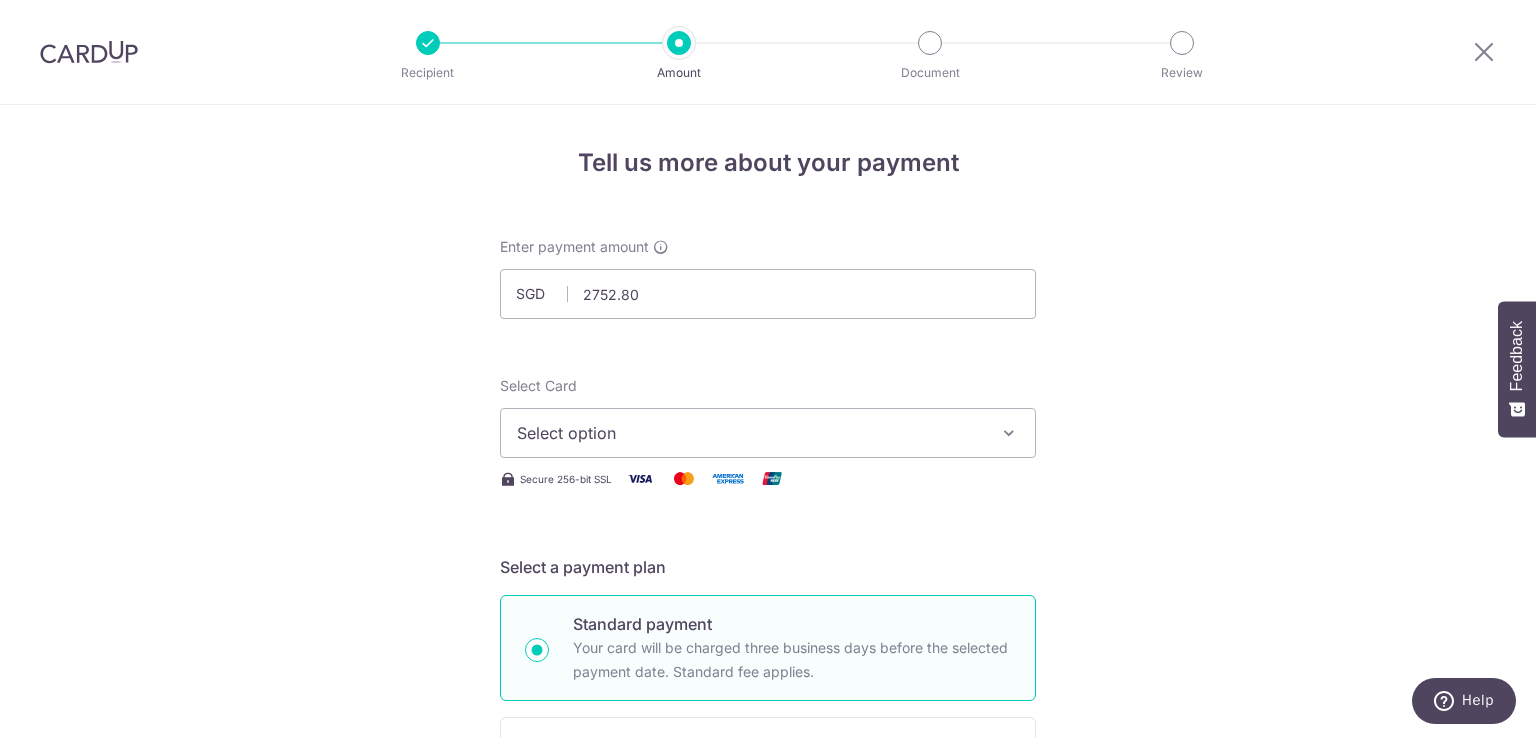 type on "2,752.80" 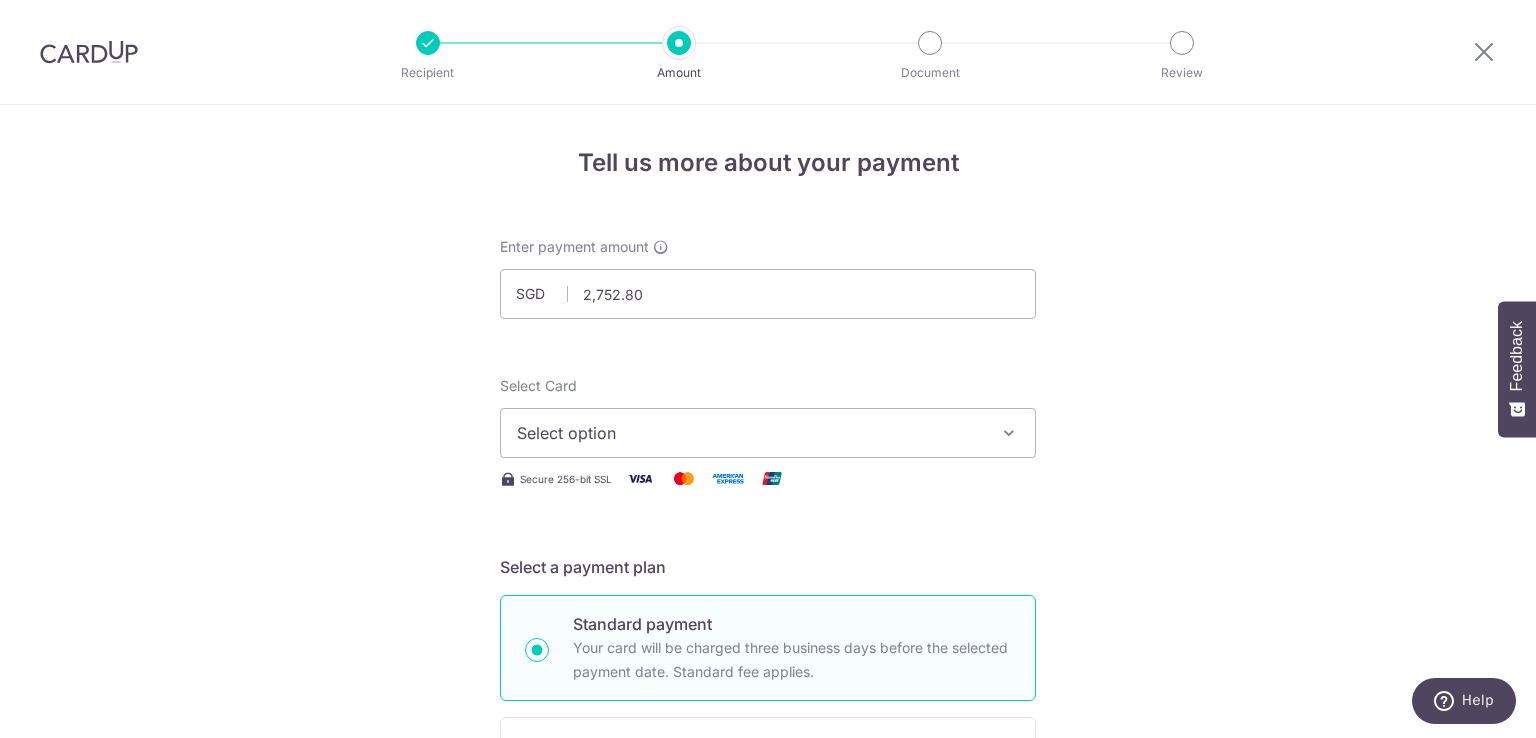 type 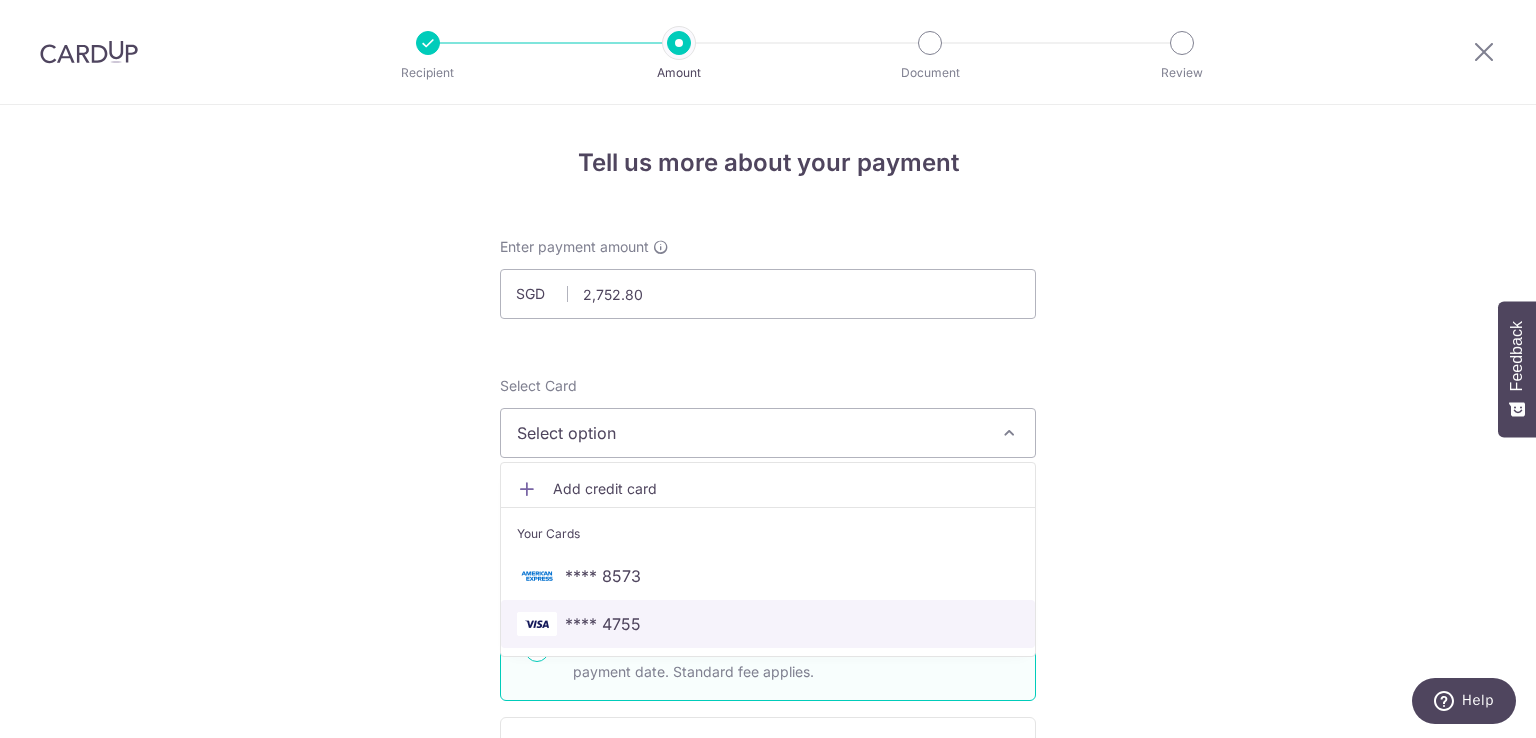 click on "**** 4755" at bounding box center (603, 624) 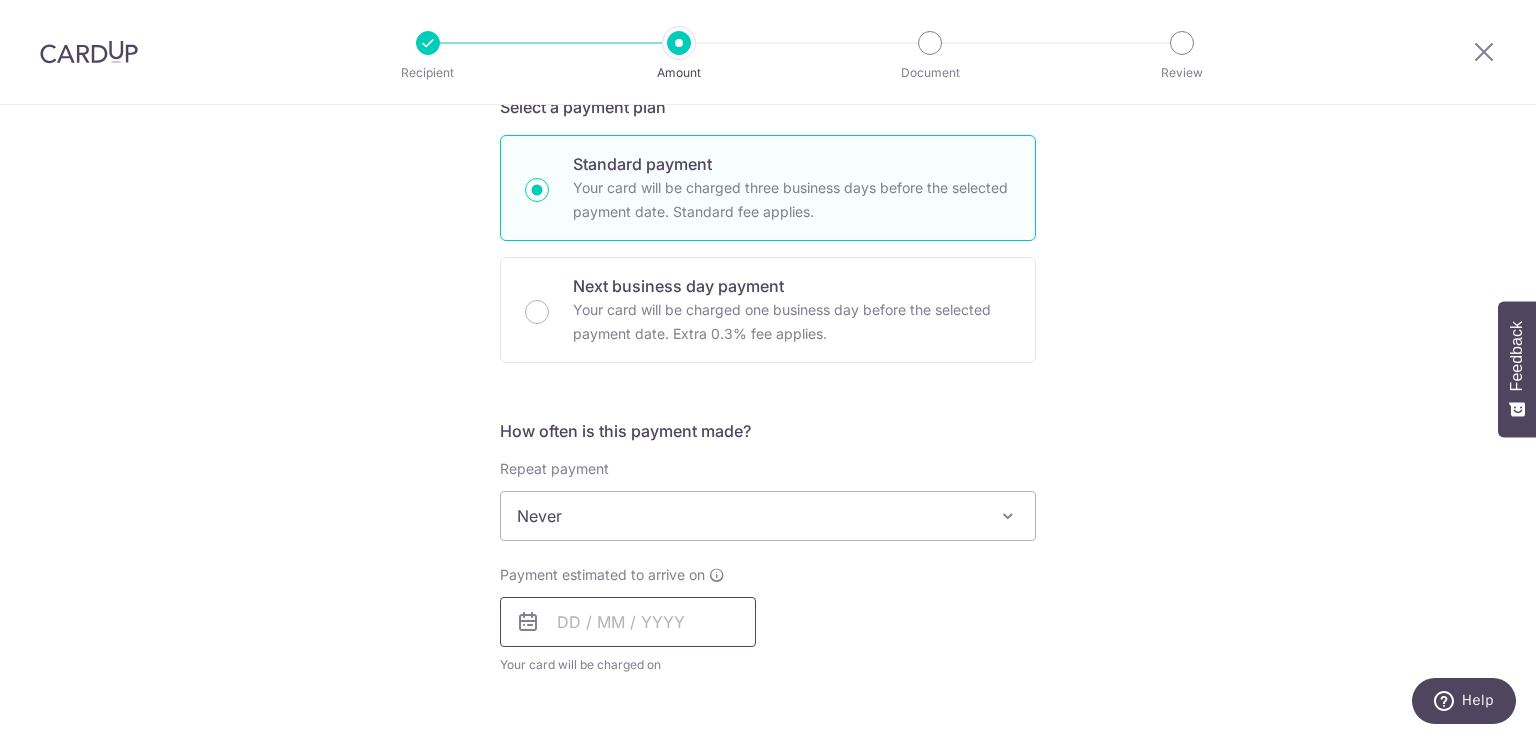 scroll, scrollTop: 500, scrollLeft: 0, axis: vertical 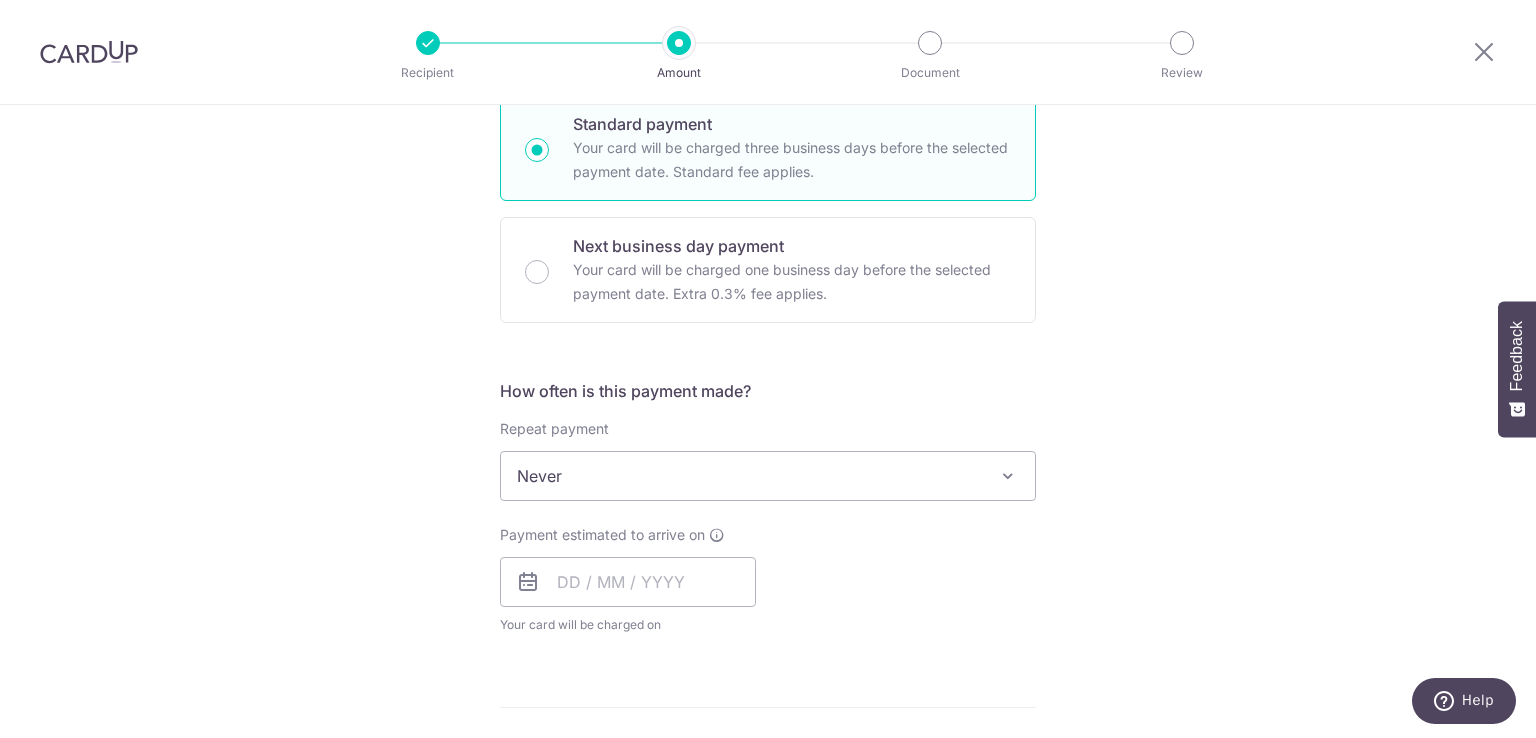 click on "Never" at bounding box center [768, 476] 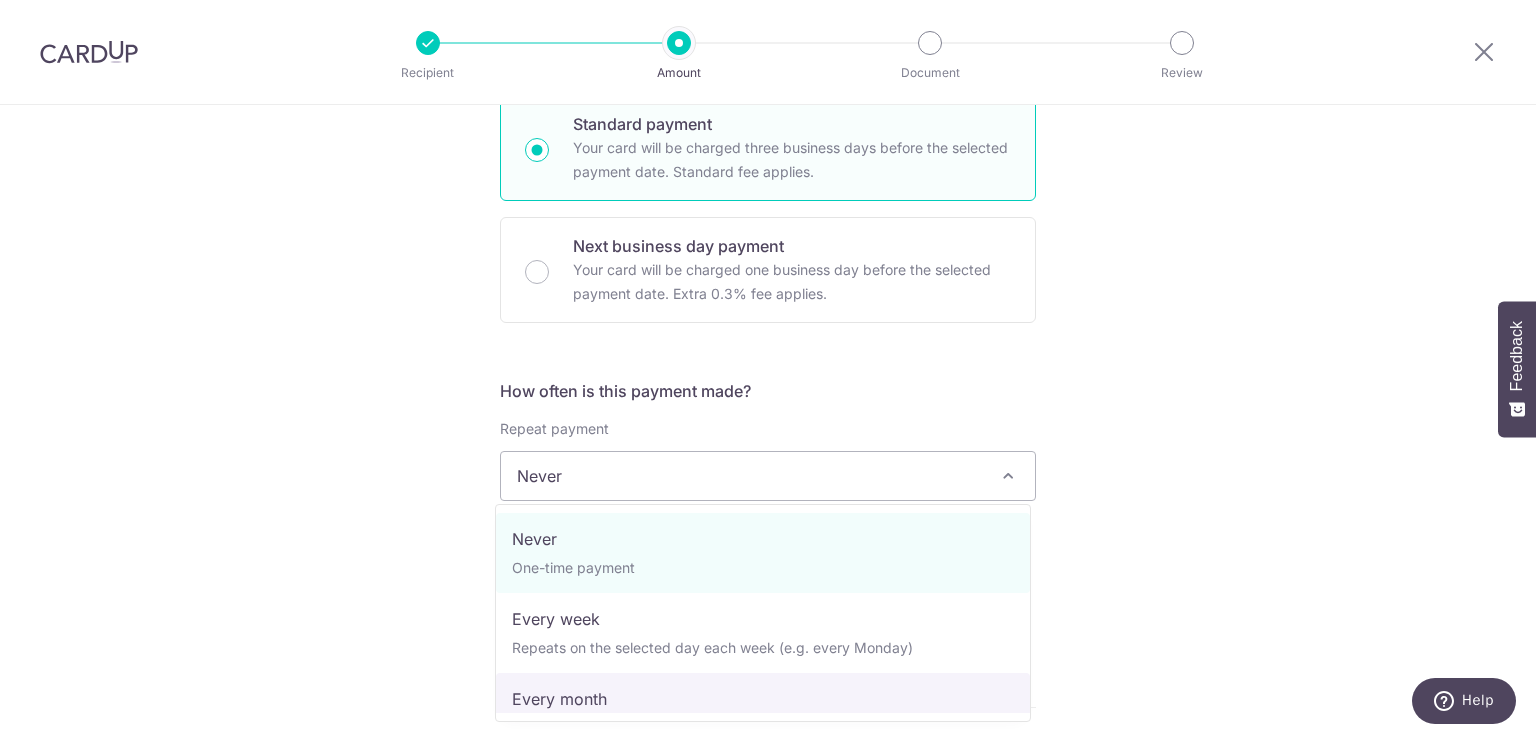 select on "3" 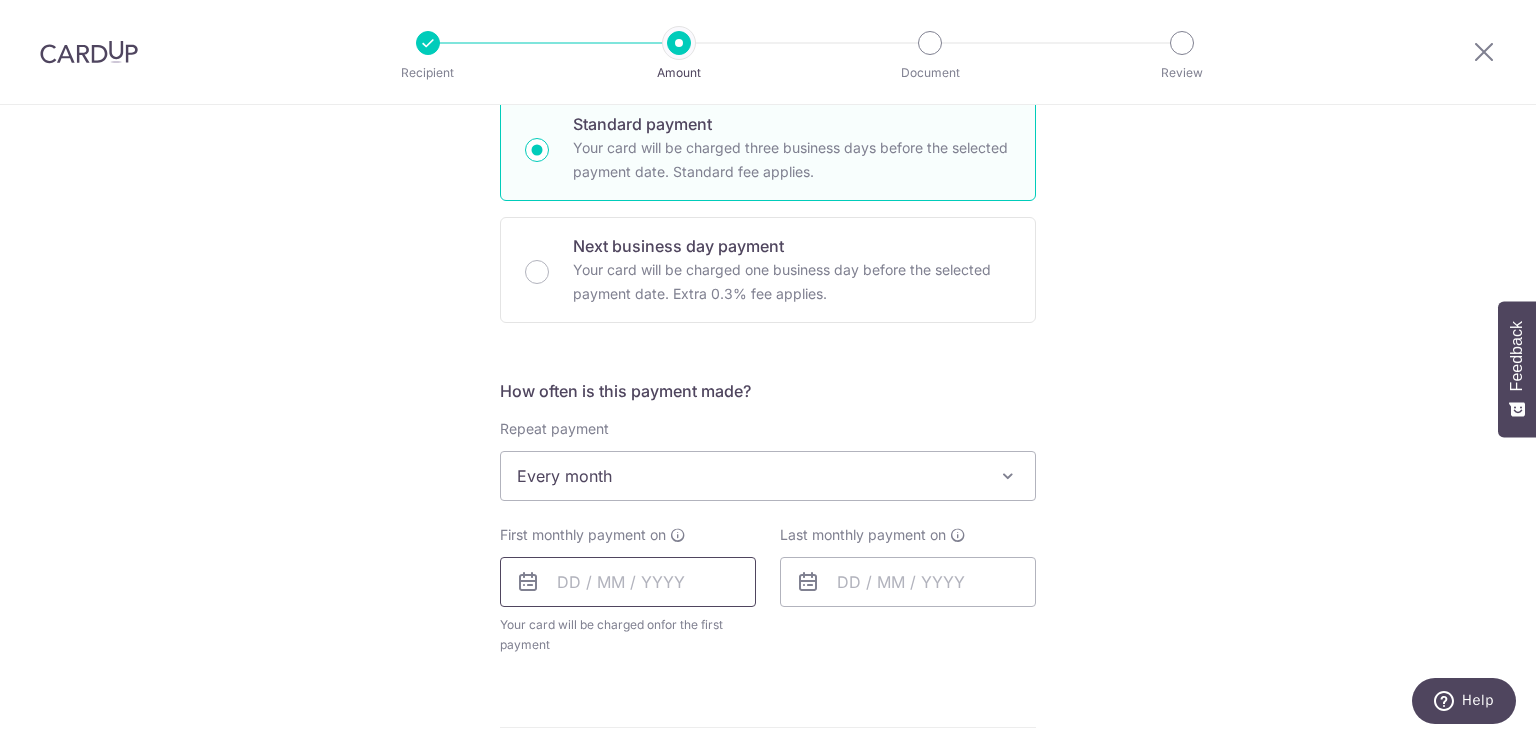 click at bounding box center (628, 582) 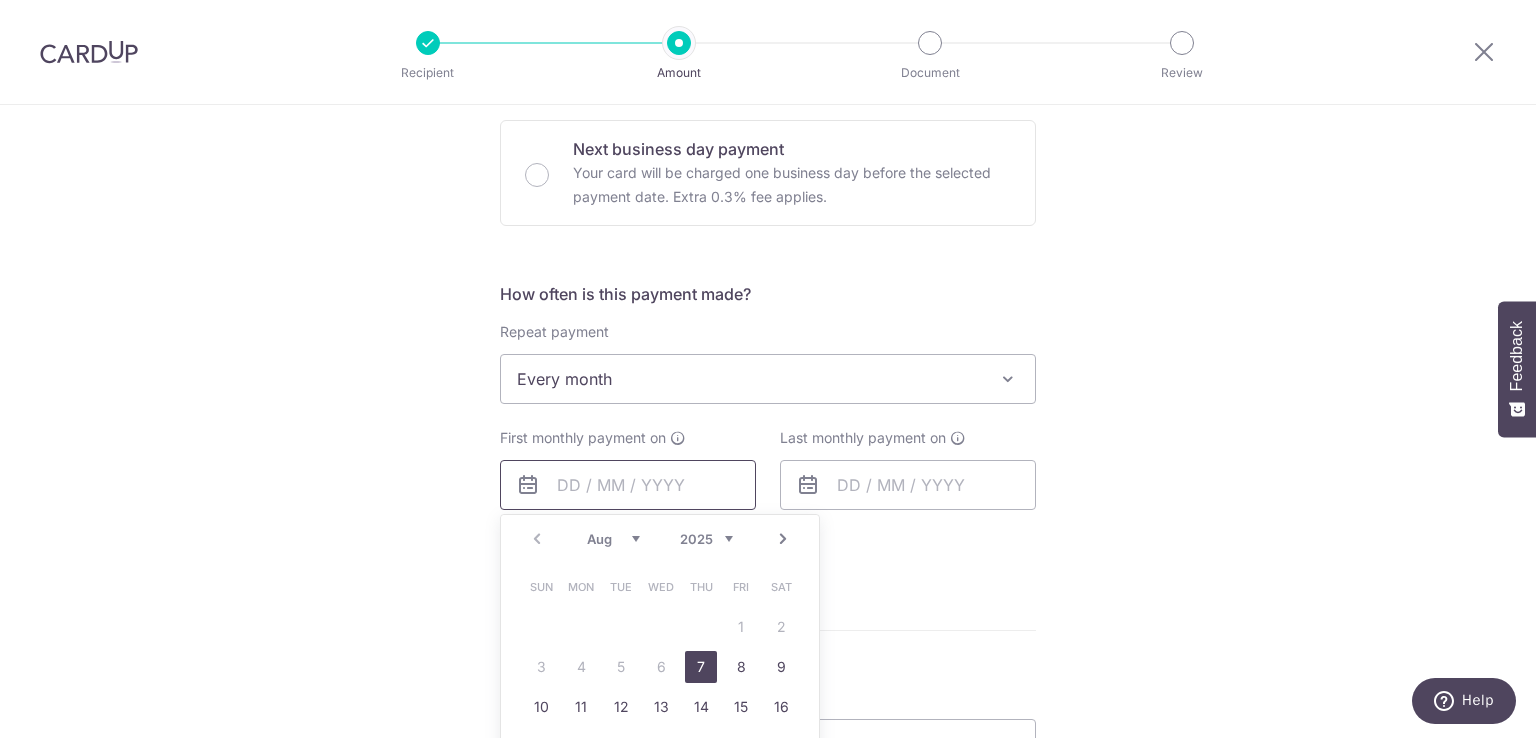 scroll, scrollTop: 600, scrollLeft: 0, axis: vertical 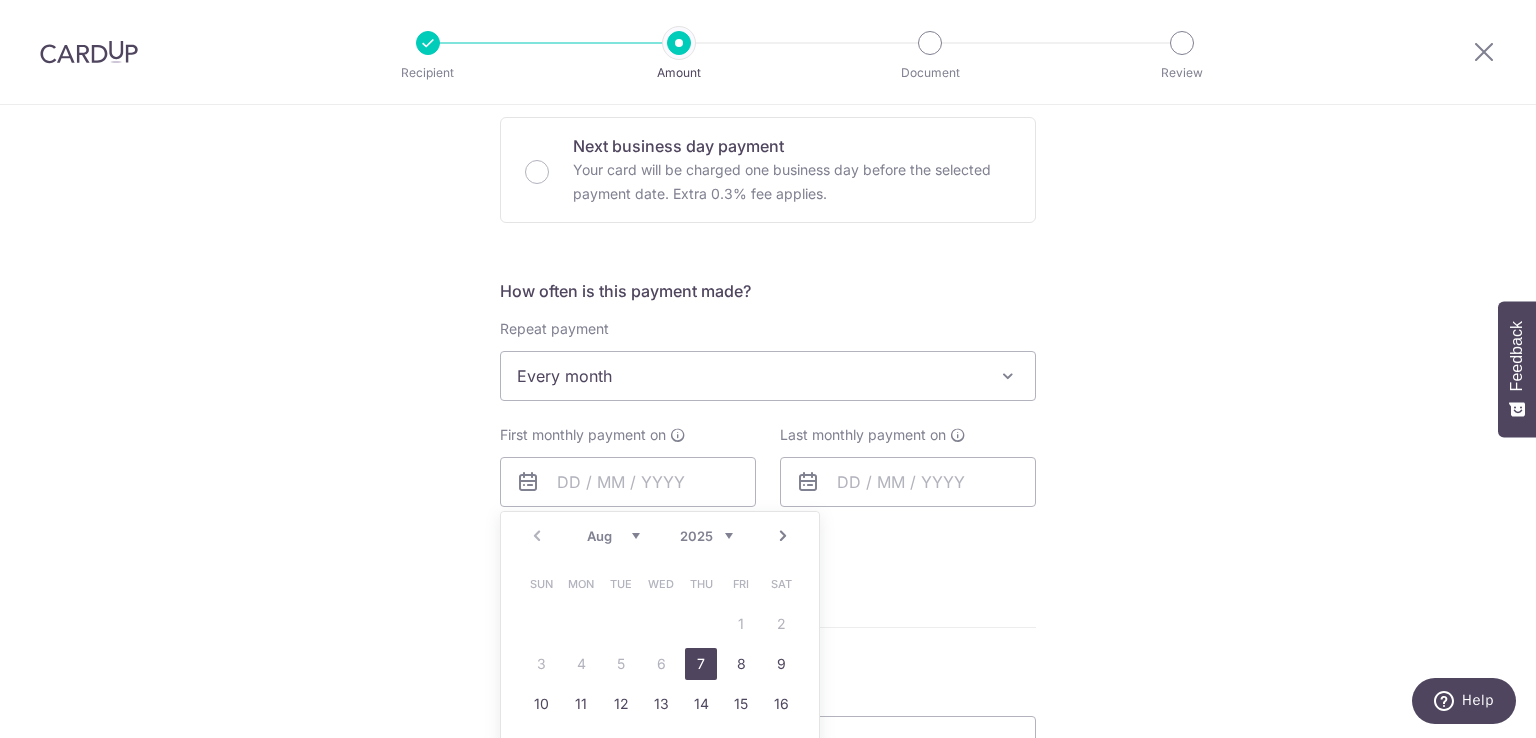 click on "7" at bounding box center [701, 664] 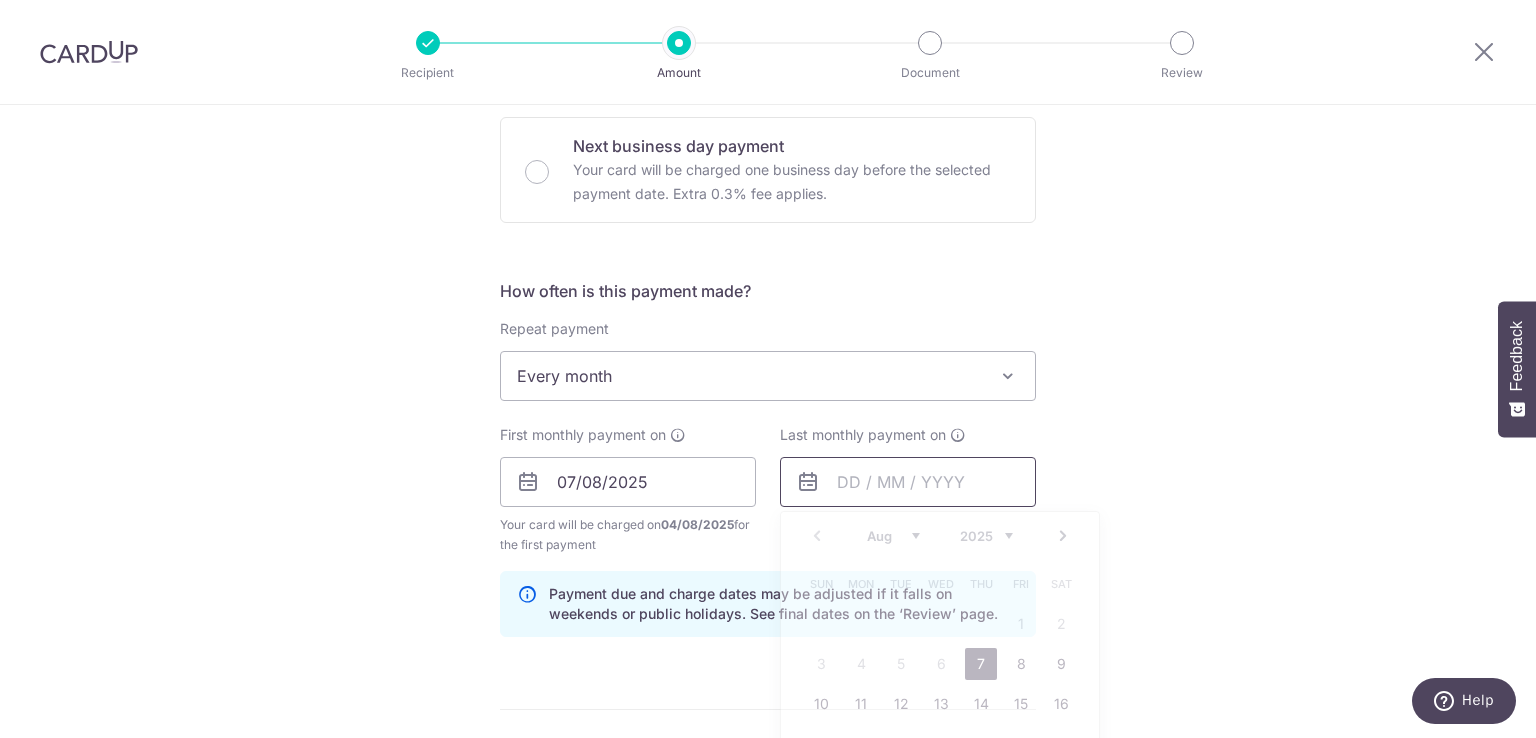 click at bounding box center [908, 482] 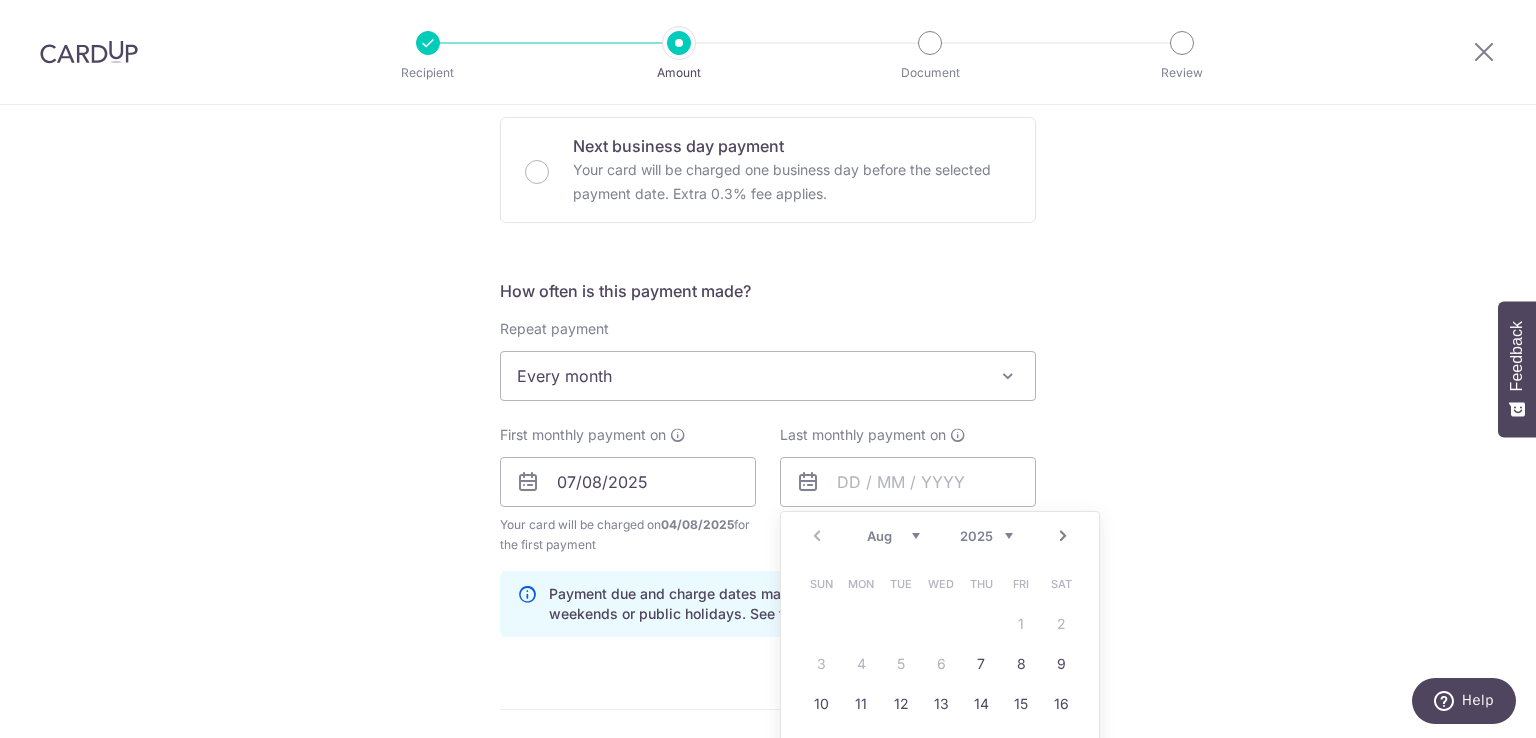 click on "Aug Sep Oct Nov Dec" at bounding box center (893, 536) 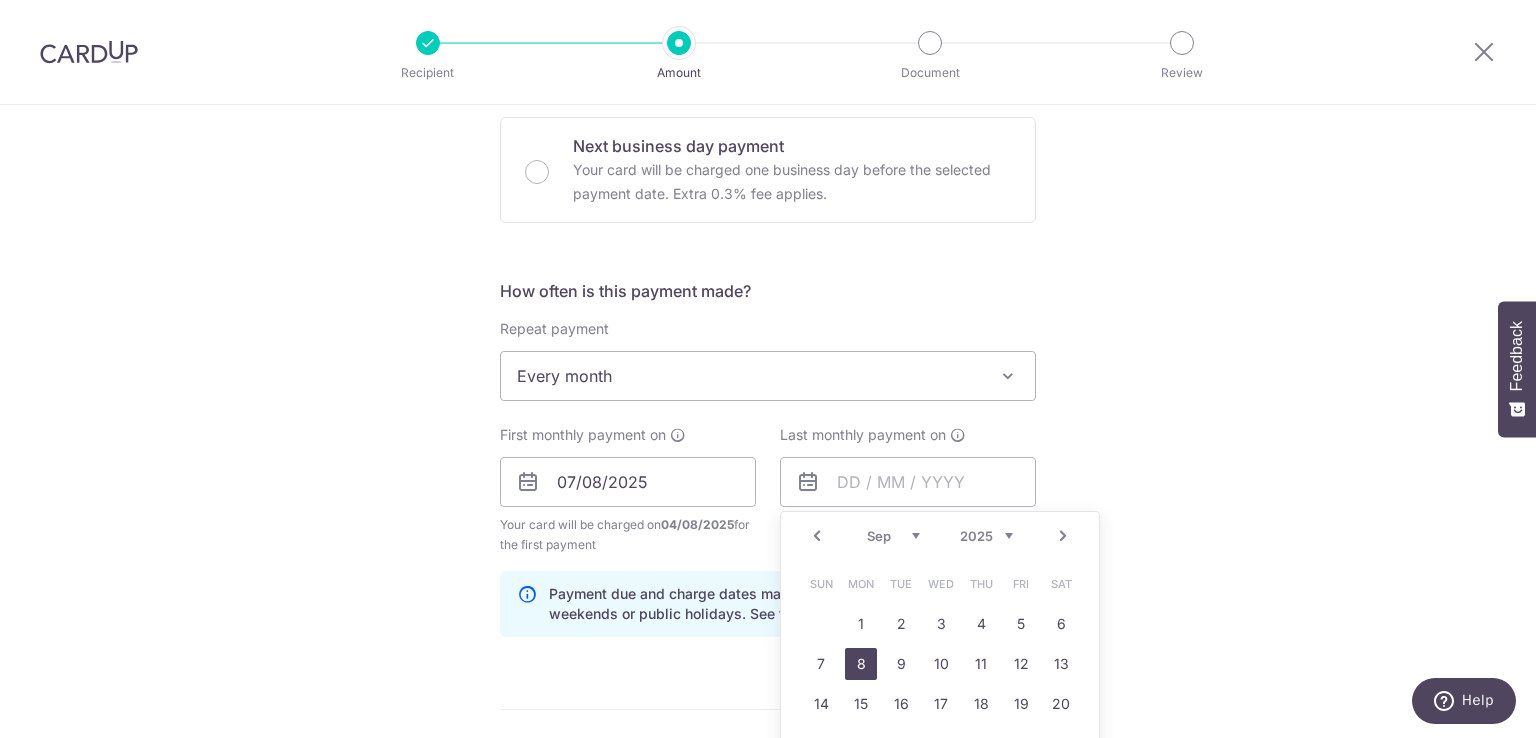 drag, startPoint x: 864, startPoint y: 668, endPoint x: 881, endPoint y: 661, distance: 18.384777 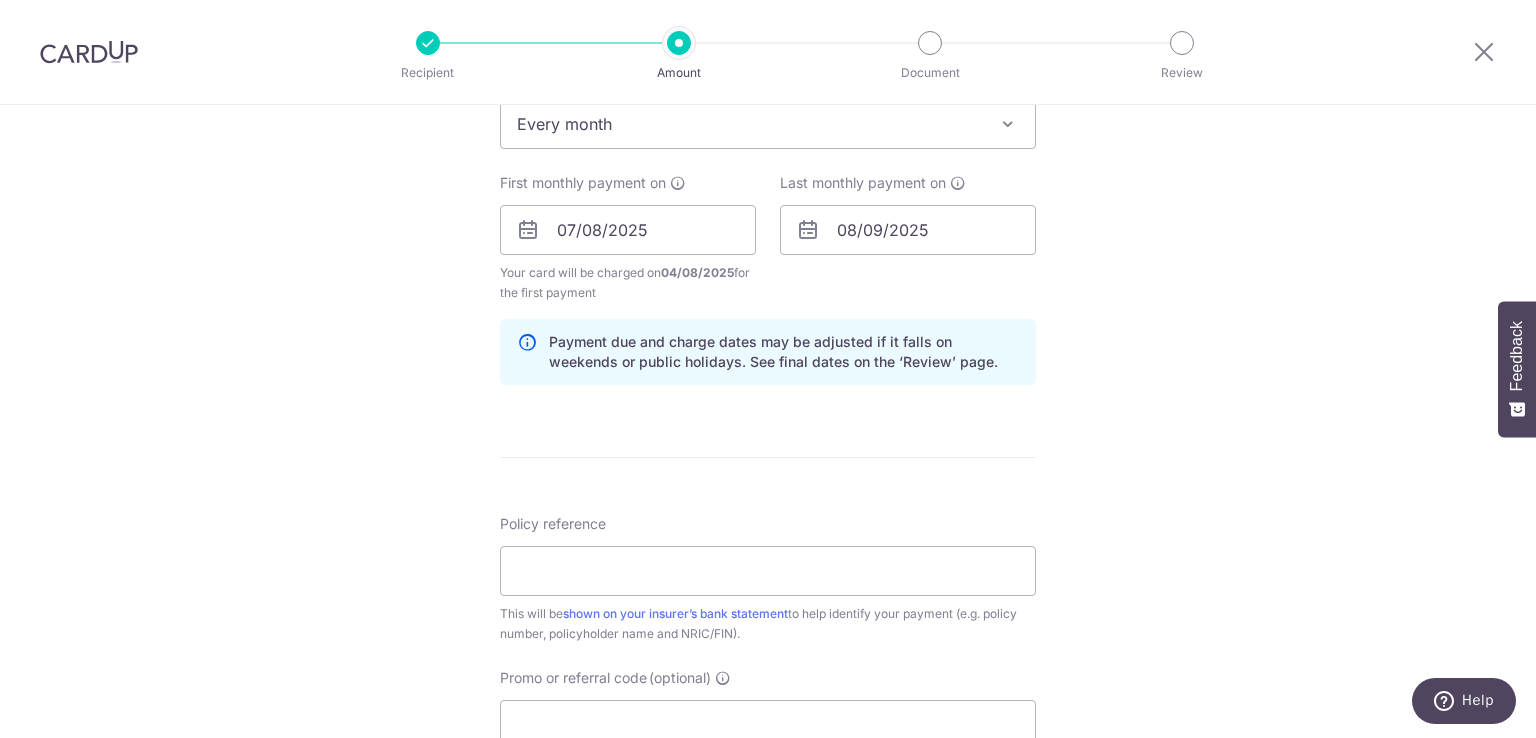 scroll, scrollTop: 900, scrollLeft: 0, axis: vertical 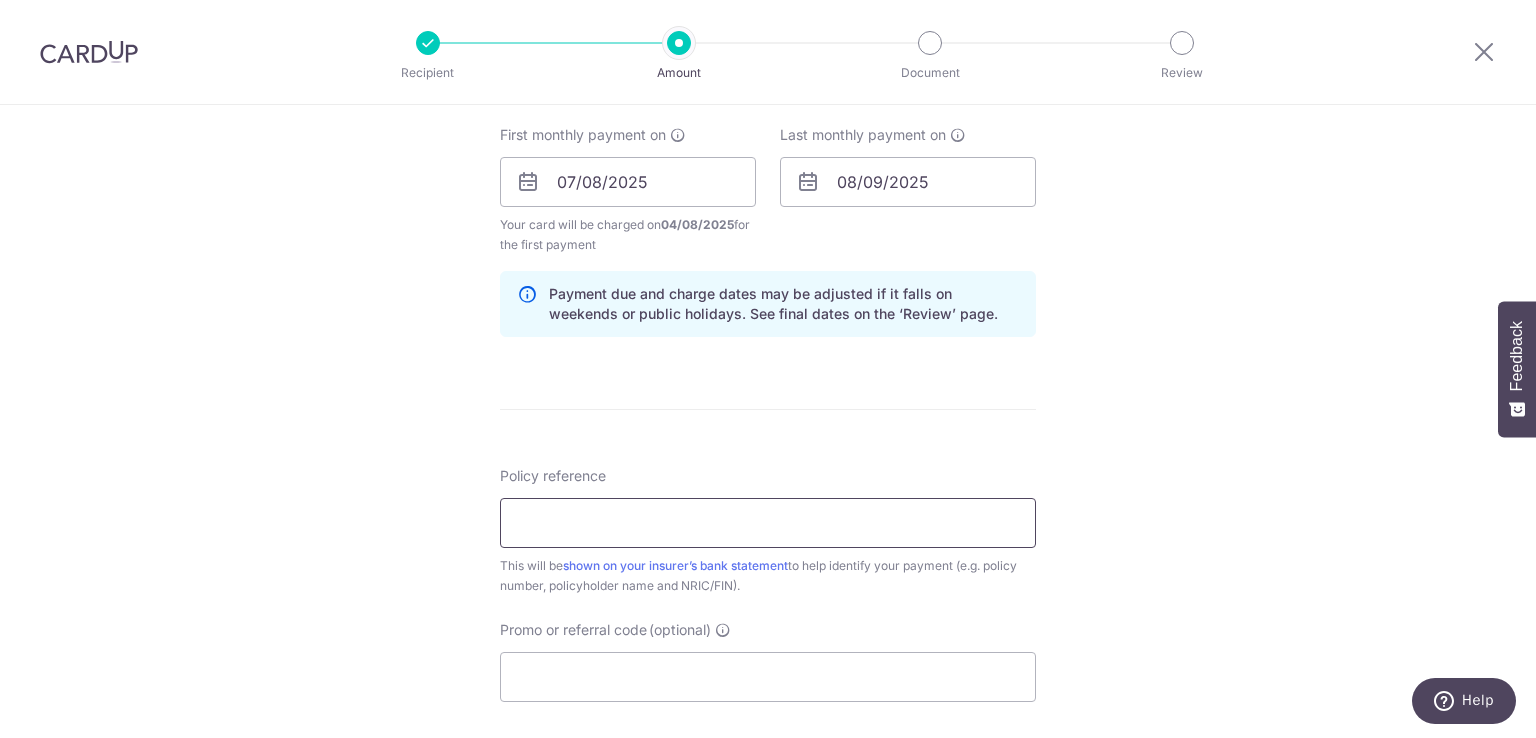 click on "Policy reference" at bounding box center [768, 523] 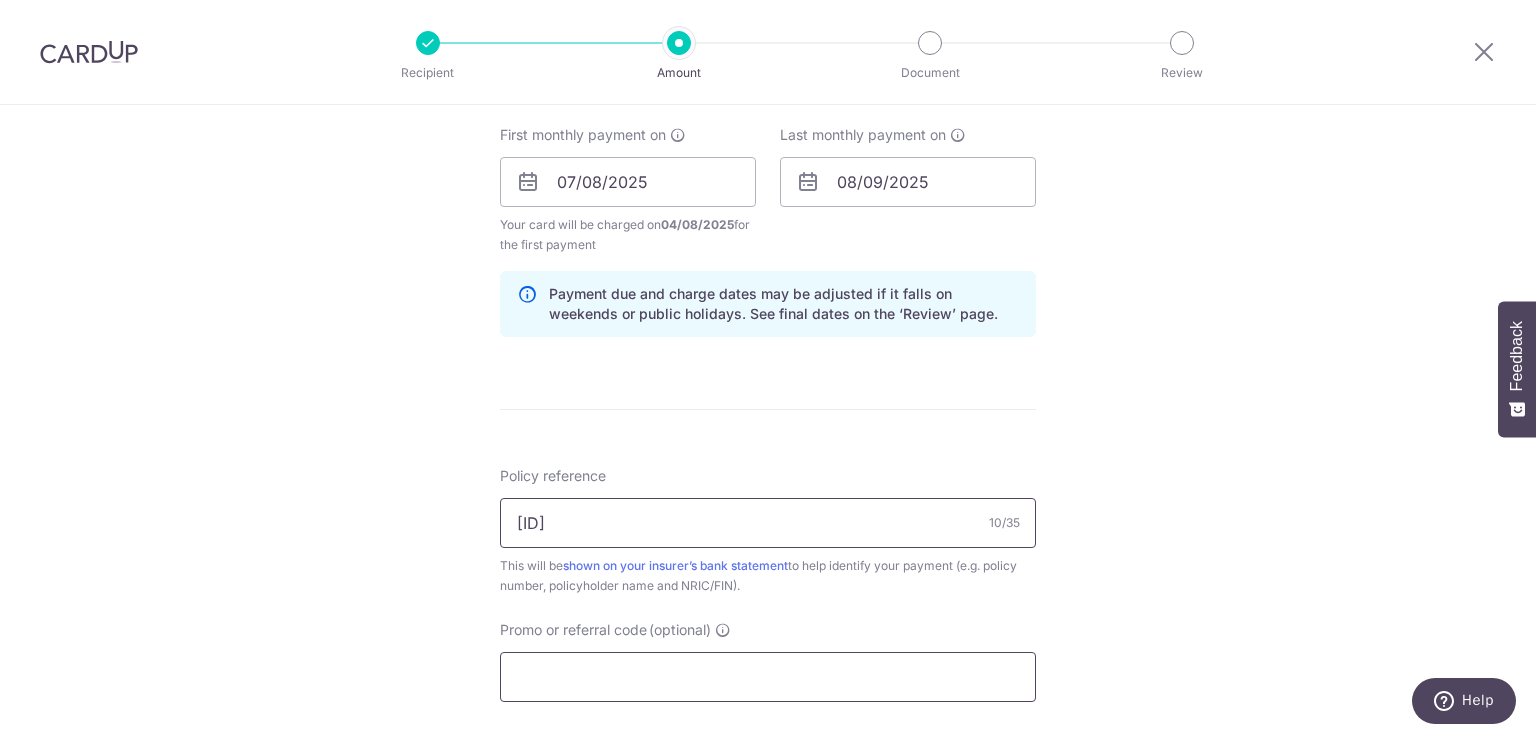 type on "[PASSPORT]" 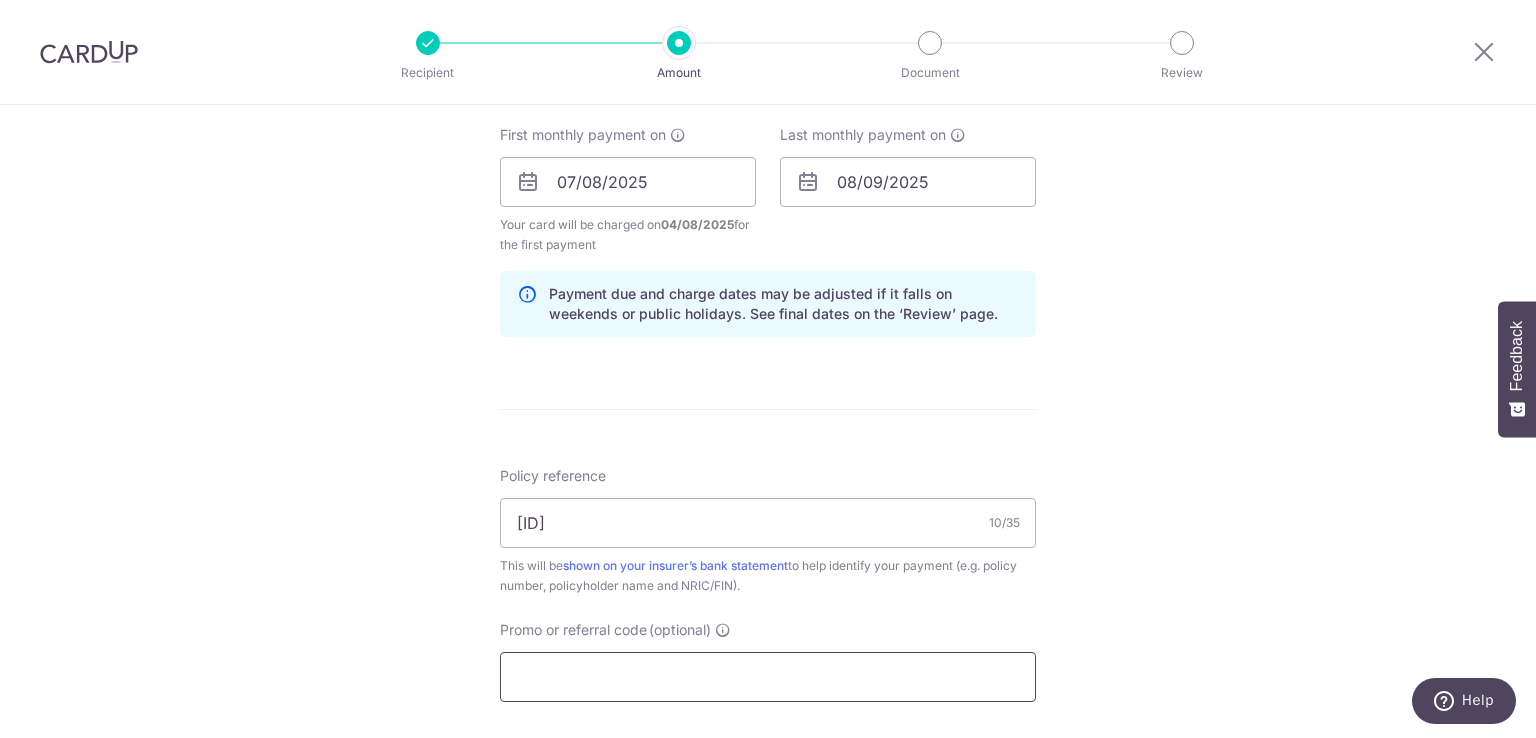 click on "Promo or referral code
(optional)" at bounding box center [768, 677] 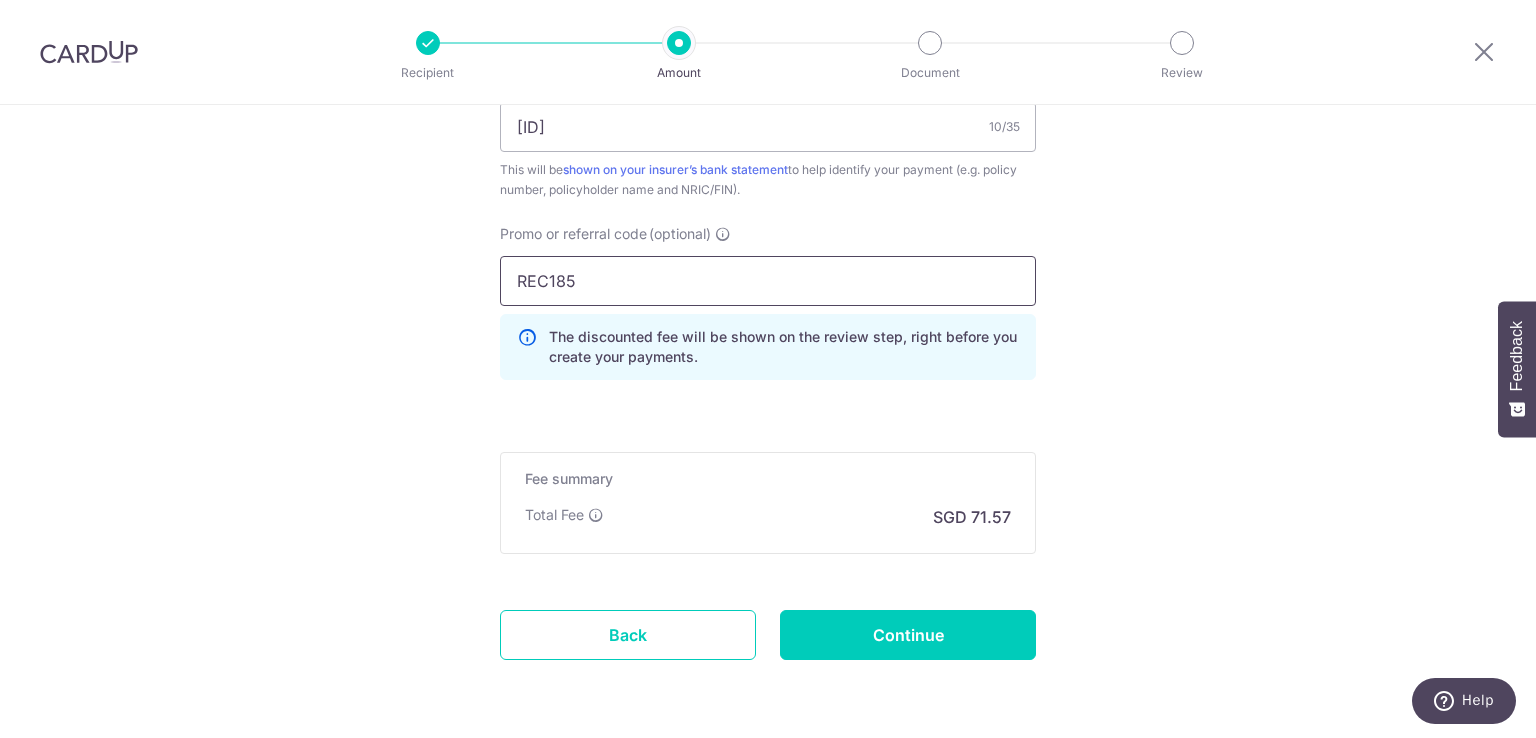 scroll, scrollTop: 1365, scrollLeft: 0, axis: vertical 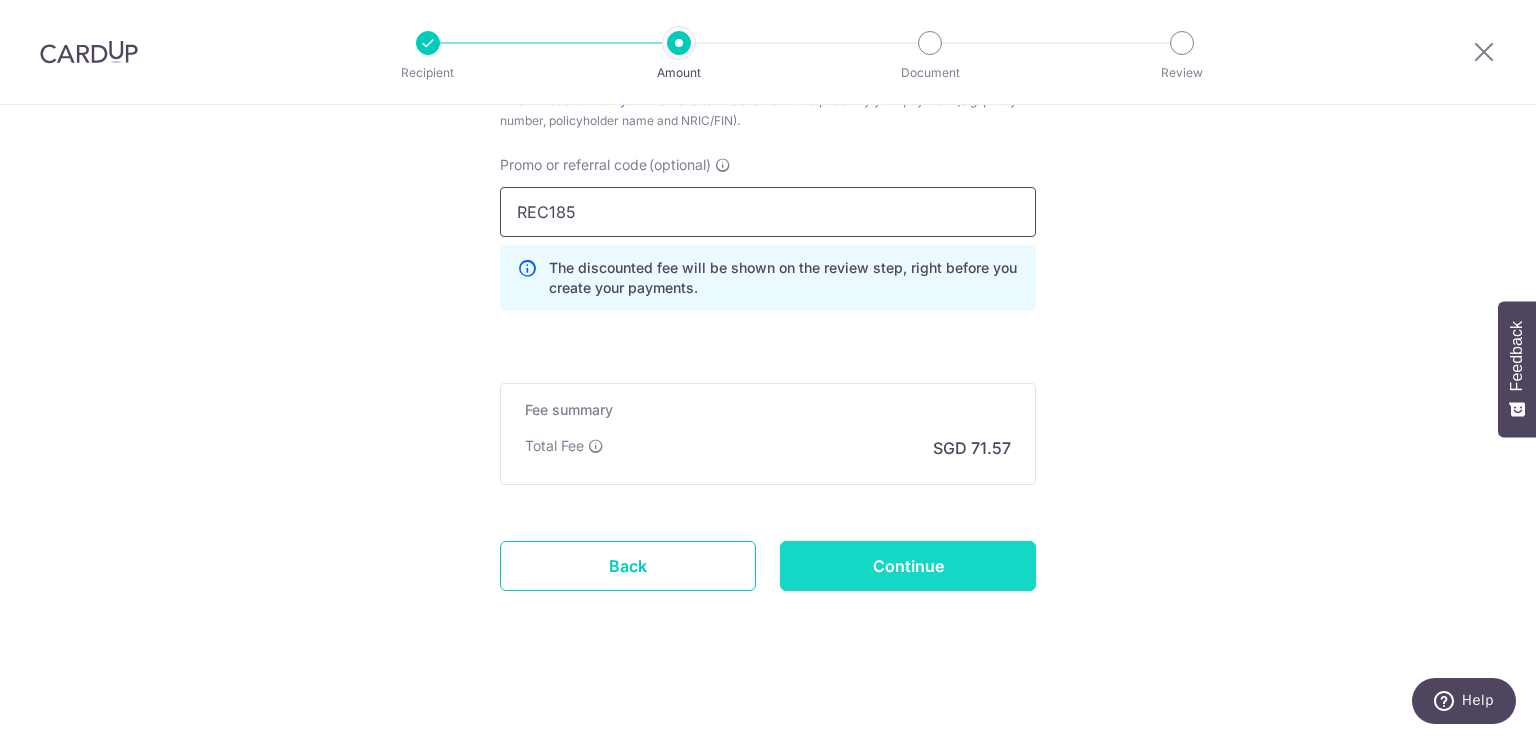 type on "REC185" 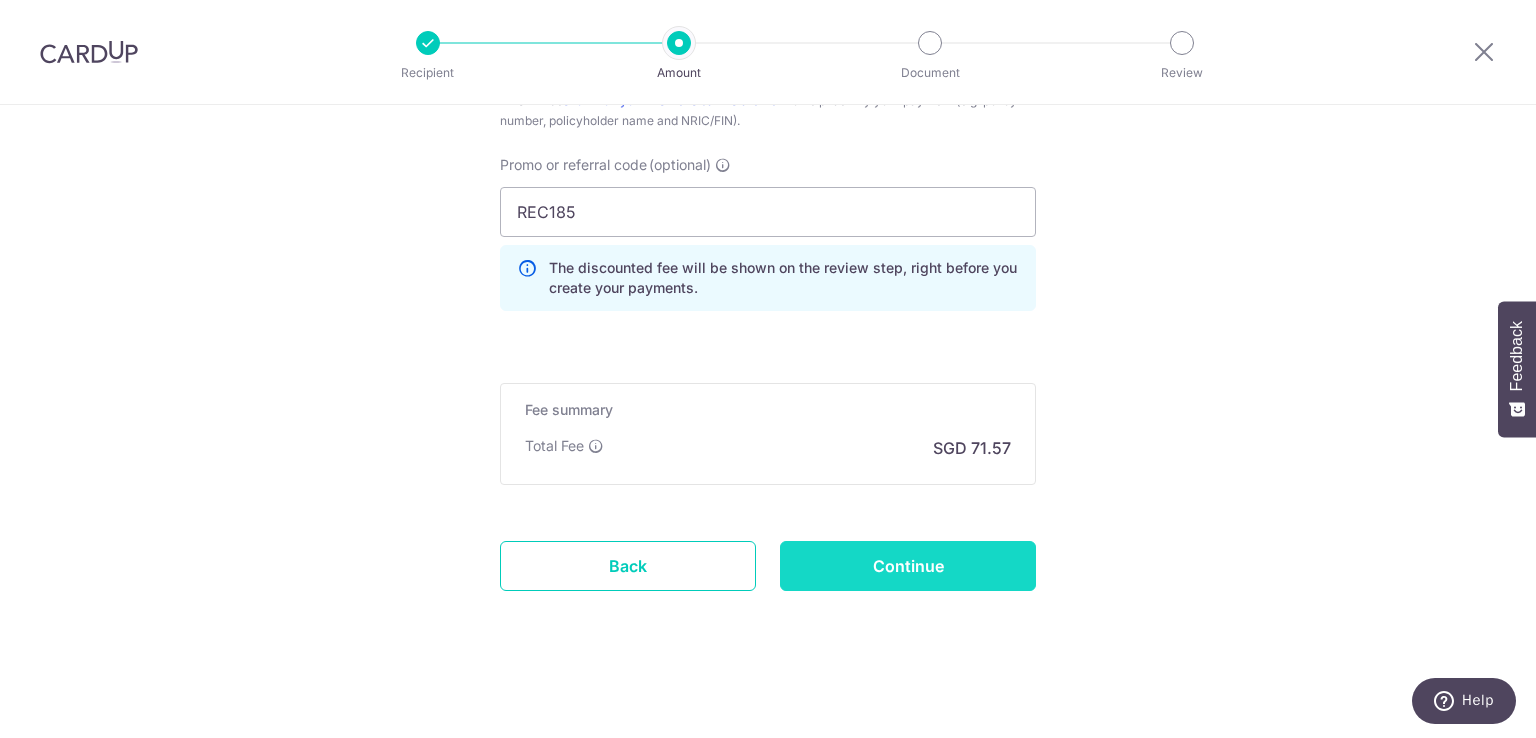 click on "Continue" at bounding box center (908, 566) 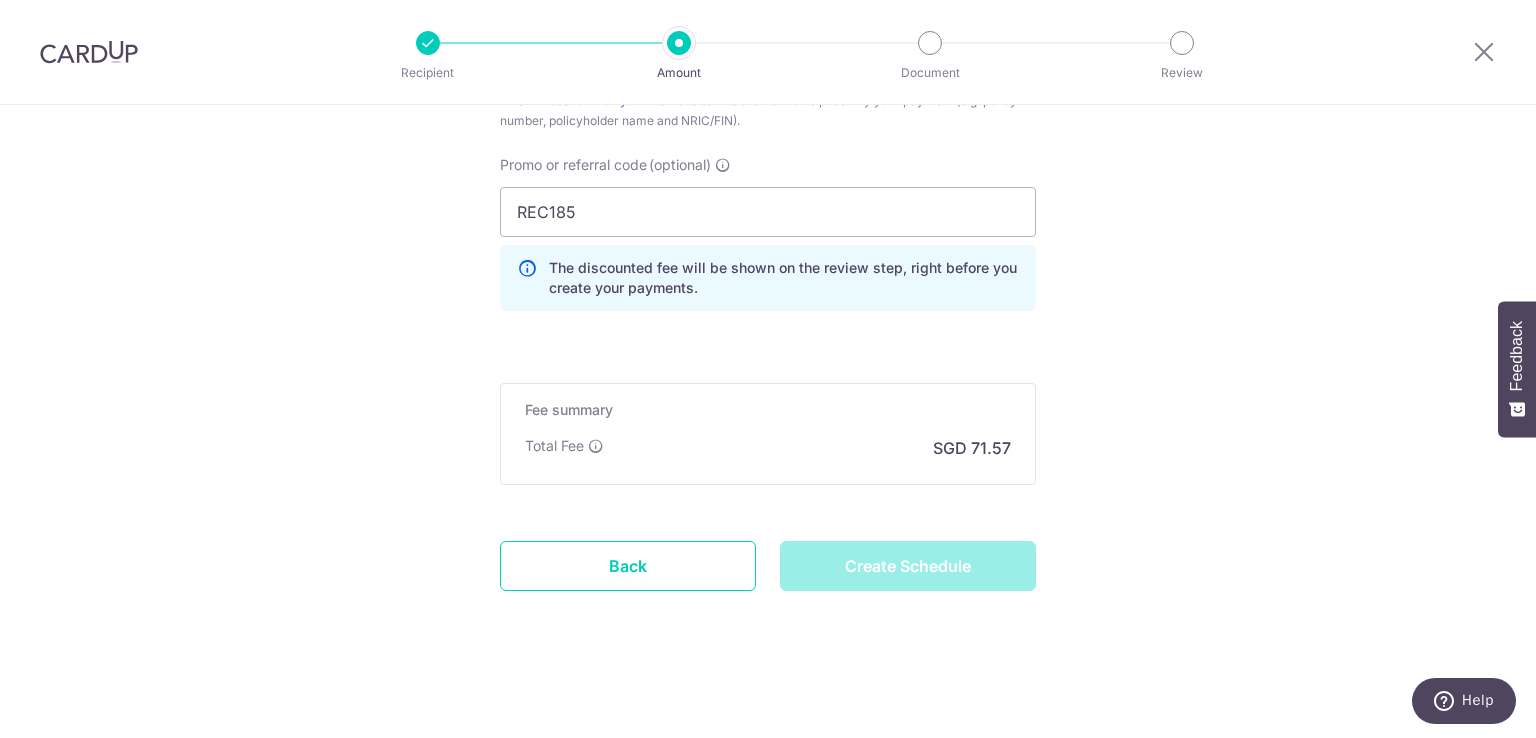type on "Create Schedule" 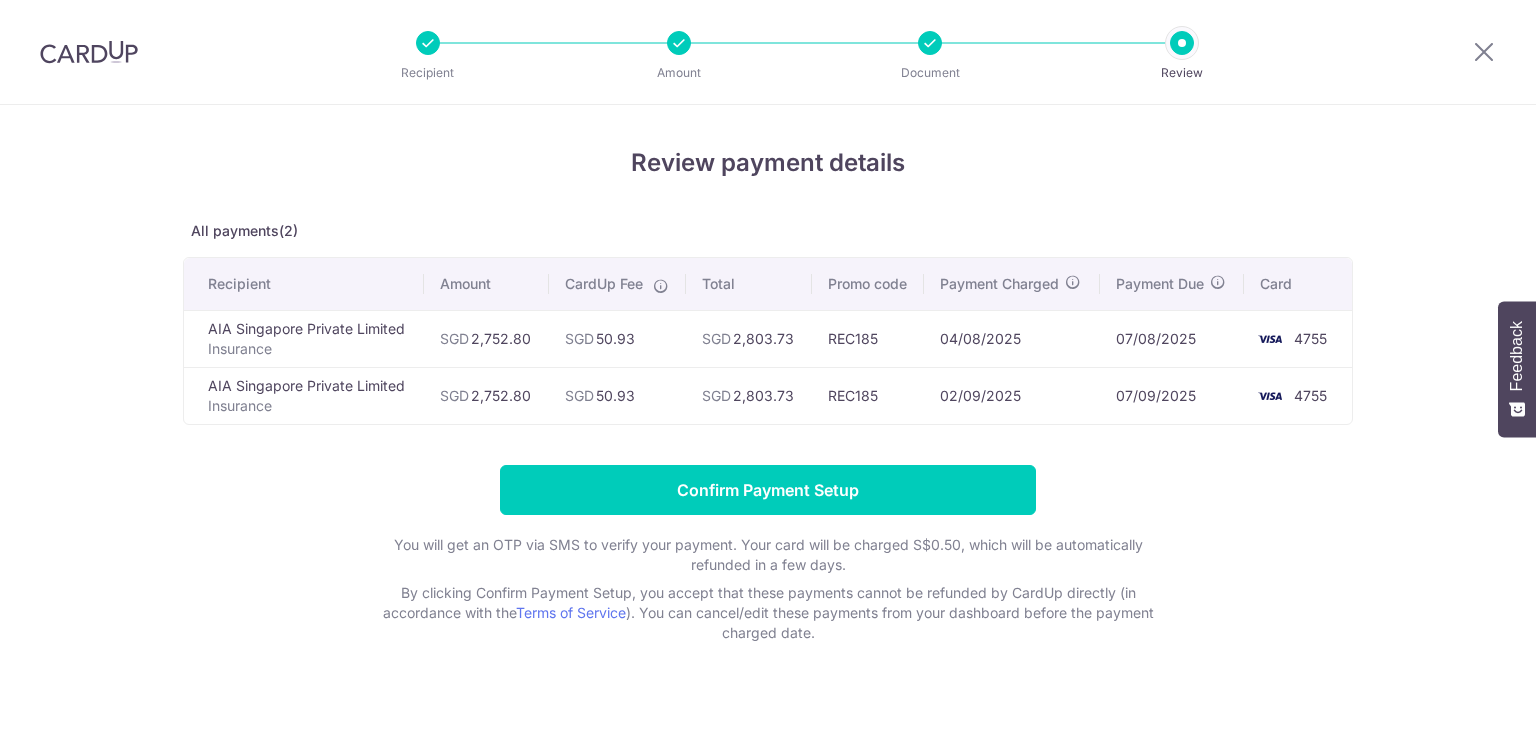 scroll, scrollTop: 0, scrollLeft: 0, axis: both 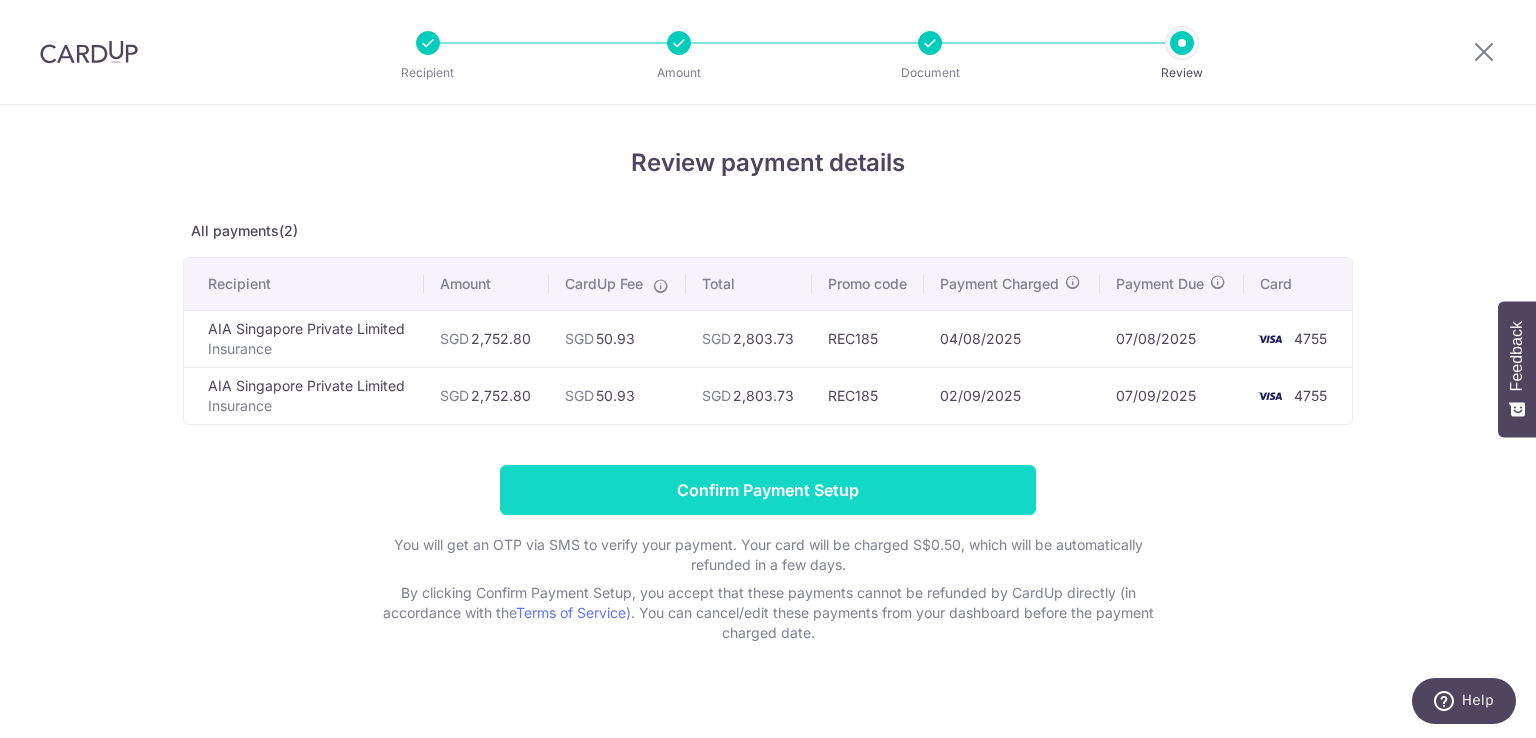 click on "Confirm Payment Setup" at bounding box center (768, 490) 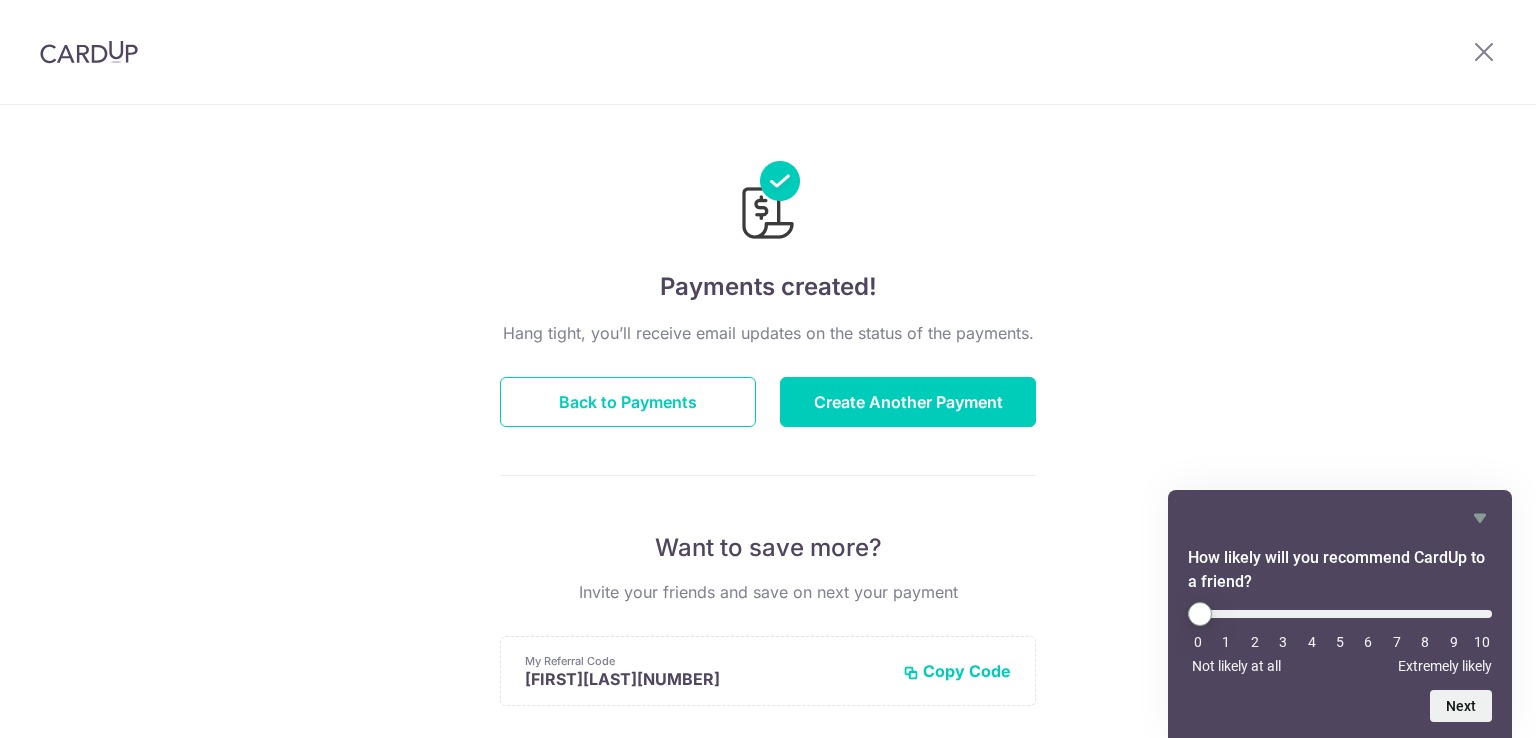 scroll, scrollTop: 0, scrollLeft: 0, axis: both 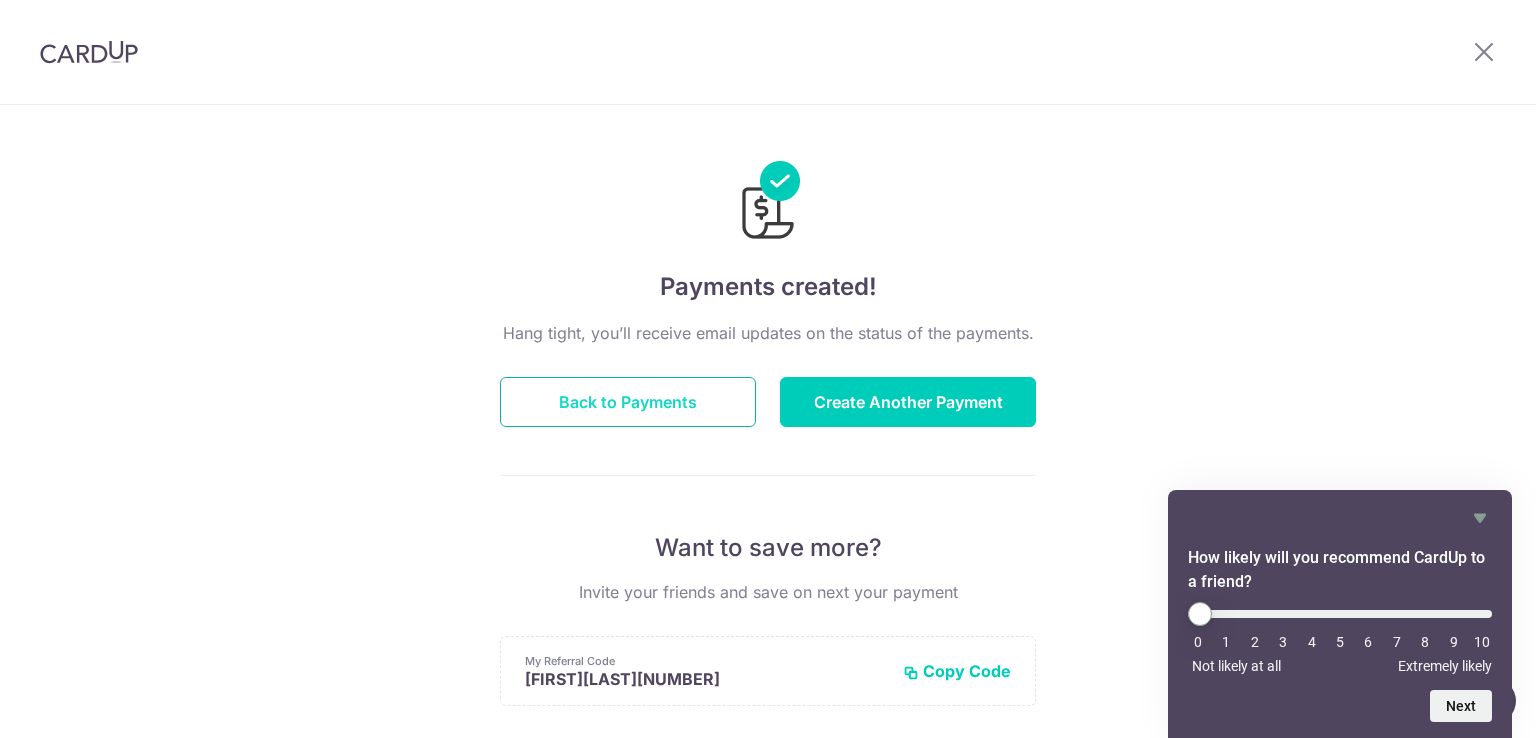 click on "Back to Payments" at bounding box center (628, 402) 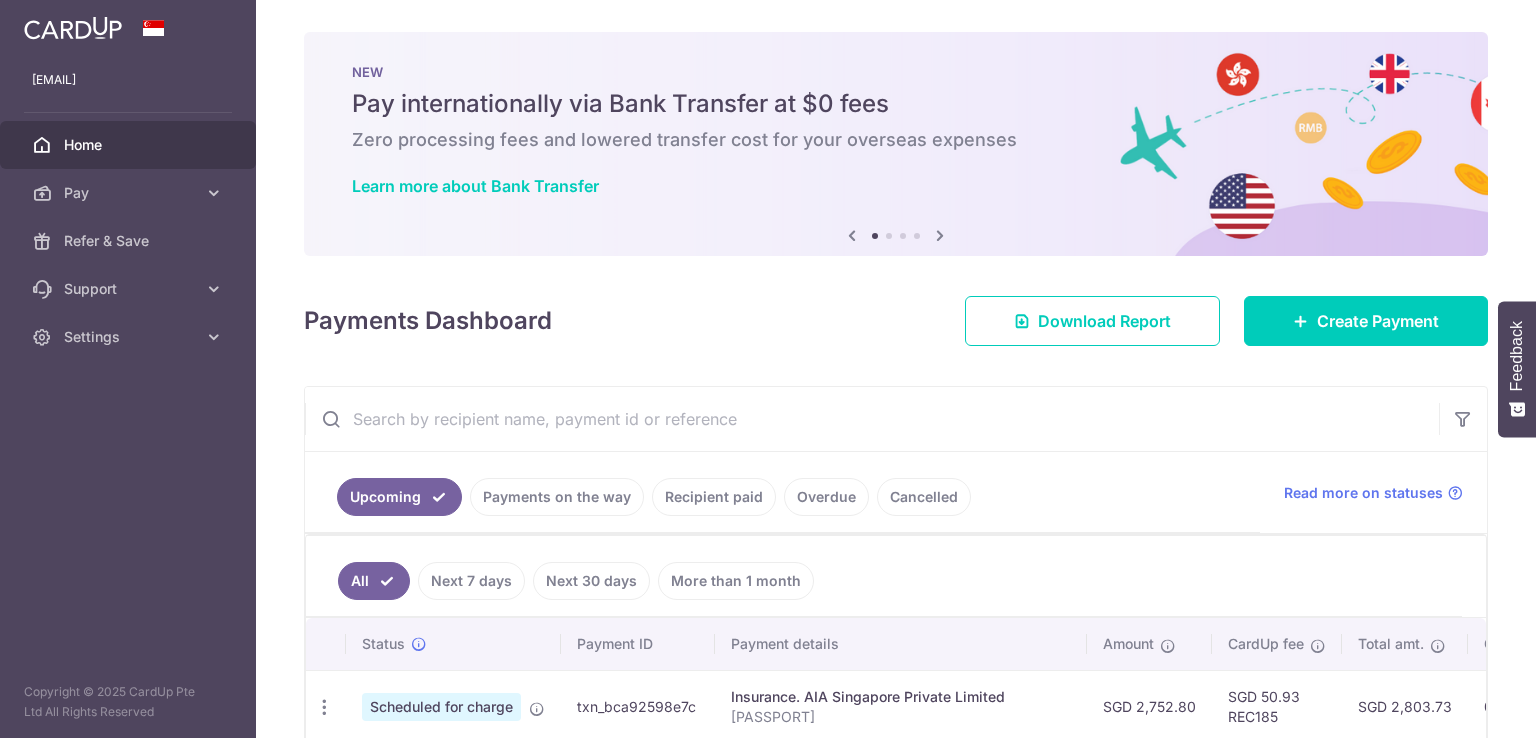 scroll, scrollTop: 0, scrollLeft: 0, axis: both 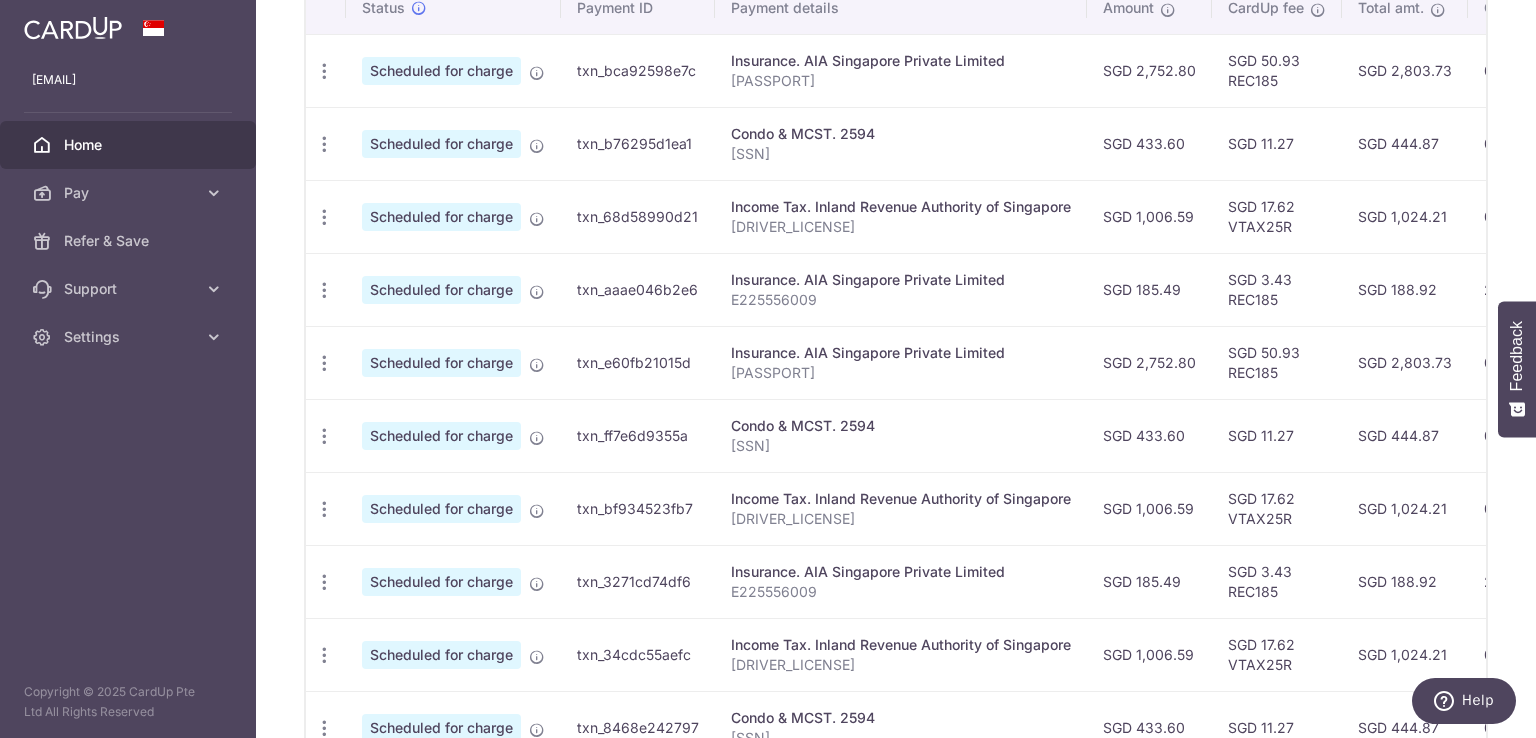 click on "SGD 2,752.80" at bounding box center [1149, 362] 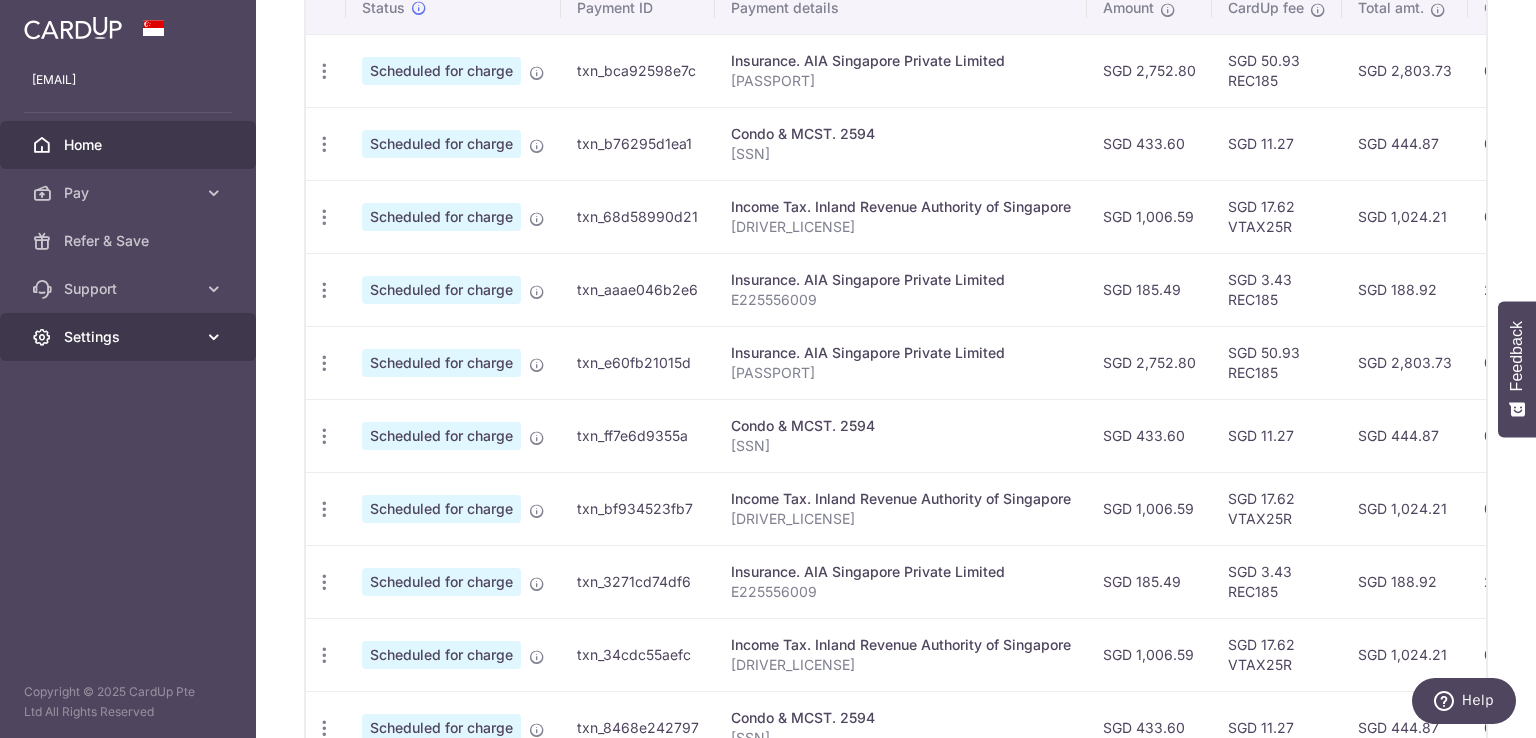 click on "Settings" at bounding box center (130, 337) 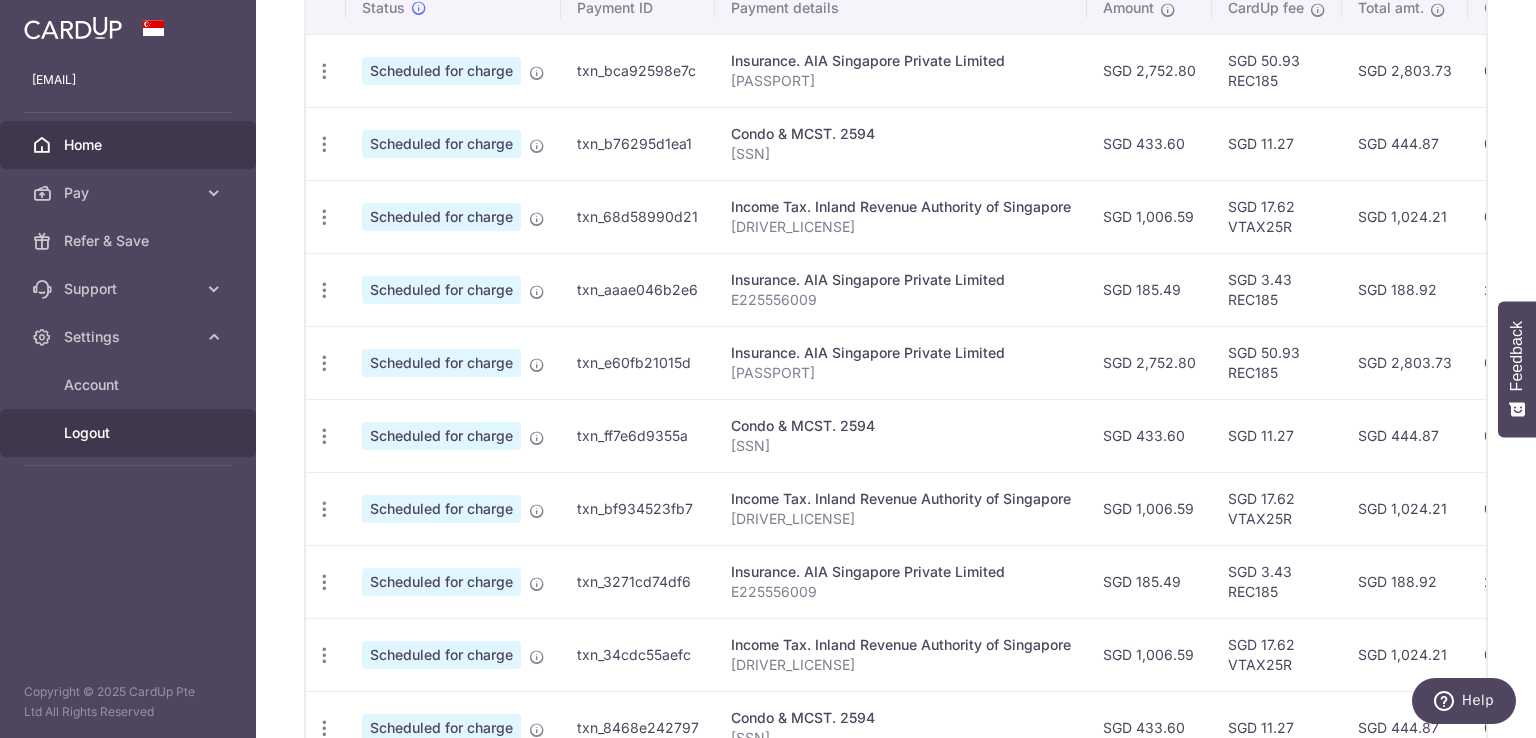 click on "Logout" at bounding box center (130, 433) 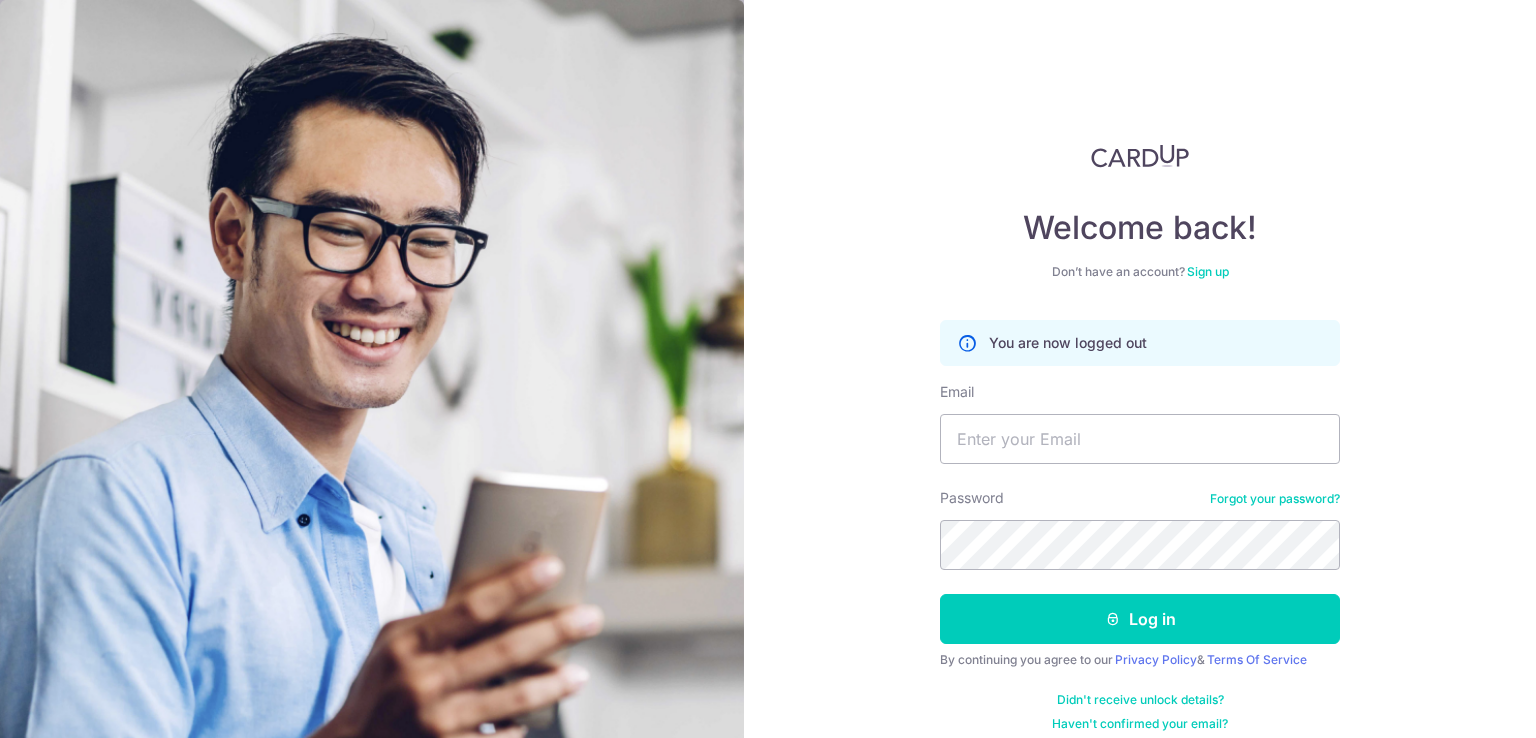 scroll, scrollTop: 0, scrollLeft: 0, axis: both 